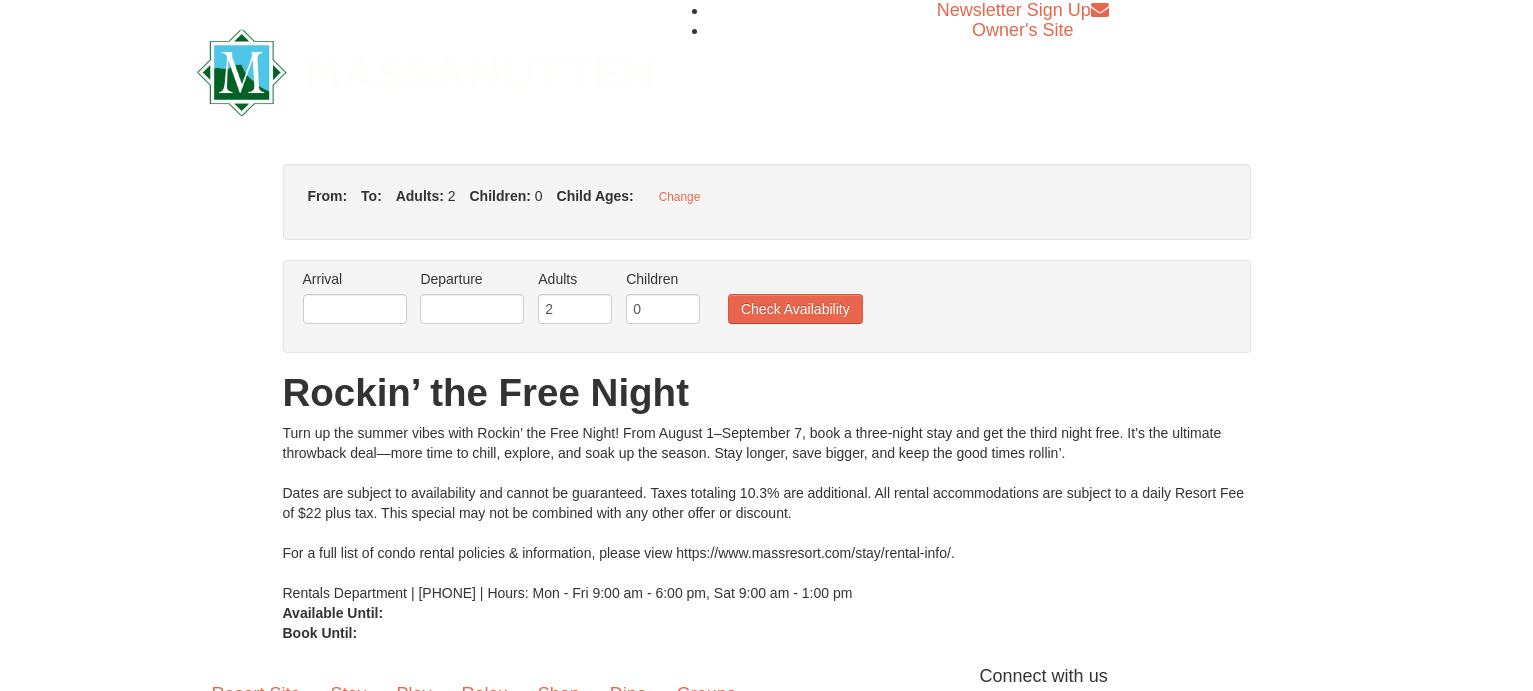 scroll, scrollTop: 0, scrollLeft: 0, axis: both 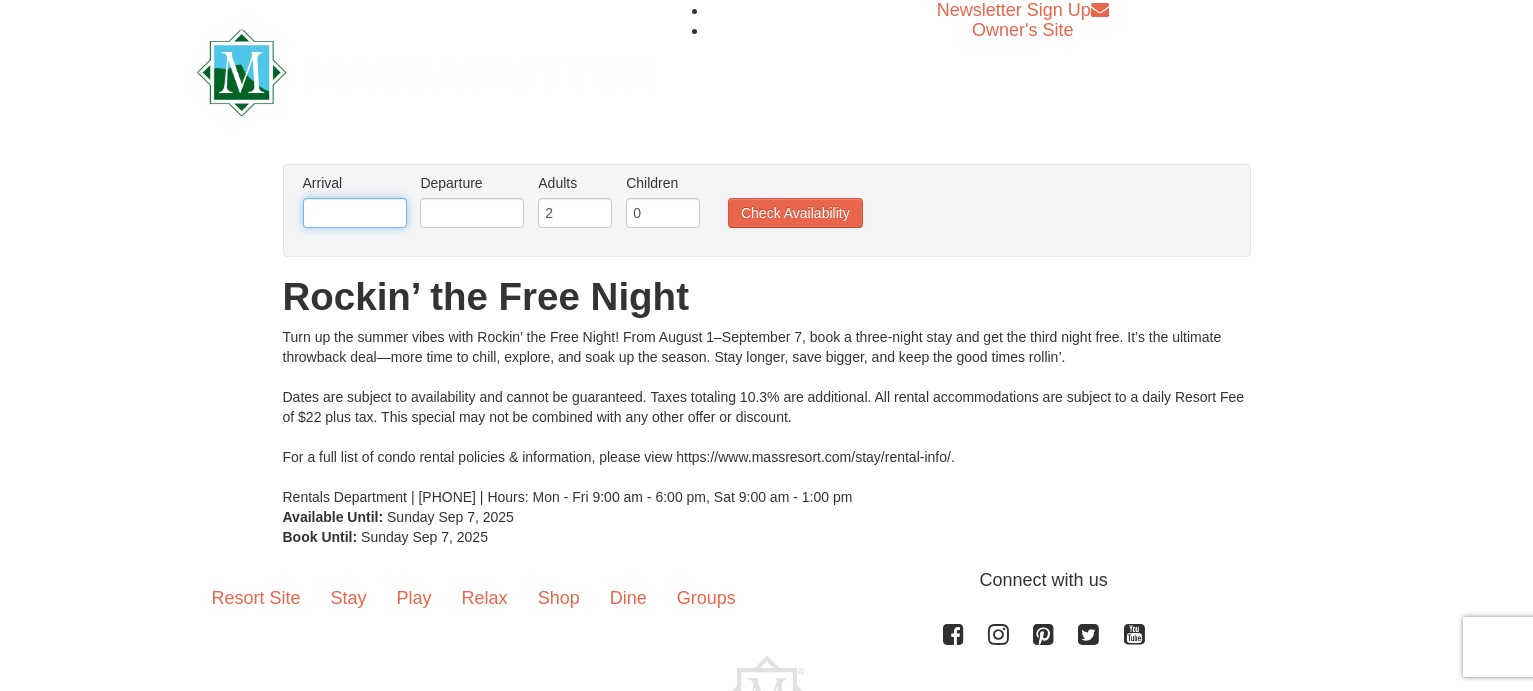 click at bounding box center [355, 213] 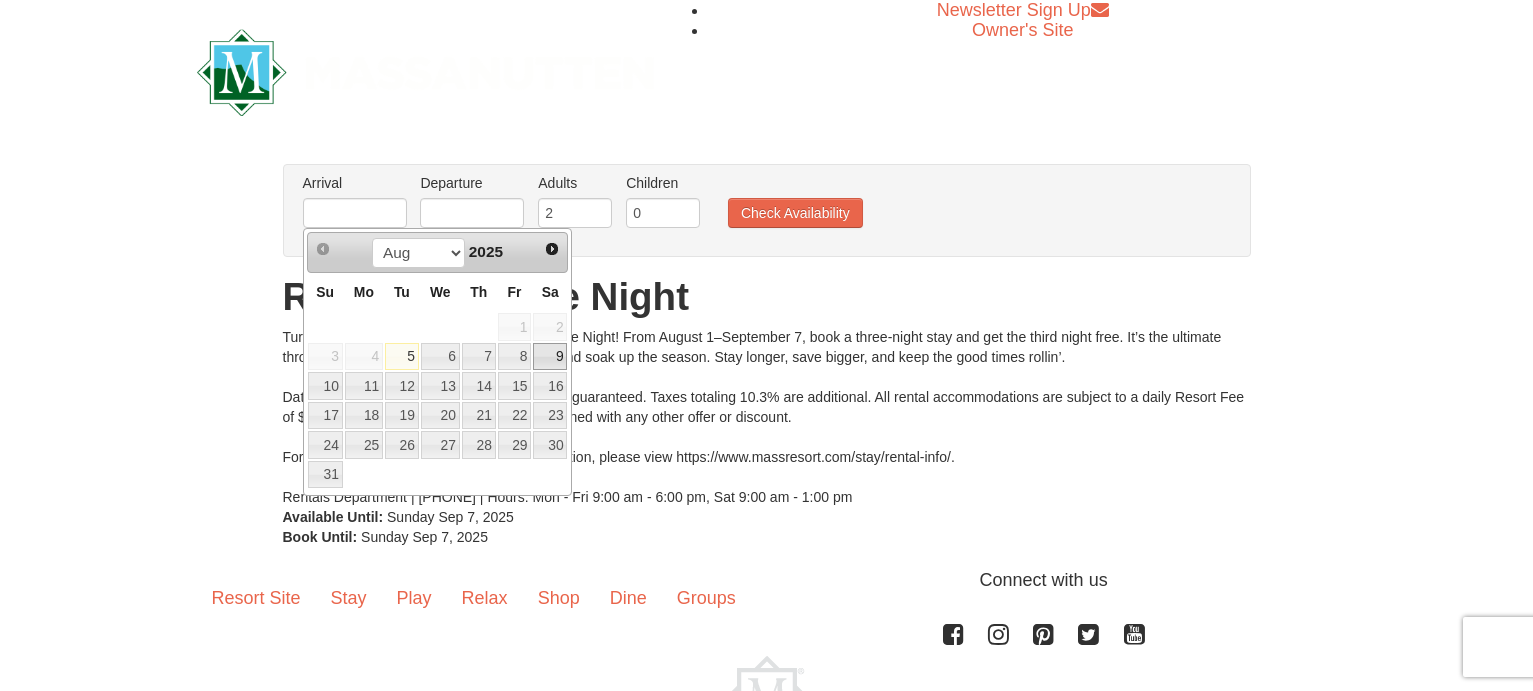 click on "9" at bounding box center [550, 357] 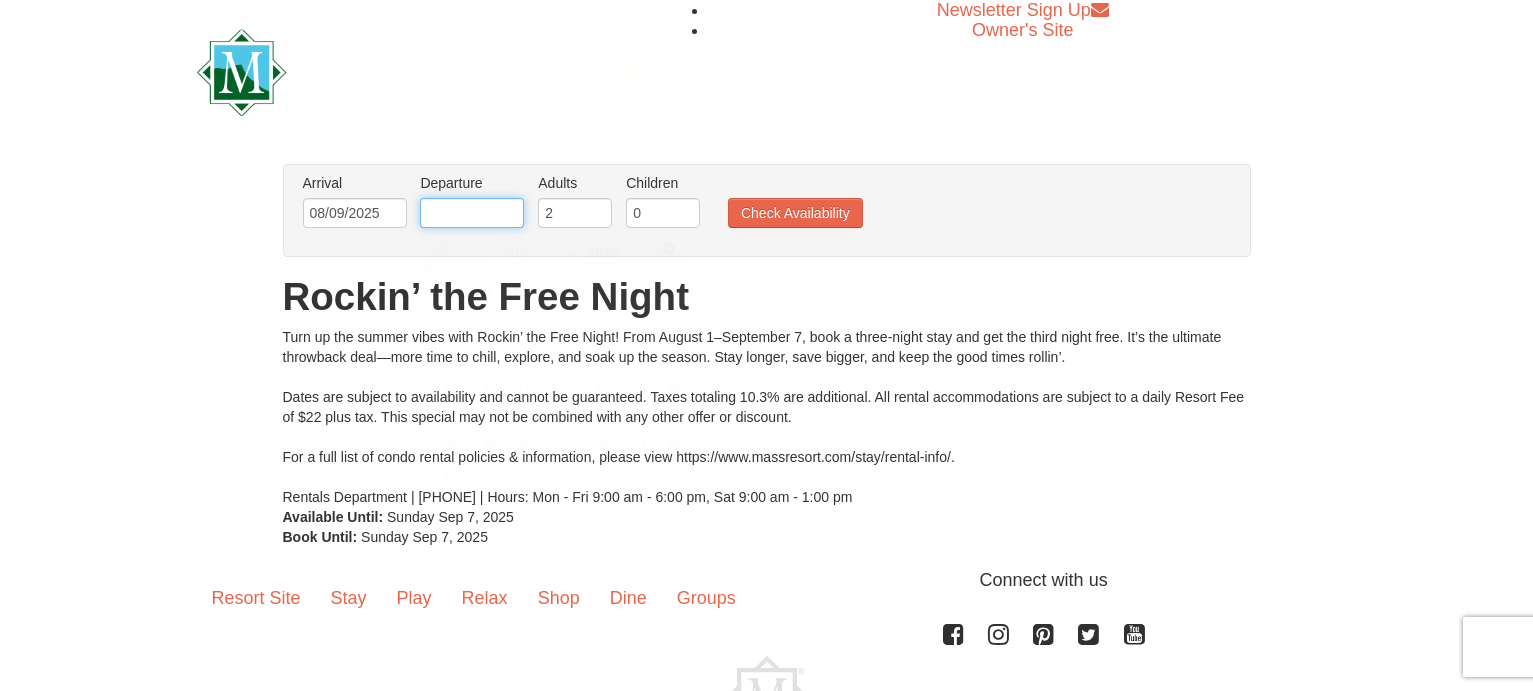 drag, startPoint x: 464, startPoint y: 217, endPoint x: 467, endPoint y: 281, distance: 64.070274 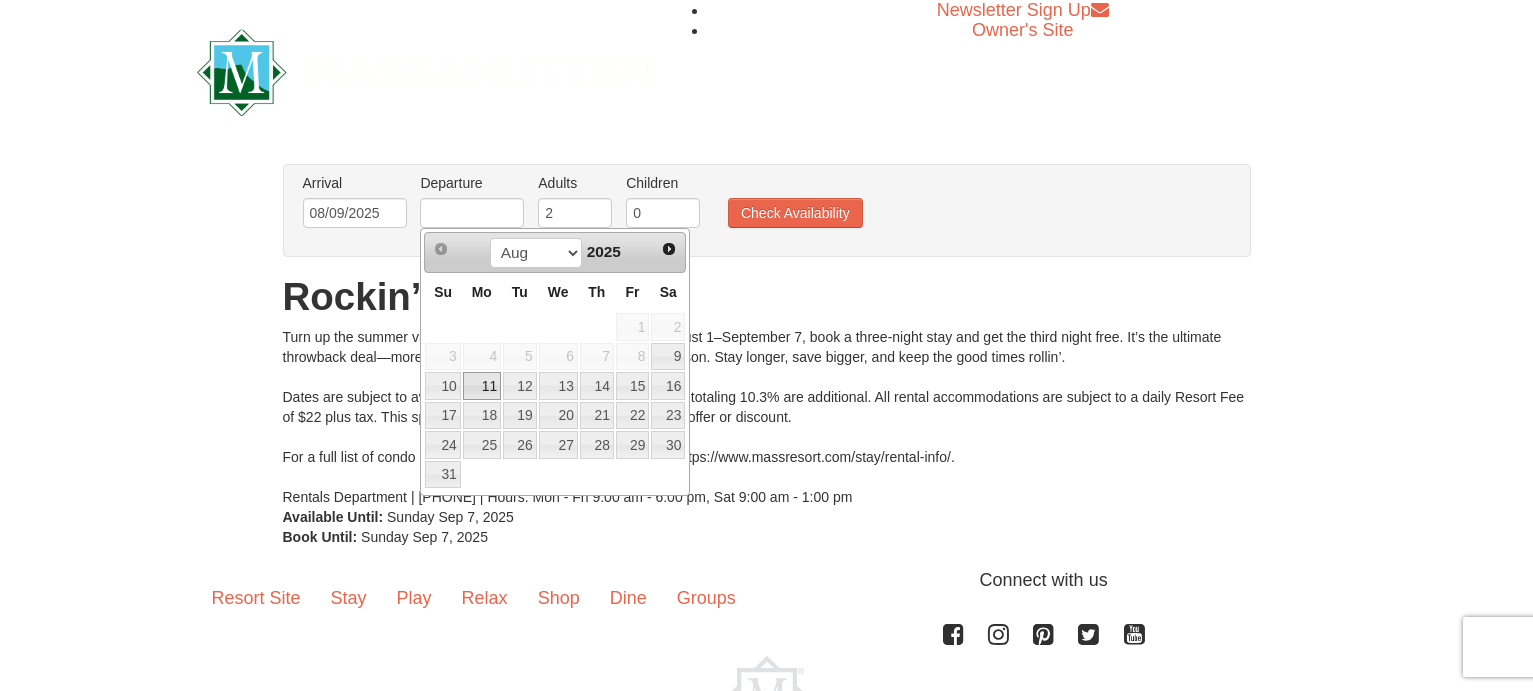 click on "11" at bounding box center [482, 386] 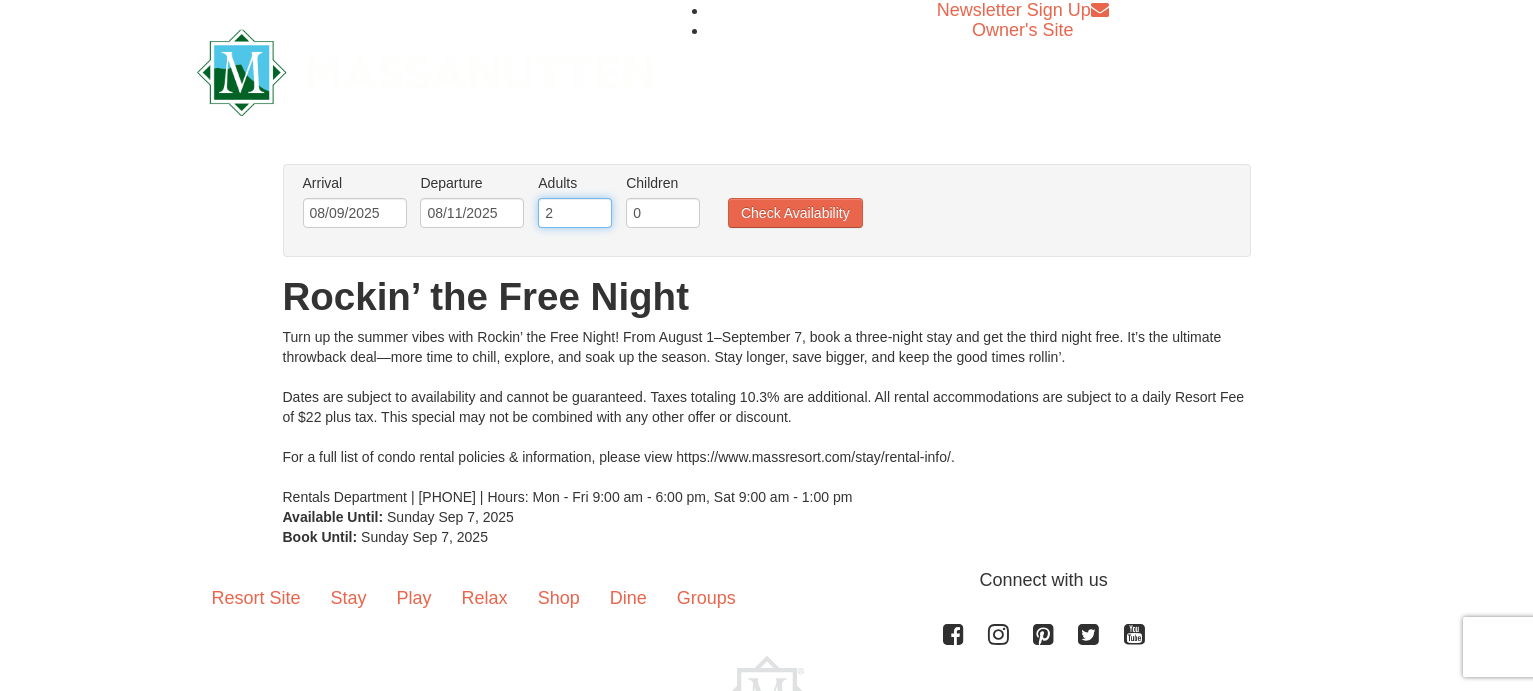 click on "2" at bounding box center (575, 213) 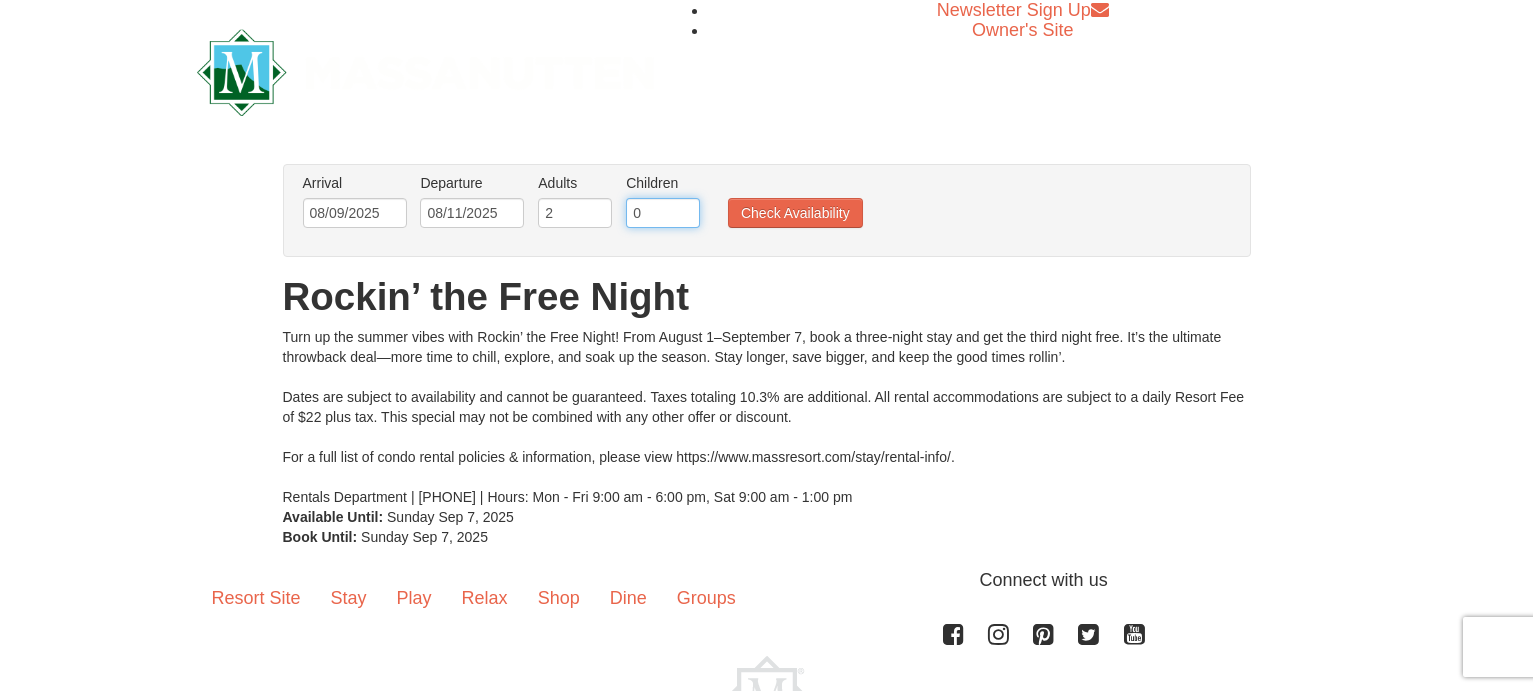 click on "0" at bounding box center (663, 213) 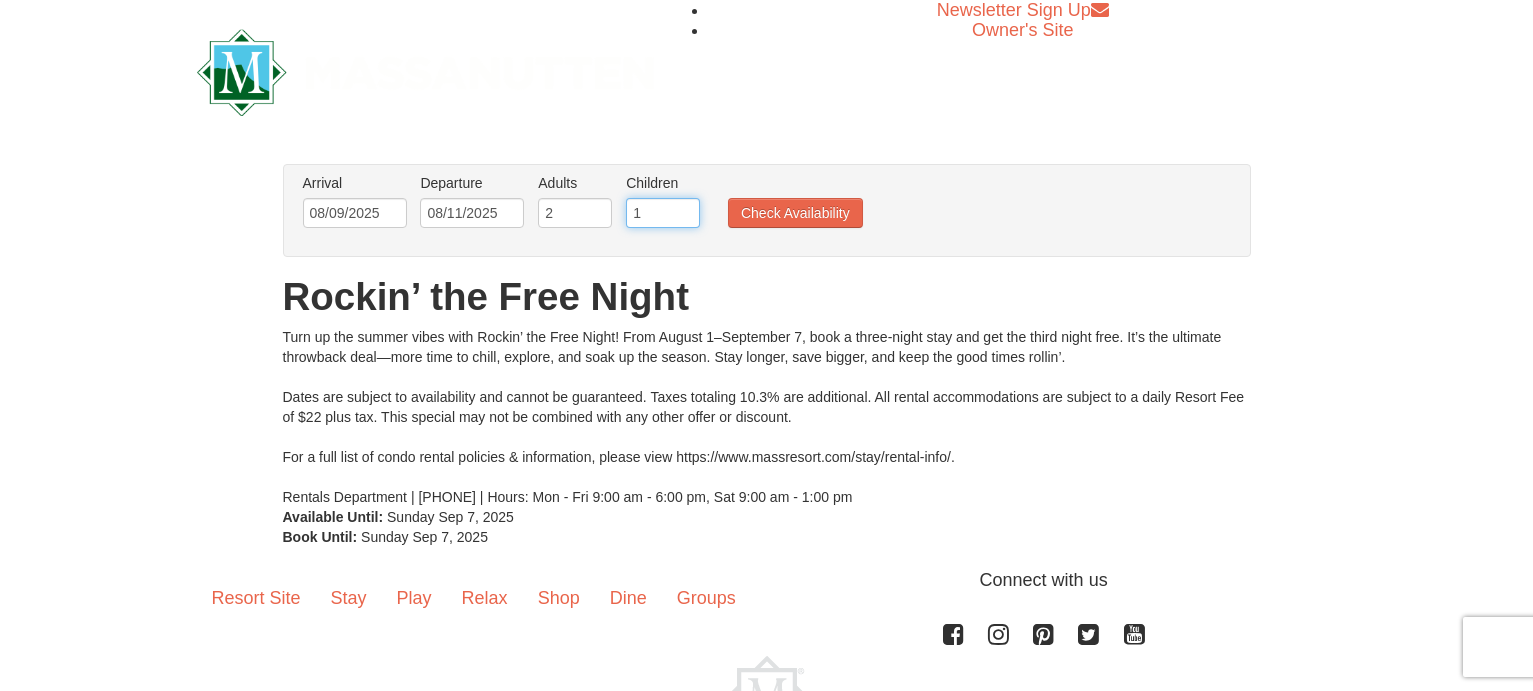 click on "1" at bounding box center (663, 213) 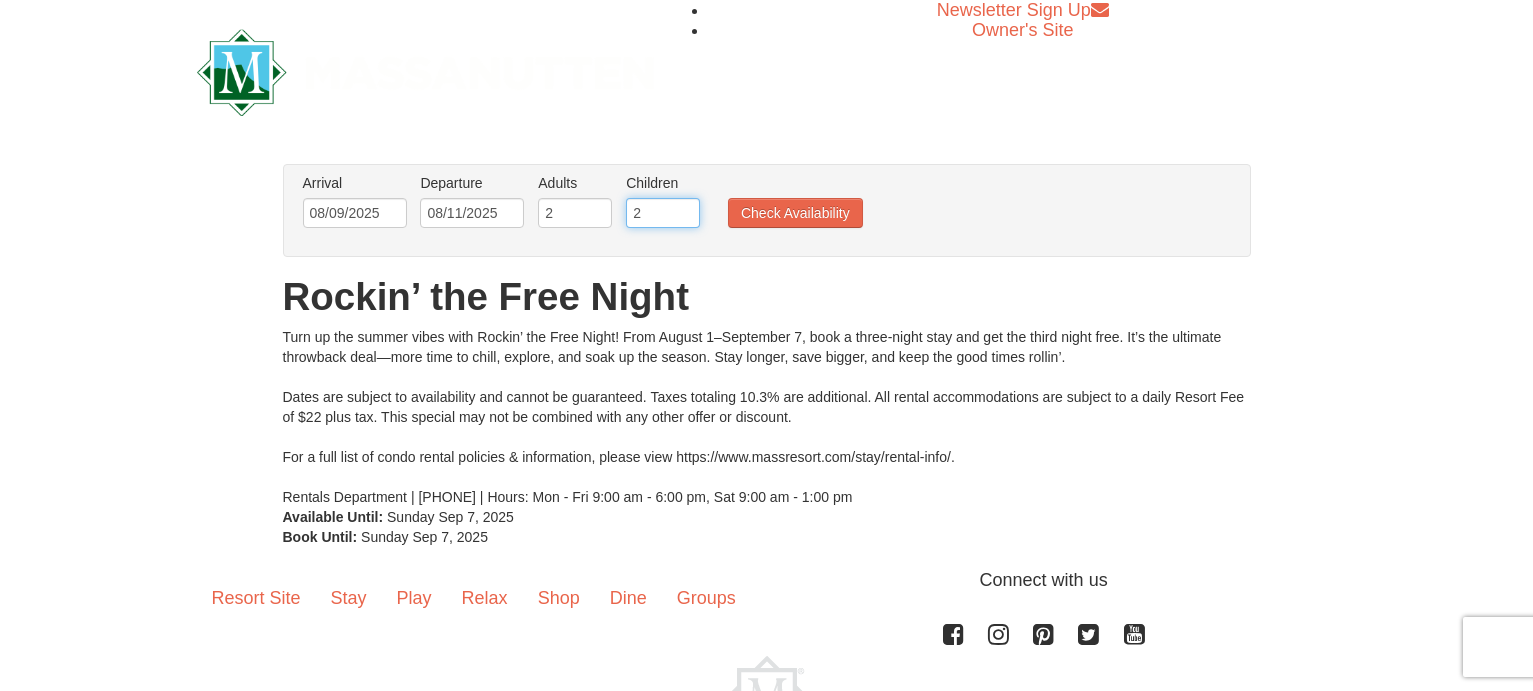 click on "2" at bounding box center (663, 213) 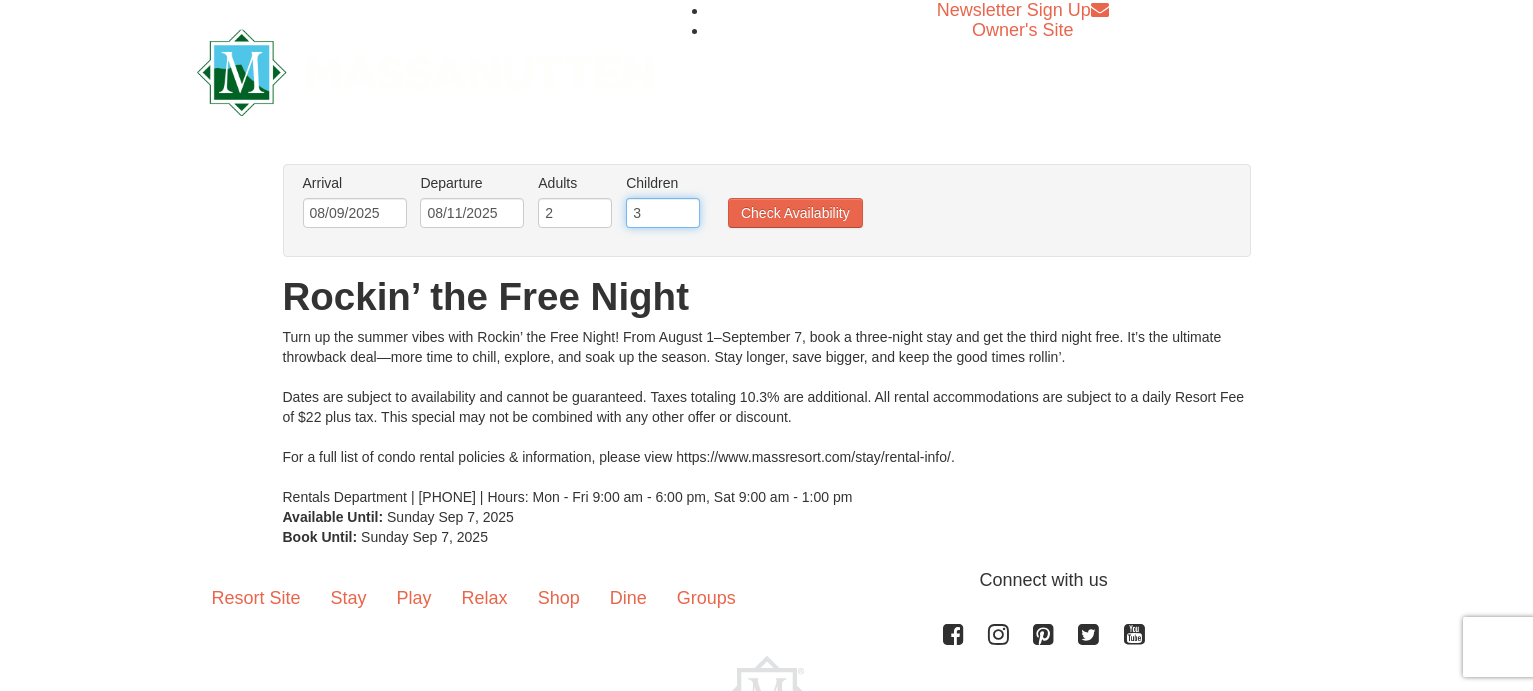 click on "3" at bounding box center (663, 213) 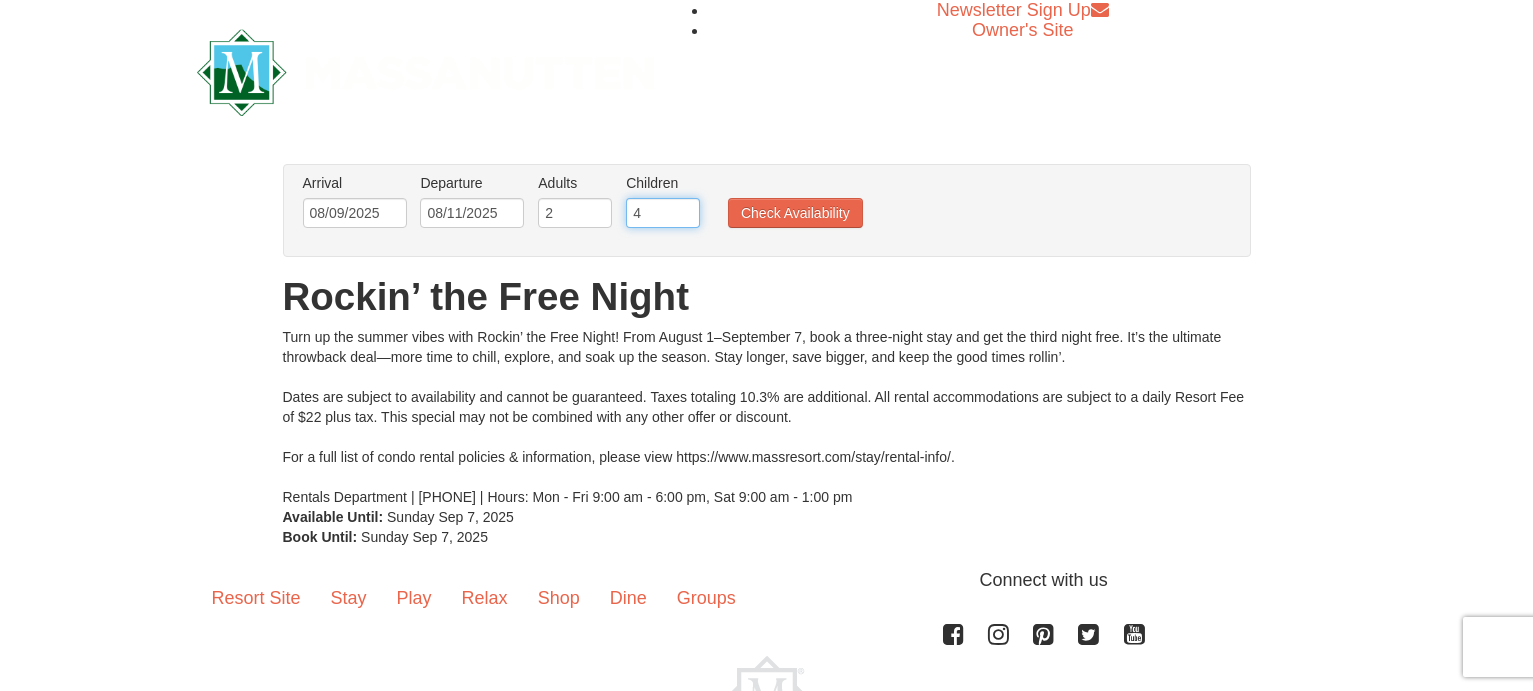 type on "4" 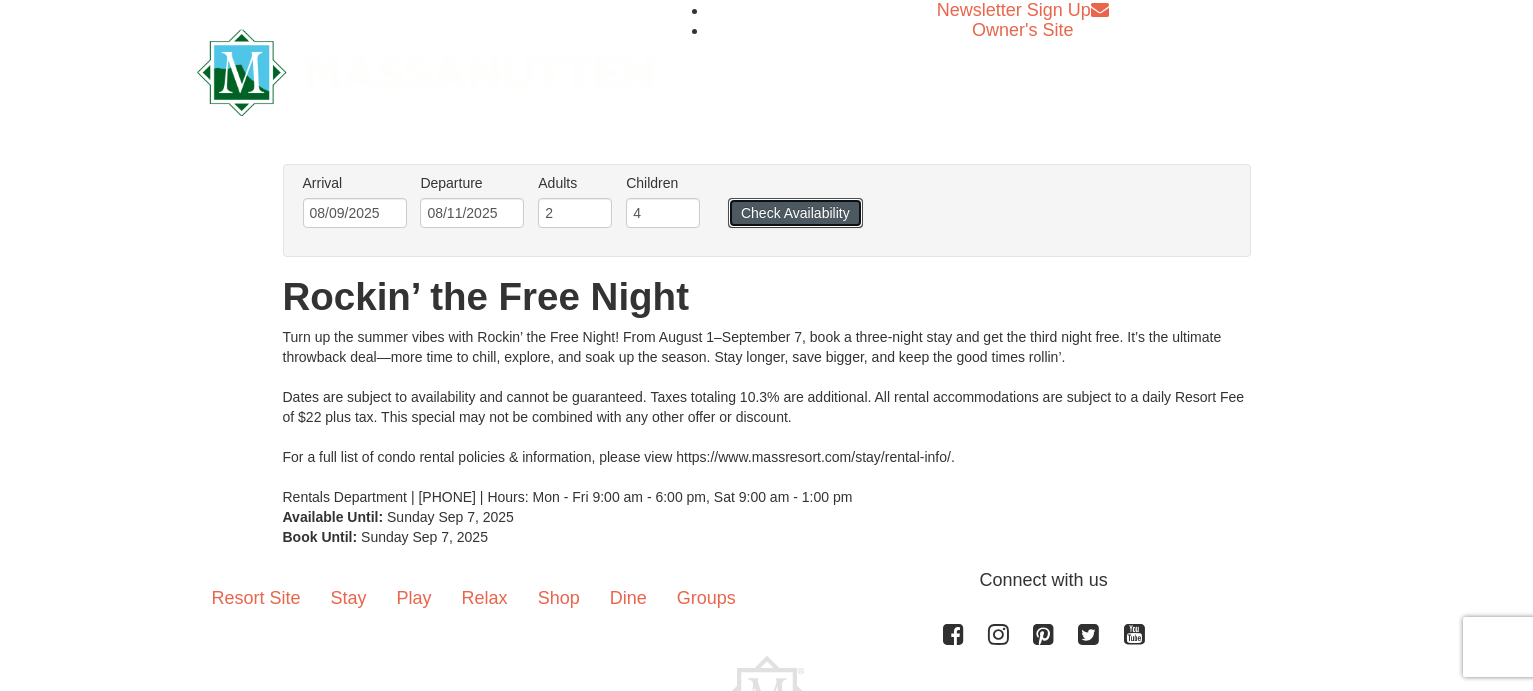 click on "Check Availability" at bounding box center (795, 213) 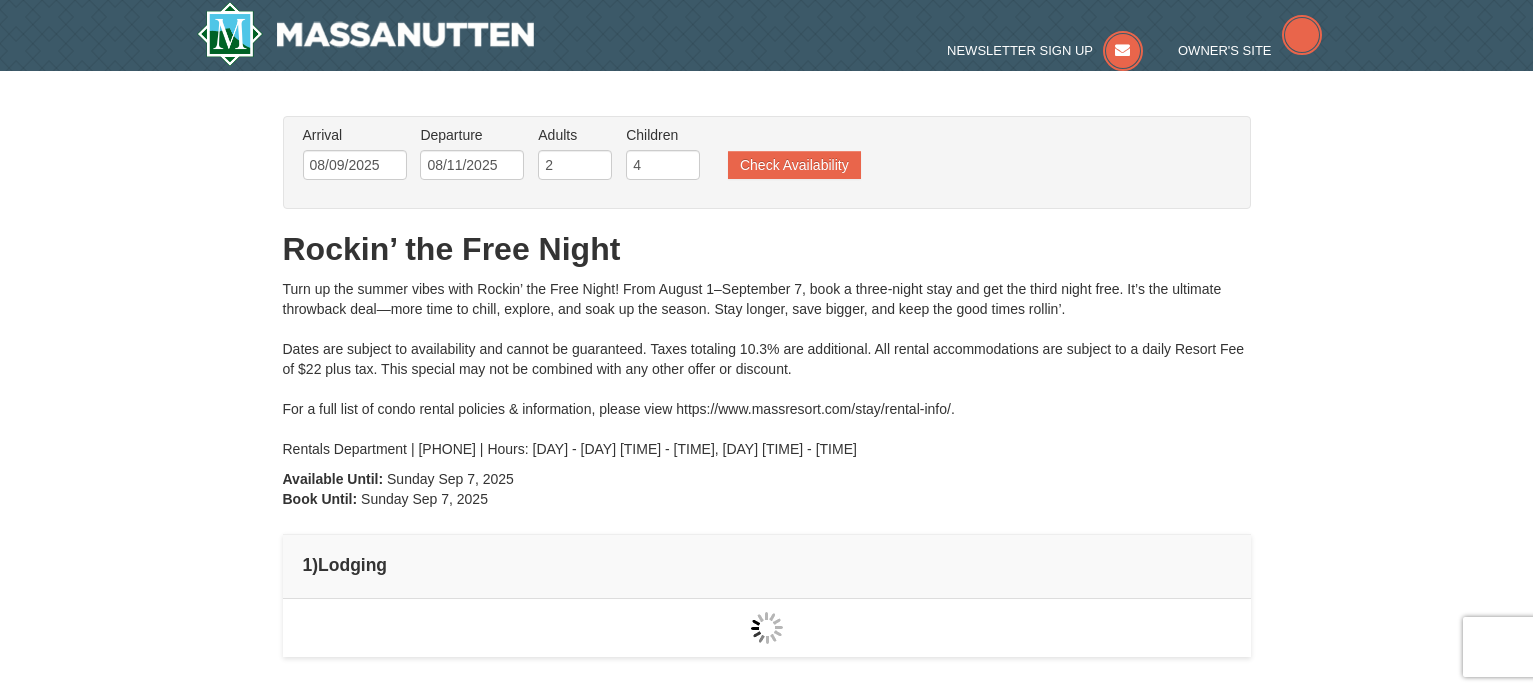 scroll, scrollTop: 0, scrollLeft: 0, axis: both 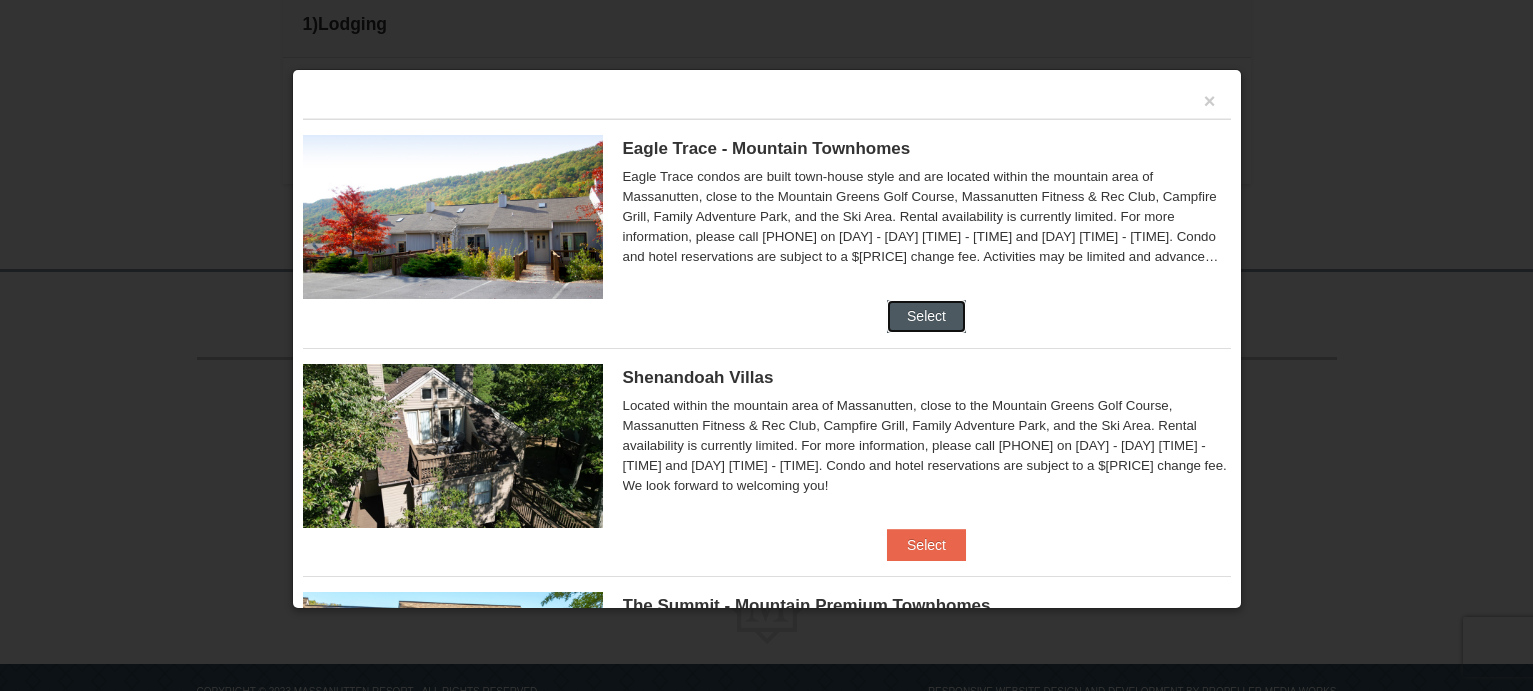 click on "Select" at bounding box center (926, 316) 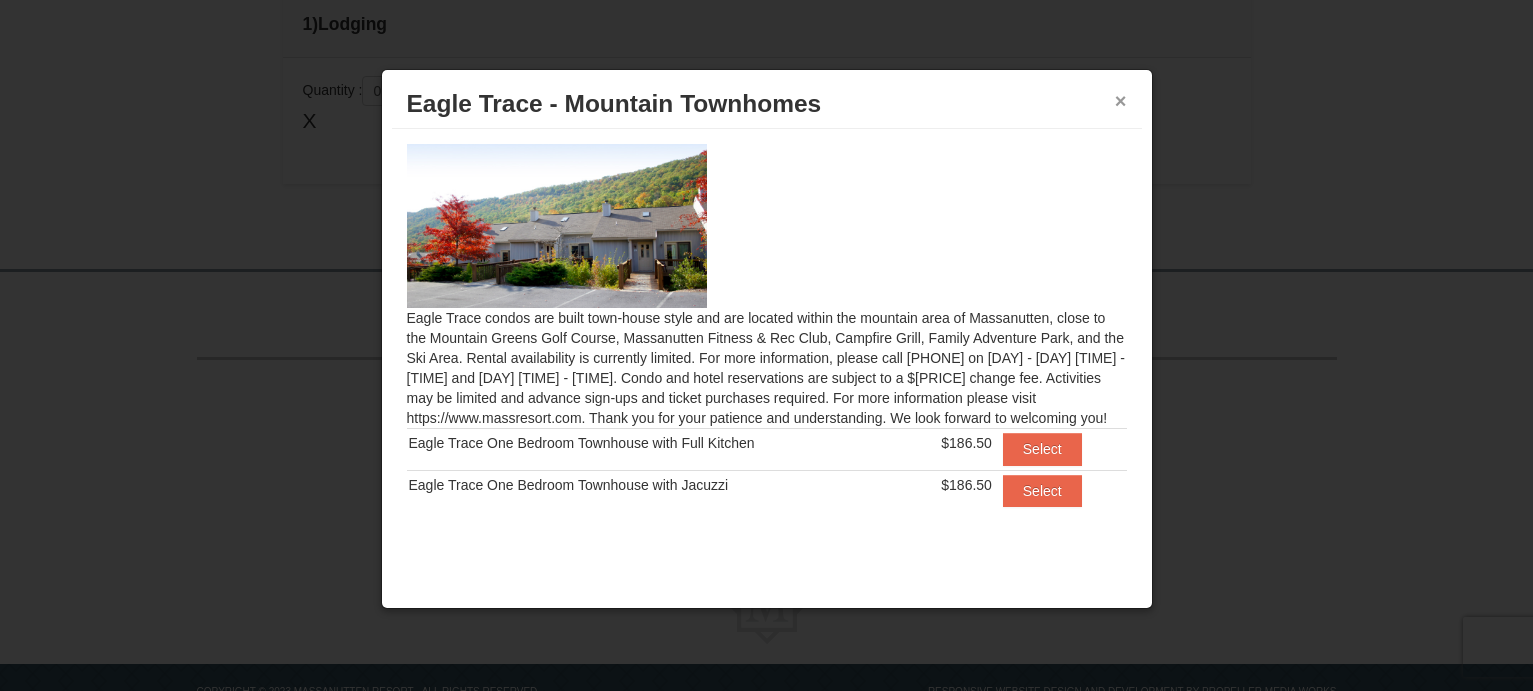 click on "×" at bounding box center [1121, 101] 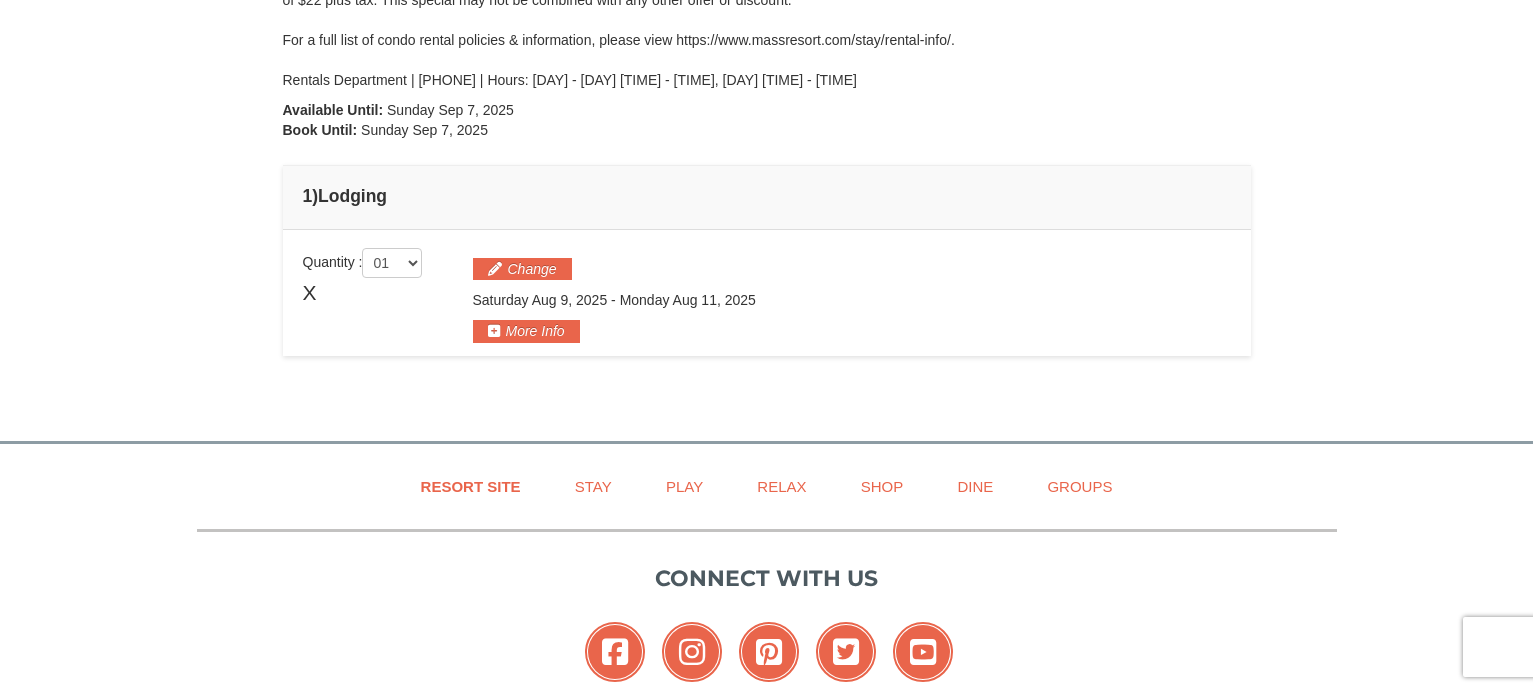 scroll, scrollTop: 340, scrollLeft: 0, axis: vertical 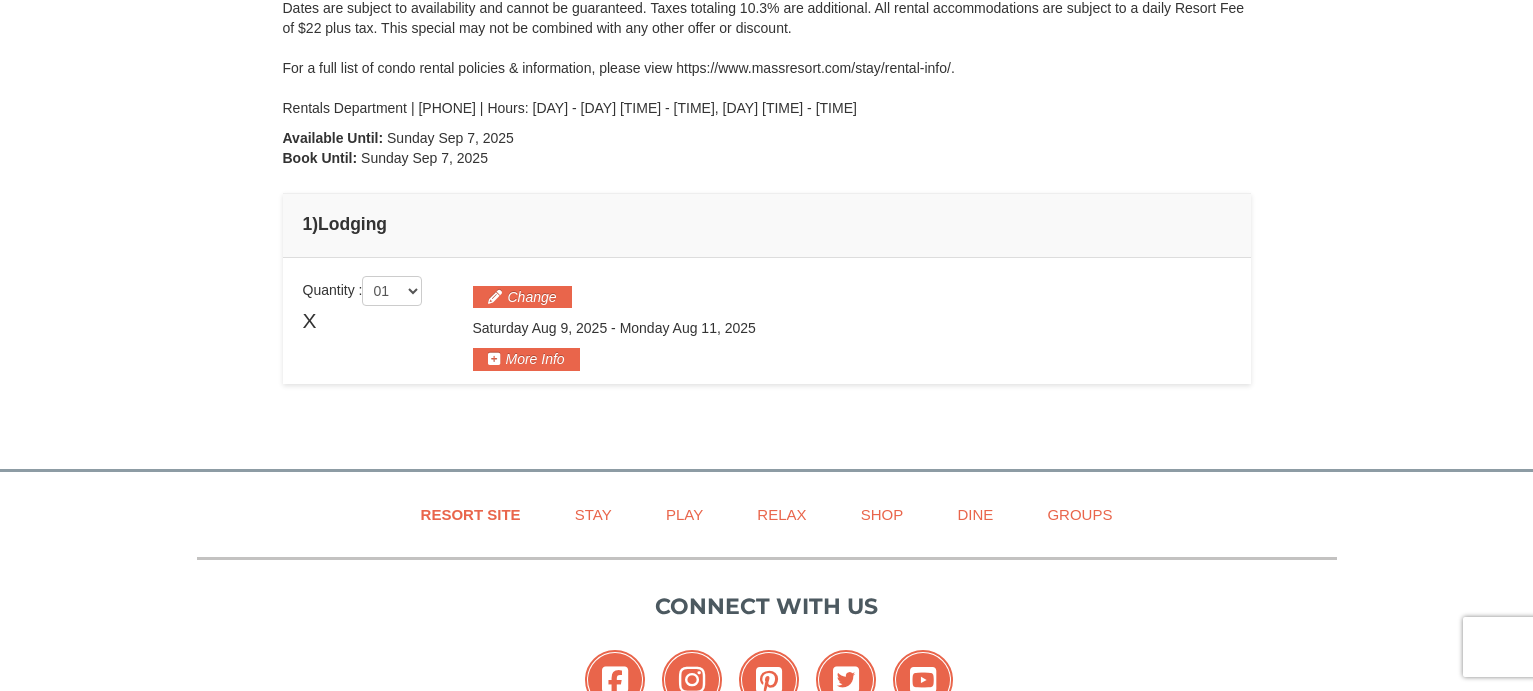 click on "X" at bounding box center (310, 321) 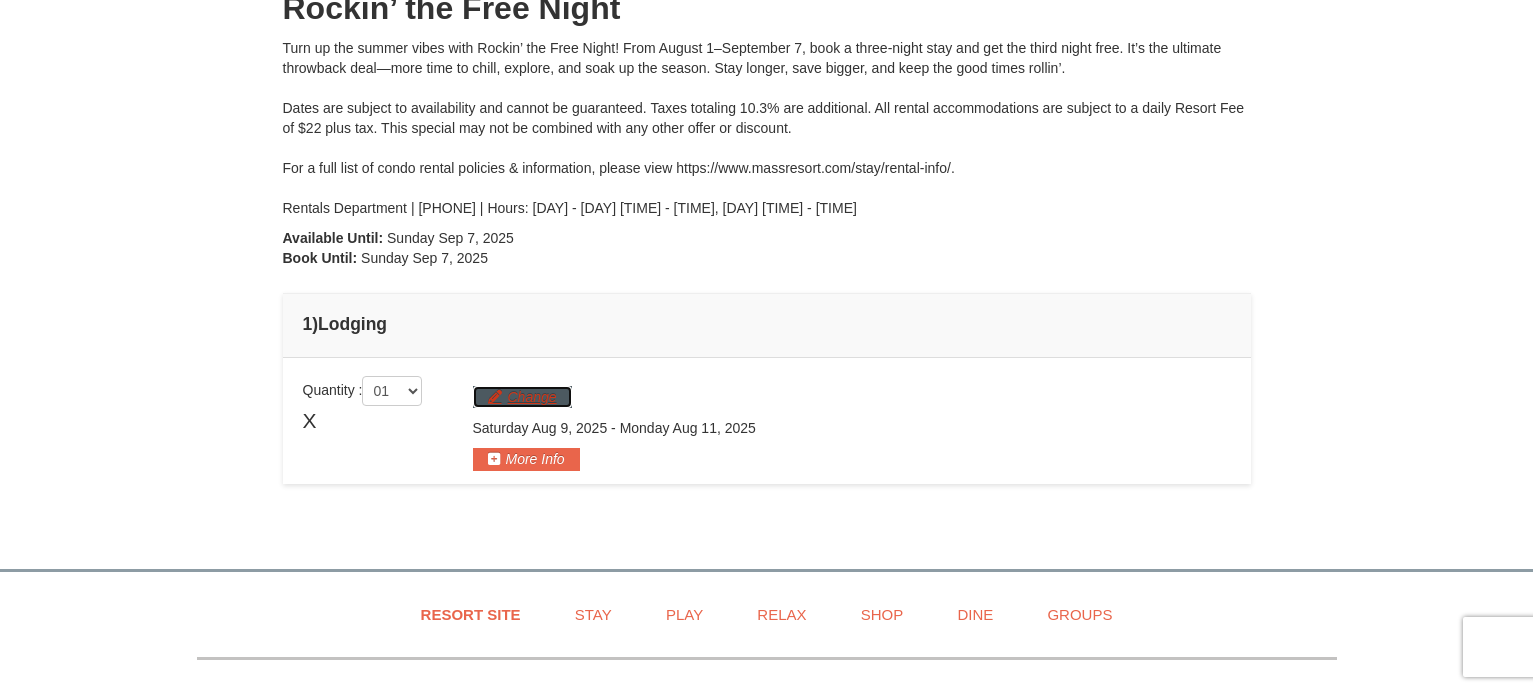 click on "Change" at bounding box center (522, 397) 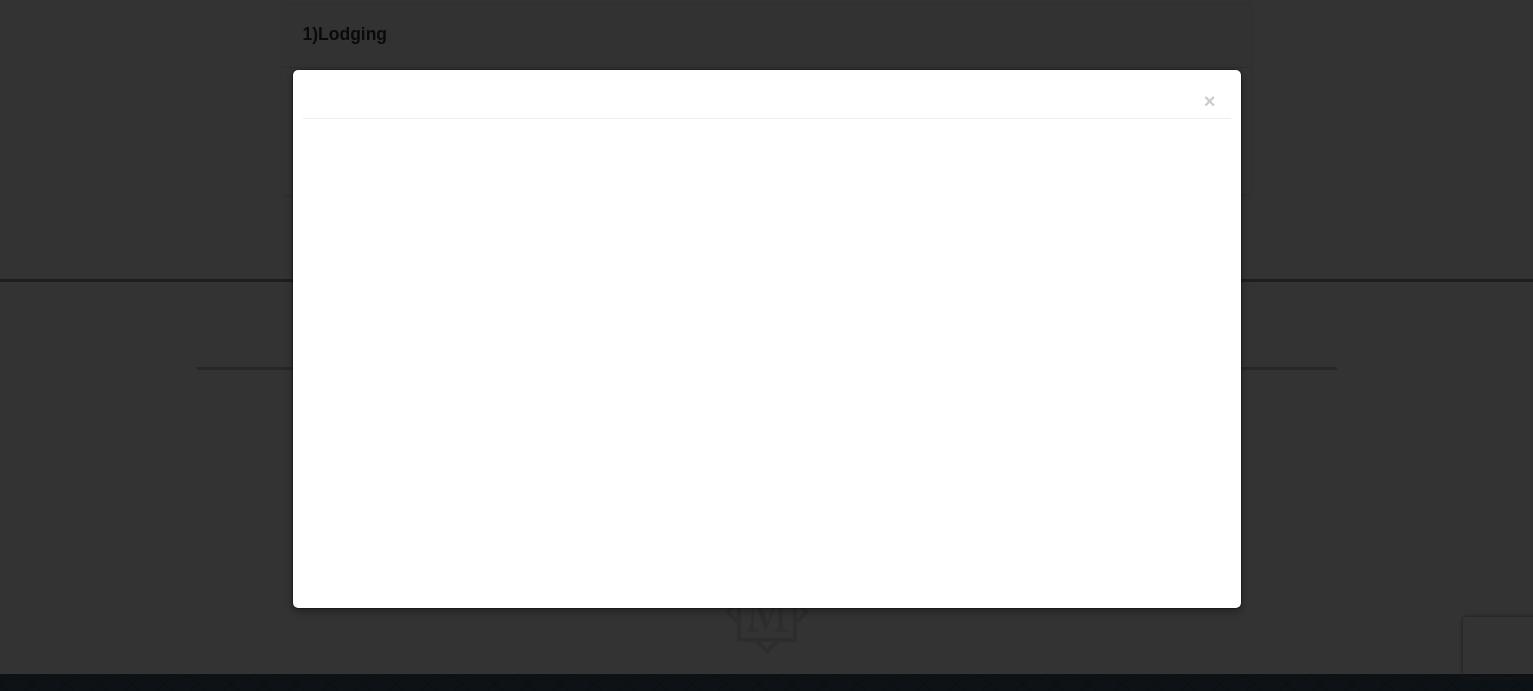 scroll, scrollTop: 598, scrollLeft: 0, axis: vertical 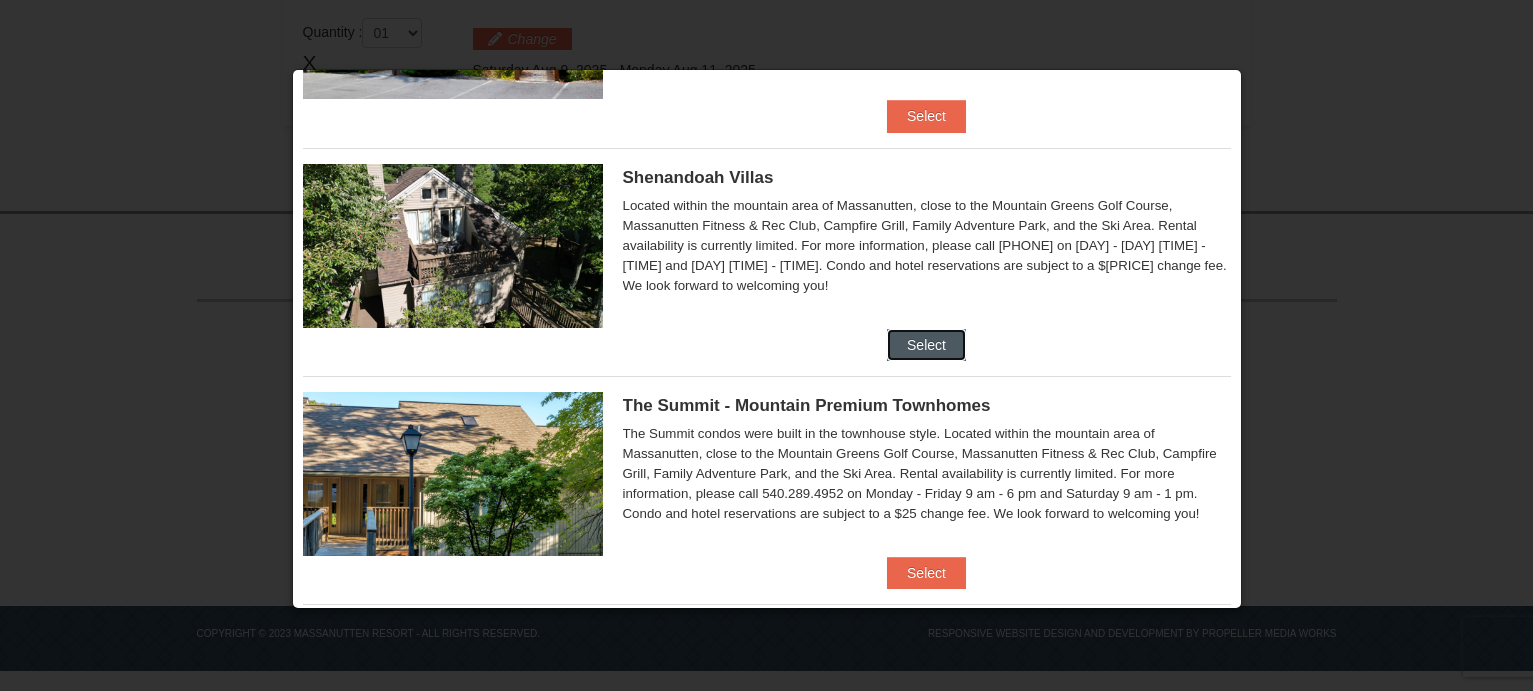 click on "Select" at bounding box center [926, 345] 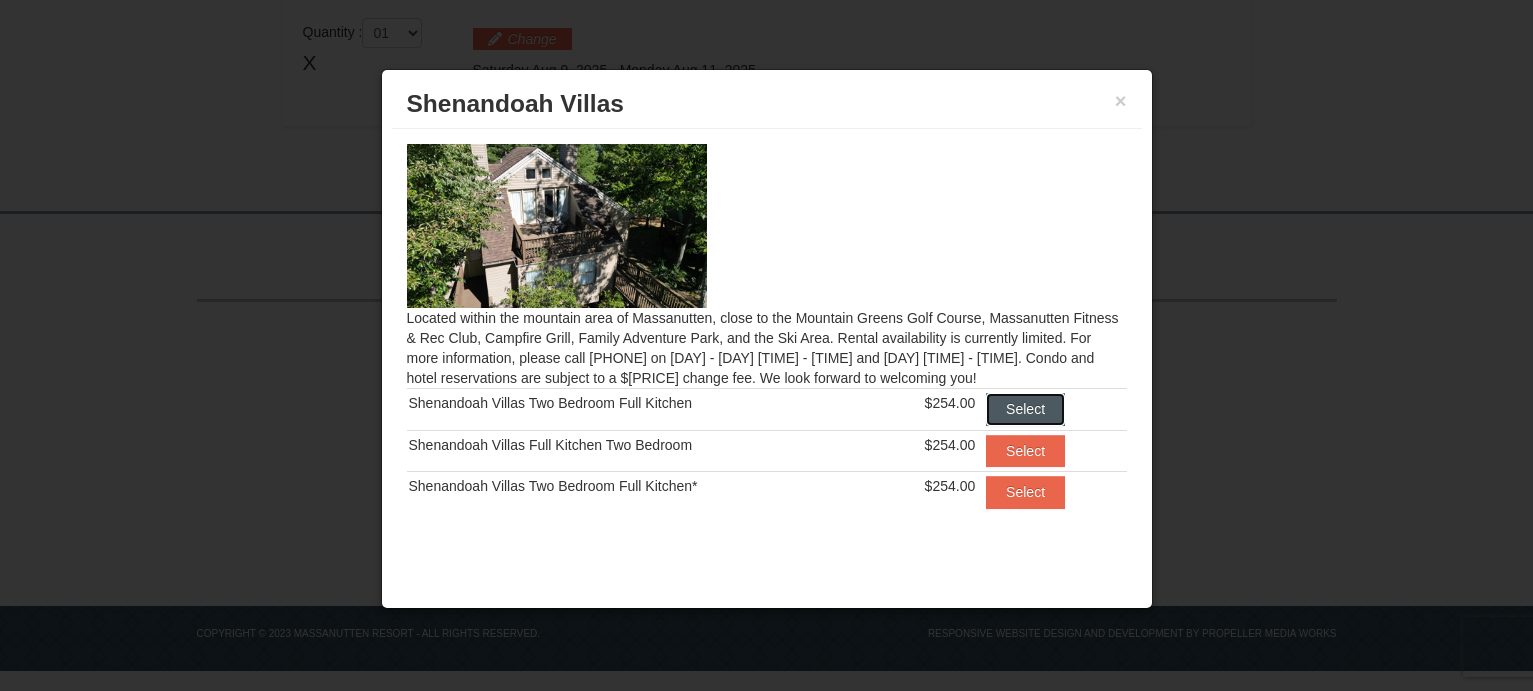 click on "Select" at bounding box center (1025, 409) 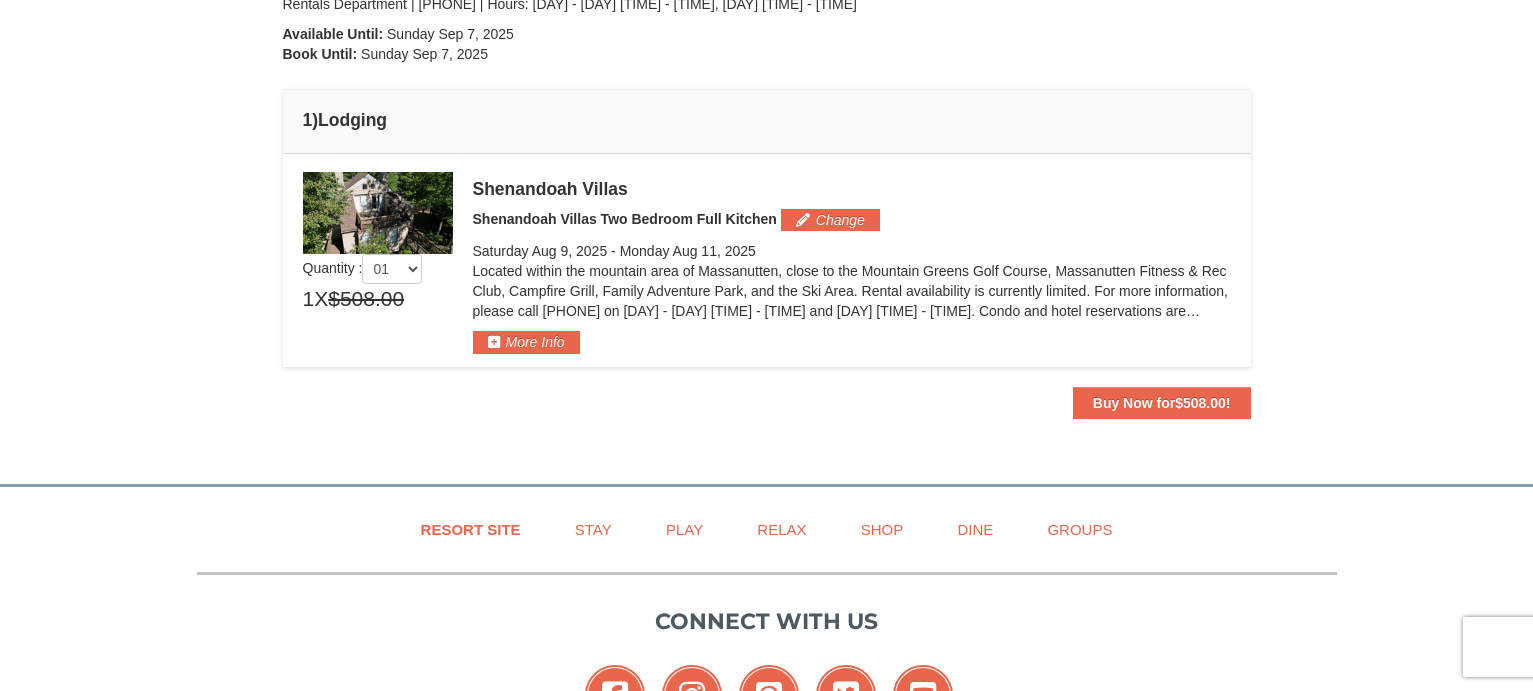scroll, scrollTop: 398, scrollLeft: 0, axis: vertical 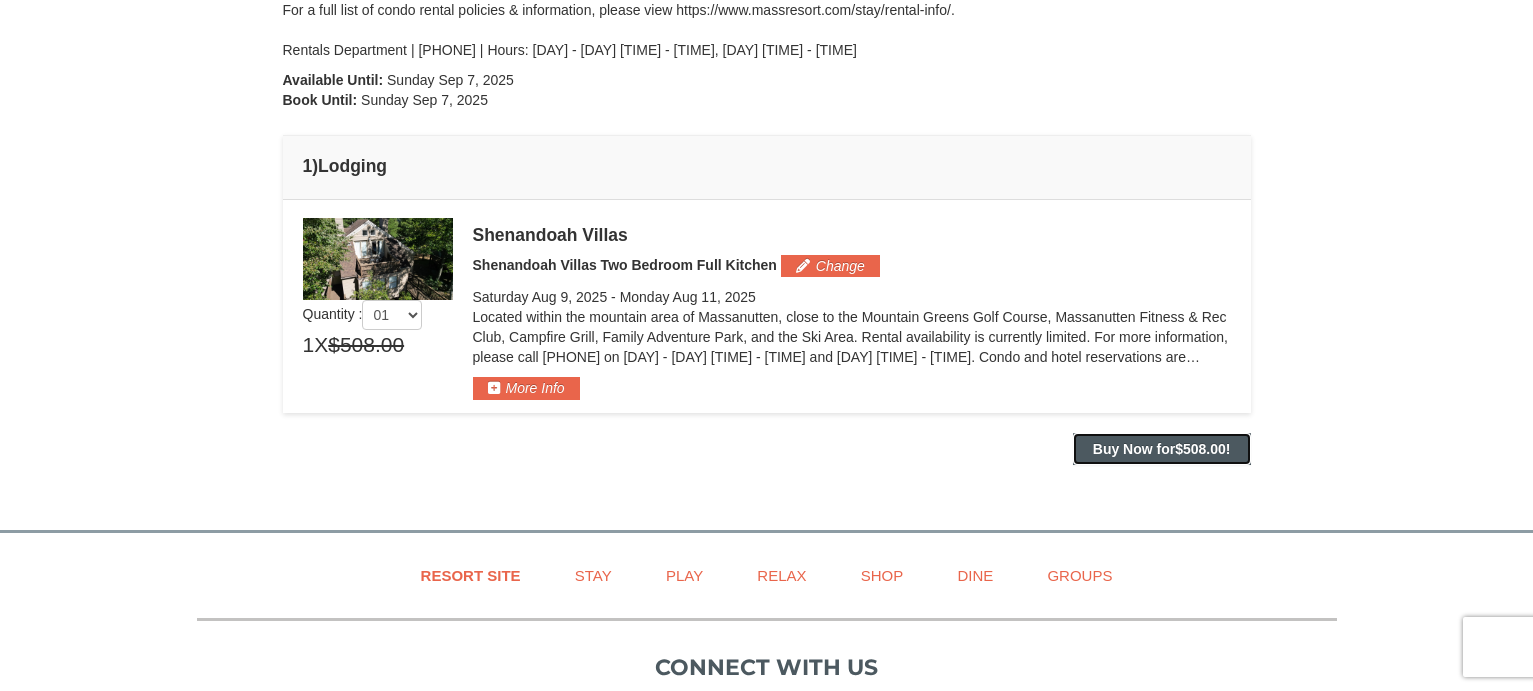 click on "Buy Now for
$508.00 !" at bounding box center [1162, 449] 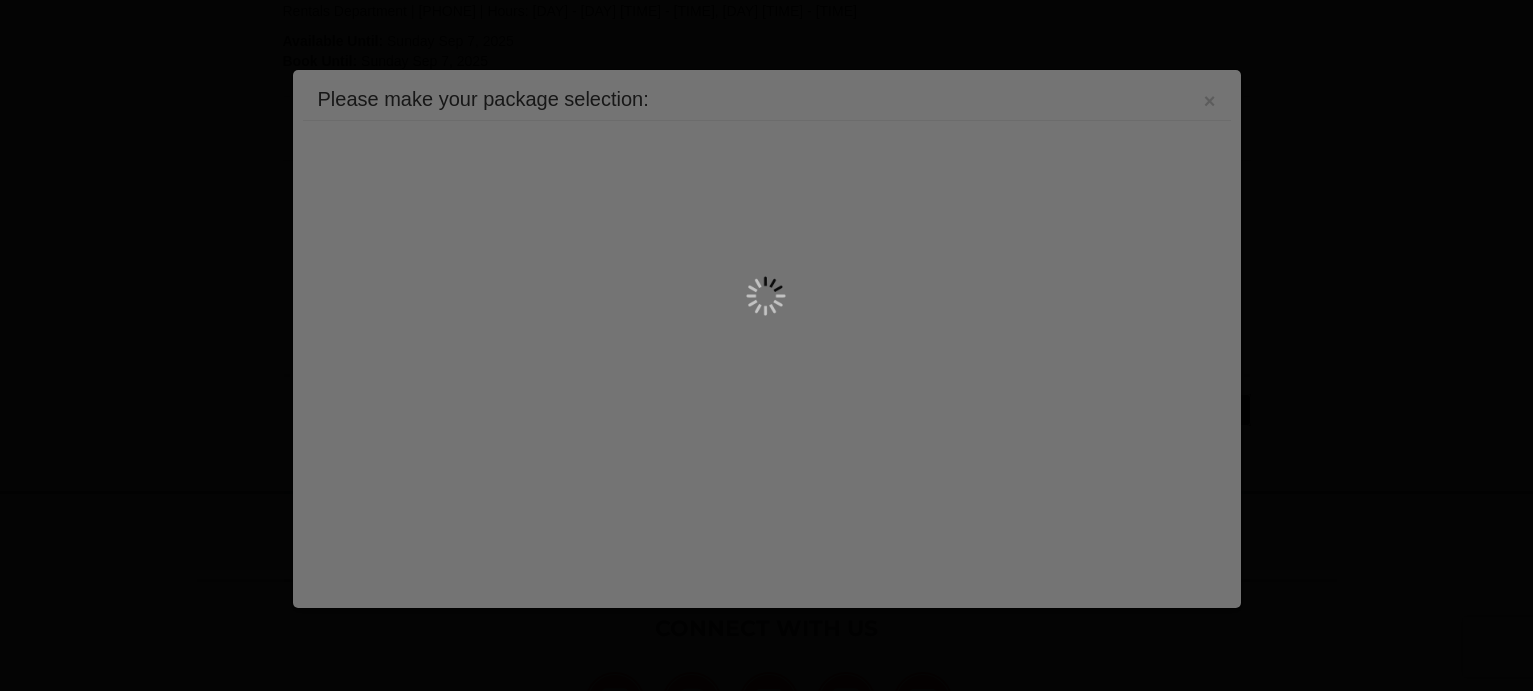 scroll, scrollTop: 520, scrollLeft: 0, axis: vertical 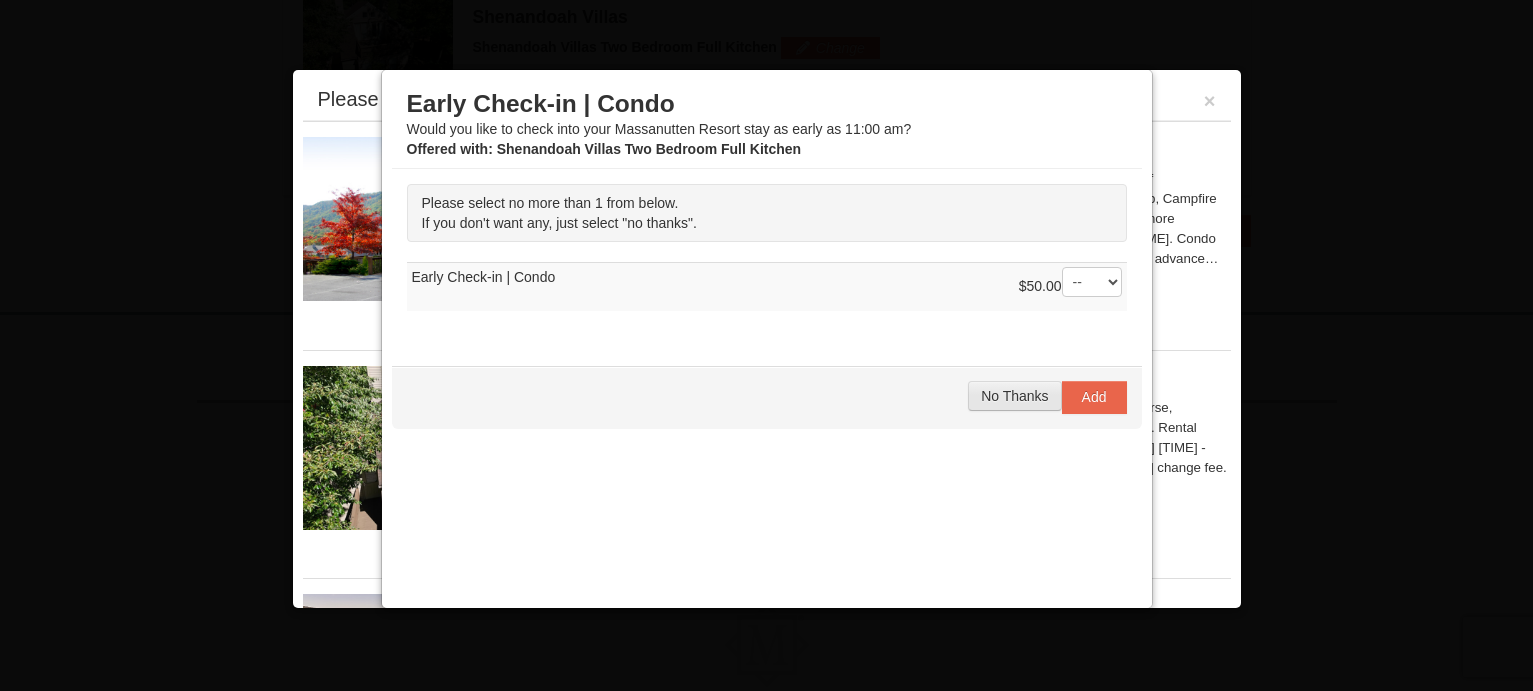 click on "No Thanks" at bounding box center (1014, 396) 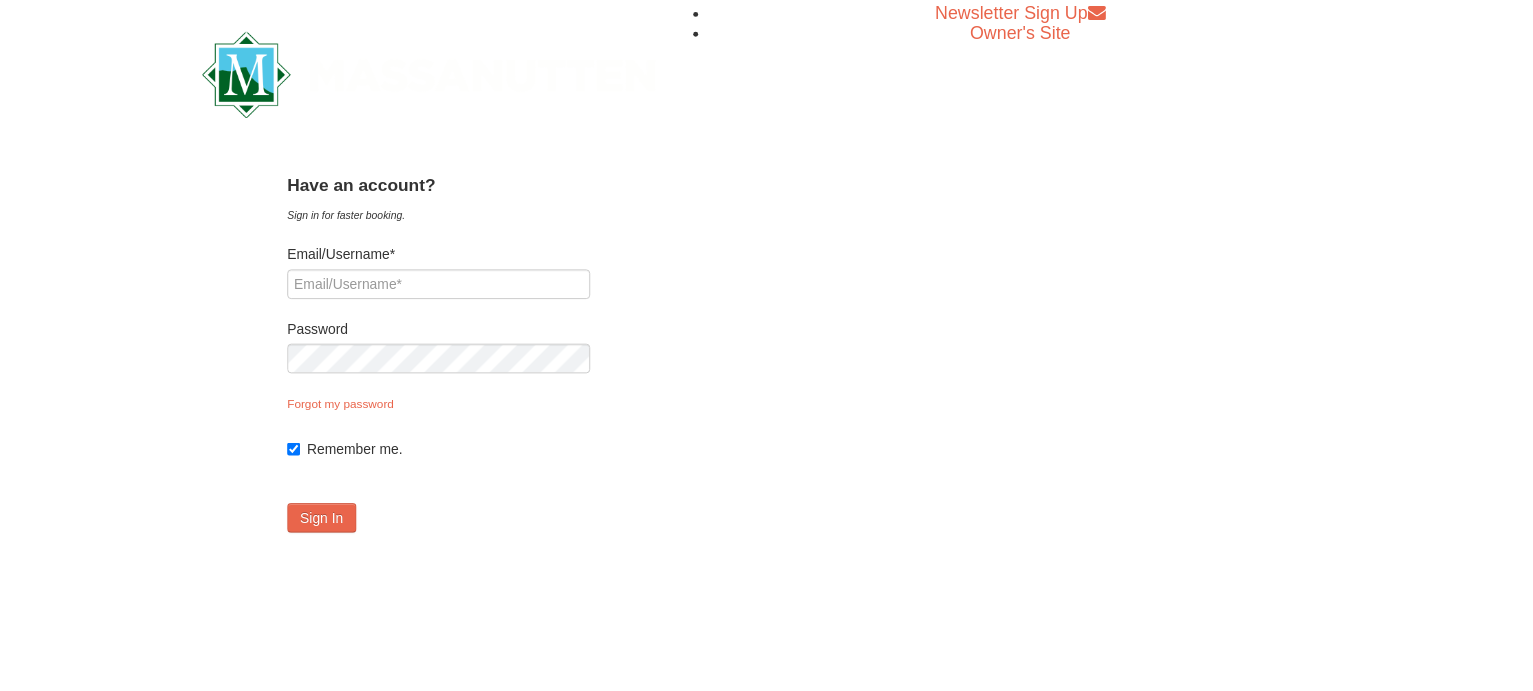 scroll, scrollTop: 0, scrollLeft: 0, axis: both 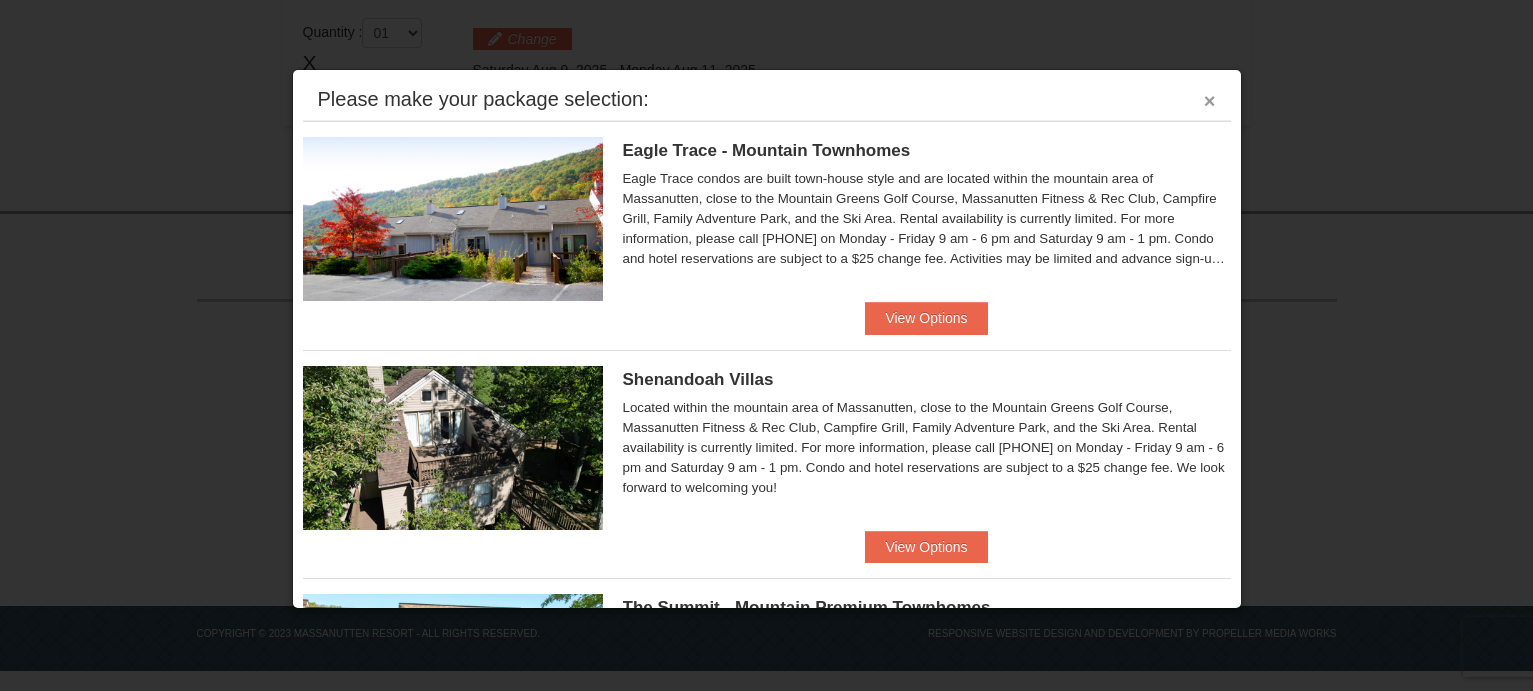 click on "×" at bounding box center [1210, 101] 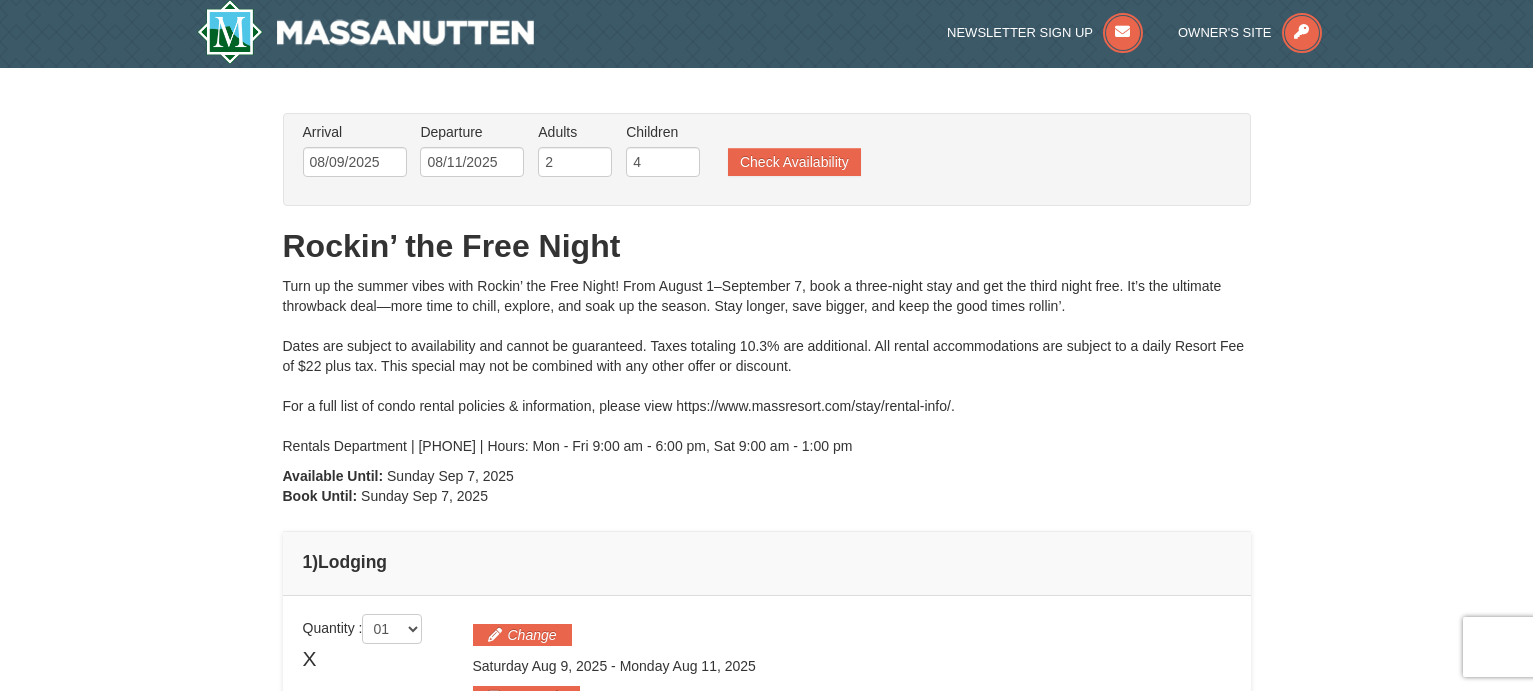 scroll, scrollTop: 0, scrollLeft: 0, axis: both 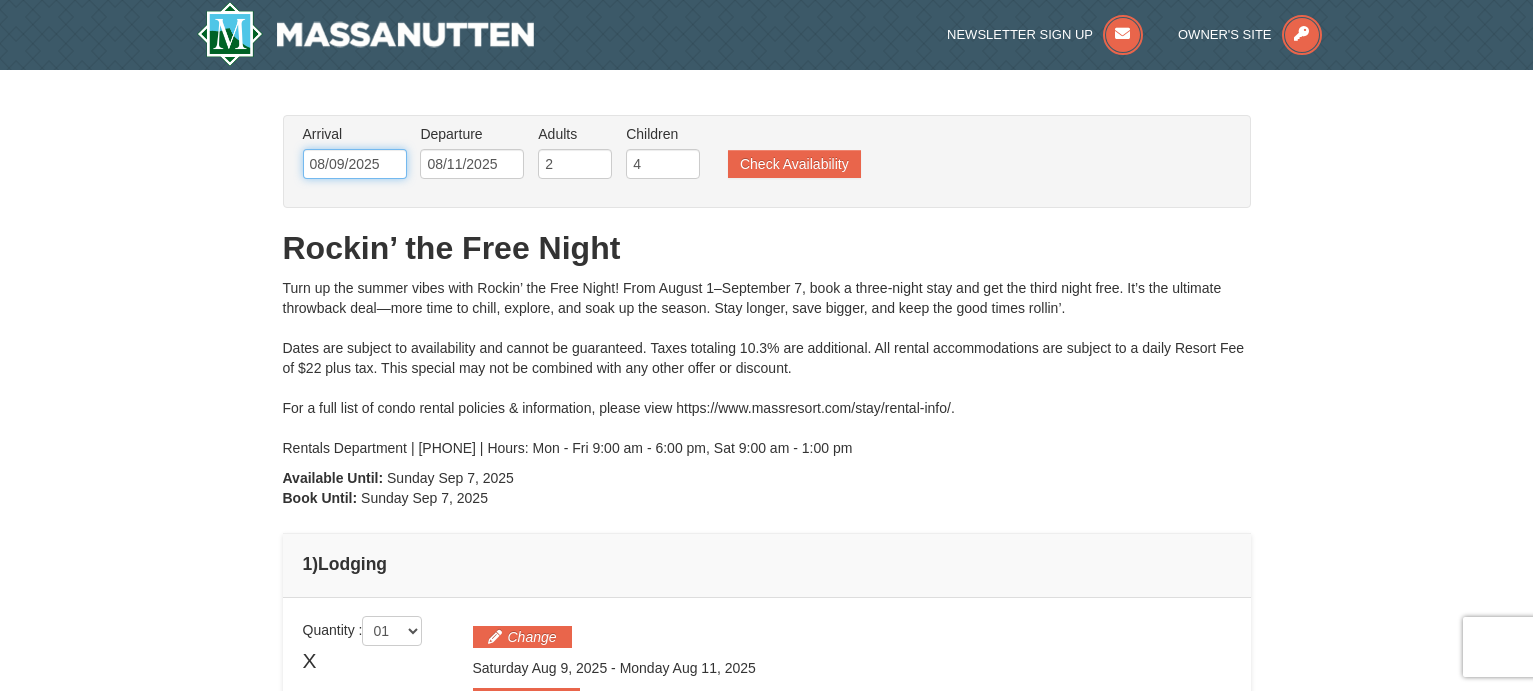 click on "08/09/2025" at bounding box center (355, 164) 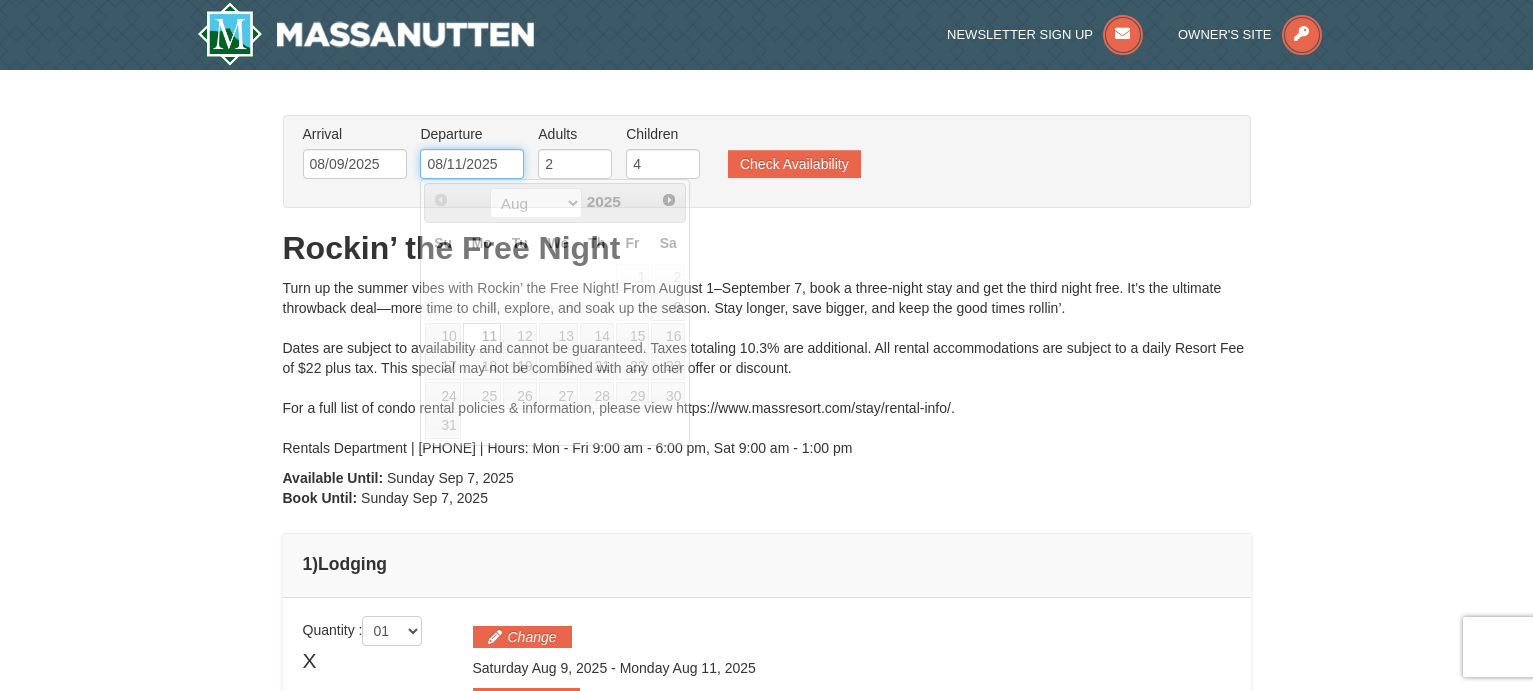 click on "08/11/2025" at bounding box center (472, 164) 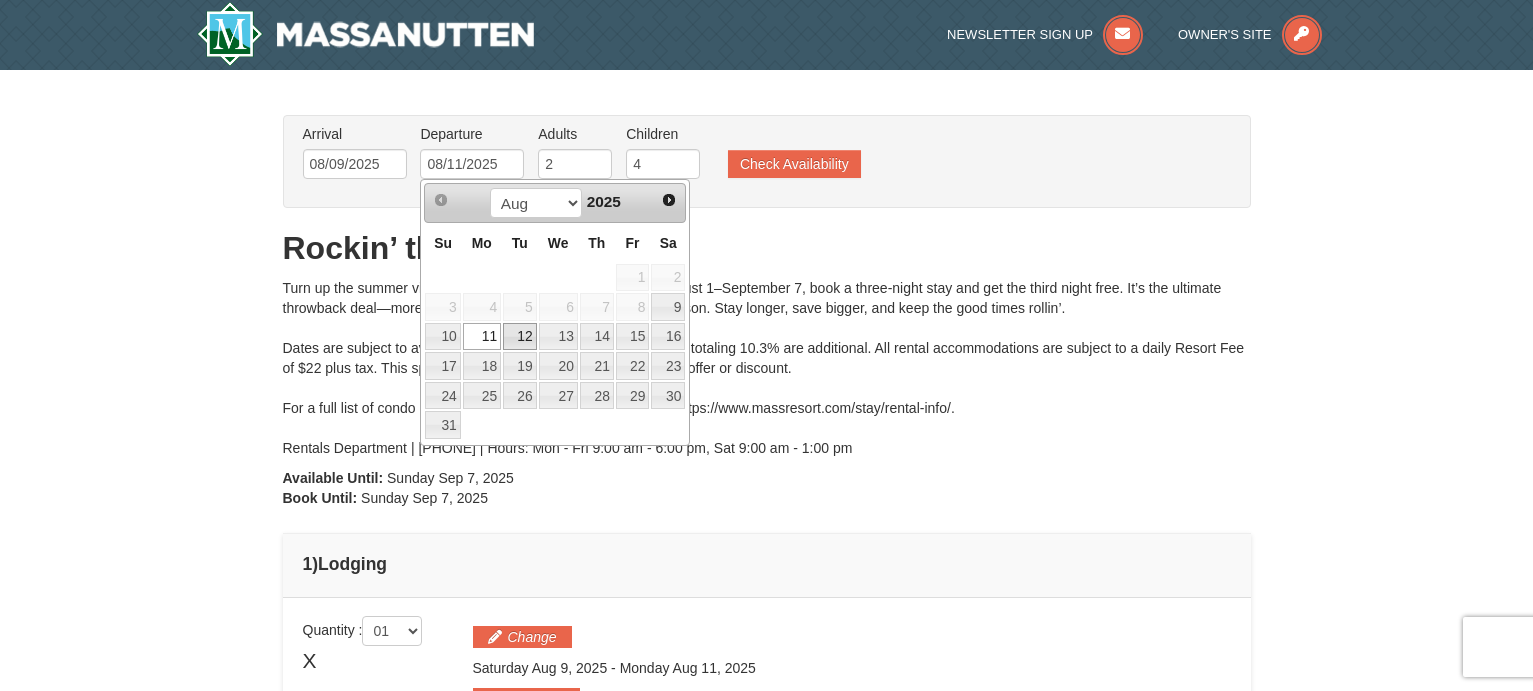 click on "12" at bounding box center (520, 337) 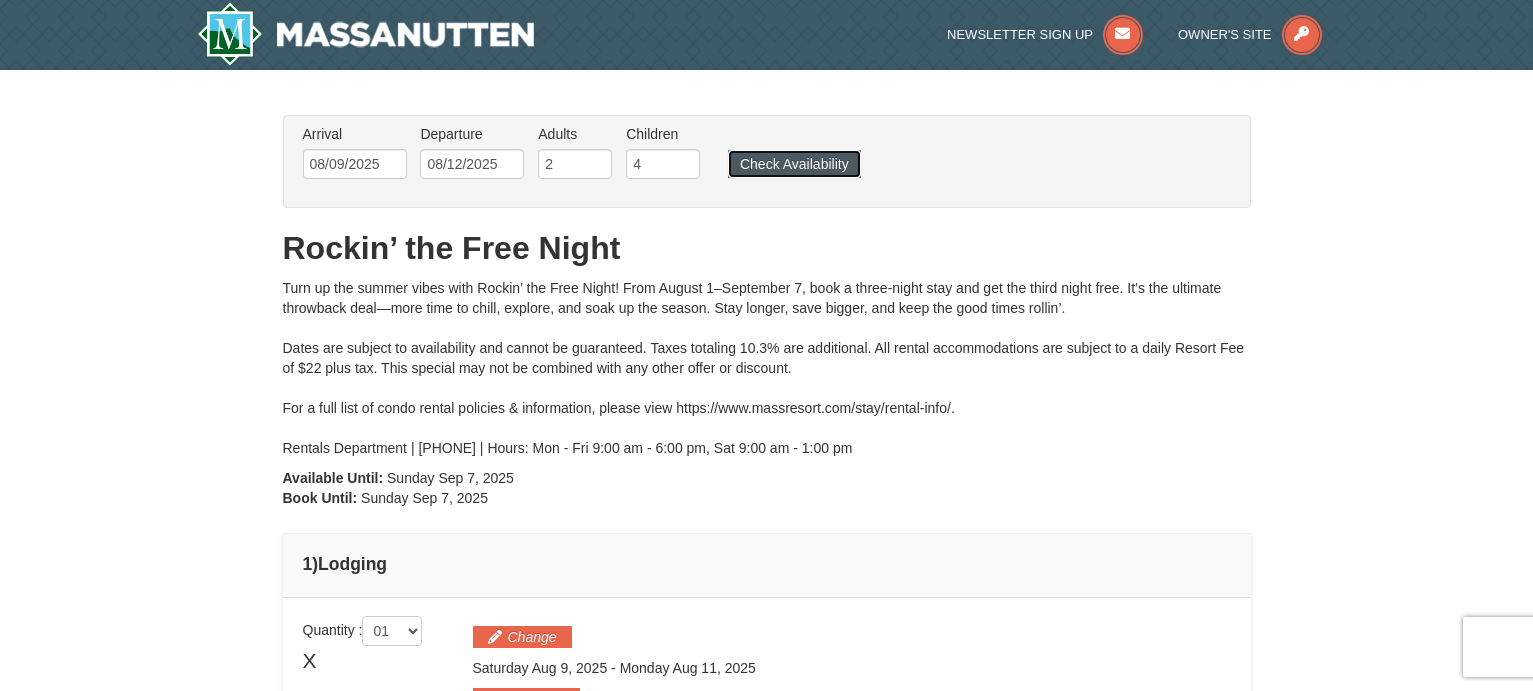 click on "Check Availability" at bounding box center (794, 164) 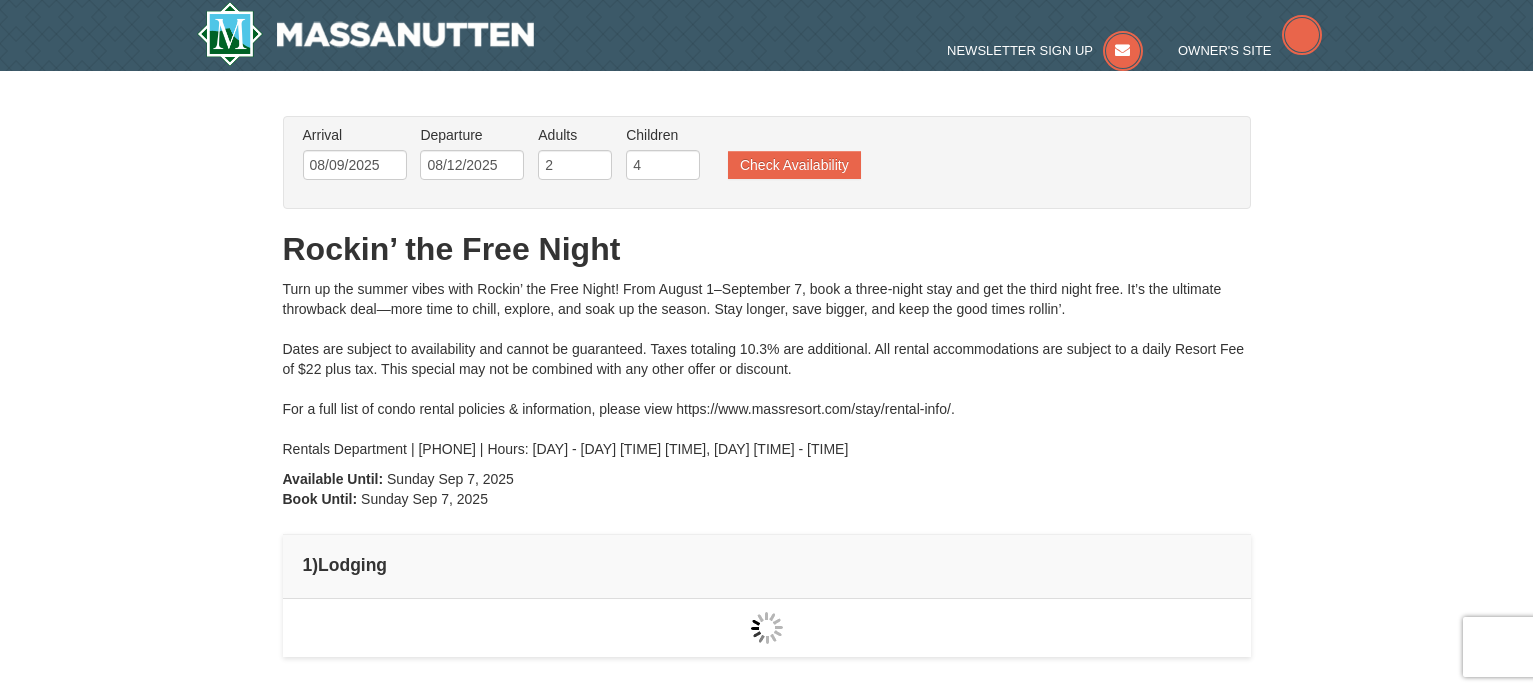 scroll, scrollTop: 0, scrollLeft: 0, axis: both 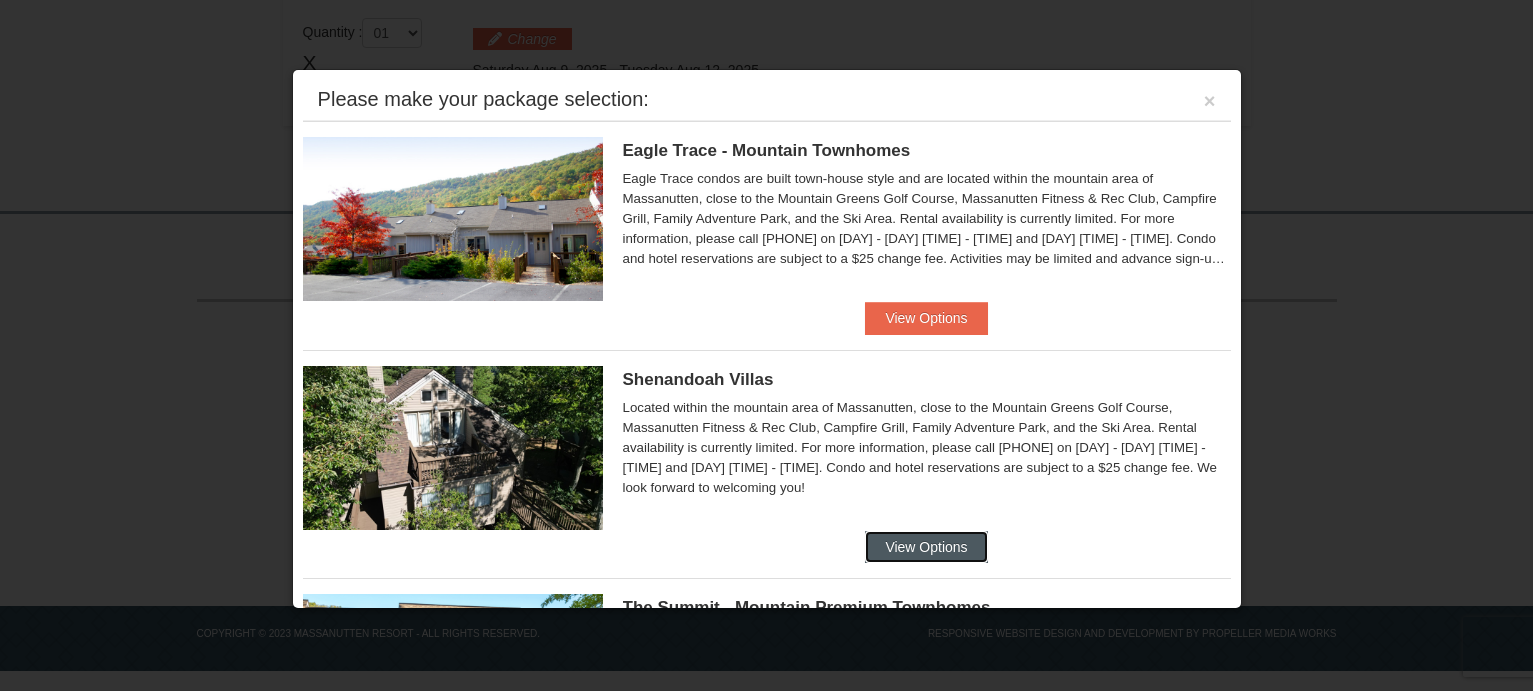 click on "View Options" at bounding box center [926, 547] 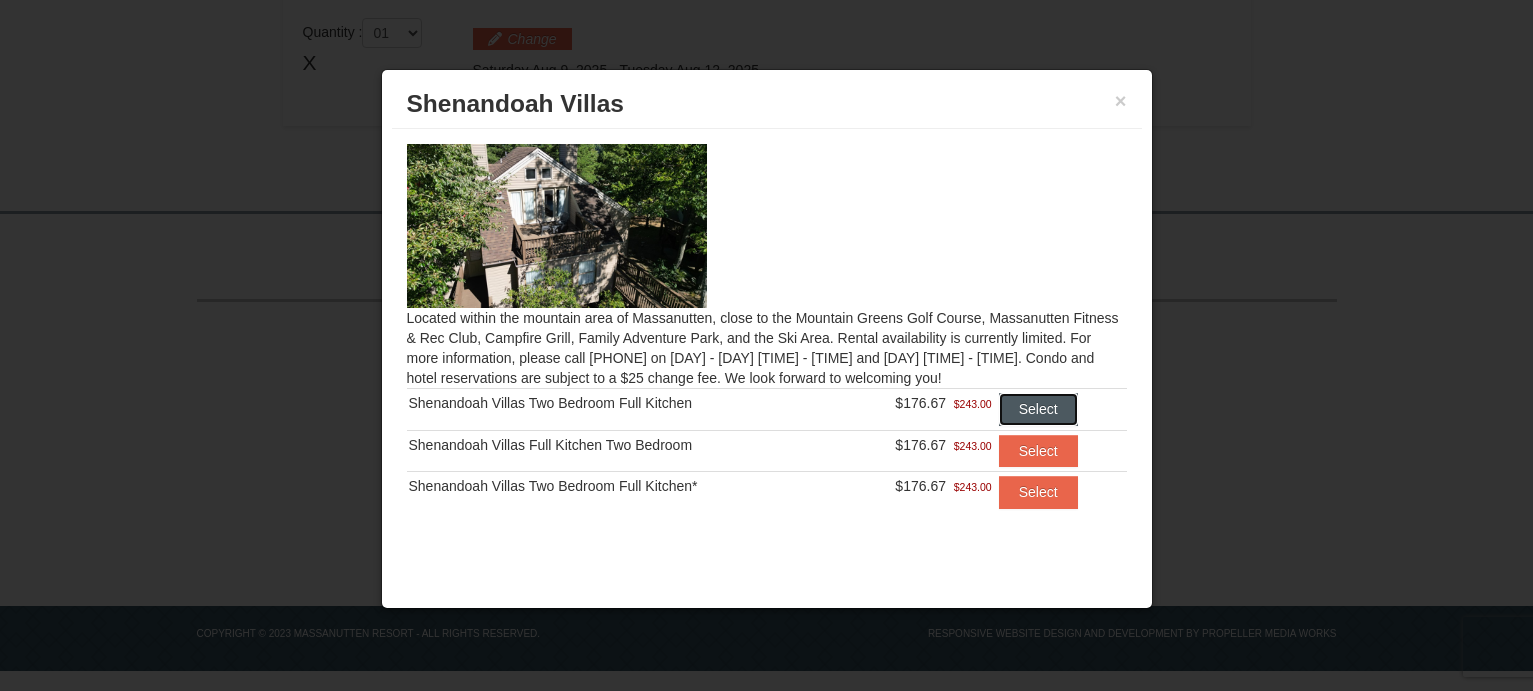 click on "Select" at bounding box center [1038, 409] 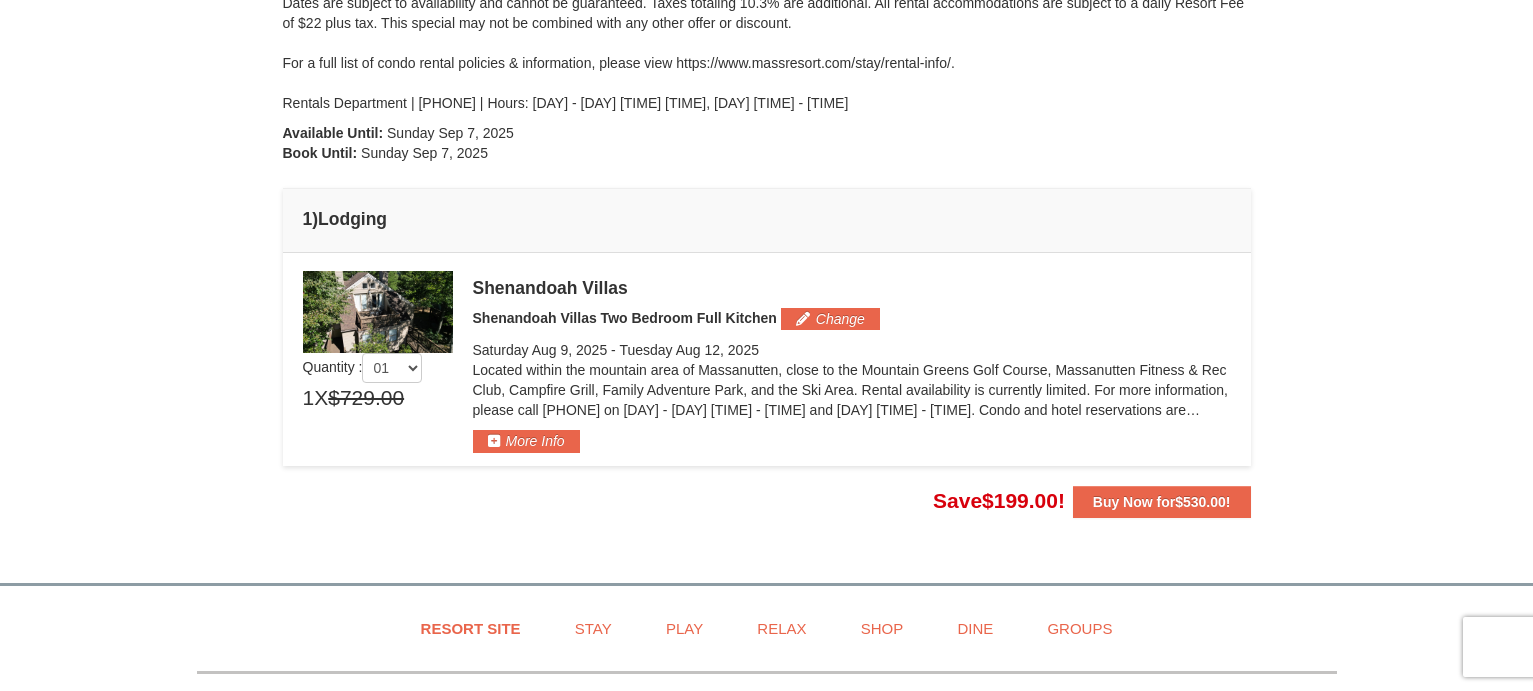 scroll, scrollTop: 298, scrollLeft: 0, axis: vertical 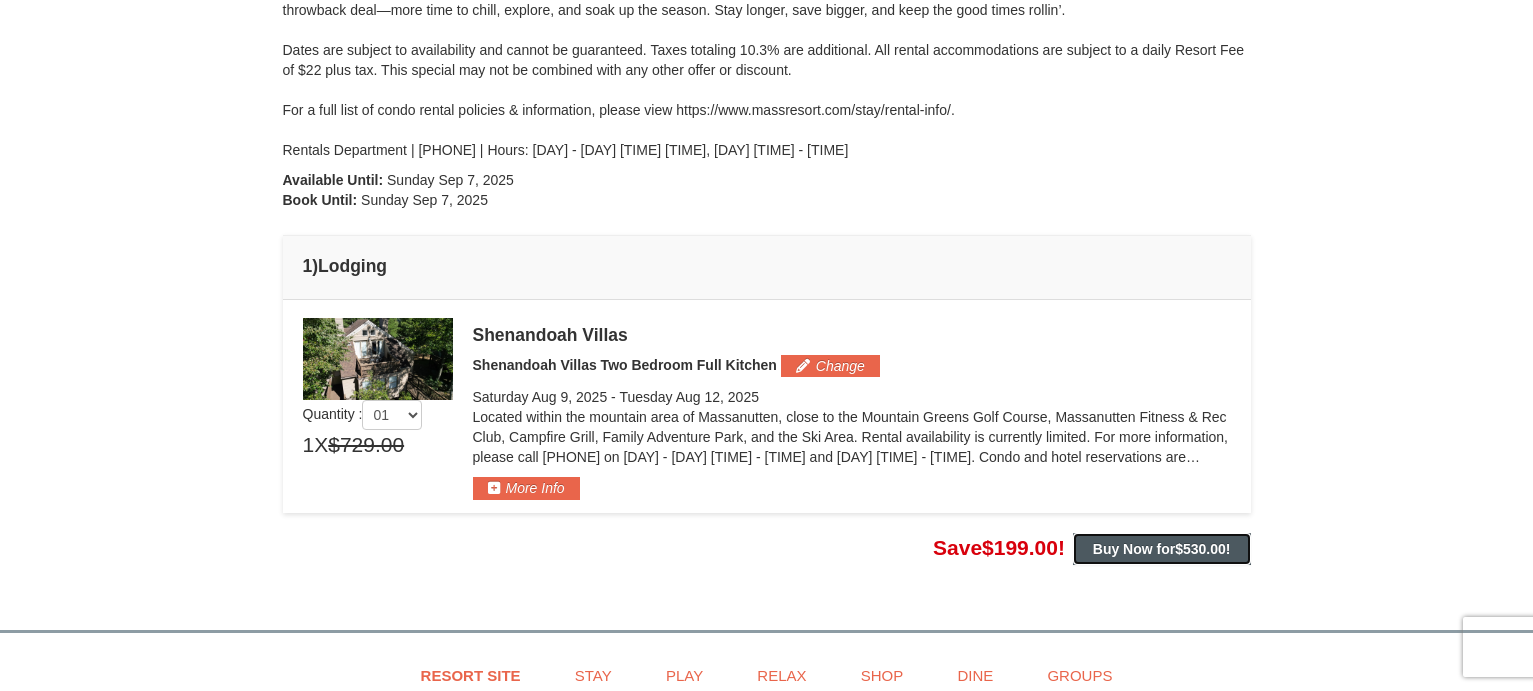 click on "$530.00" at bounding box center (1200, 549) 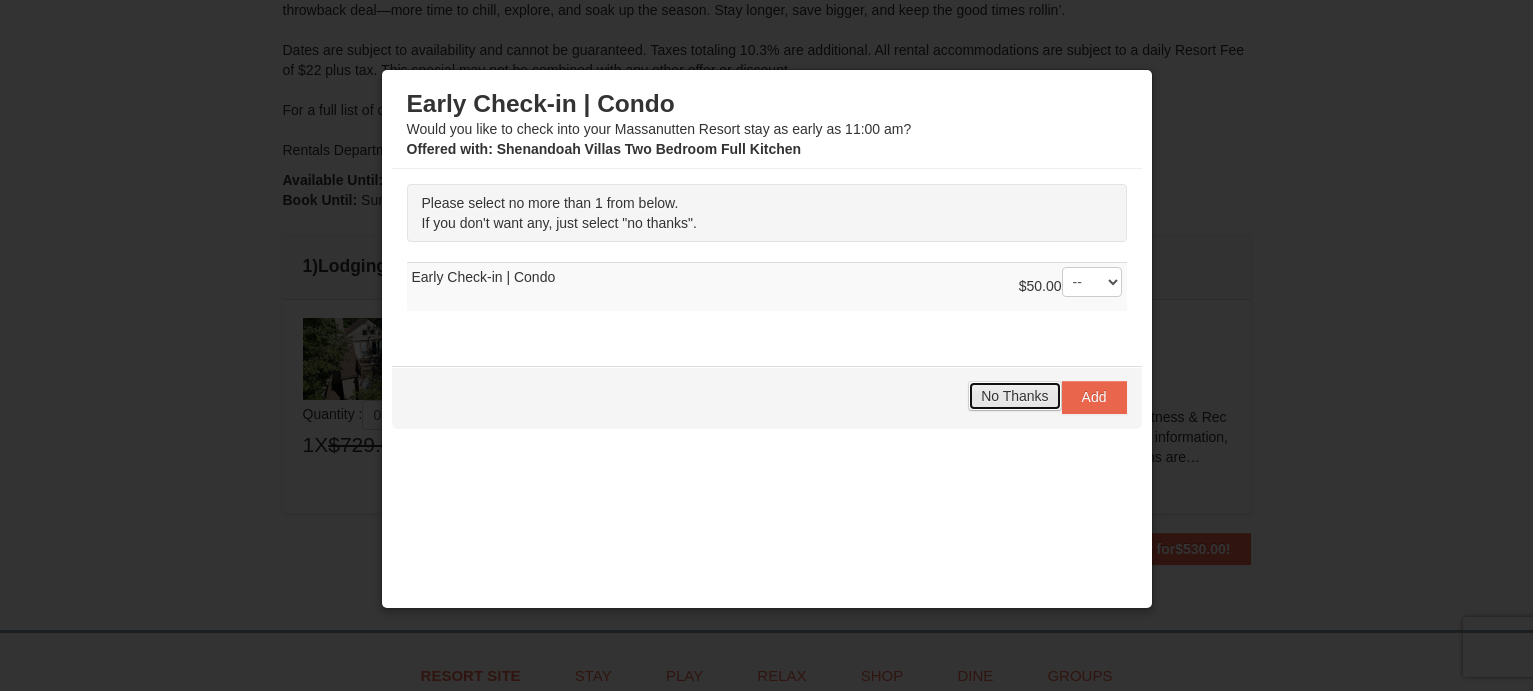 click on "No Thanks" at bounding box center (1014, 396) 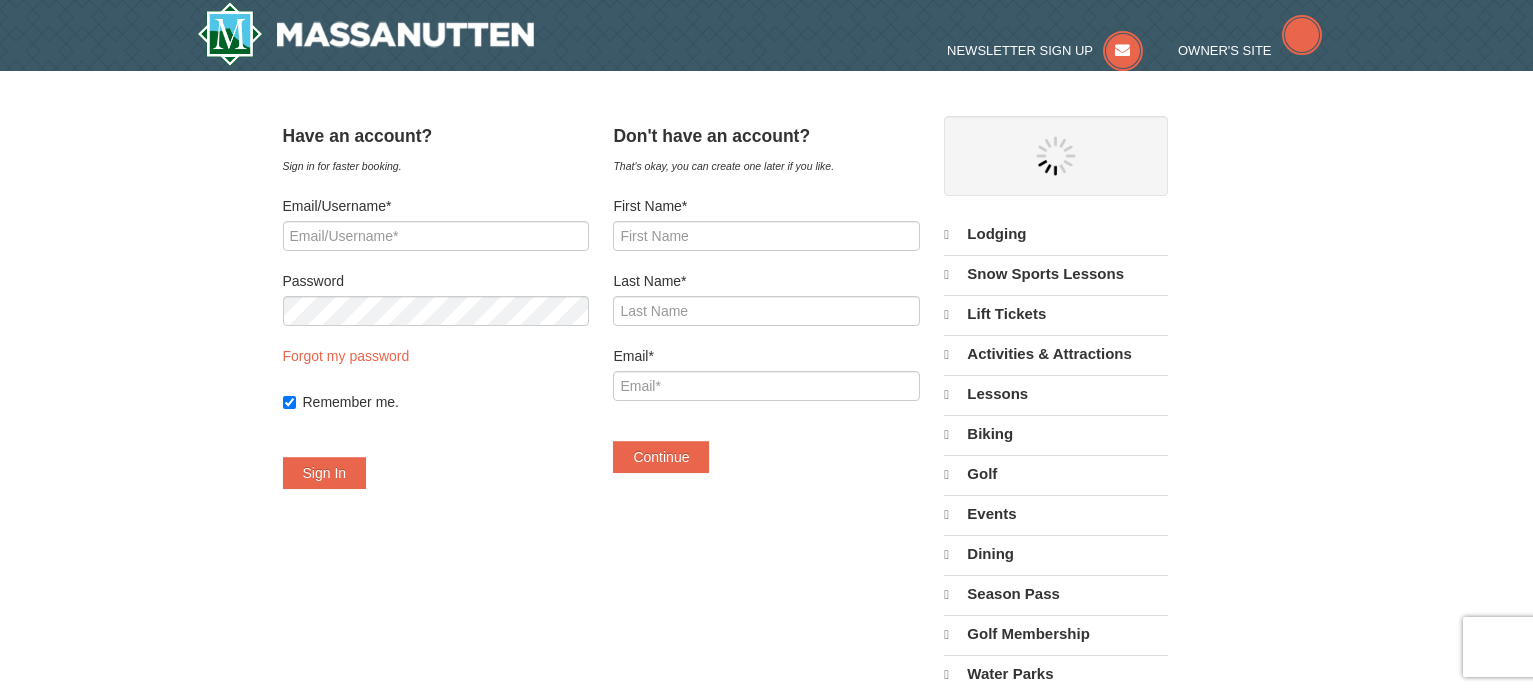 scroll, scrollTop: 0, scrollLeft: 0, axis: both 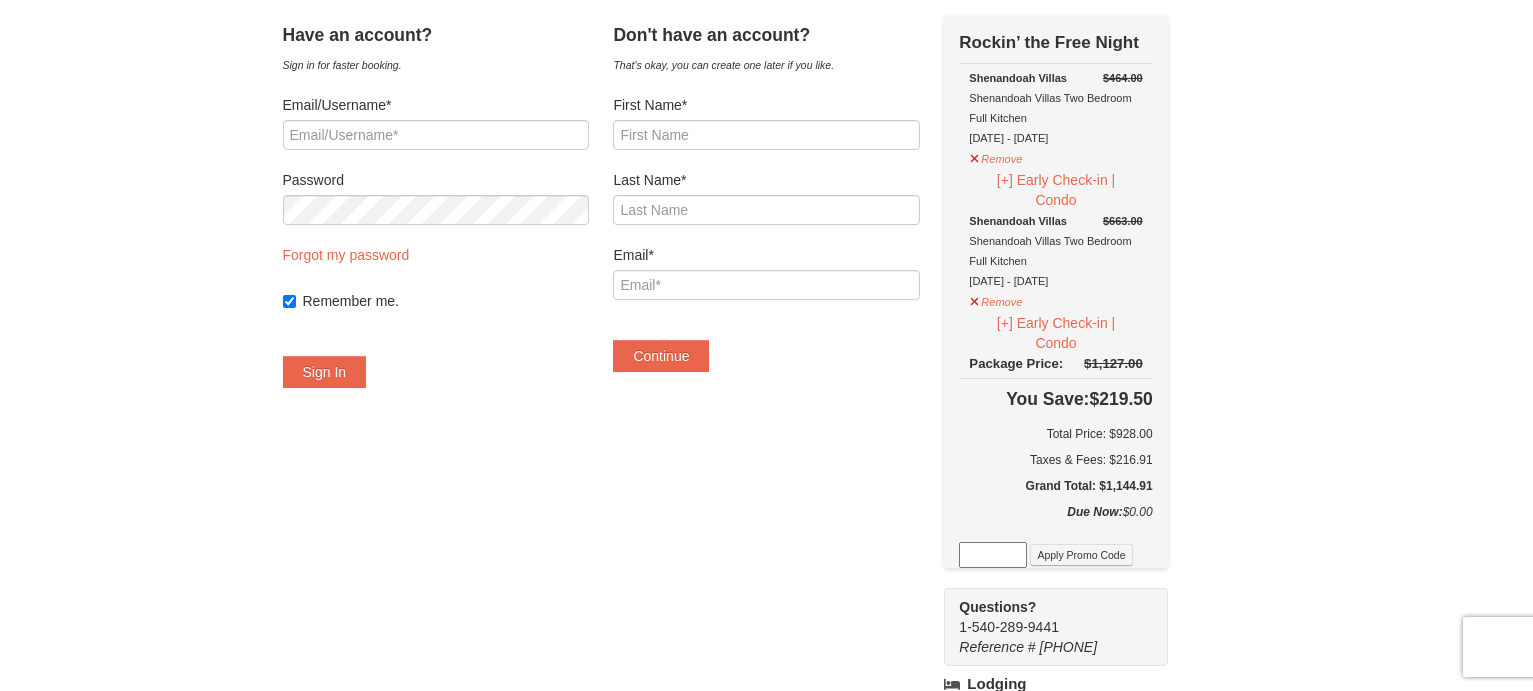 drag, startPoint x: 0, startPoint y: 0, endPoint x: 1193, endPoint y: 405, distance: 1259.8706 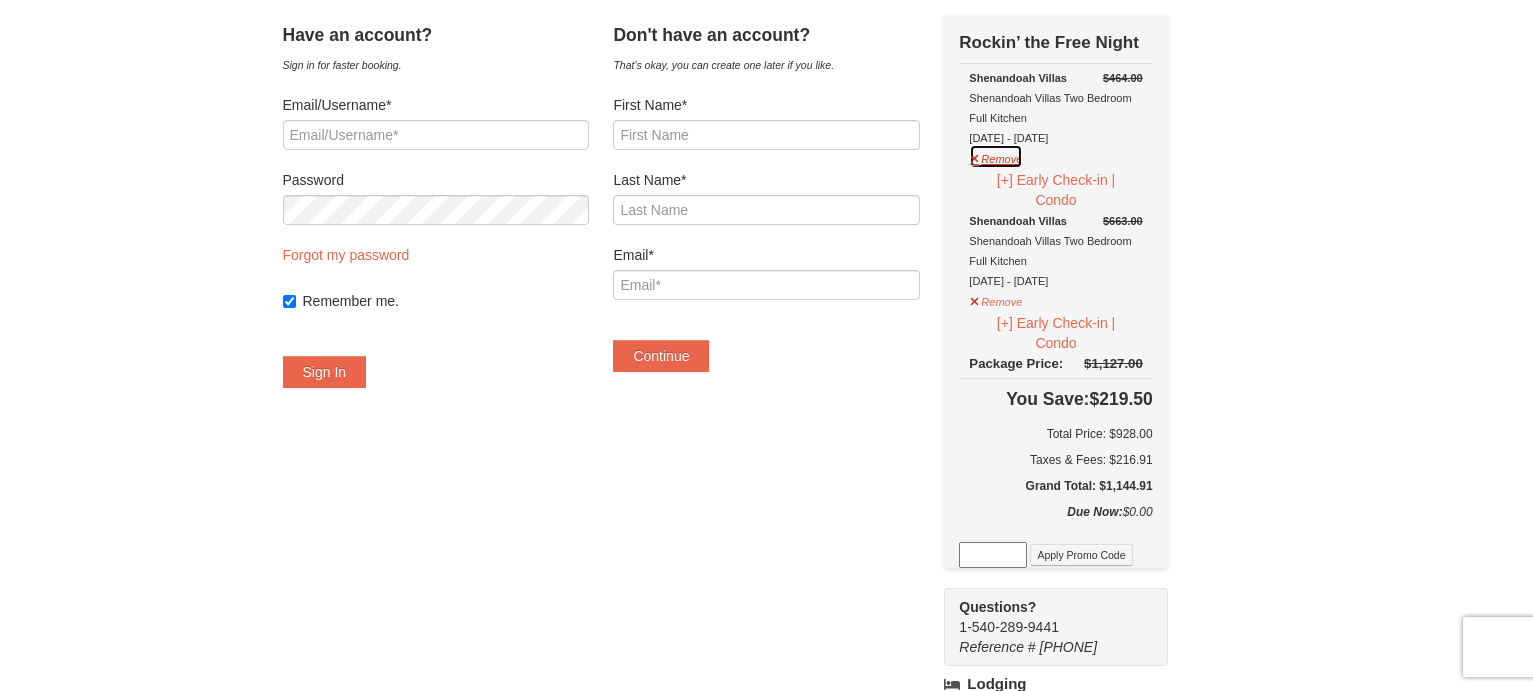 click on "Remove" at bounding box center [996, 156] 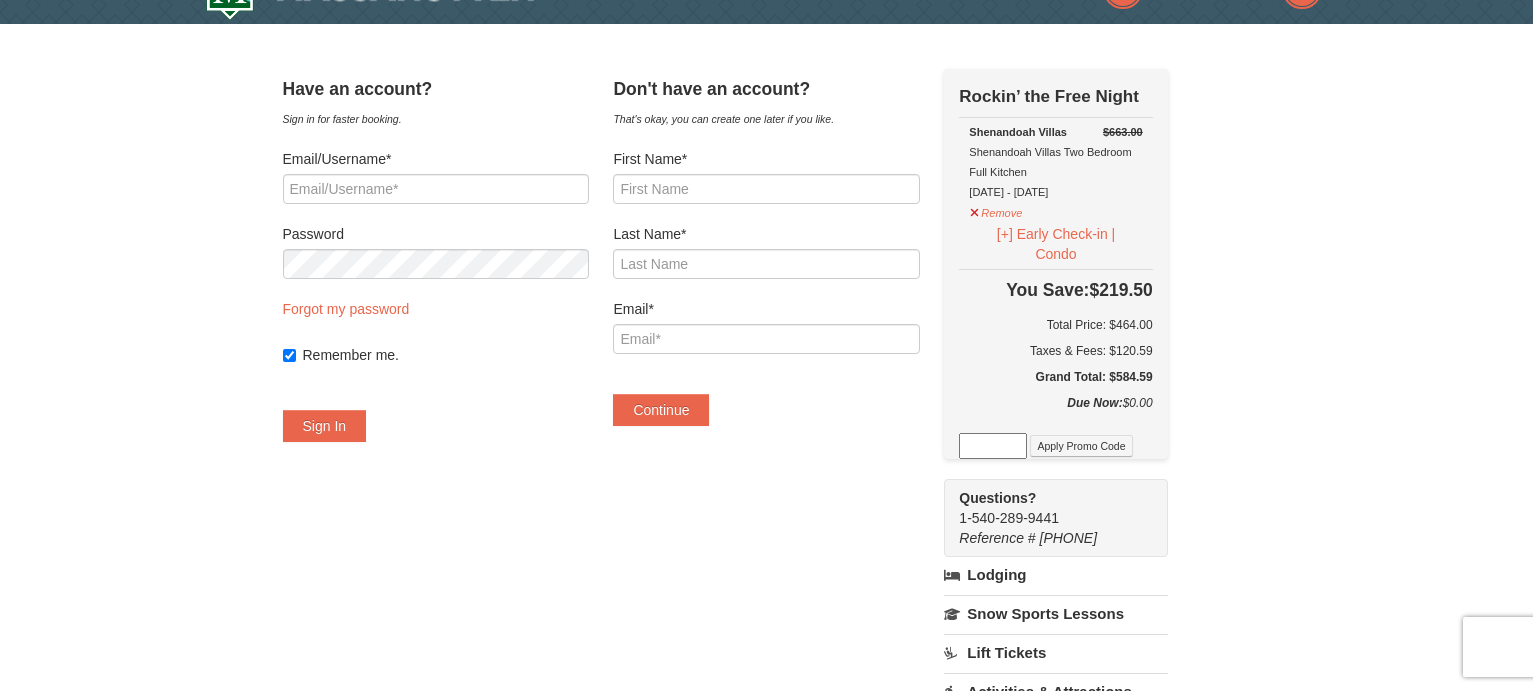 scroll, scrollTop: 0, scrollLeft: 0, axis: both 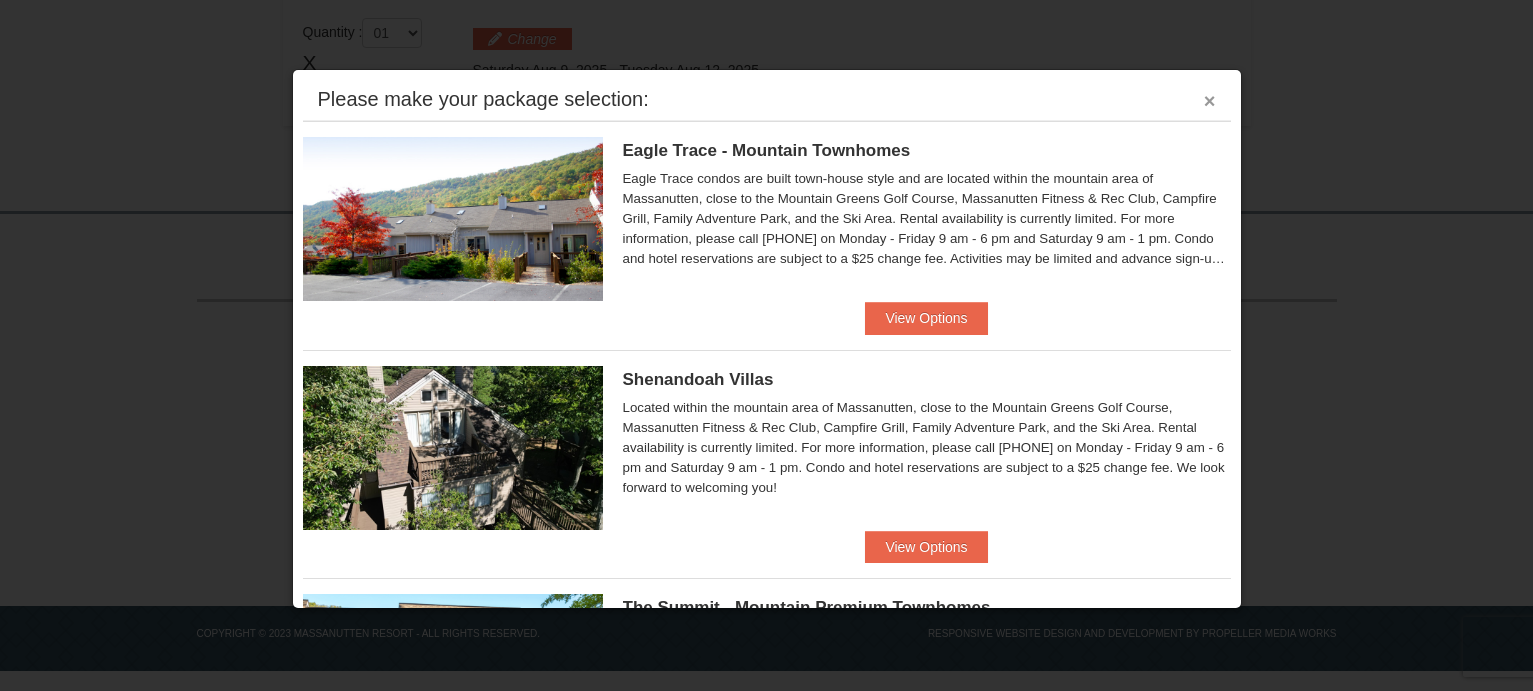 click on "×" at bounding box center (1210, 101) 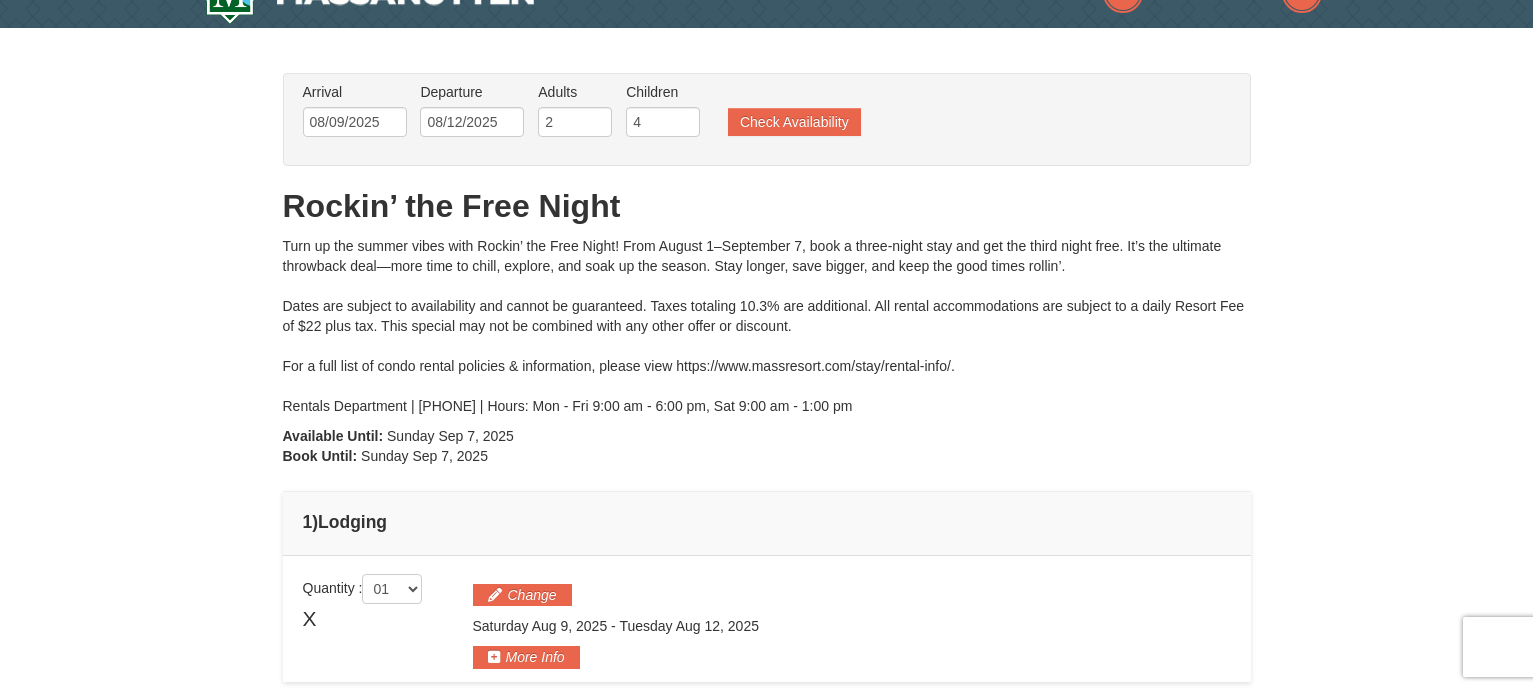 scroll, scrollTop: 0, scrollLeft: 0, axis: both 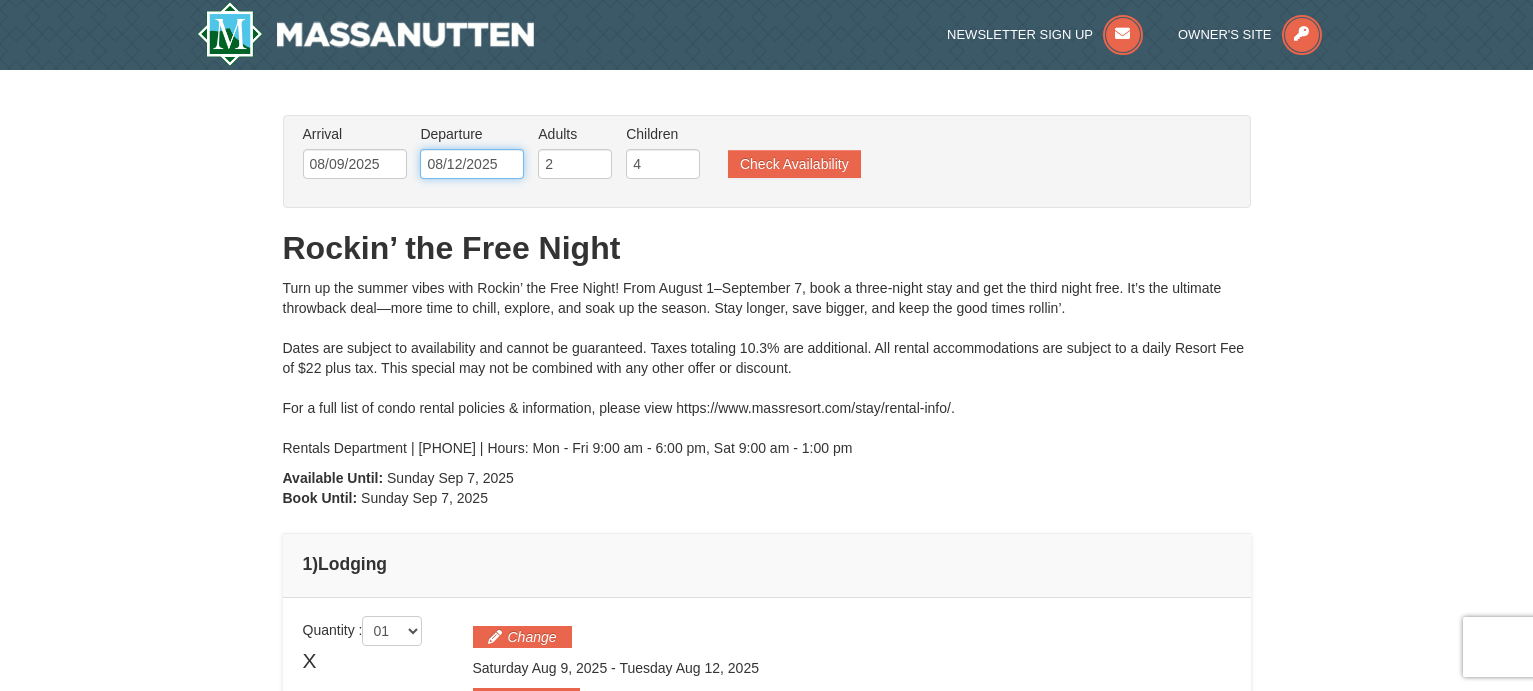 click on "08/12/2025" at bounding box center [472, 164] 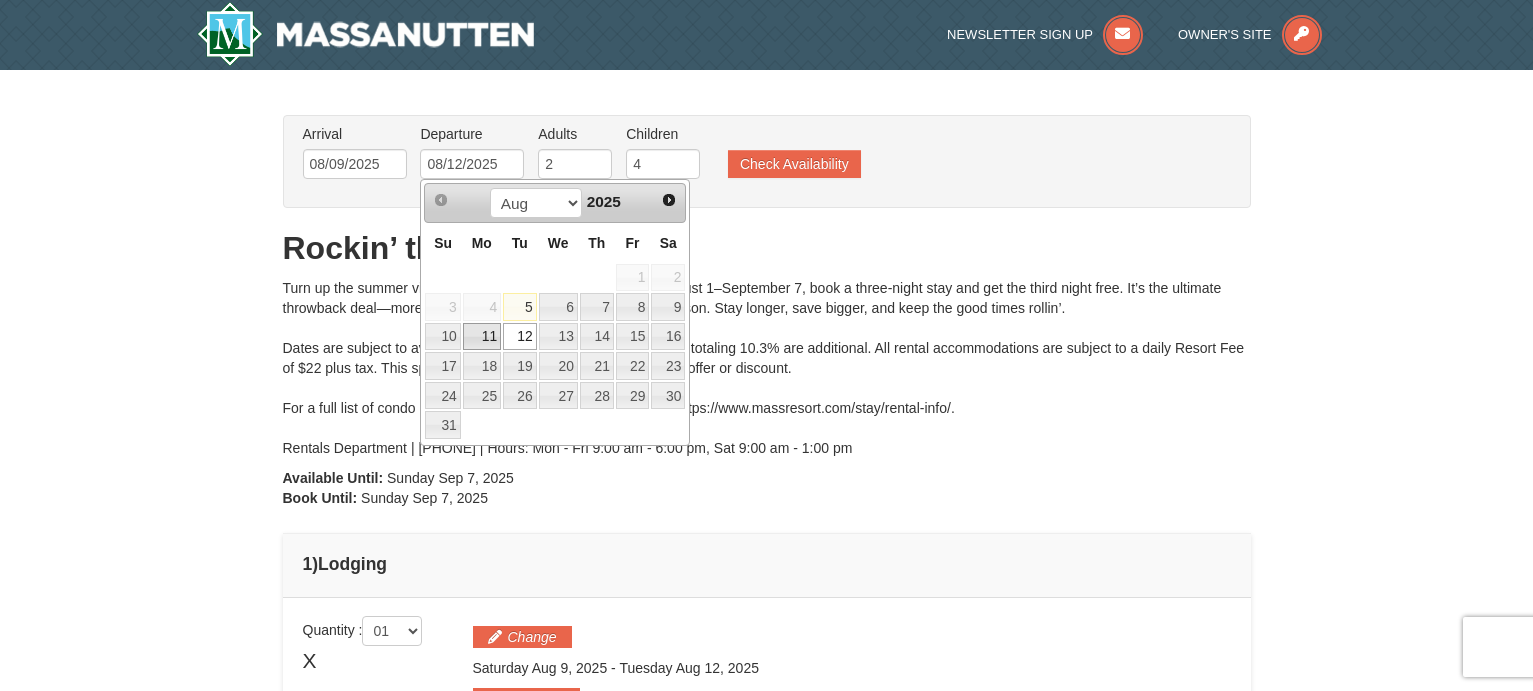click on "11" at bounding box center [482, 337] 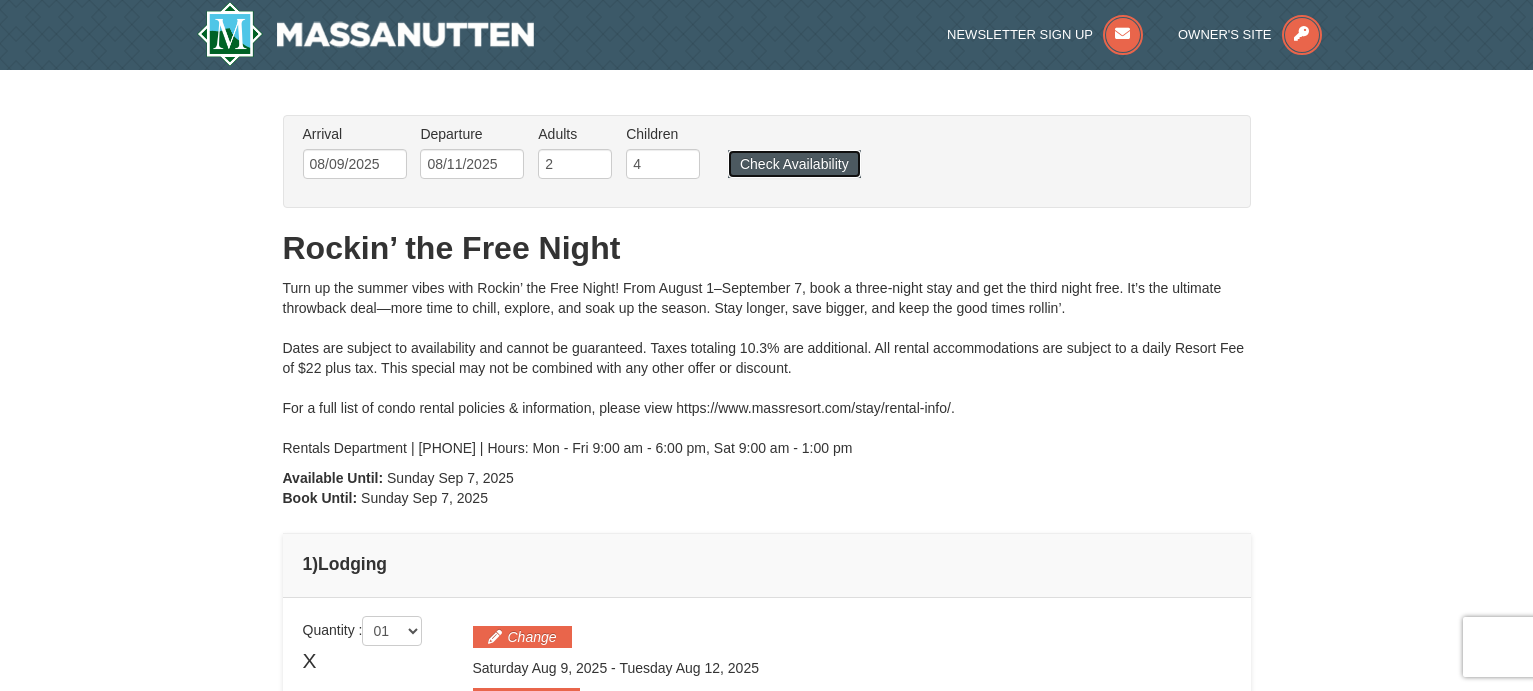 click on "Check Availability" at bounding box center [794, 164] 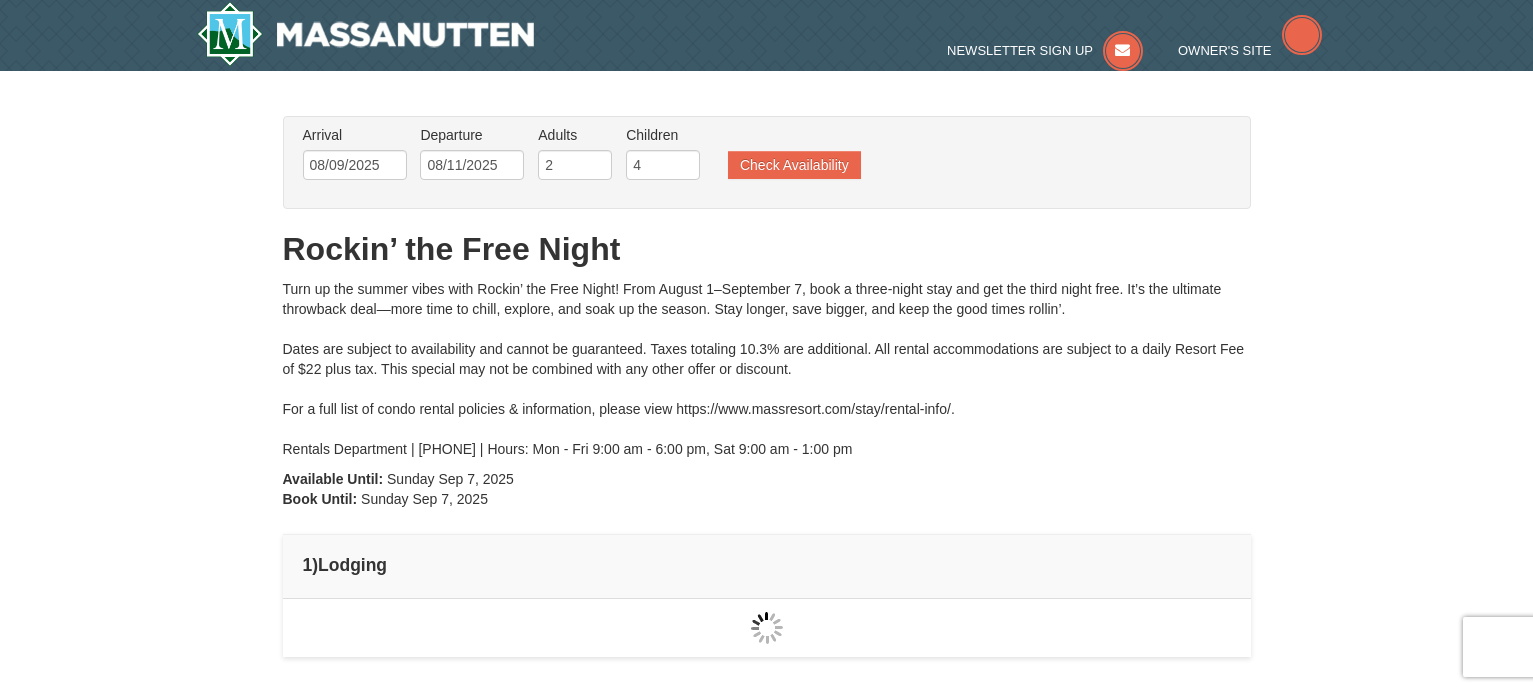 scroll, scrollTop: 0, scrollLeft: 0, axis: both 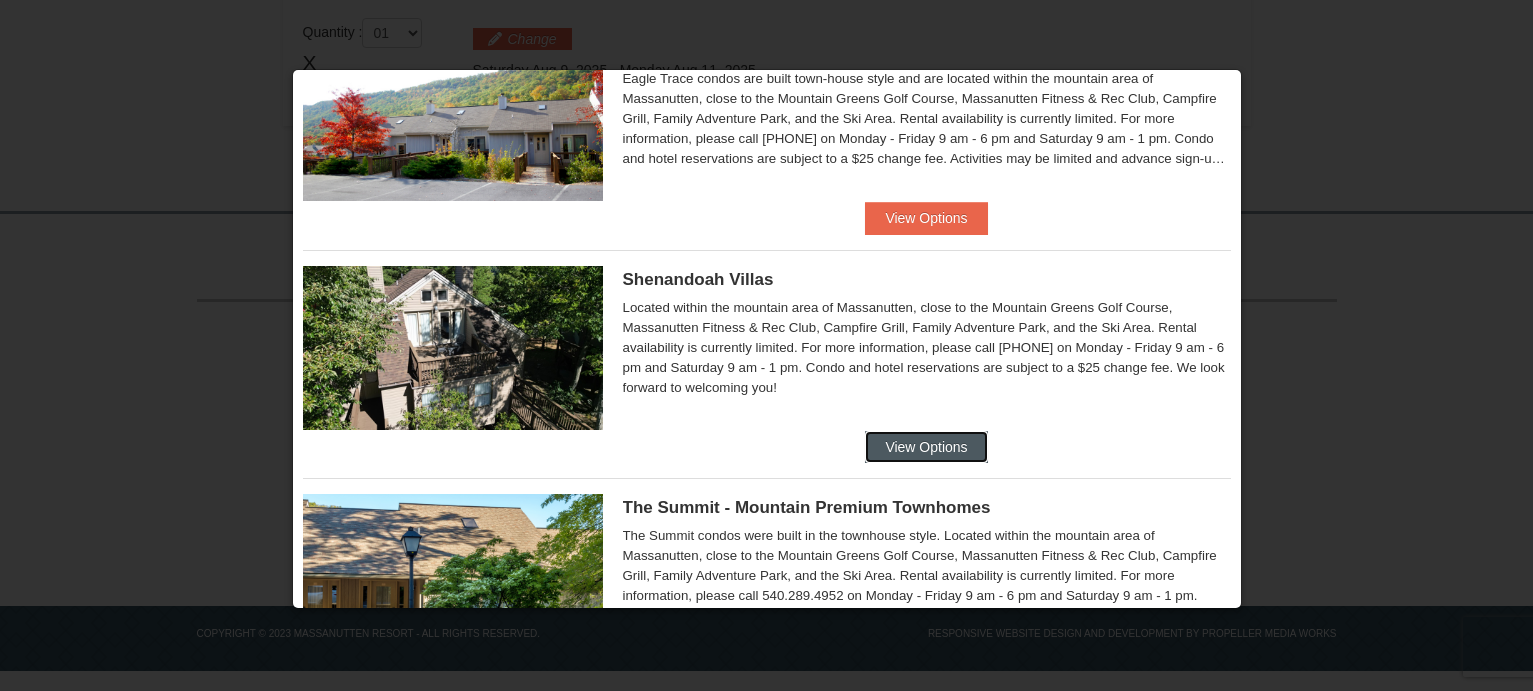 click on "View Options" at bounding box center (926, 447) 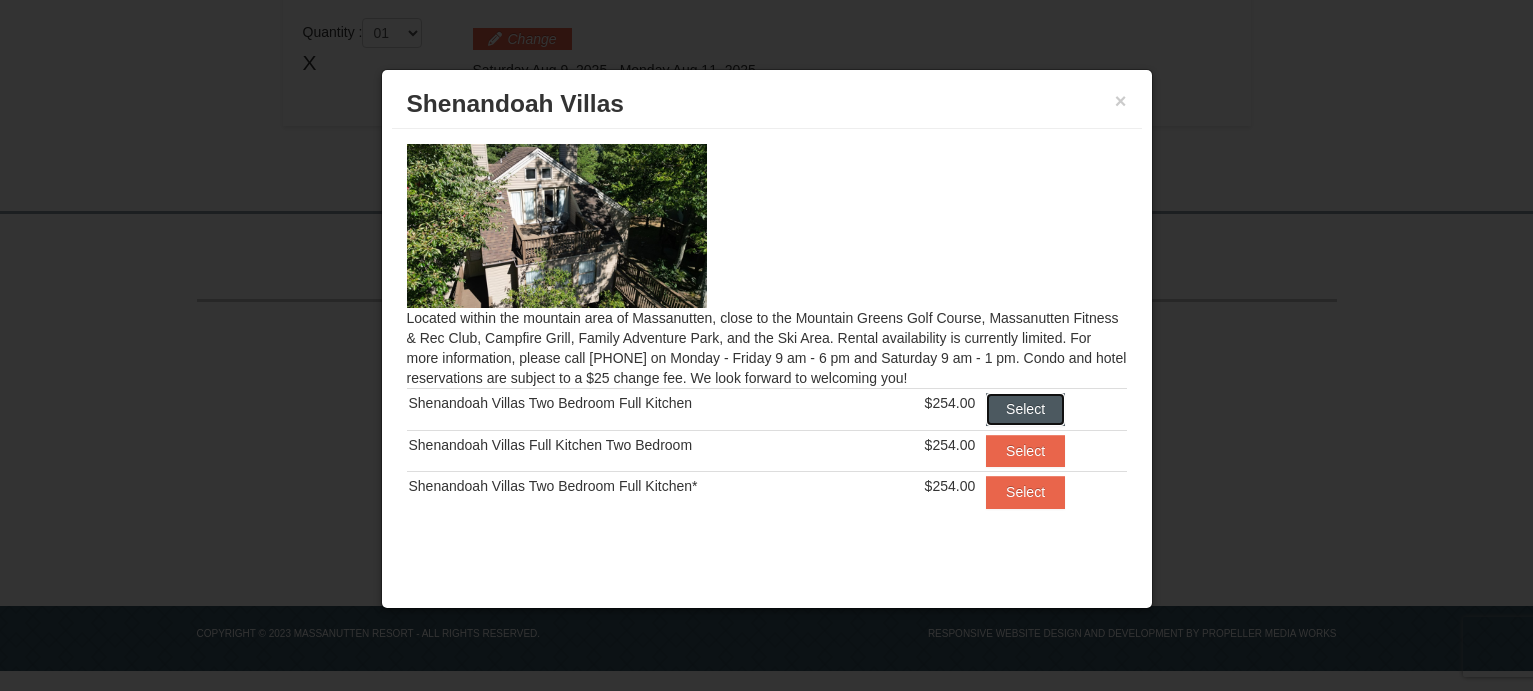 click on "Select" at bounding box center [1025, 409] 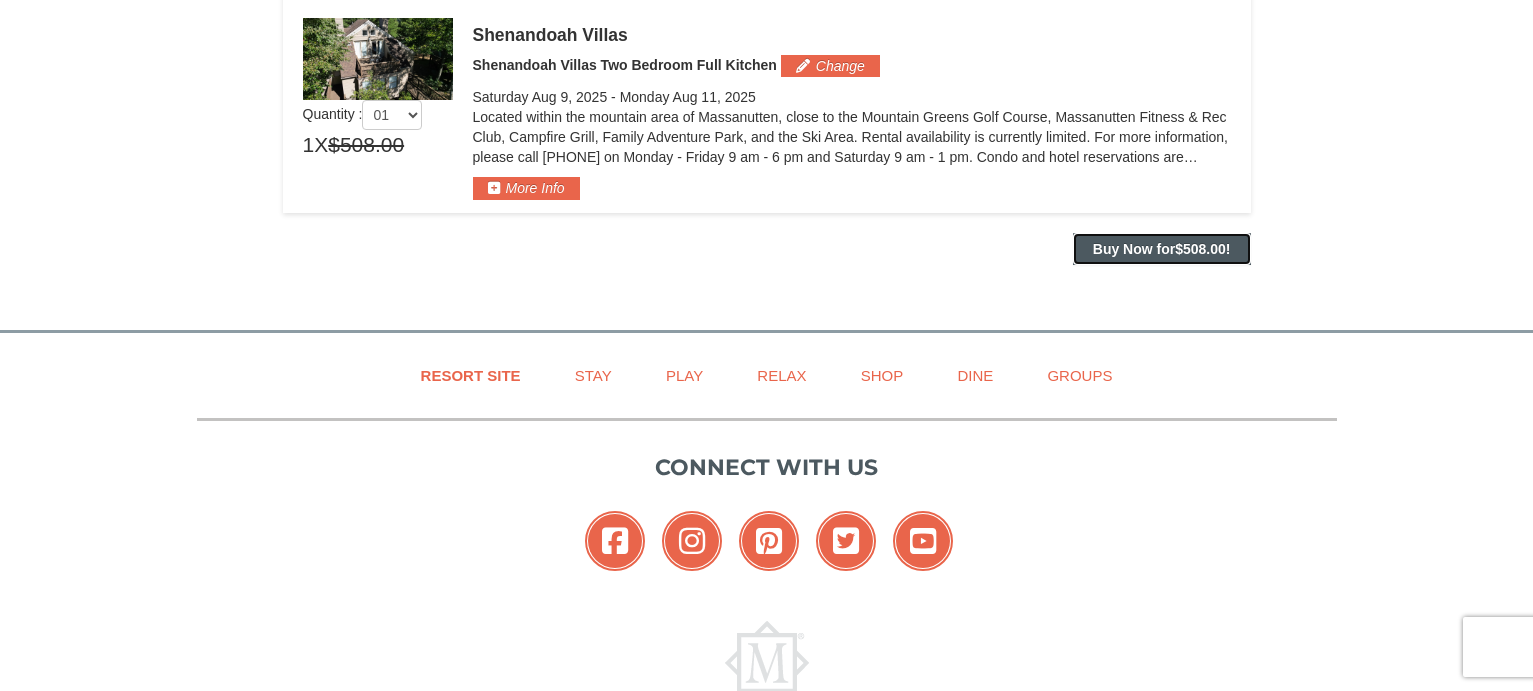 click on "Buy Now for
$508.00 !" at bounding box center [1162, 249] 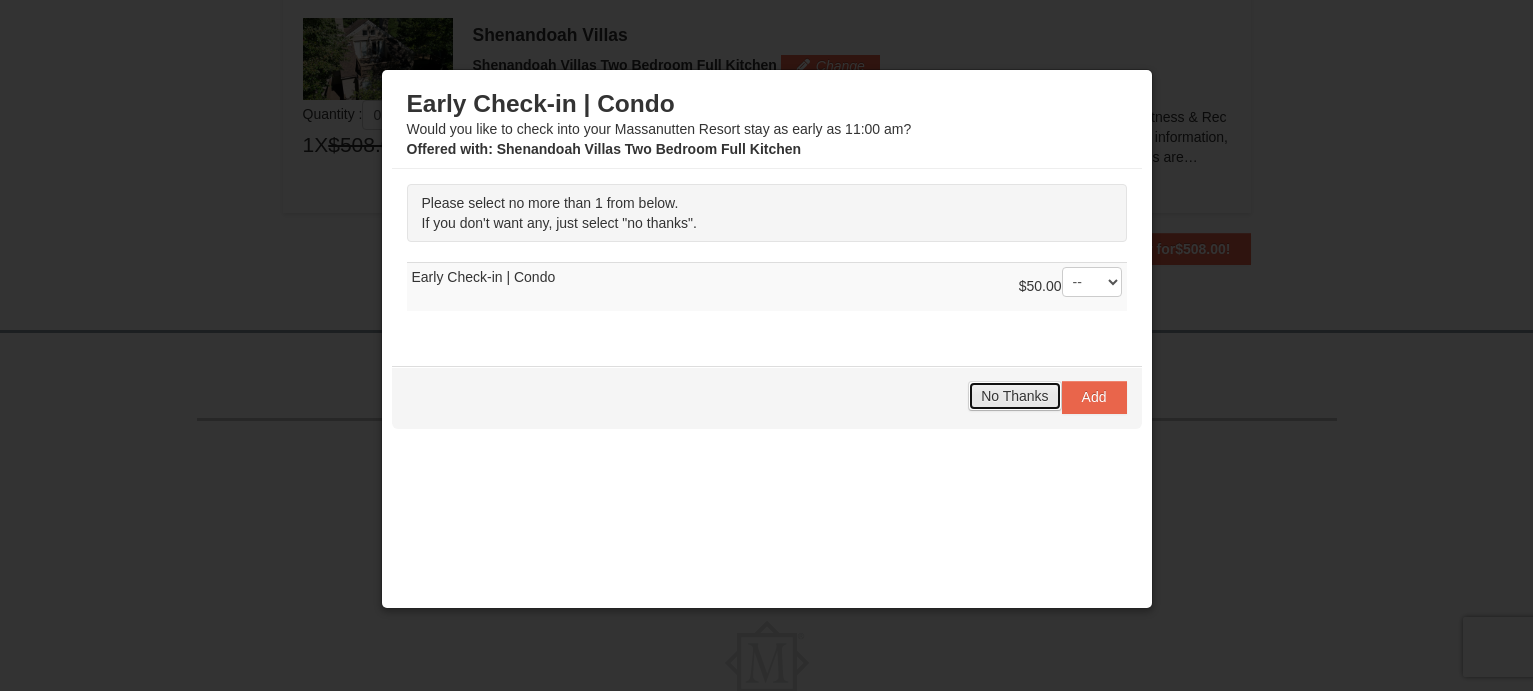click on "No Thanks" at bounding box center [1014, 396] 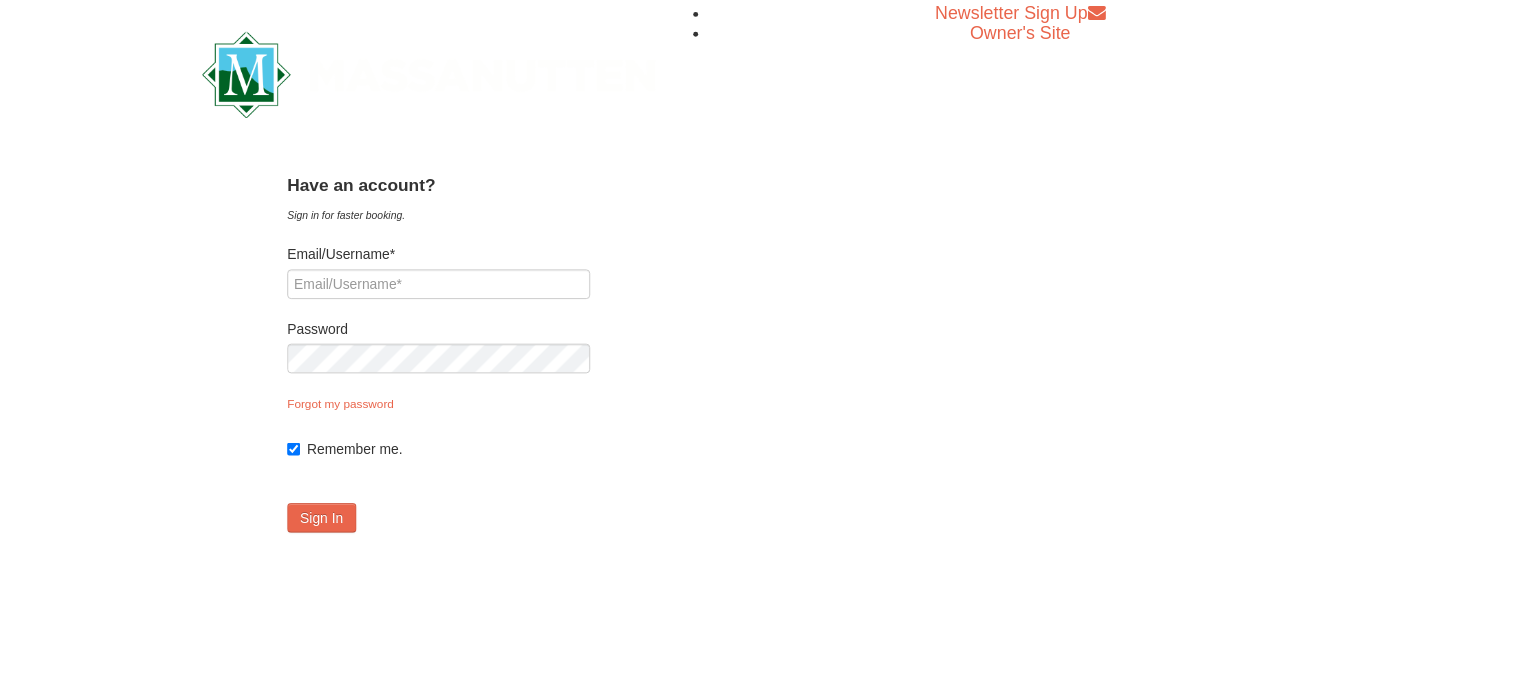 scroll, scrollTop: 0, scrollLeft: 0, axis: both 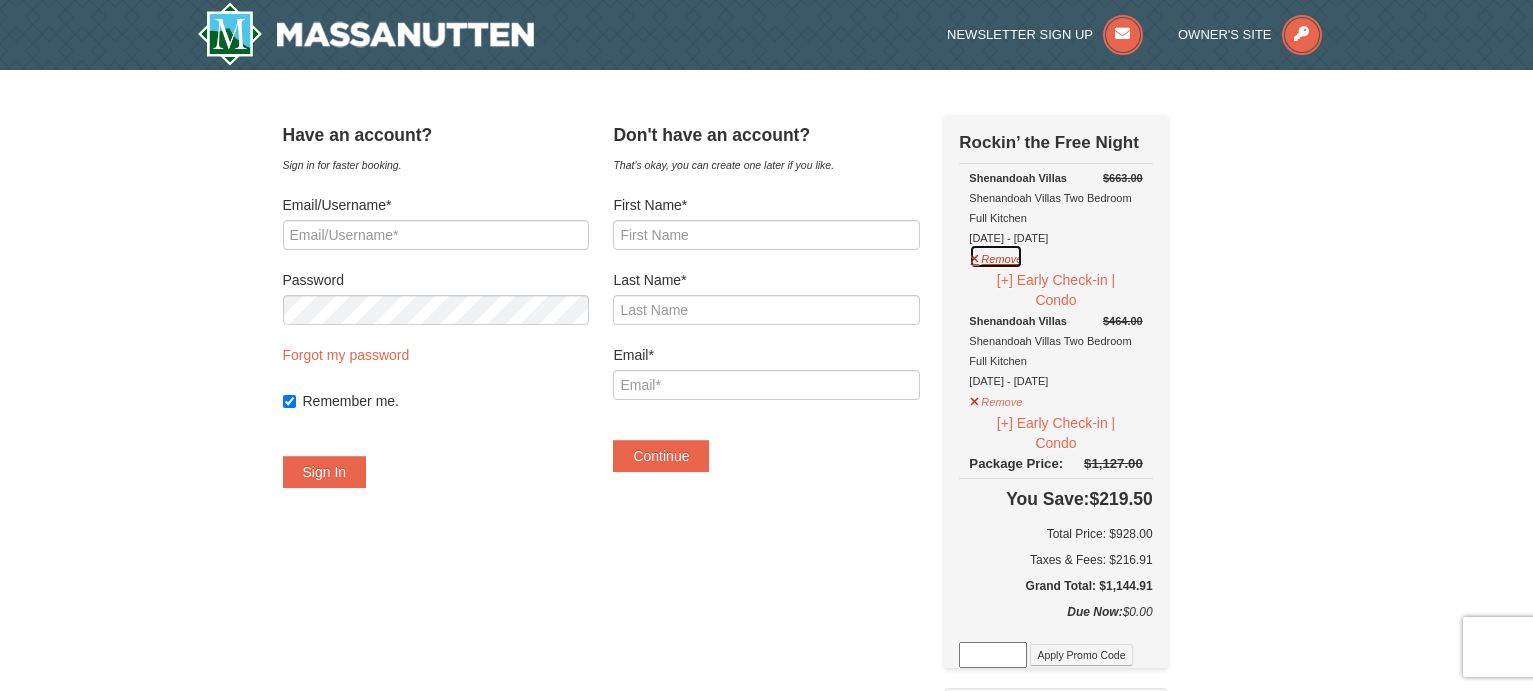 click on "Remove" at bounding box center (996, 256) 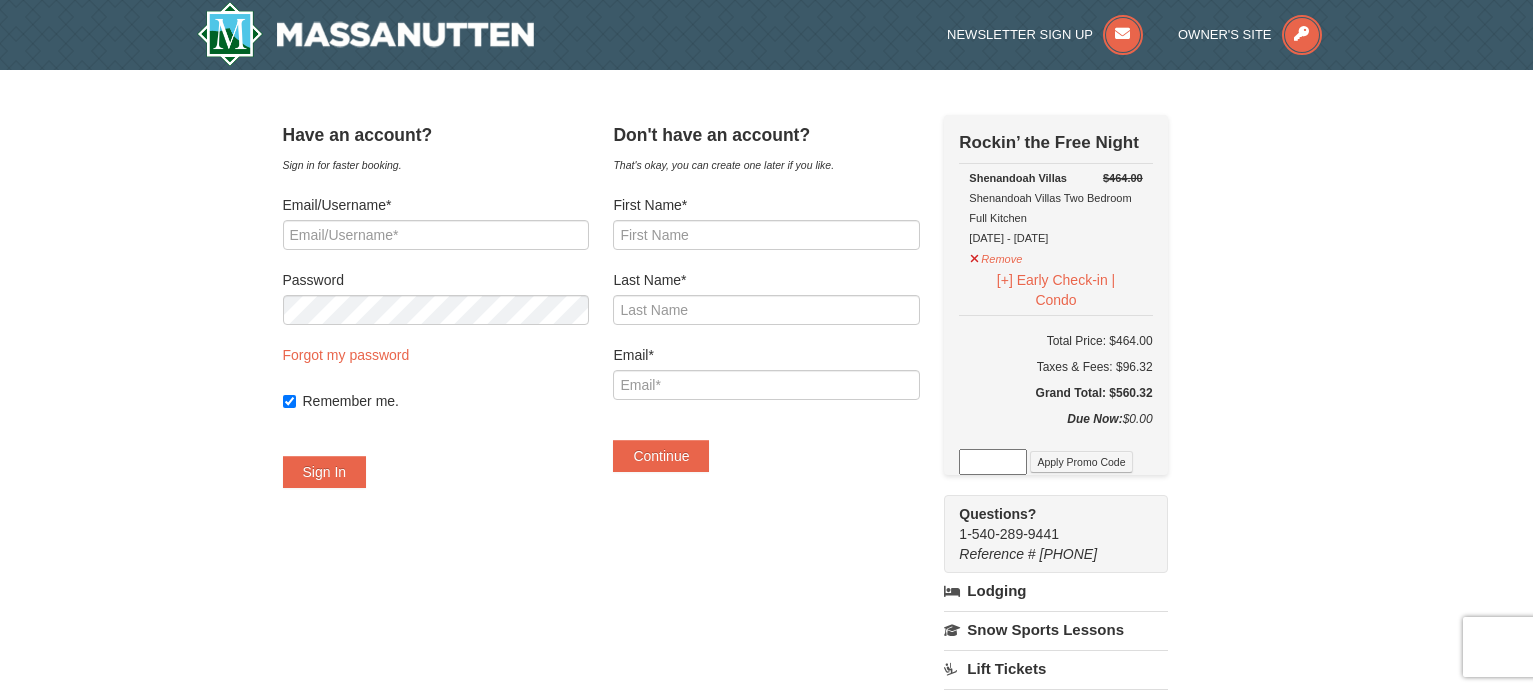 click on "×
Have an account?
Sign in for faster booking.
Email/Username*
Password
Forgot my password
Remember me." at bounding box center (766, 586) 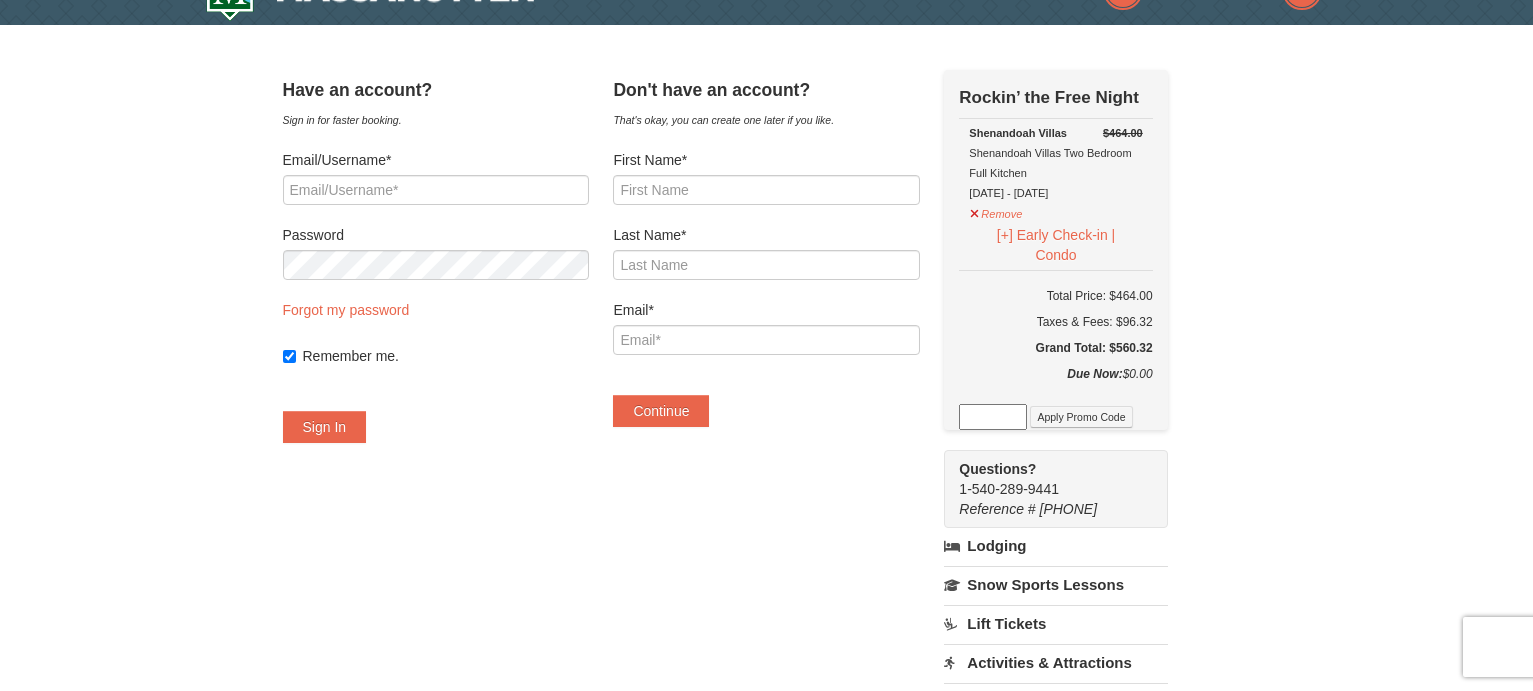 scroll, scrollTop: 0, scrollLeft: 0, axis: both 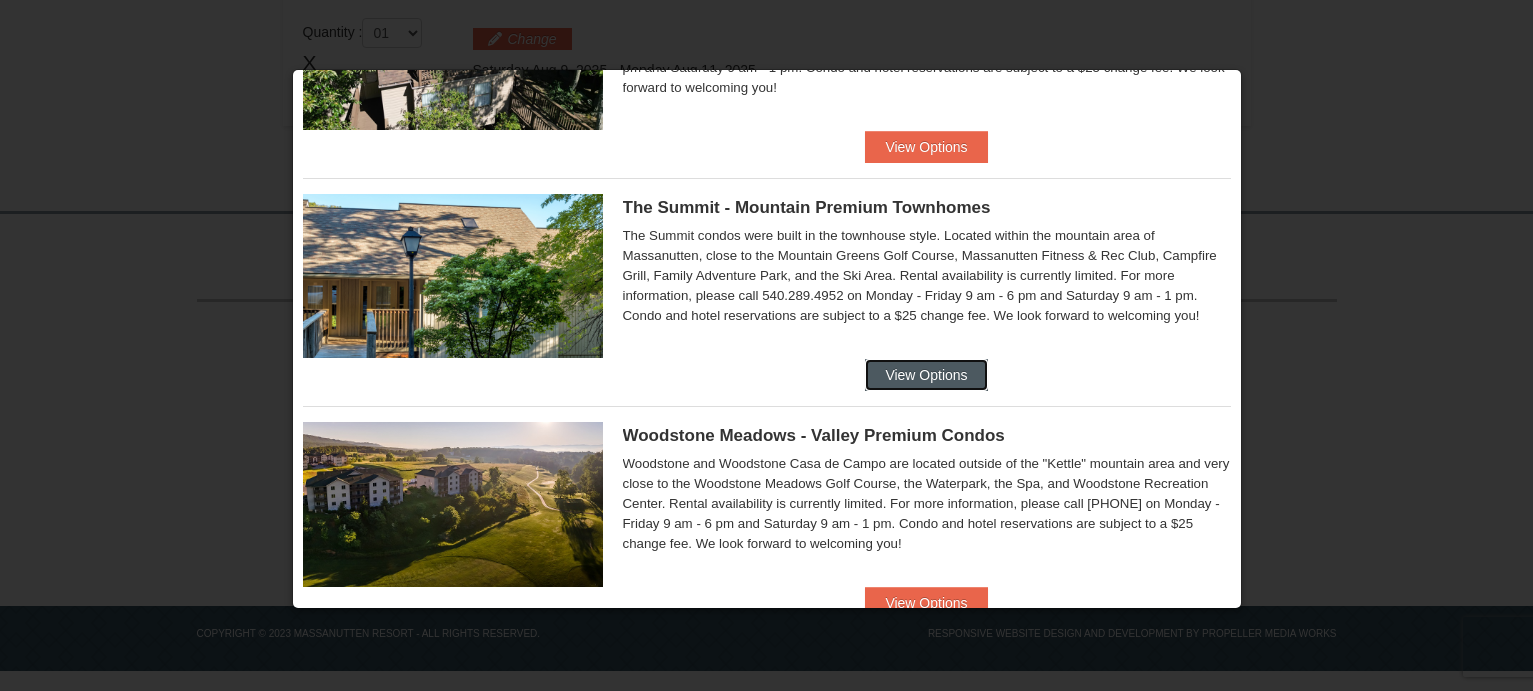 click on "View Options" at bounding box center [926, 375] 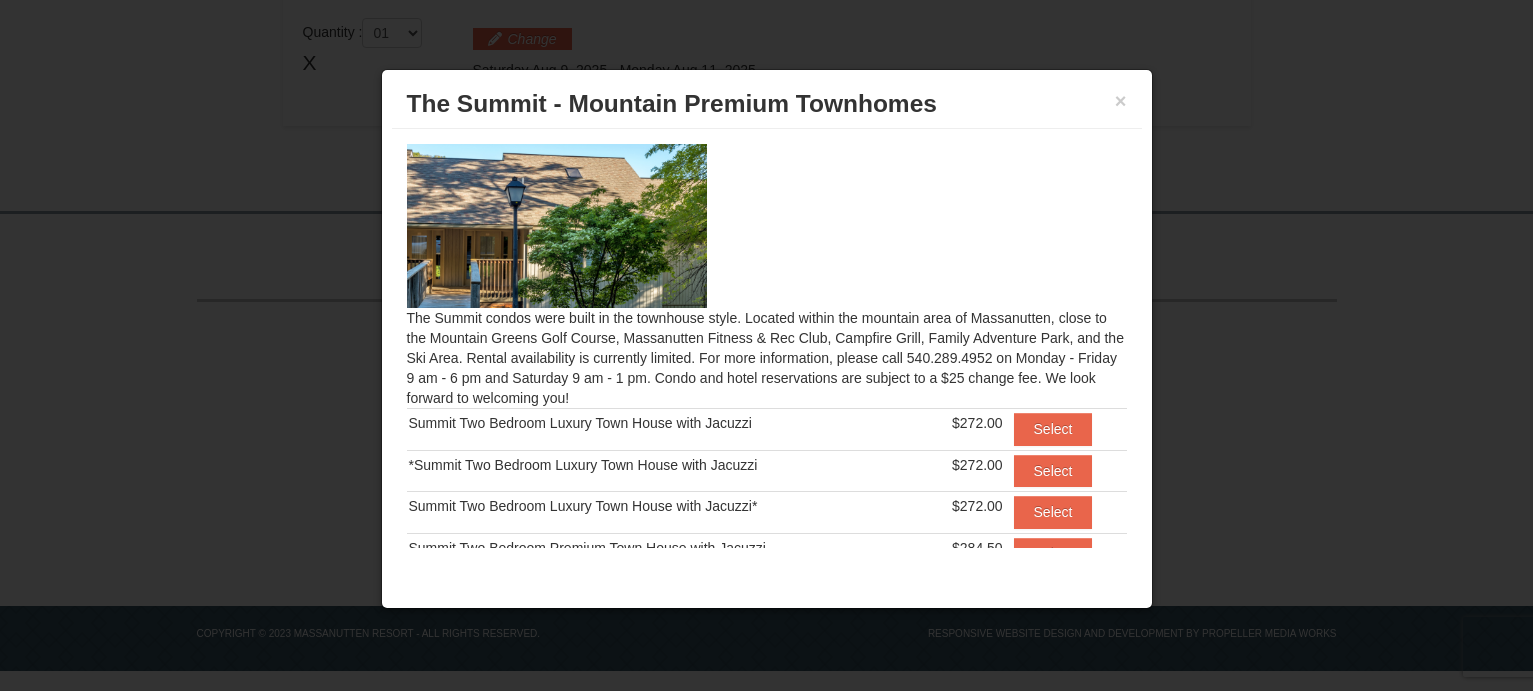 click on "The Summit - Mountain Premium Townhomes" at bounding box center [767, 104] 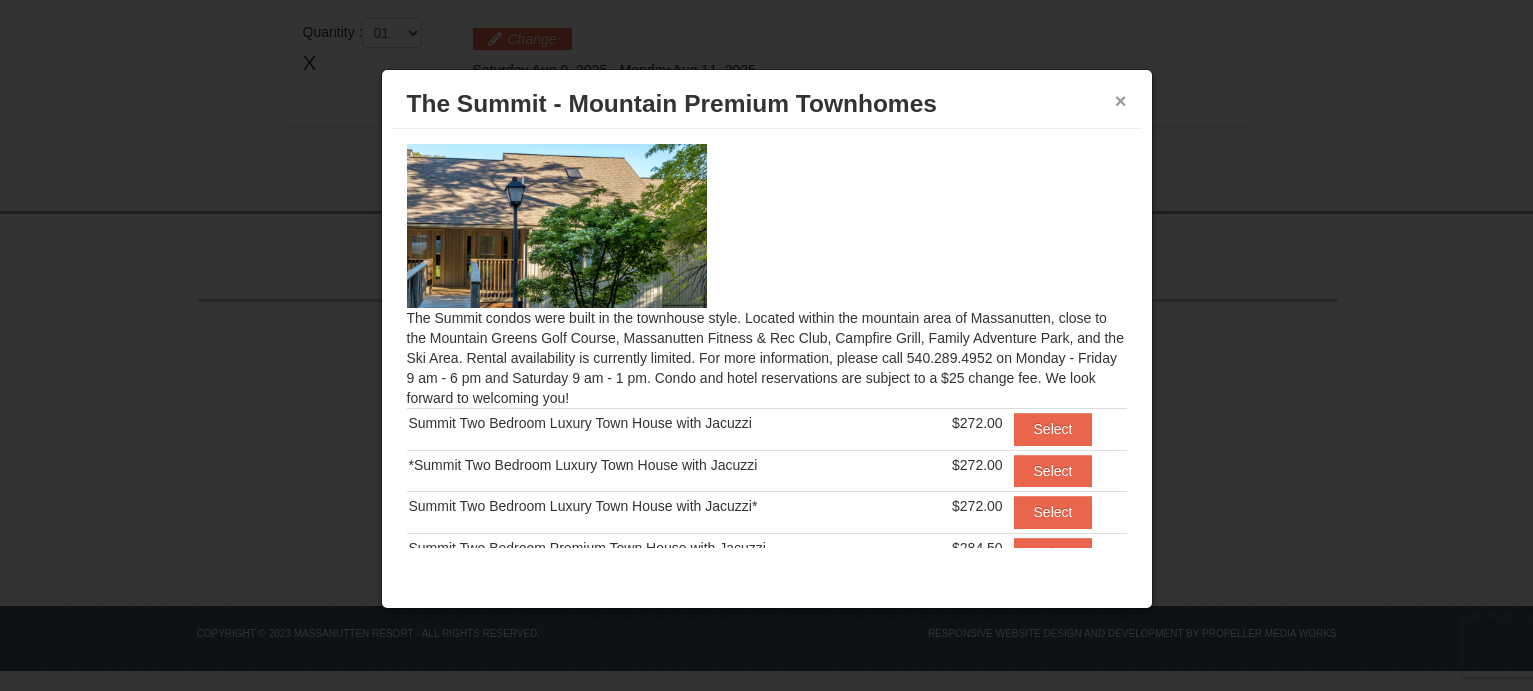 click on "×" at bounding box center [1121, 101] 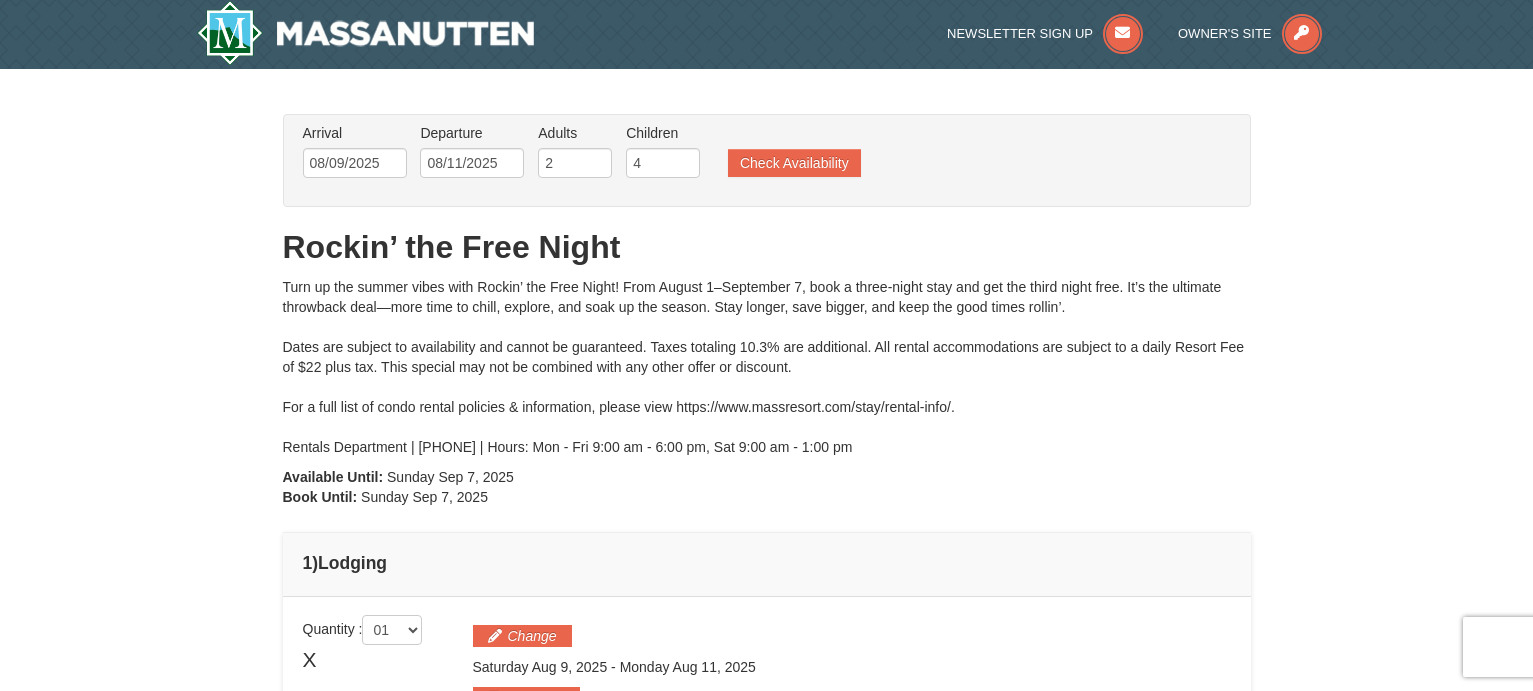 scroll, scrollTop: 0, scrollLeft: 0, axis: both 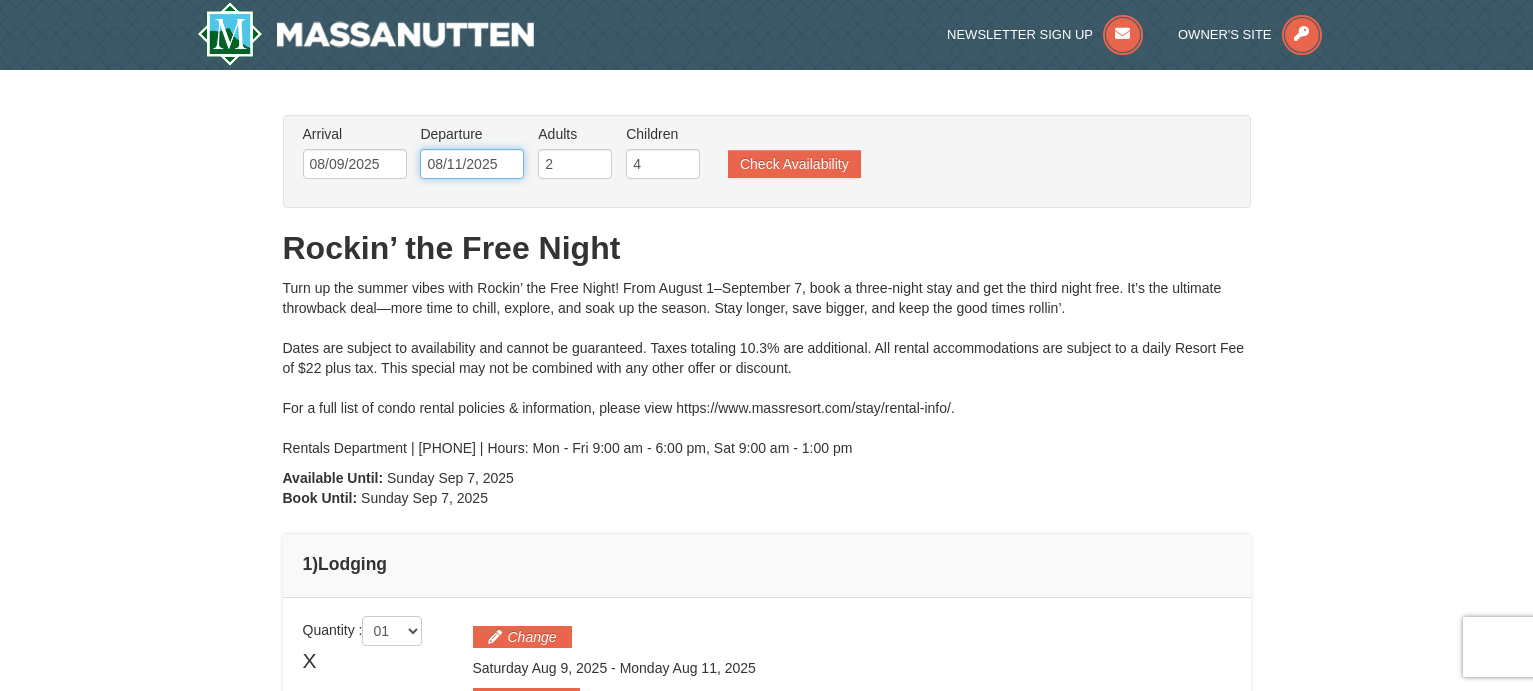 click on "08/11/2025" at bounding box center [472, 164] 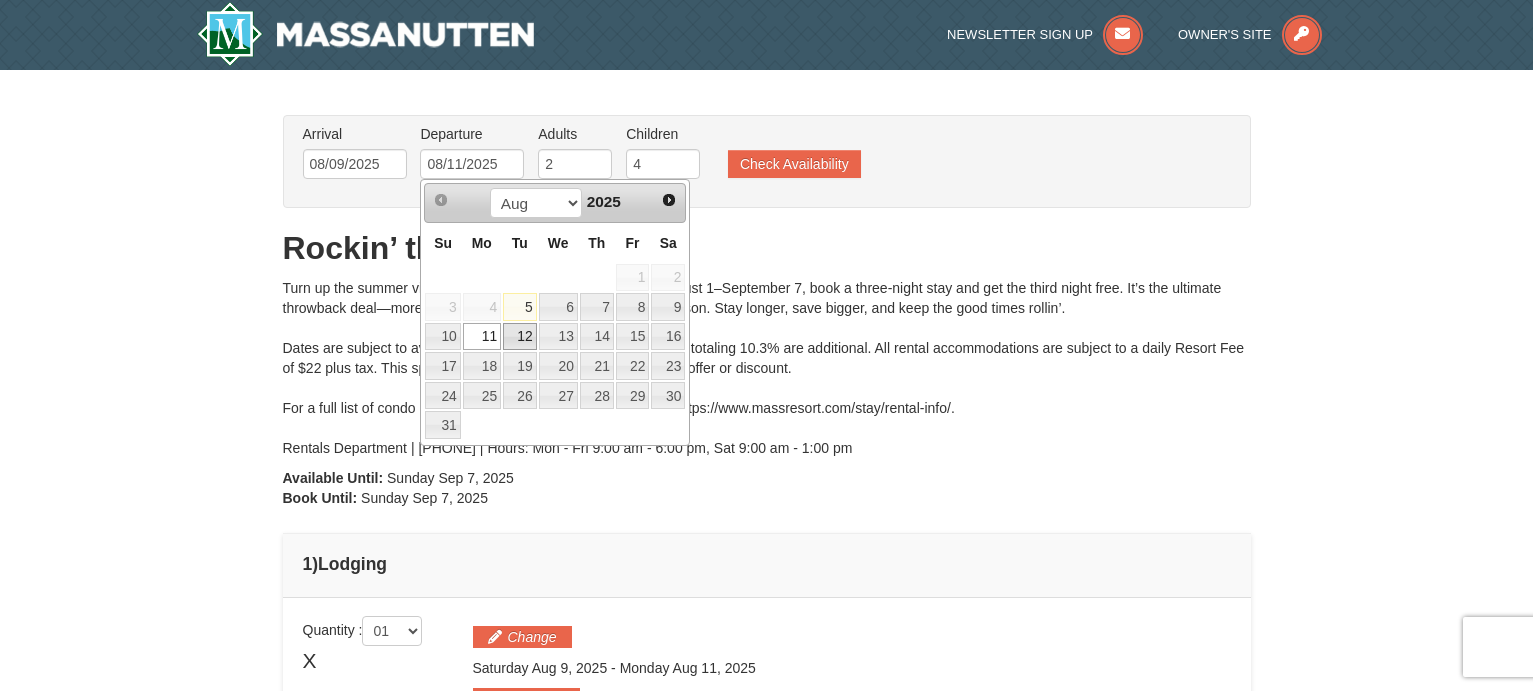 click on "12" at bounding box center [520, 337] 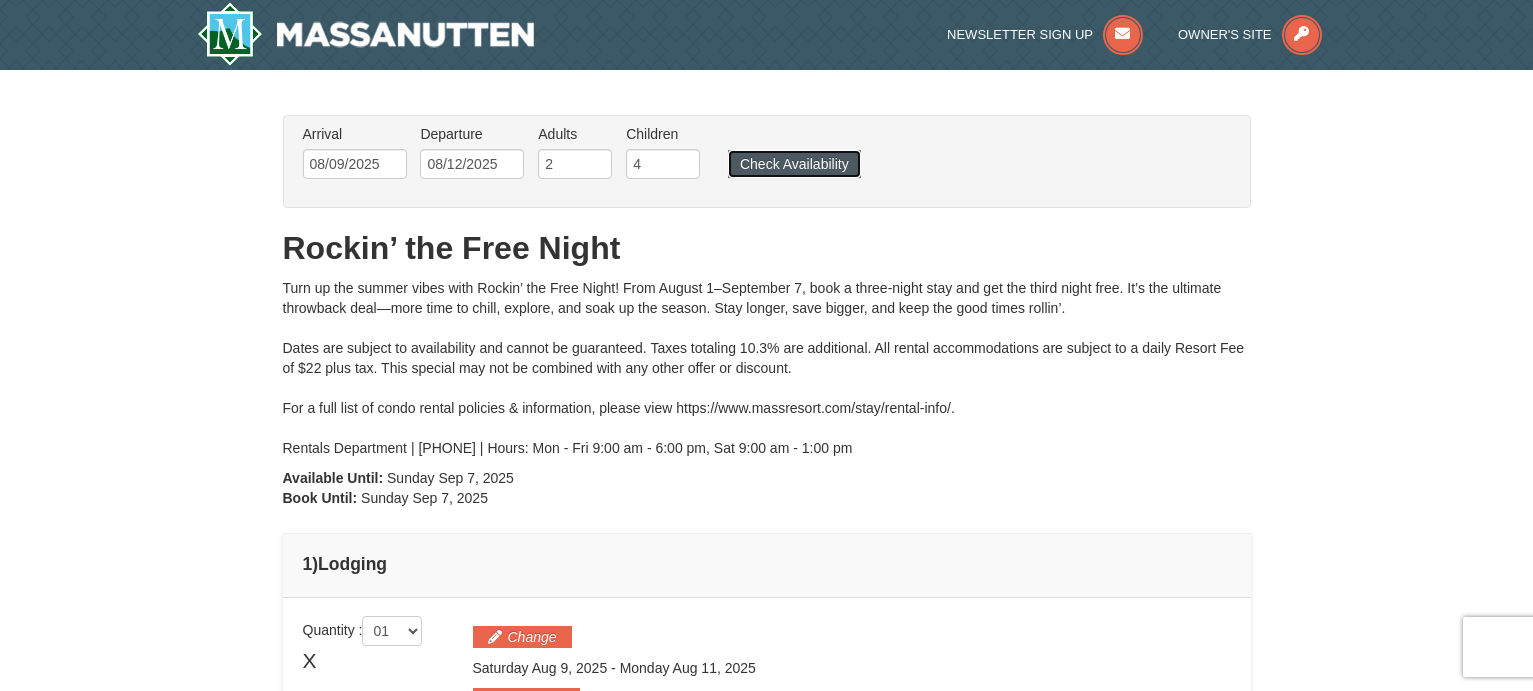 click on "Check Availability" at bounding box center [794, 164] 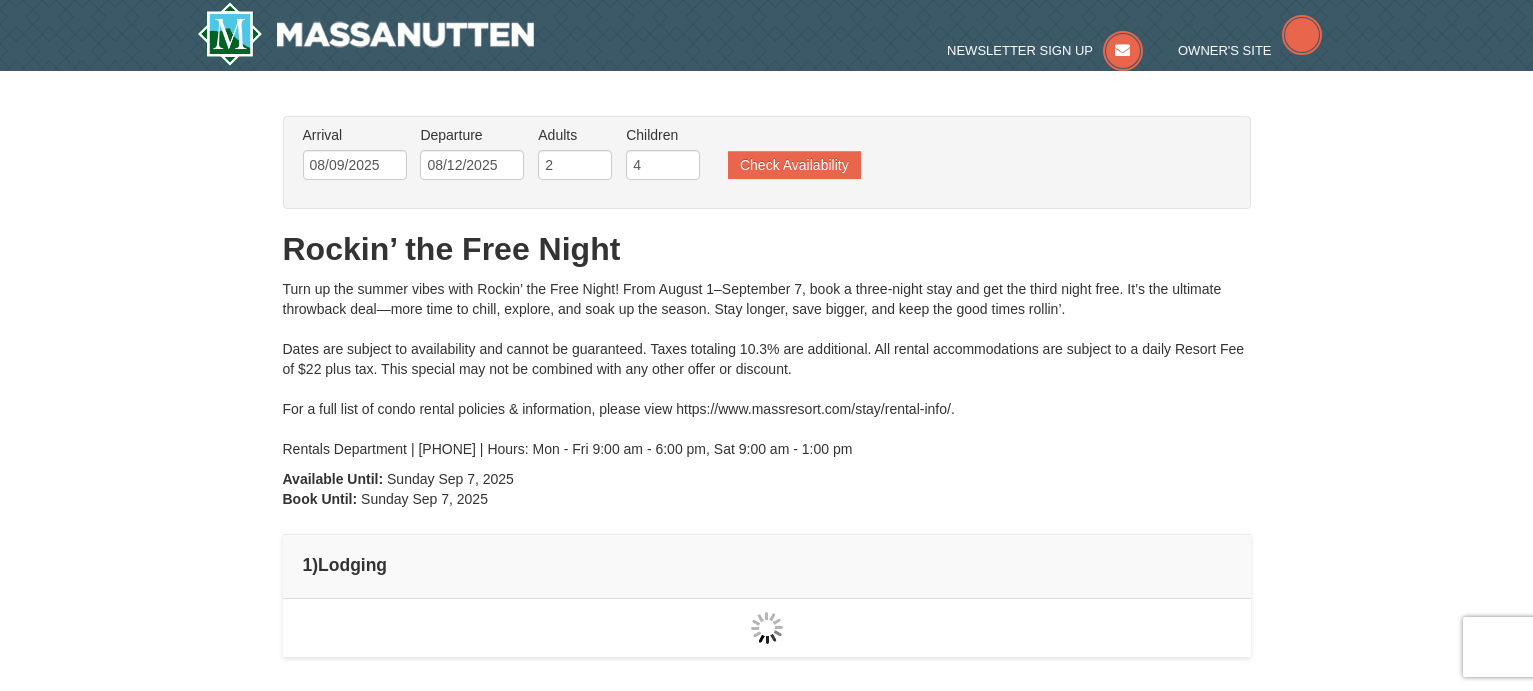 scroll, scrollTop: 0, scrollLeft: 0, axis: both 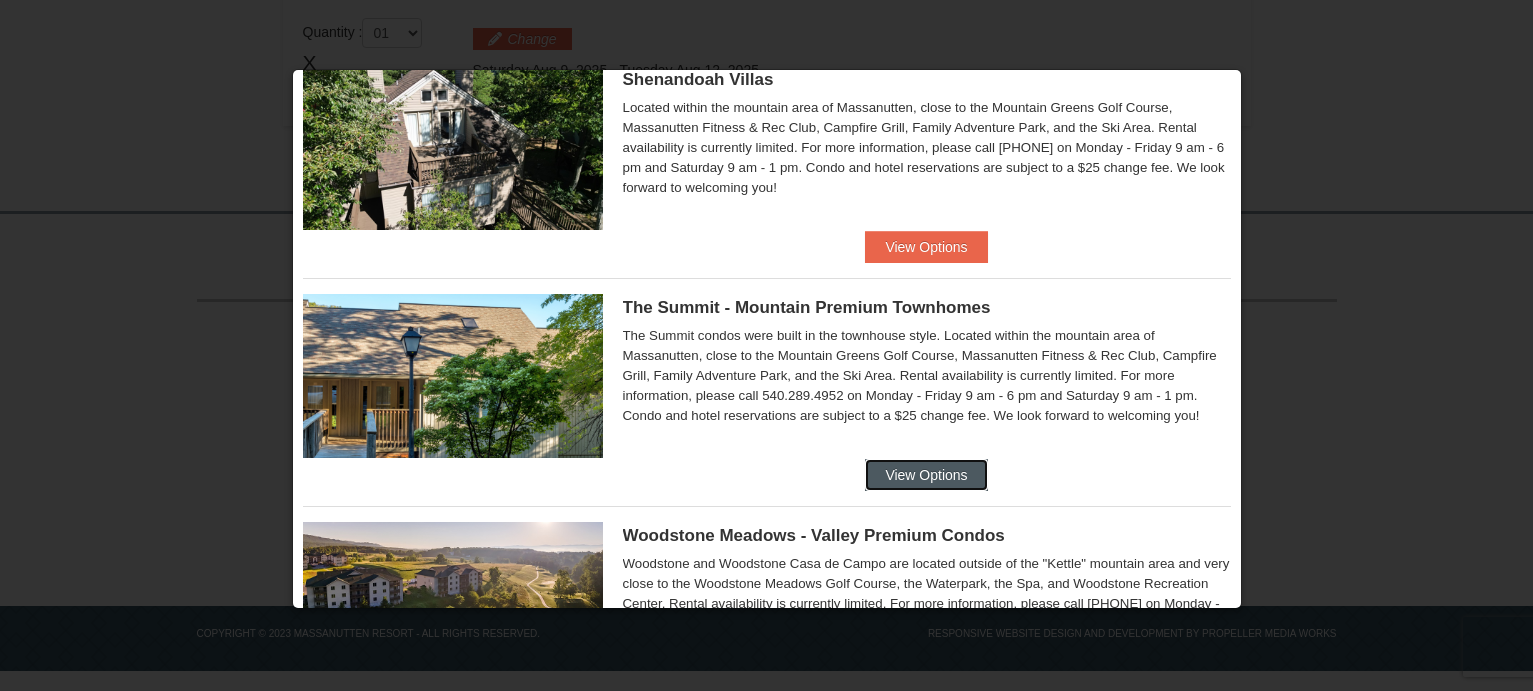 click on "View Options" at bounding box center (926, 475) 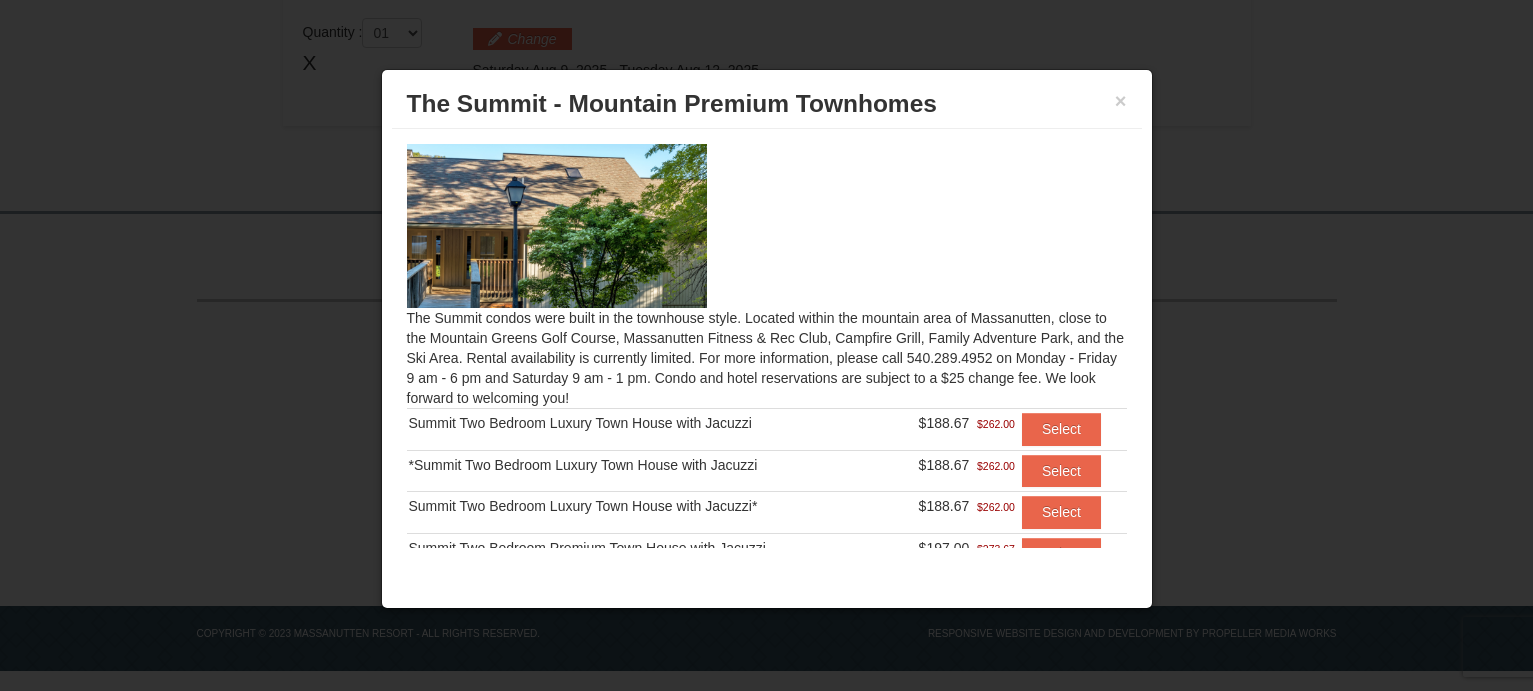 click at bounding box center [557, 226] 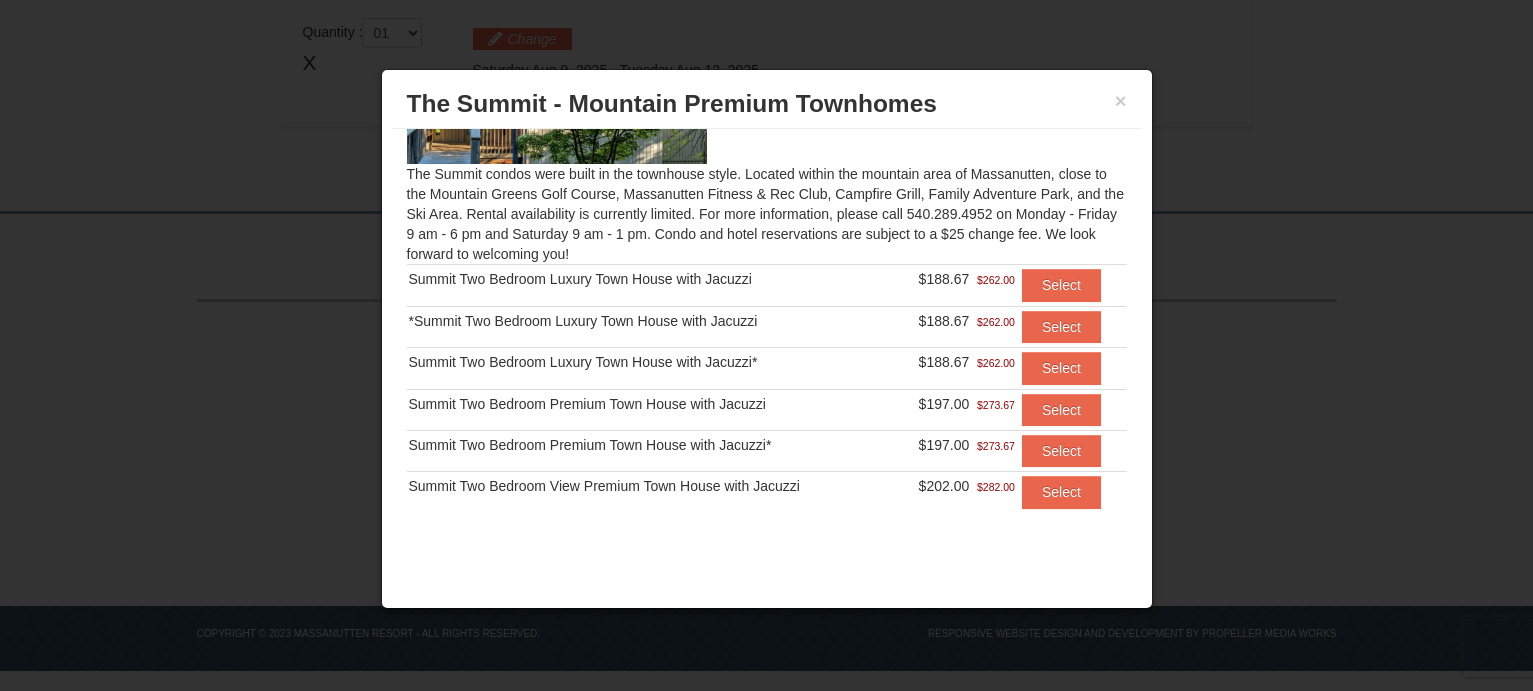 scroll, scrollTop: 44, scrollLeft: 0, axis: vertical 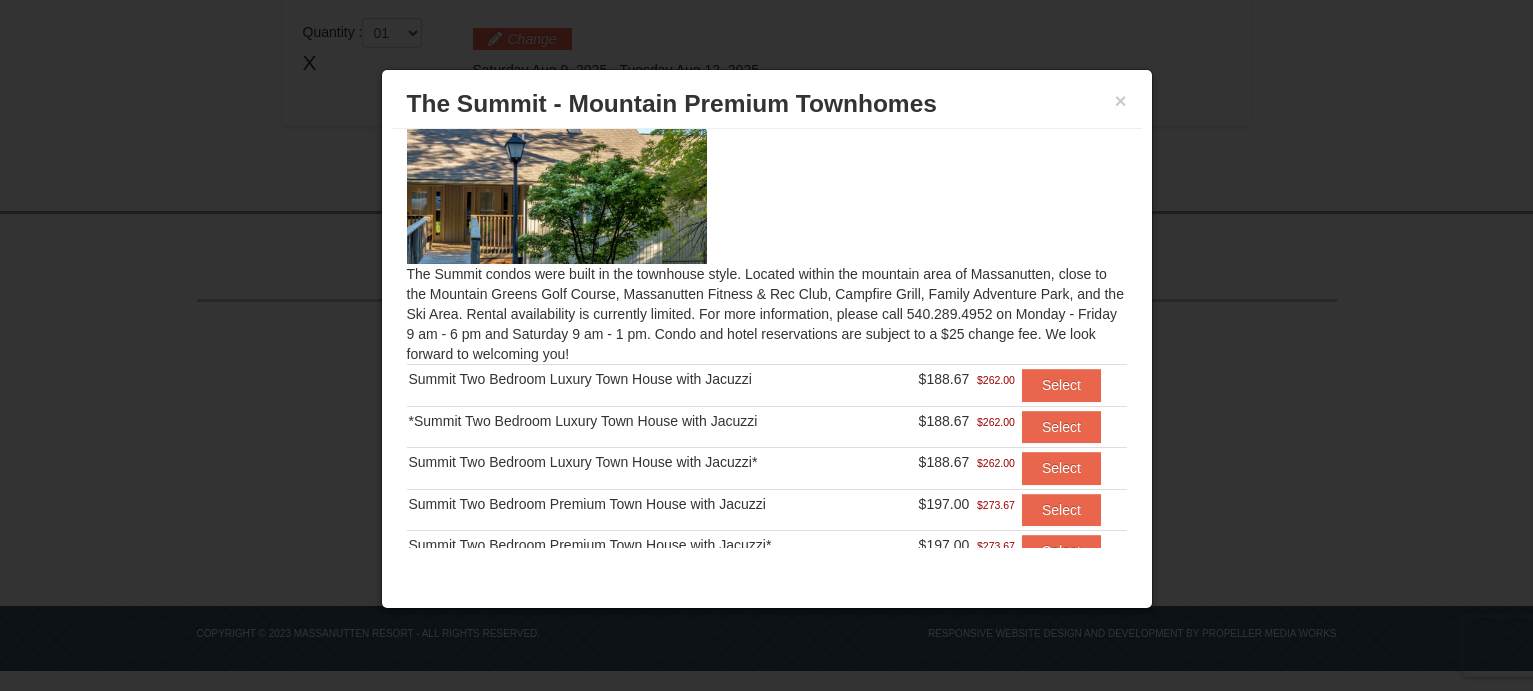 click at bounding box center (557, 182) 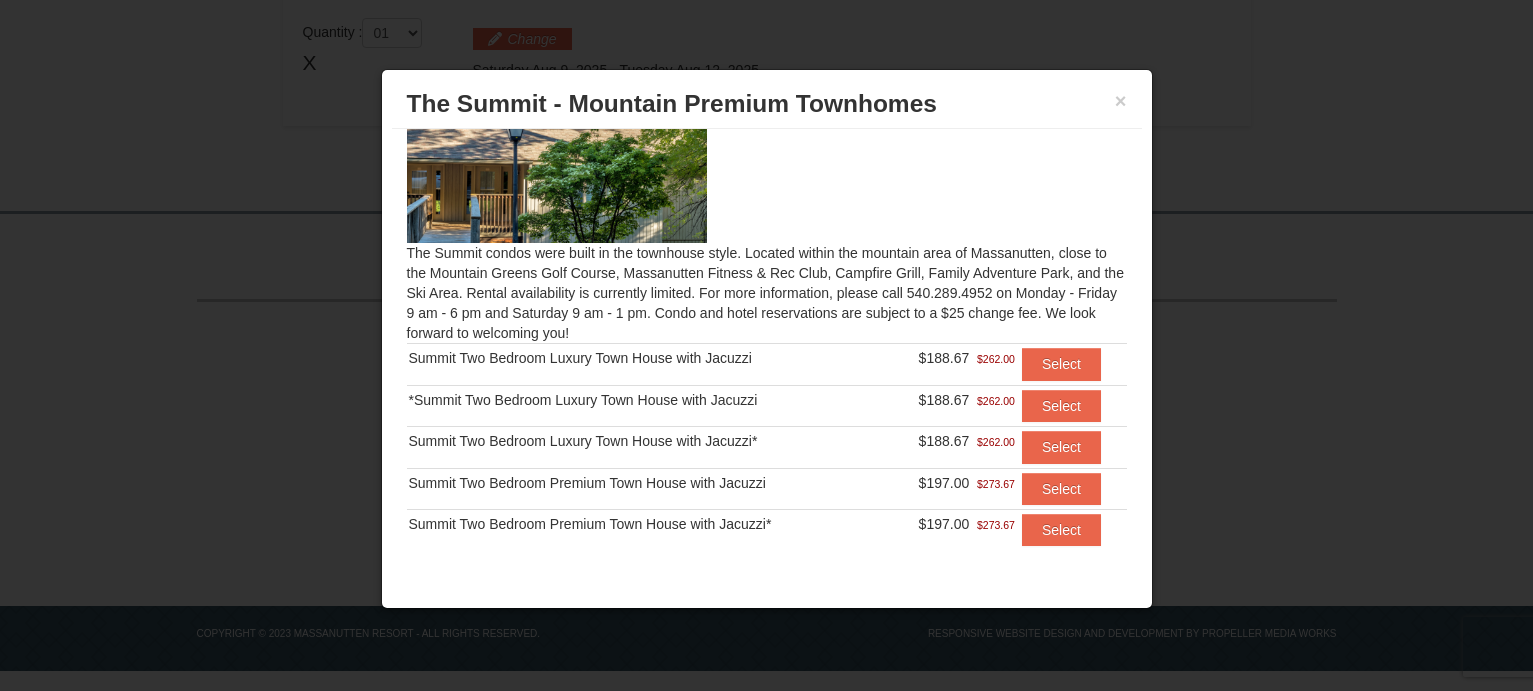 scroll, scrollTop: 100, scrollLeft: 0, axis: vertical 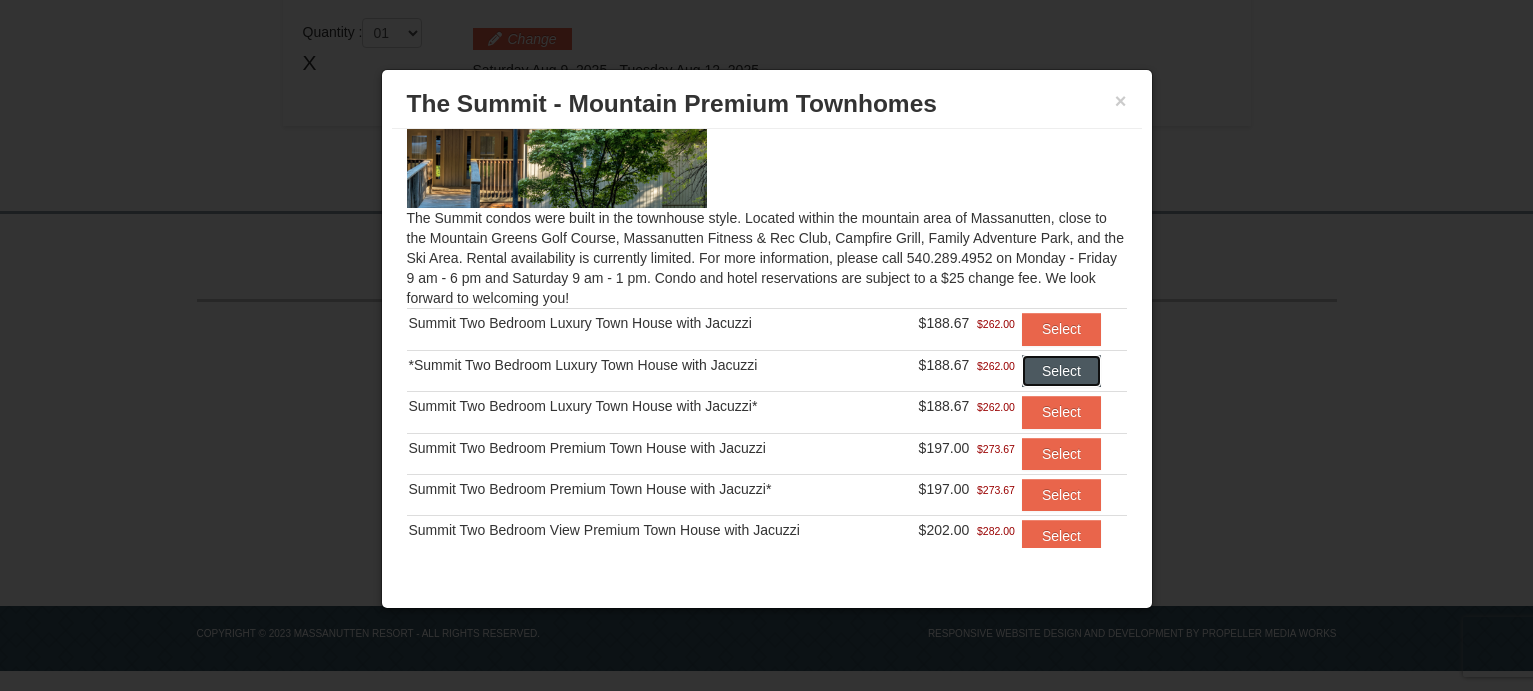 click on "Select" at bounding box center [1061, 371] 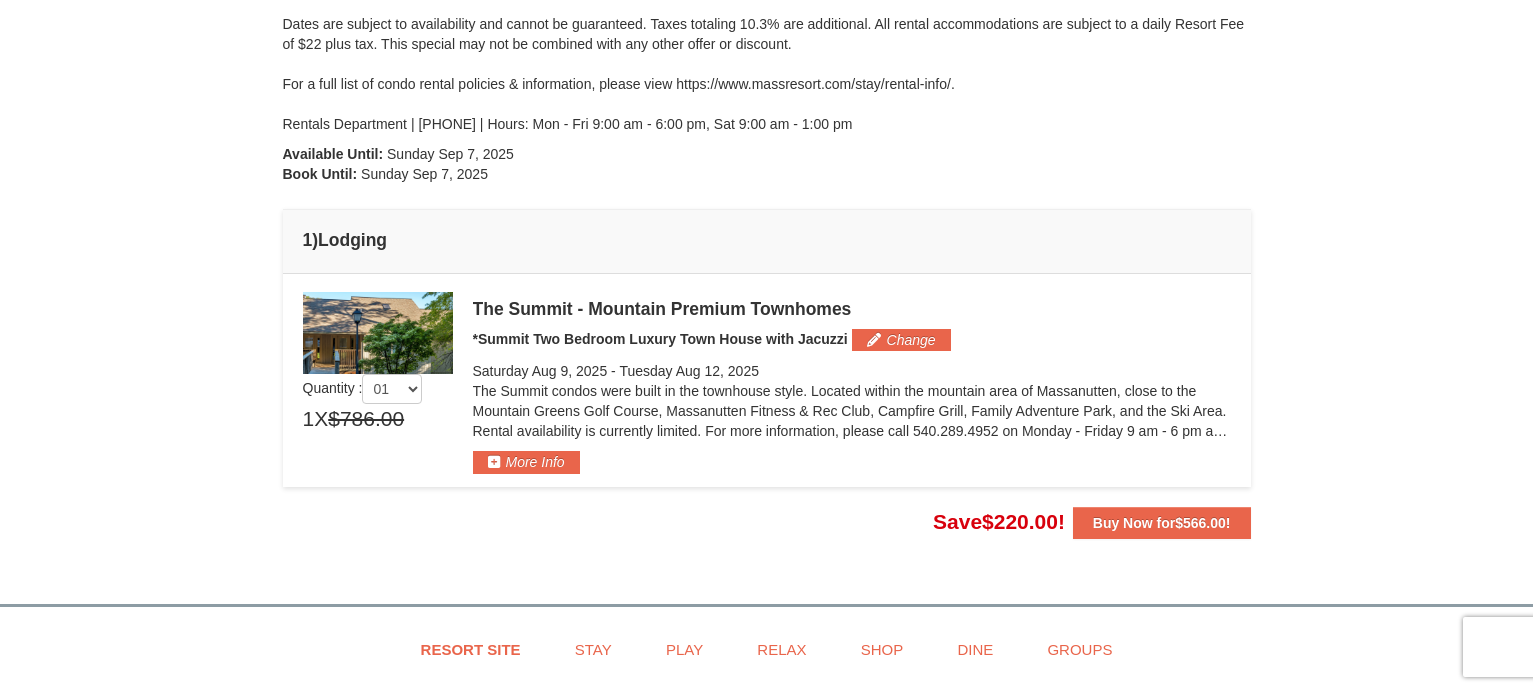 scroll, scrollTop: 298, scrollLeft: 0, axis: vertical 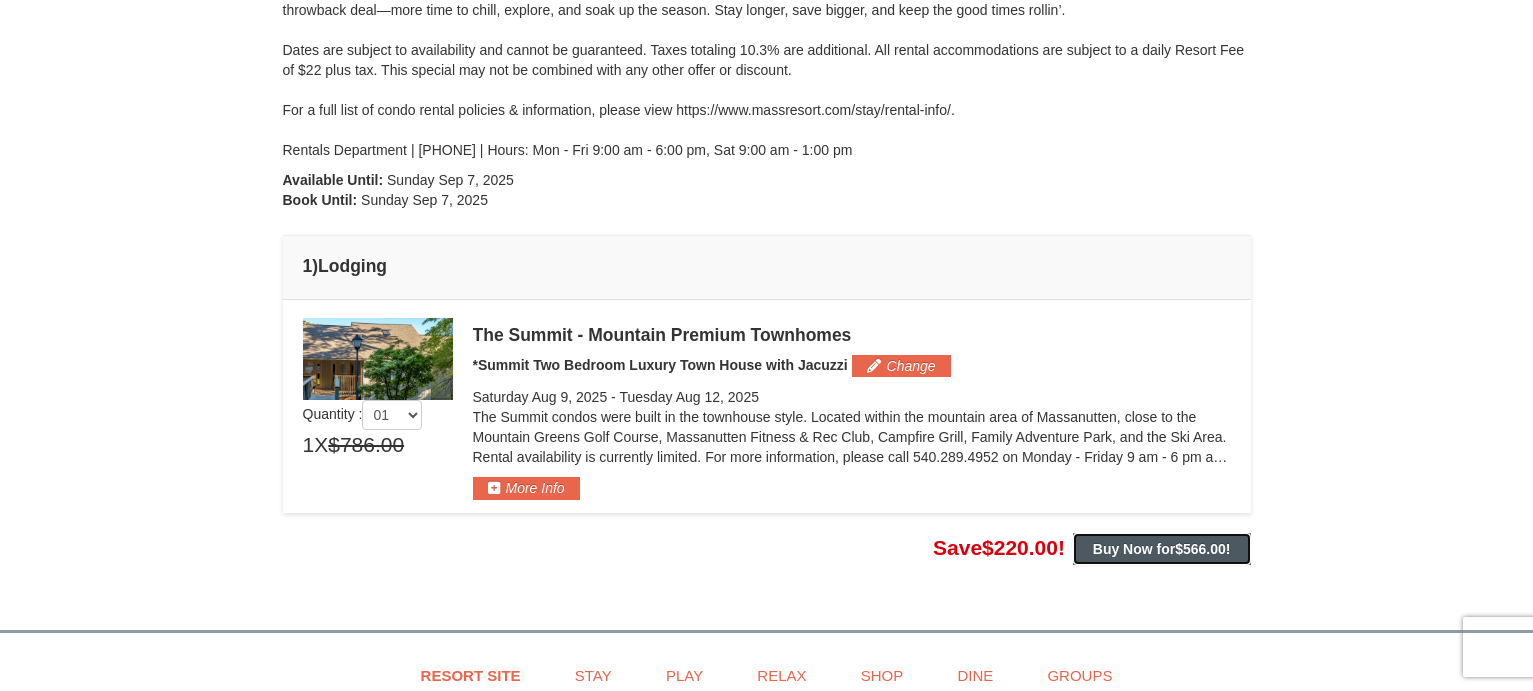 click on "Buy Now for
$566.00 !" at bounding box center [1162, 549] 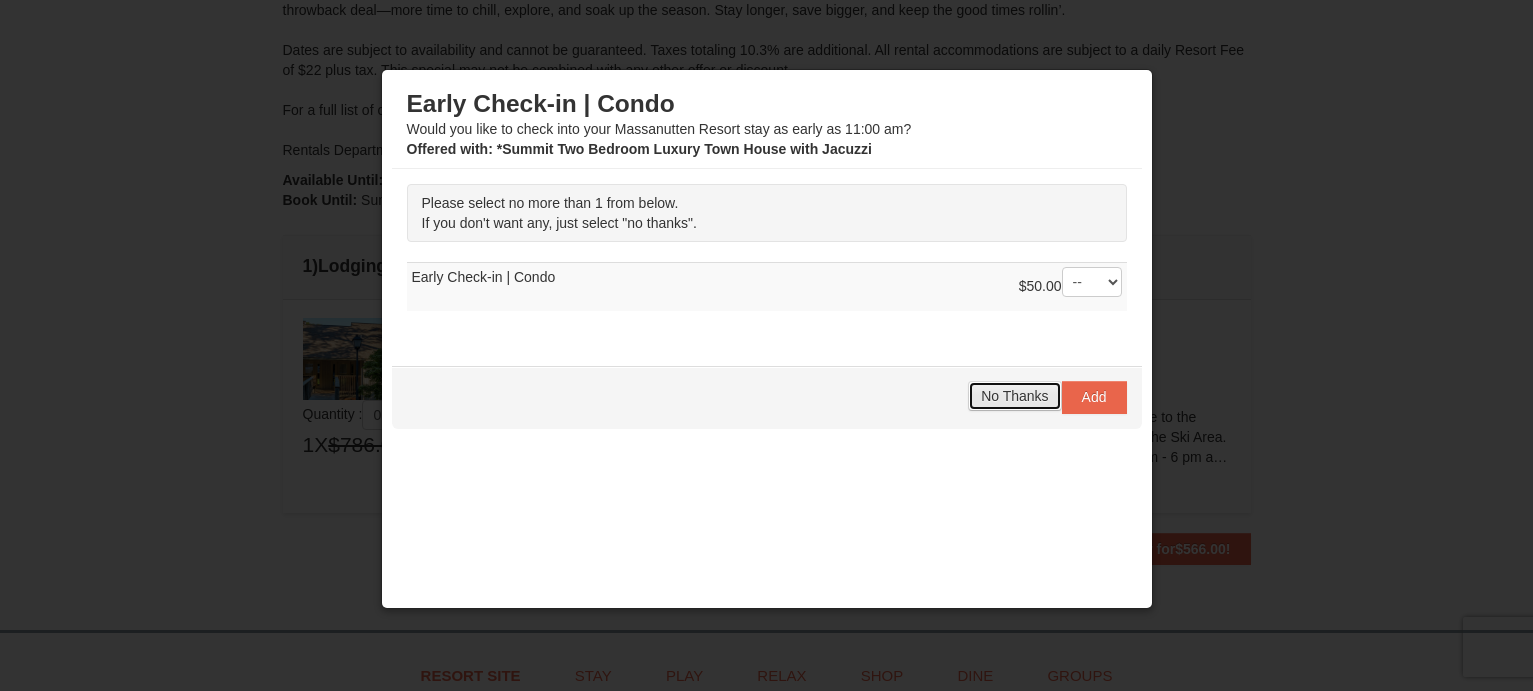 click on "No Thanks" at bounding box center (1014, 396) 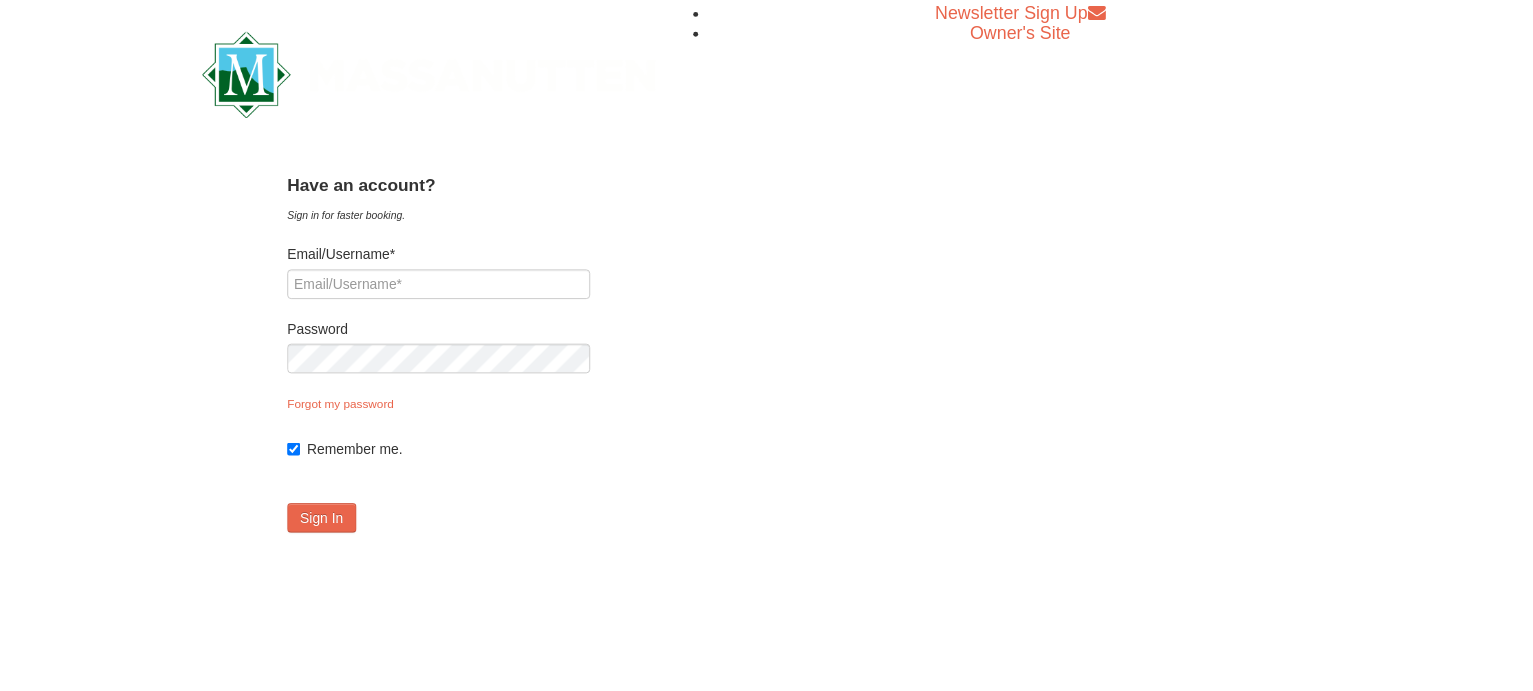 scroll, scrollTop: 0, scrollLeft: 0, axis: both 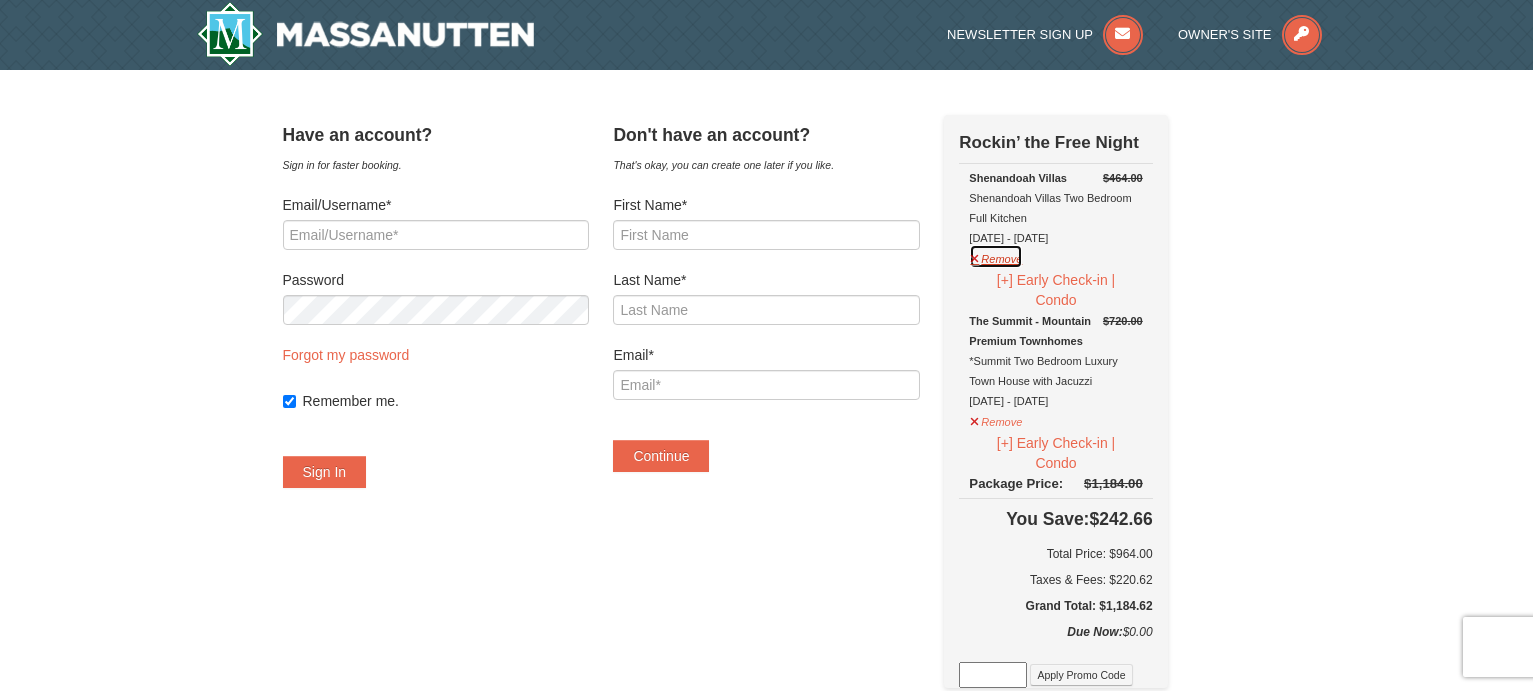 click on "Remove" at bounding box center (996, 256) 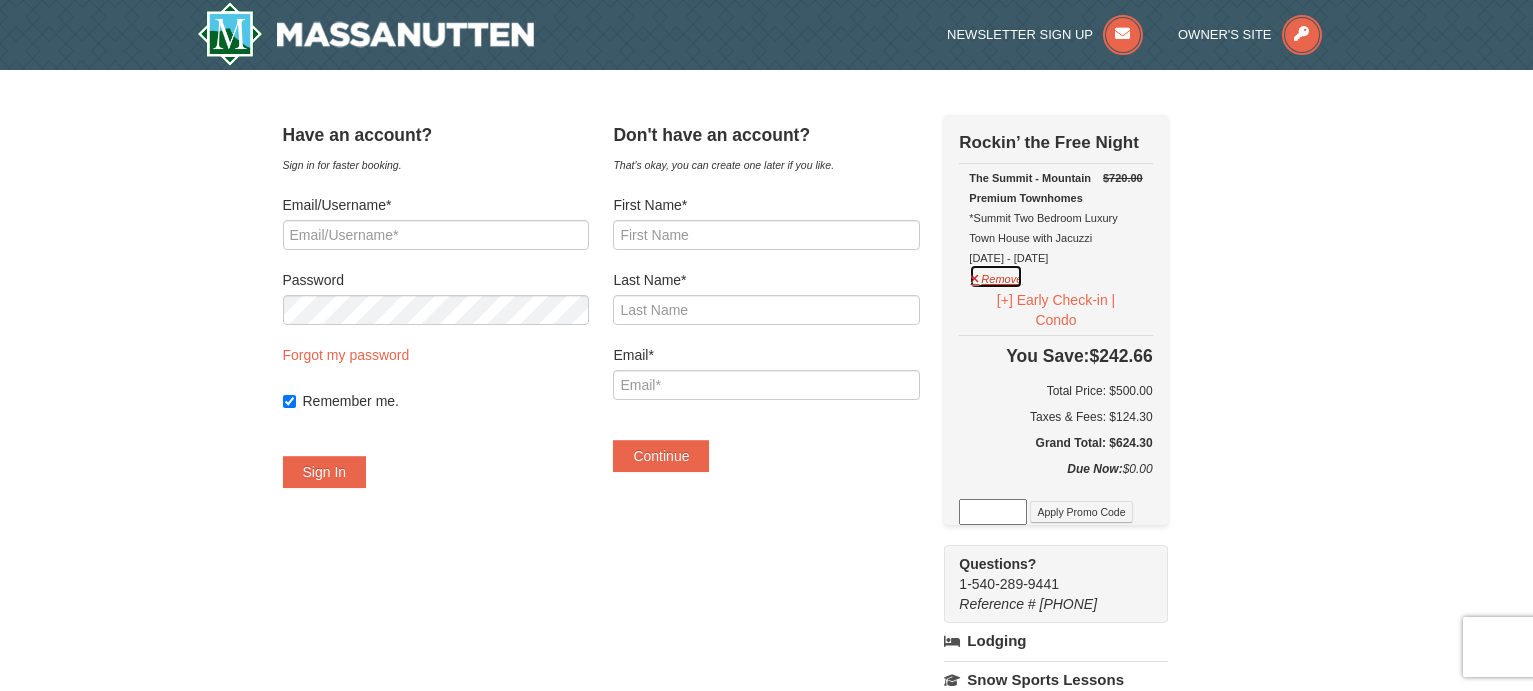 click on "Remove" at bounding box center (996, 276) 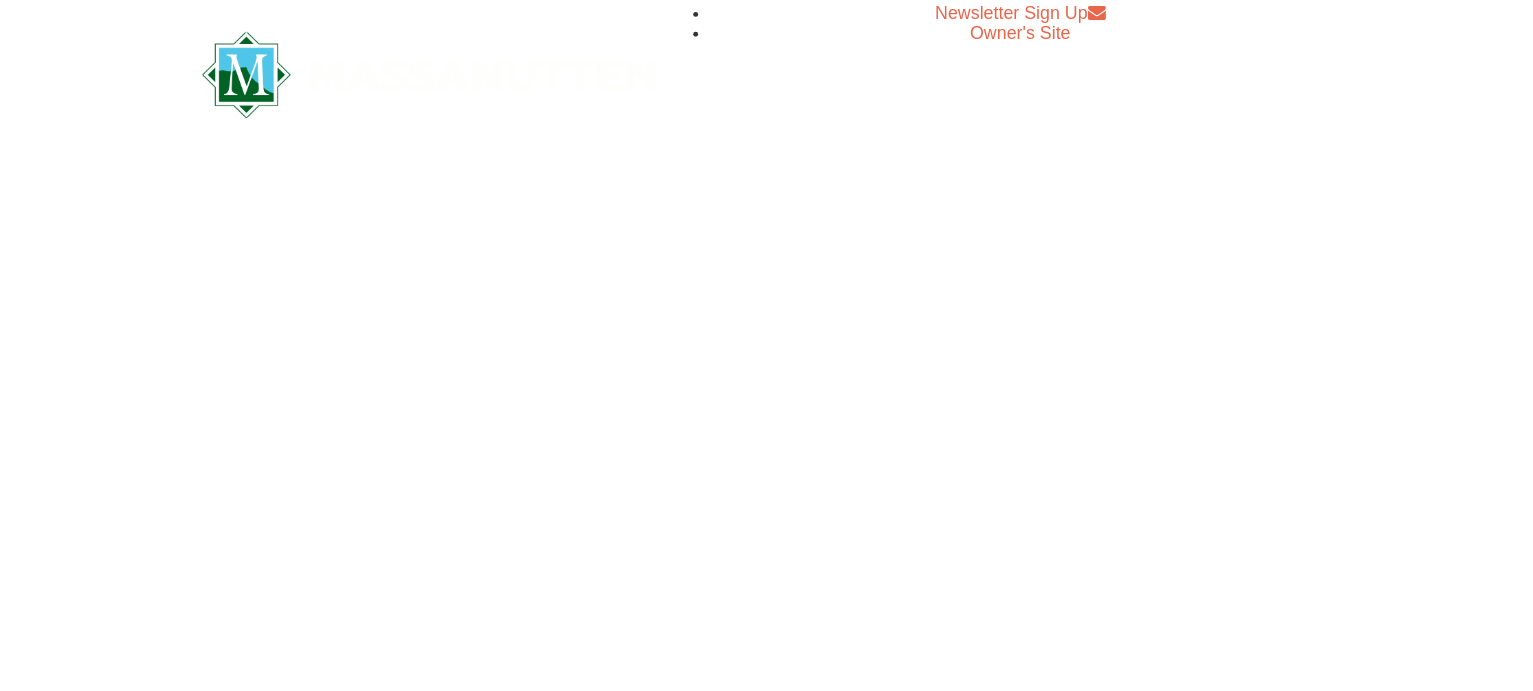 scroll, scrollTop: 363, scrollLeft: 0, axis: vertical 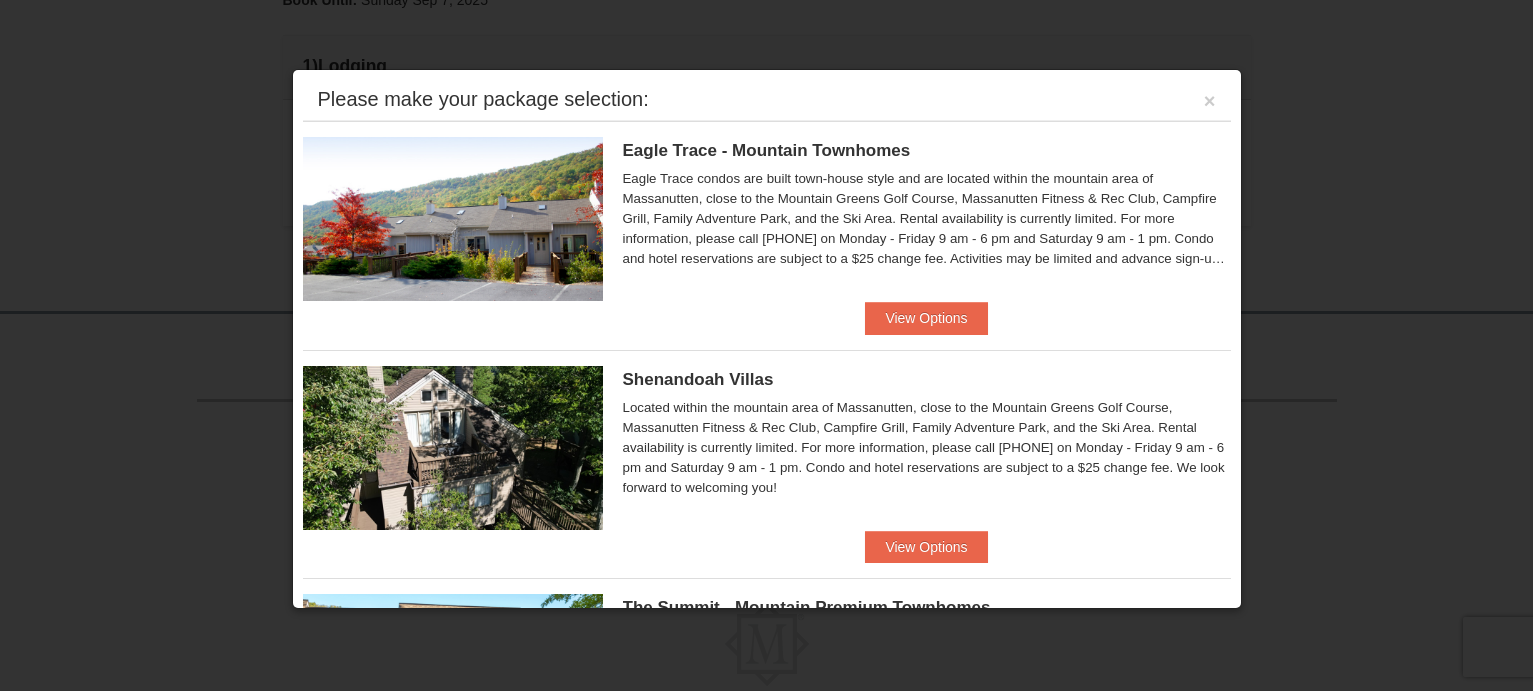 click on "Please make your package selection:
×" at bounding box center (767, 100) 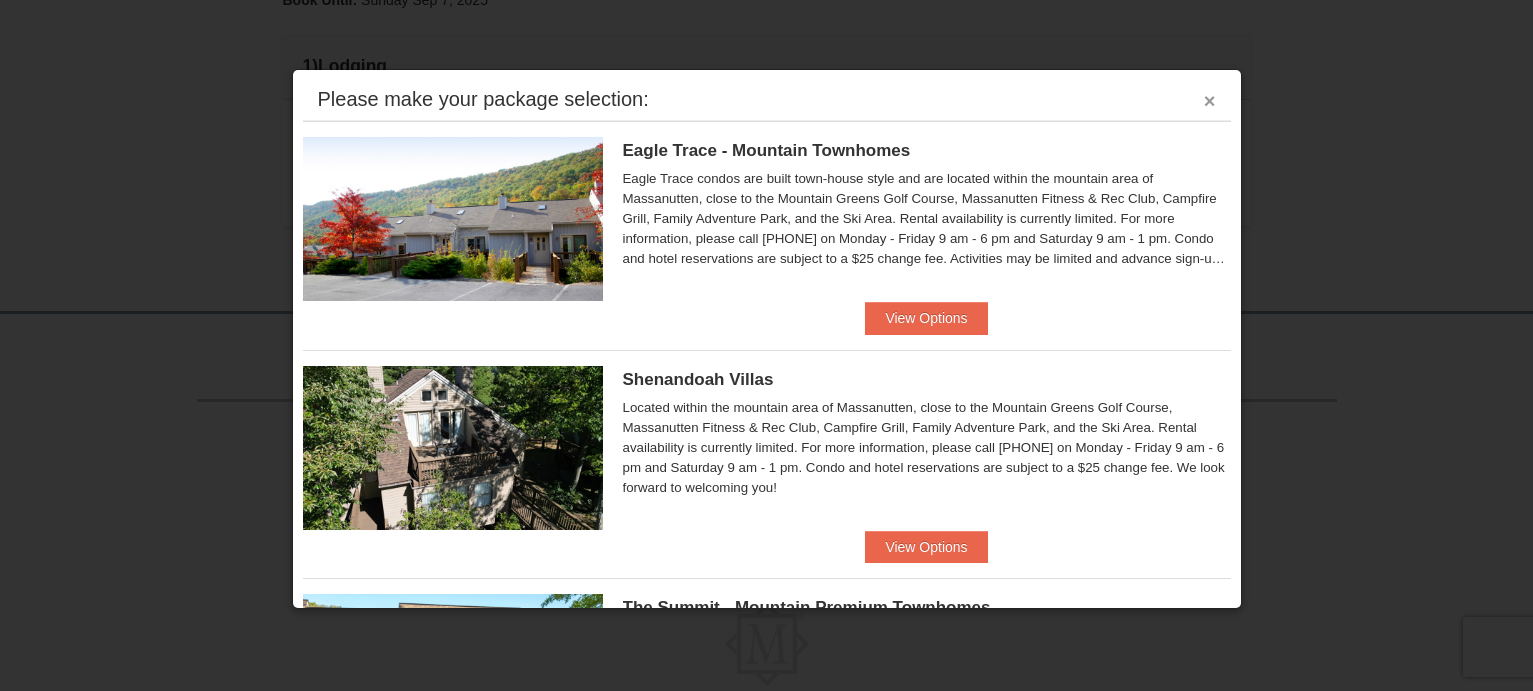 click on "×" at bounding box center (1210, 101) 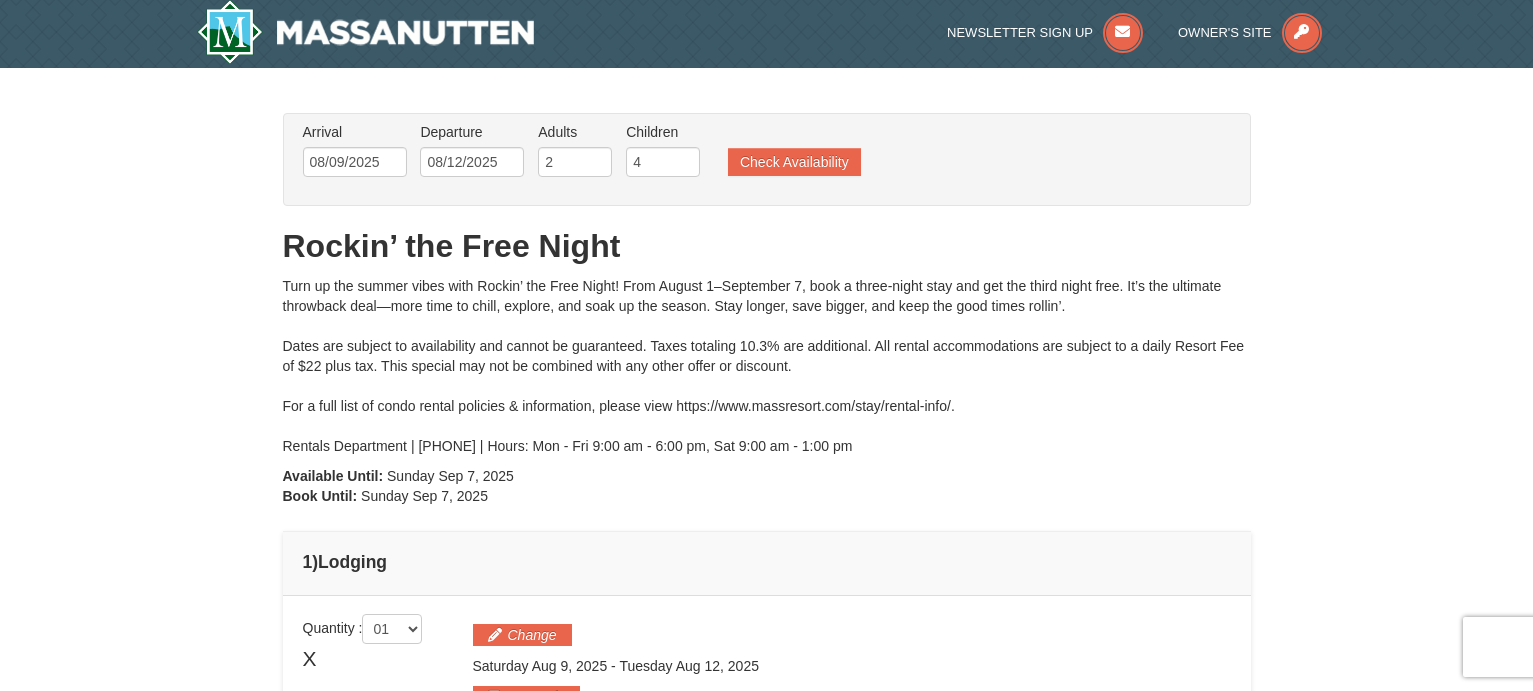 scroll, scrollTop: 0, scrollLeft: 0, axis: both 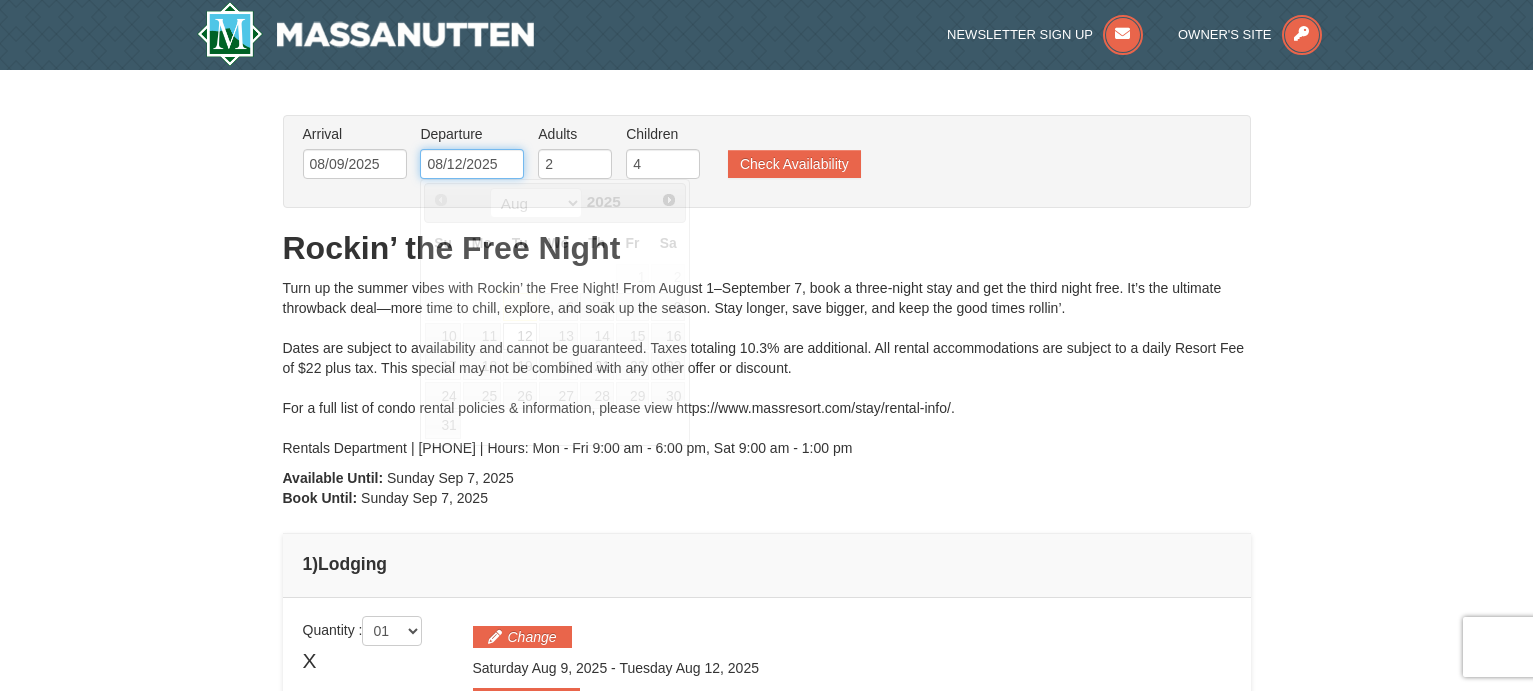 click on "08/12/2025" at bounding box center (472, 164) 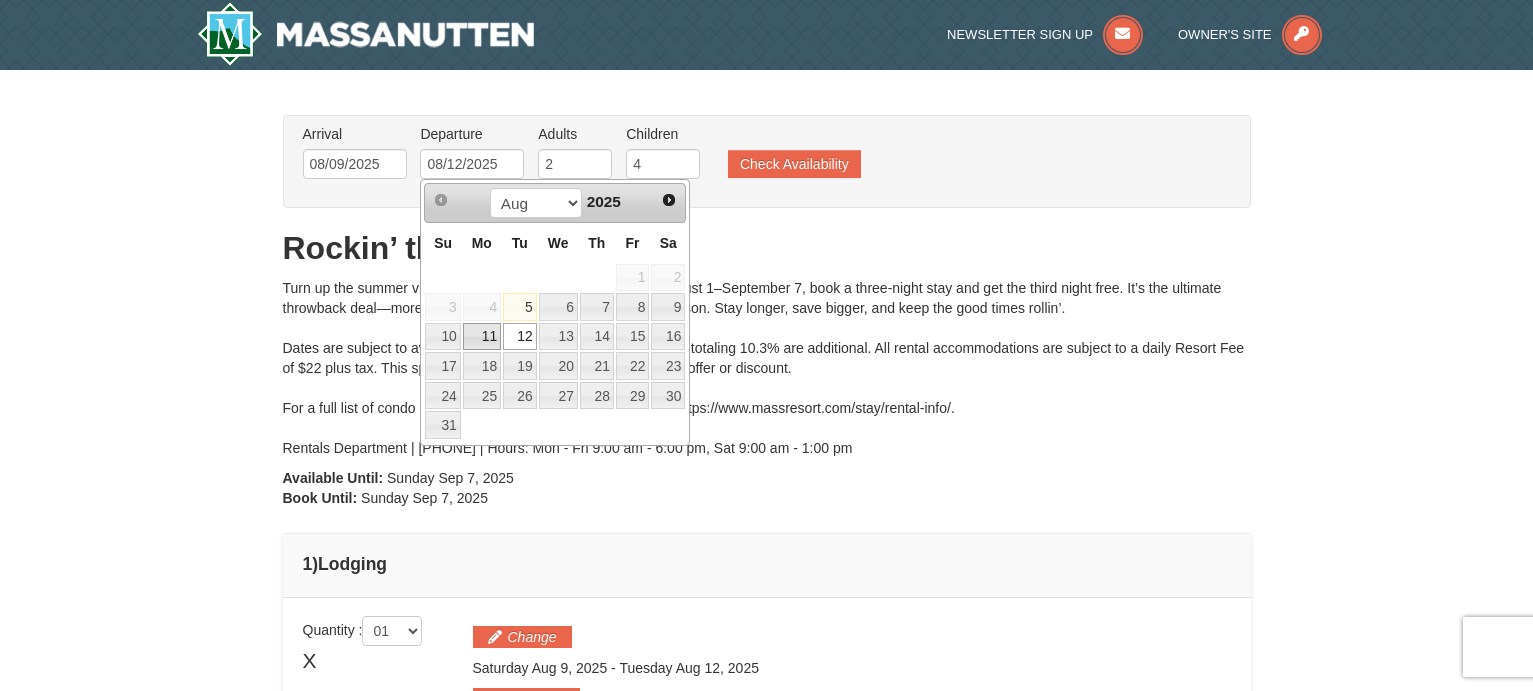 click on "11" at bounding box center [482, 337] 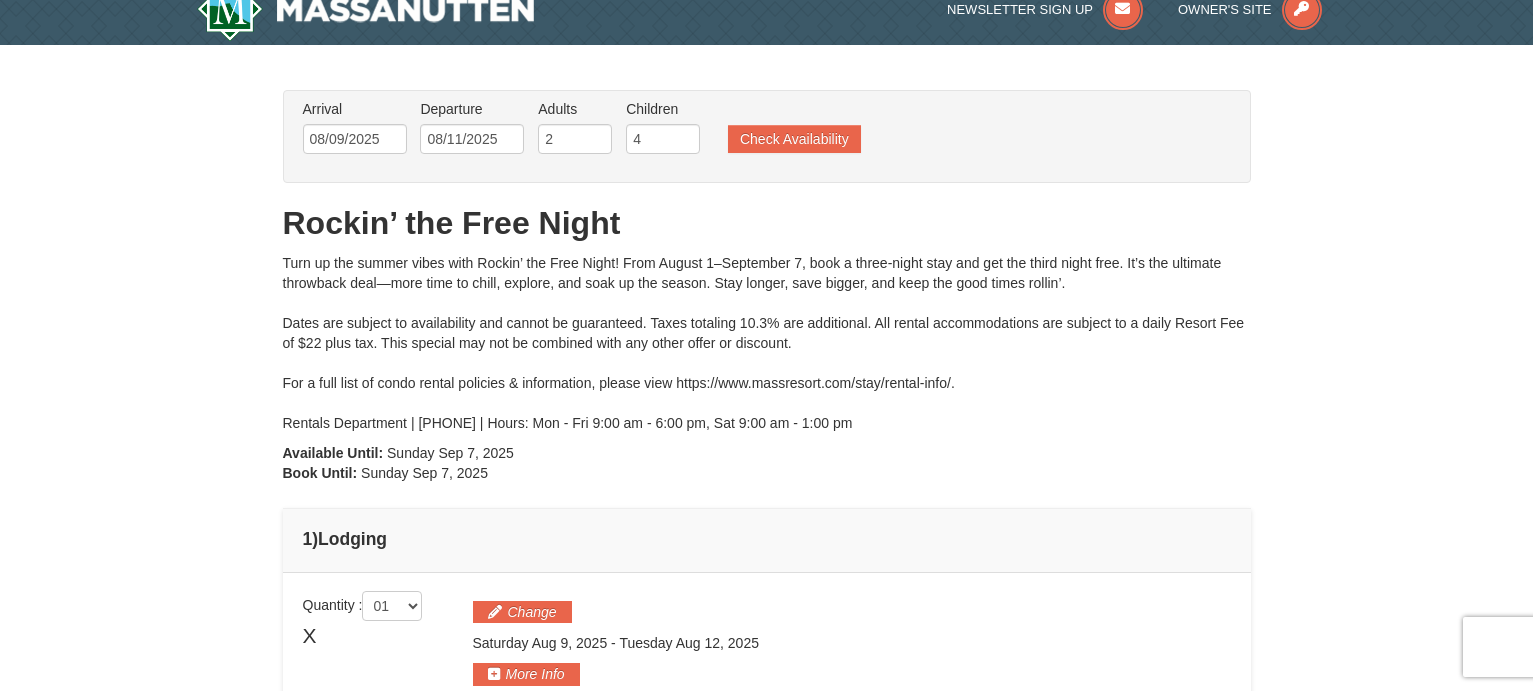 scroll, scrollTop: 100, scrollLeft: 0, axis: vertical 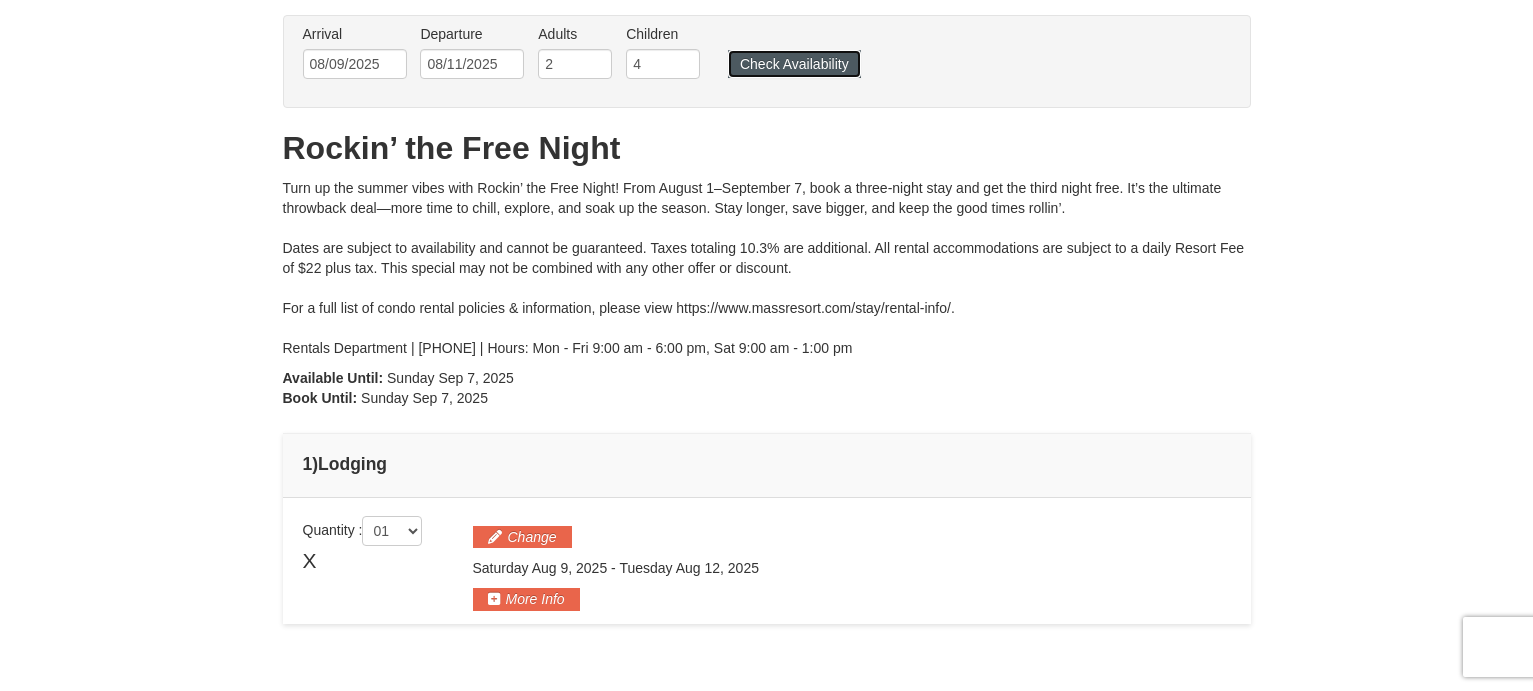 click on "Check Availability" at bounding box center [794, 64] 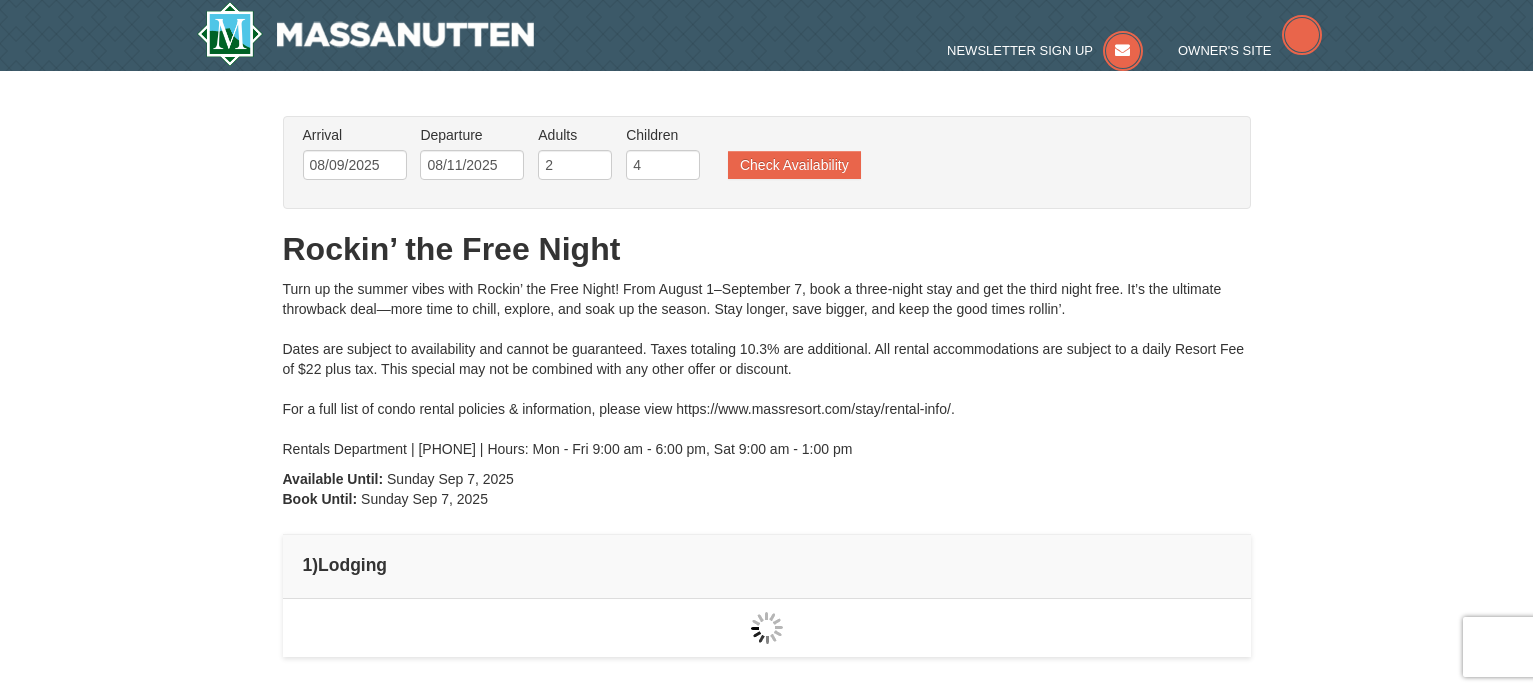 scroll, scrollTop: 0, scrollLeft: 0, axis: both 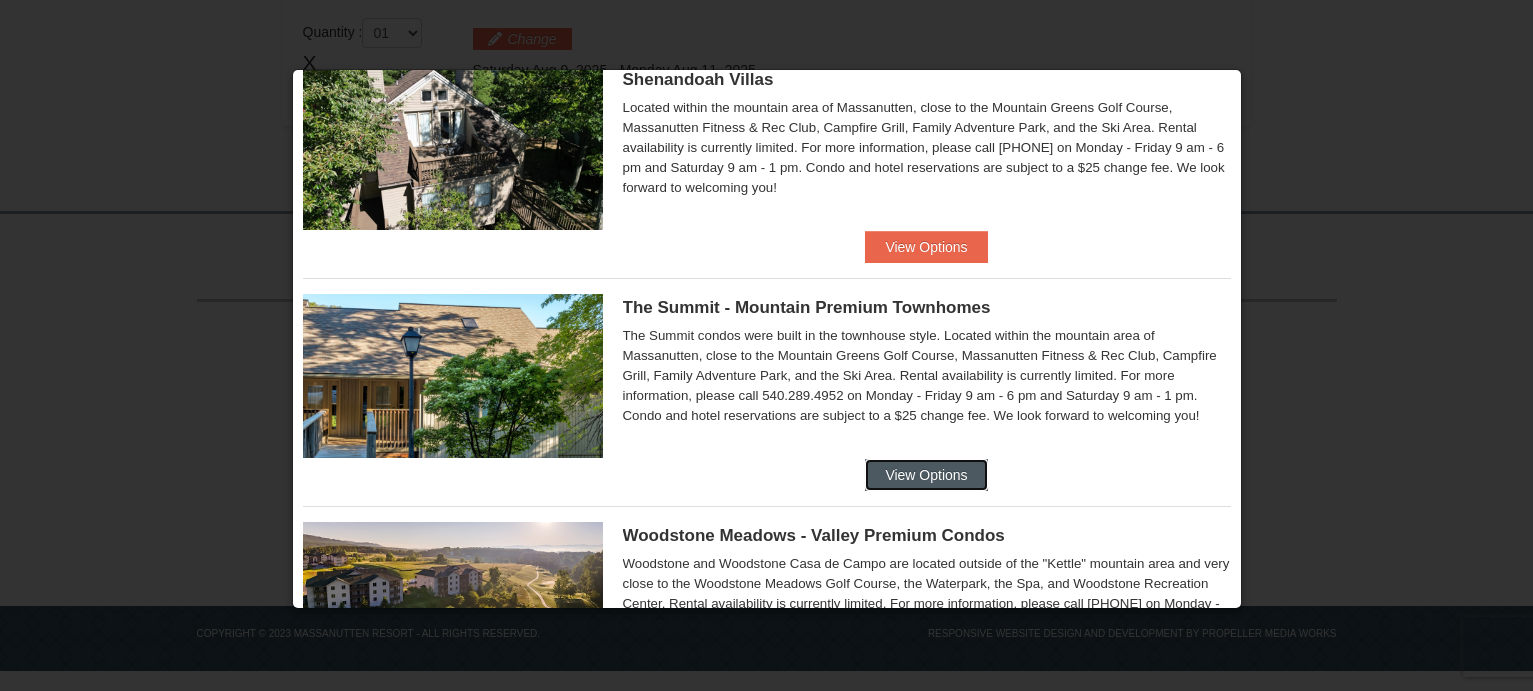 click on "View Options" at bounding box center (926, 475) 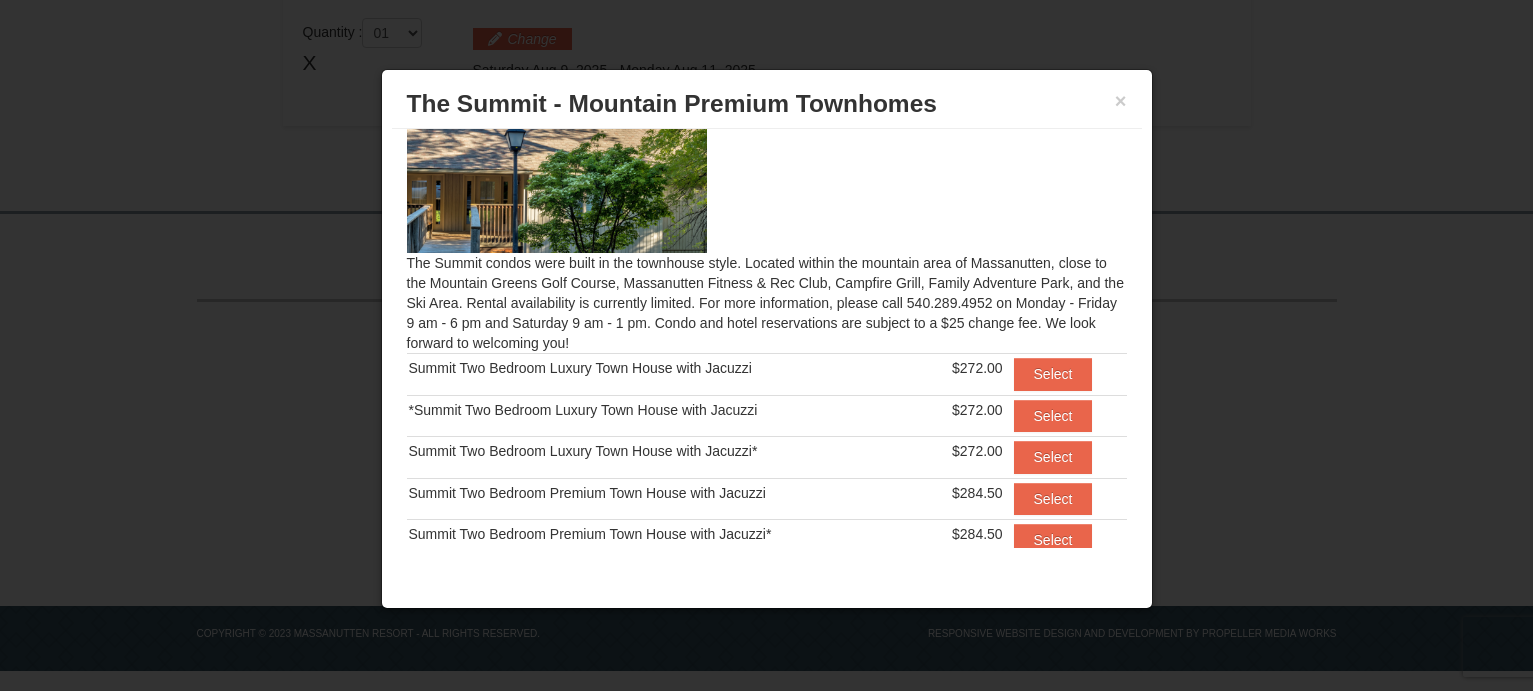 scroll, scrollTop: 100, scrollLeft: 0, axis: vertical 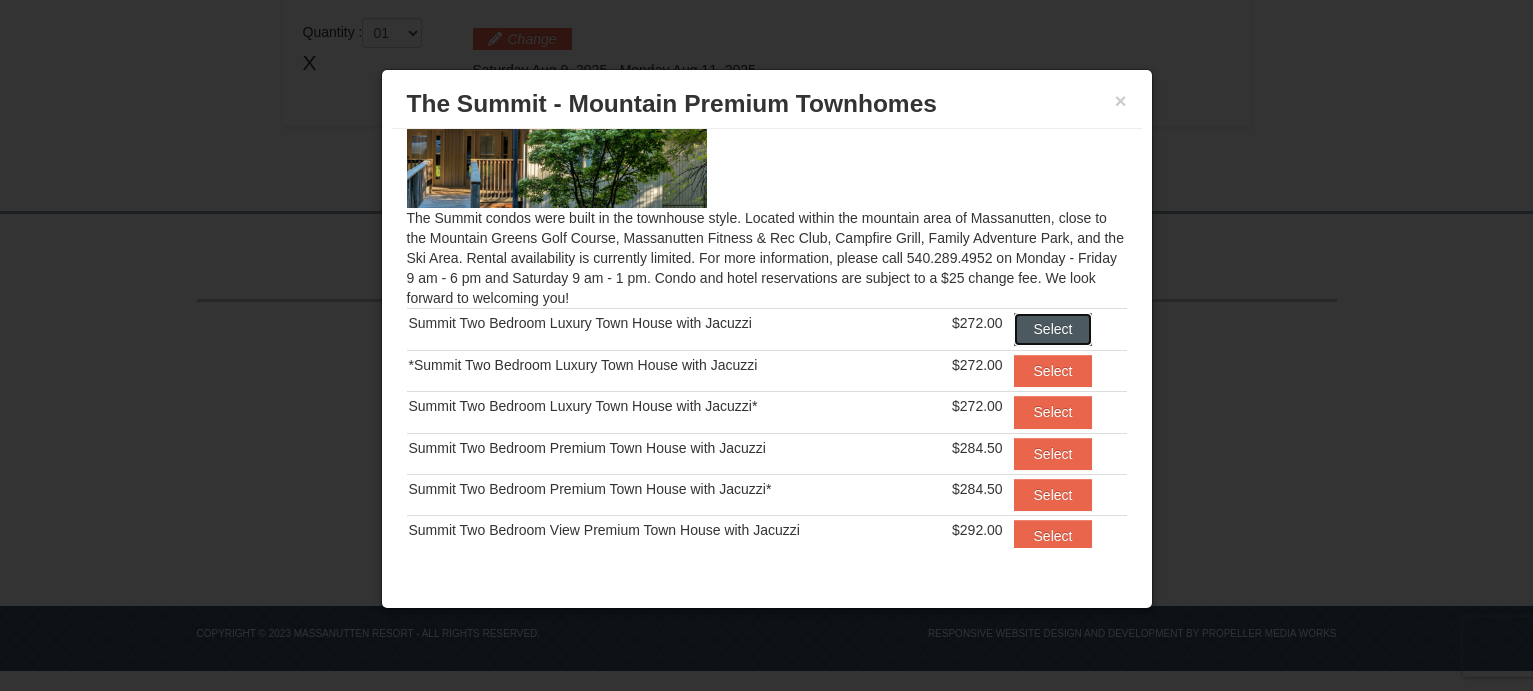 click on "Select" at bounding box center [1053, 329] 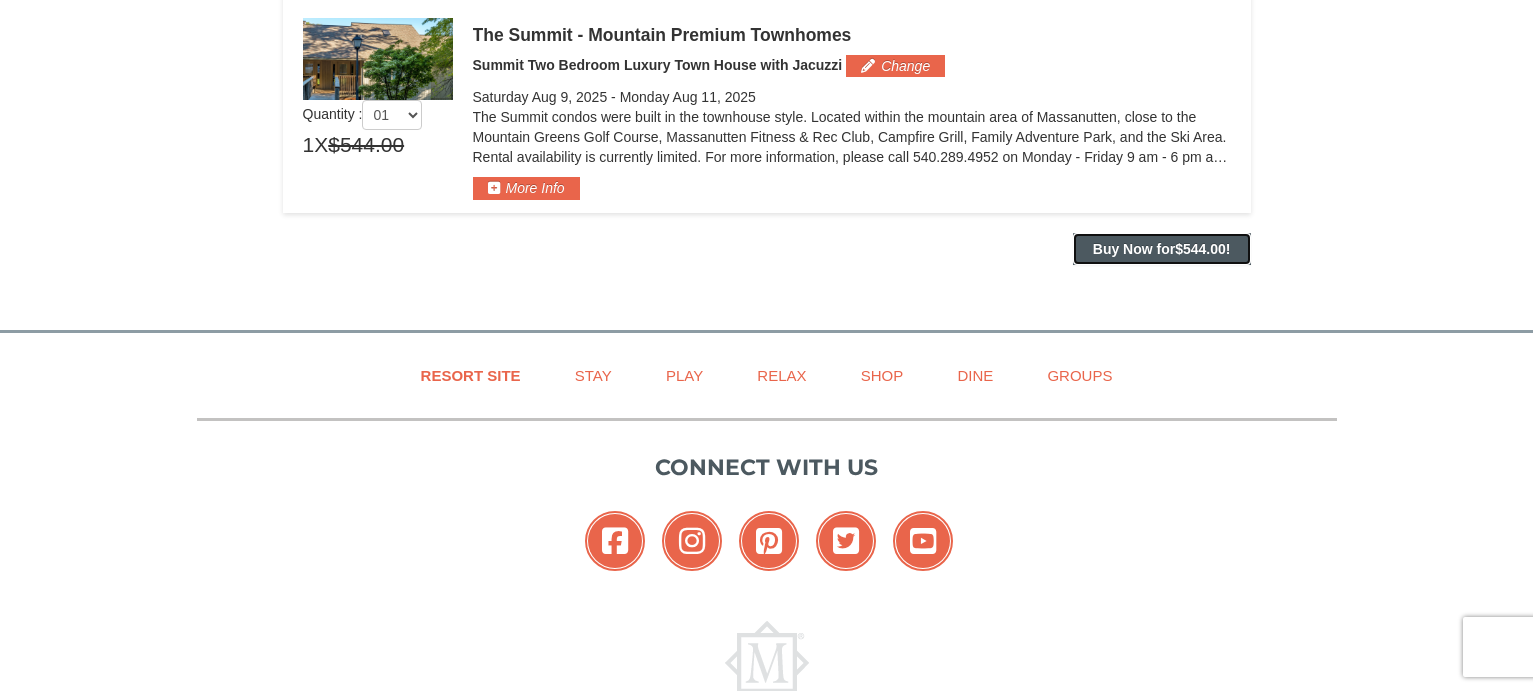 click on "Buy Now for
$544.00 !" at bounding box center (1162, 249) 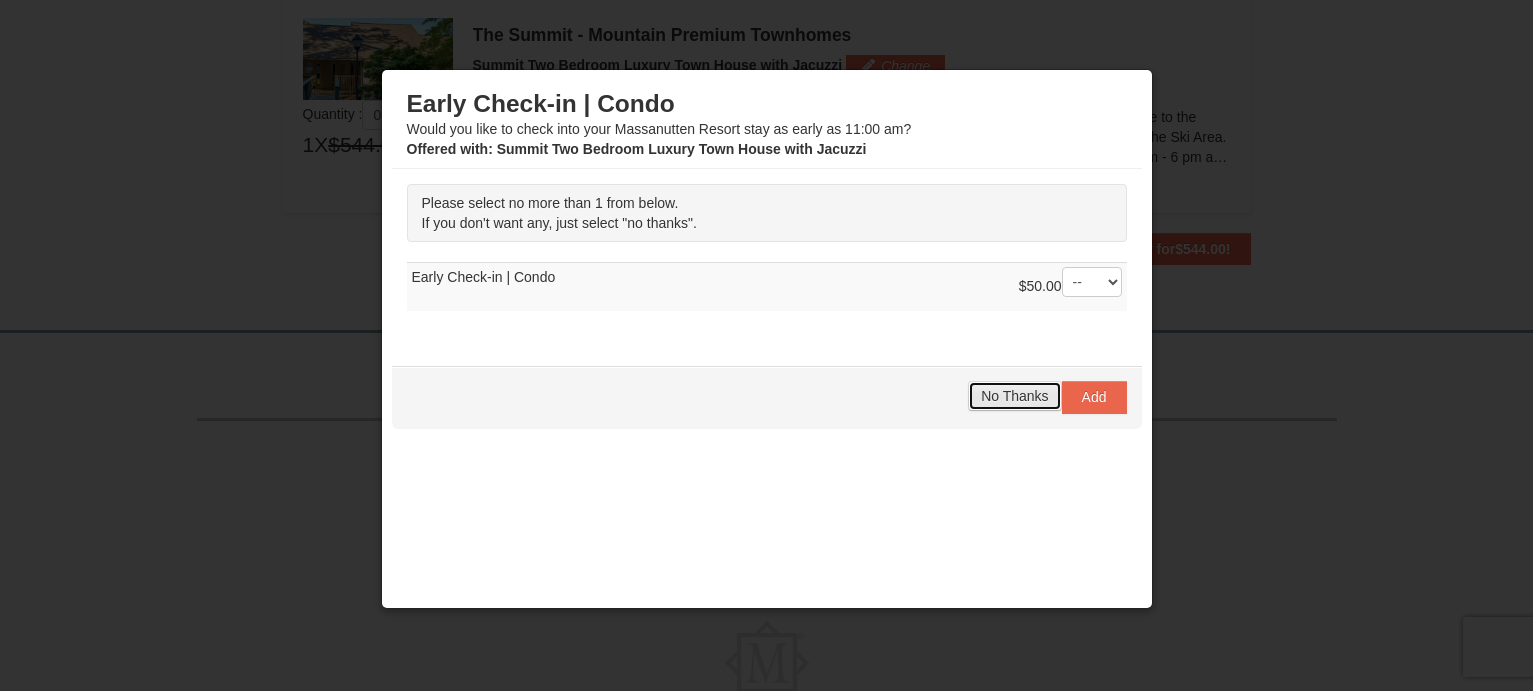 click on "No Thanks" at bounding box center [1014, 396] 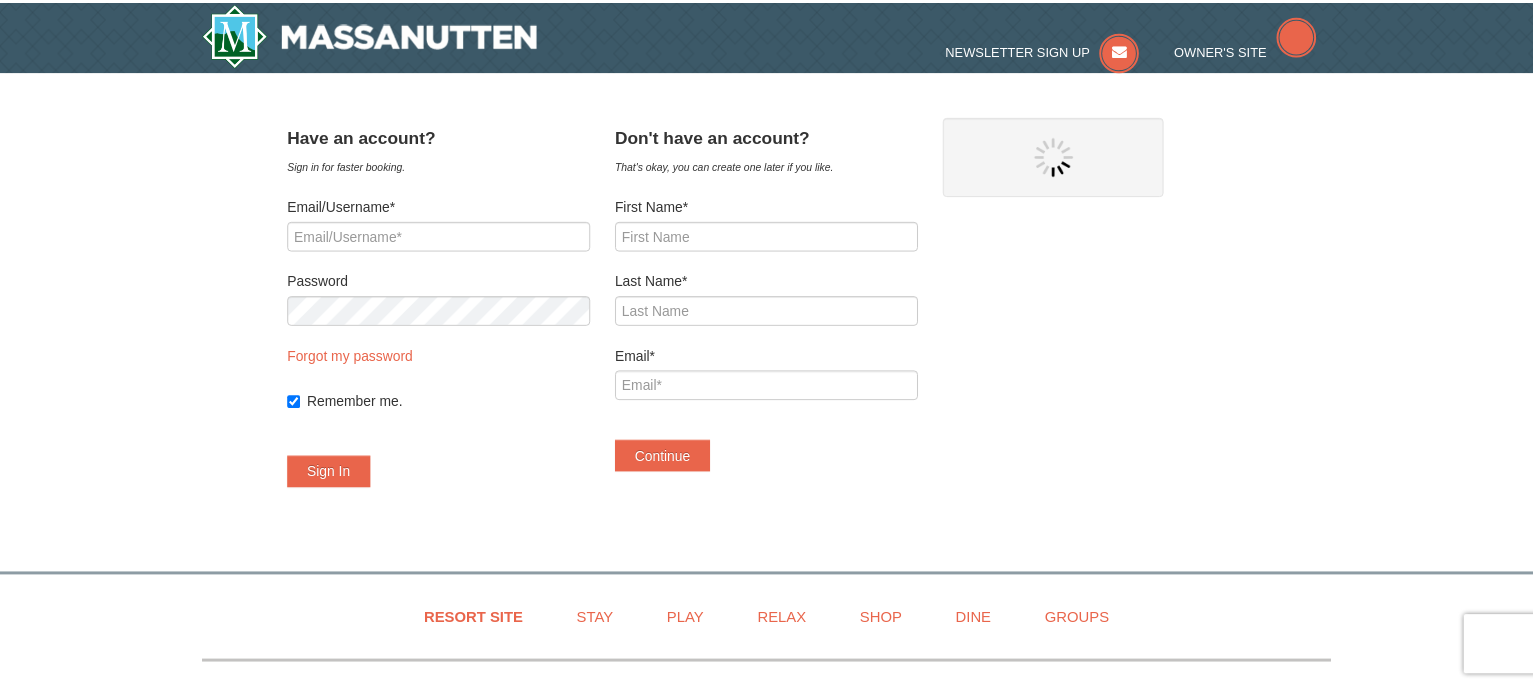 scroll, scrollTop: 0, scrollLeft: 0, axis: both 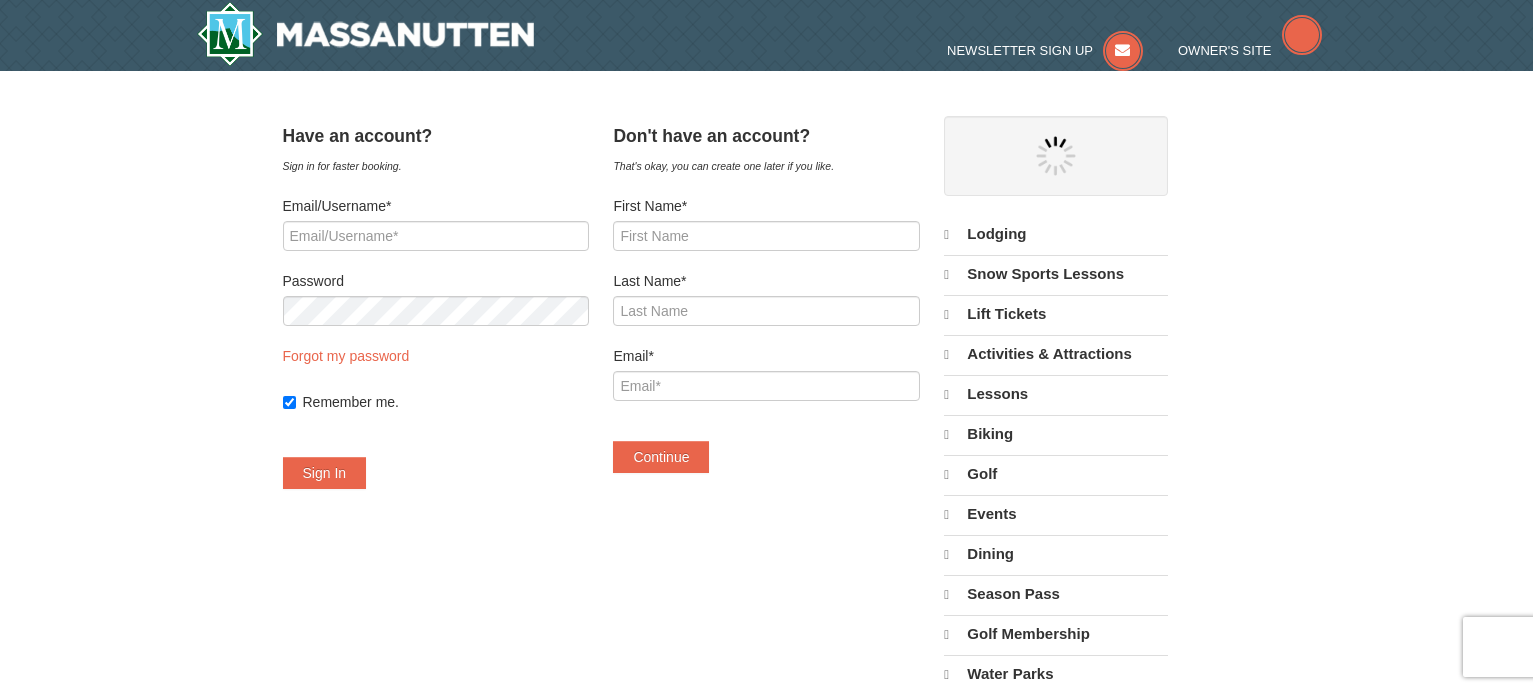 select on "8" 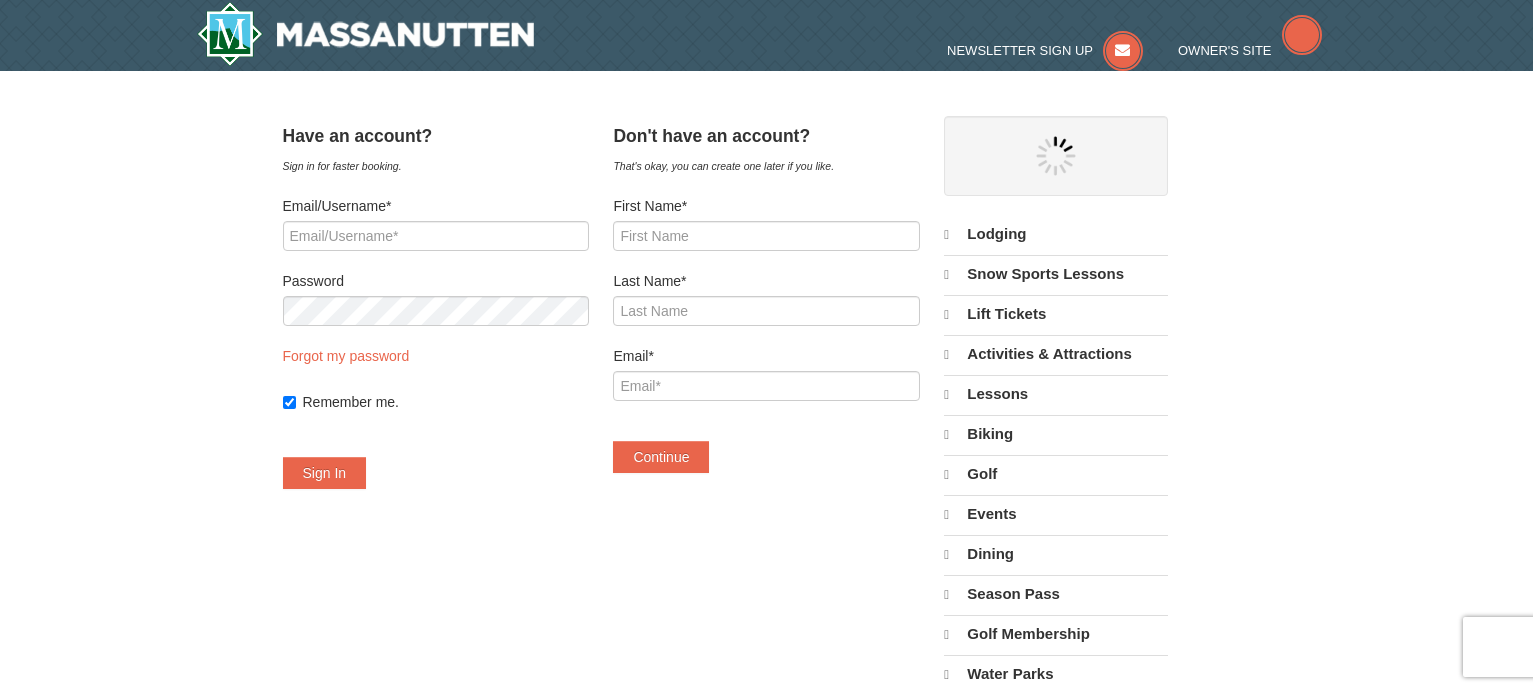 select on "8" 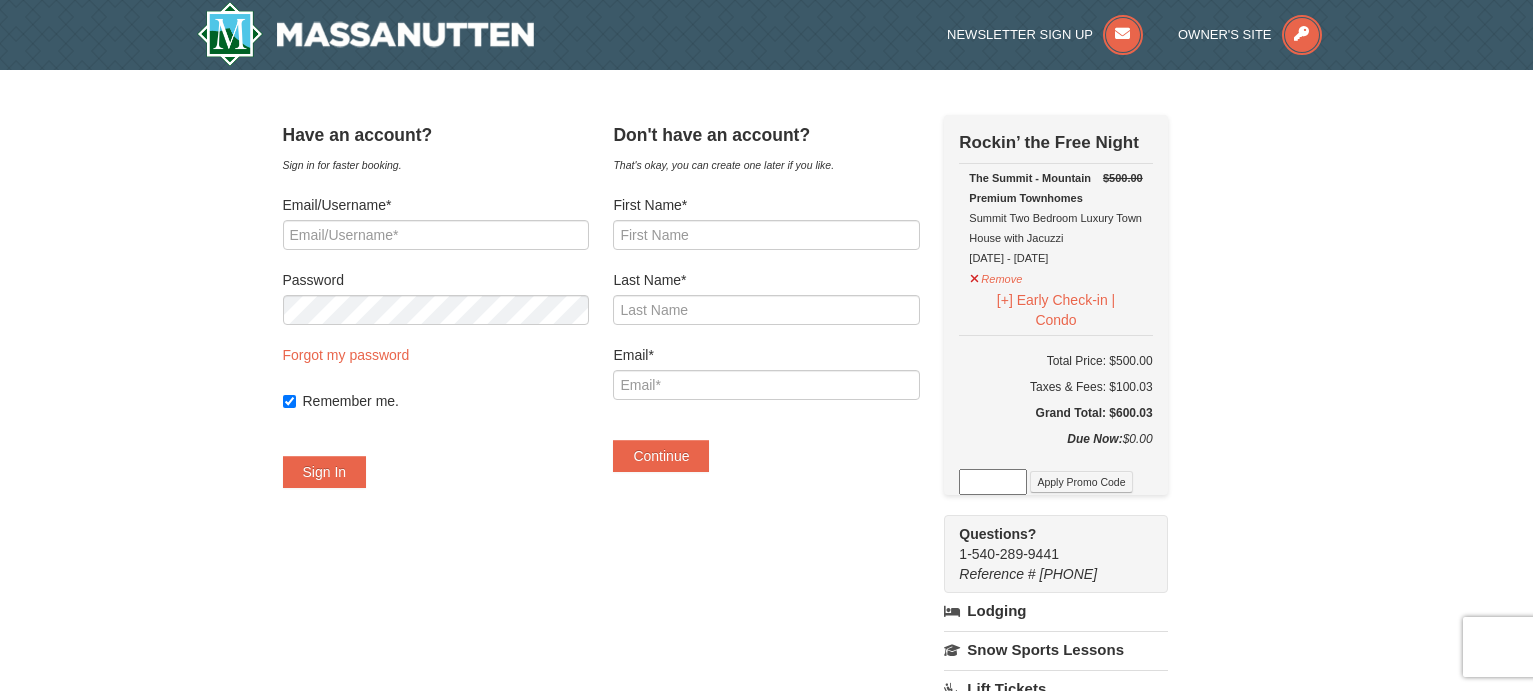 click on "×
Have an account?
Sign in for faster booking.
Email/Username*
Password
Forgot my password
Remember me." at bounding box center [766, 596] 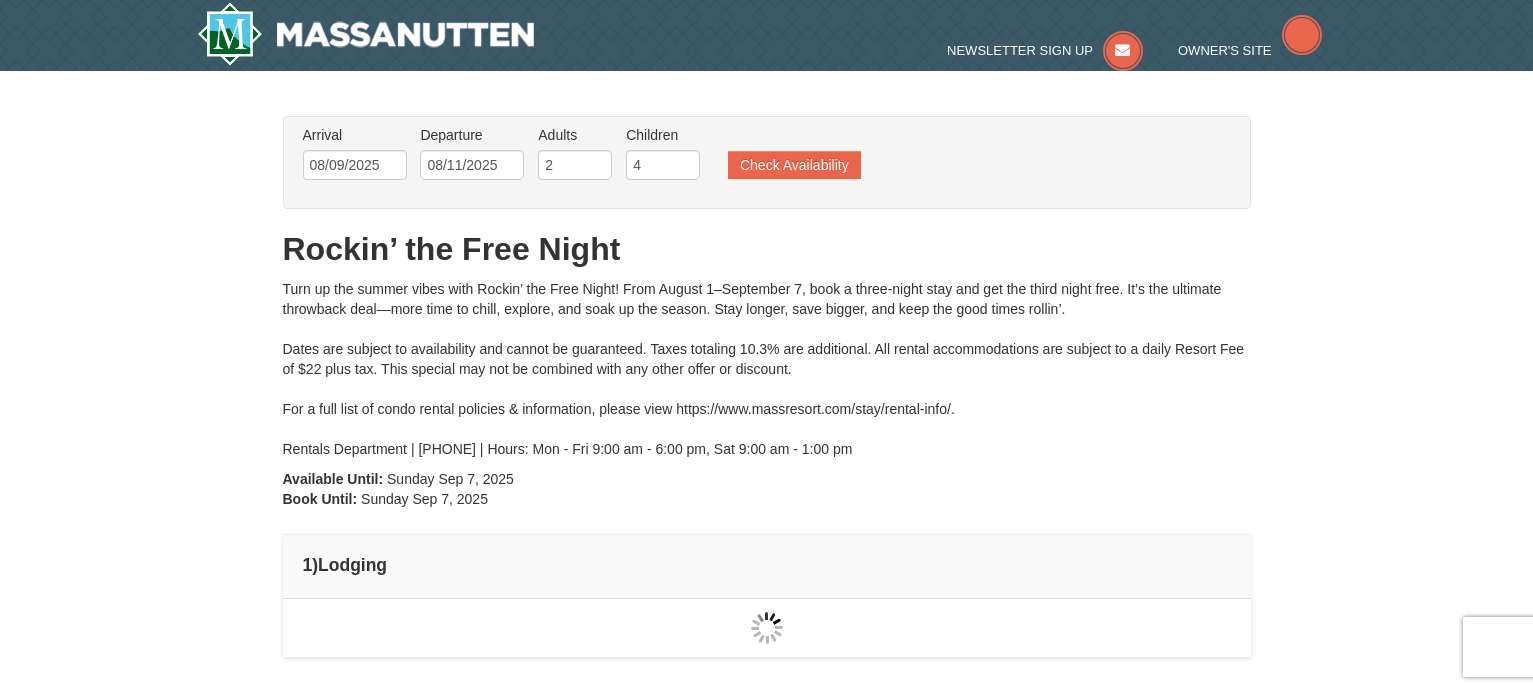scroll, scrollTop: 0, scrollLeft: 0, axis: both 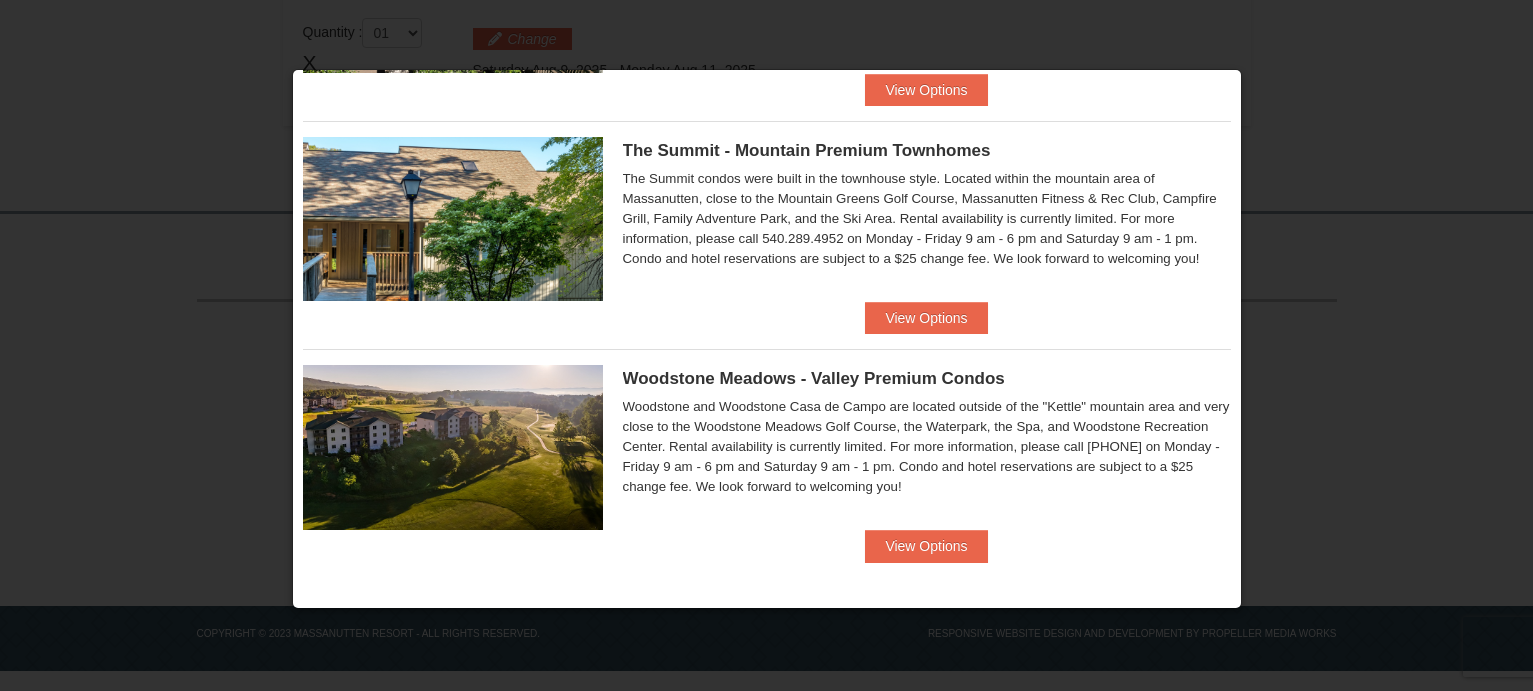 click at bounding box center (453, 447) 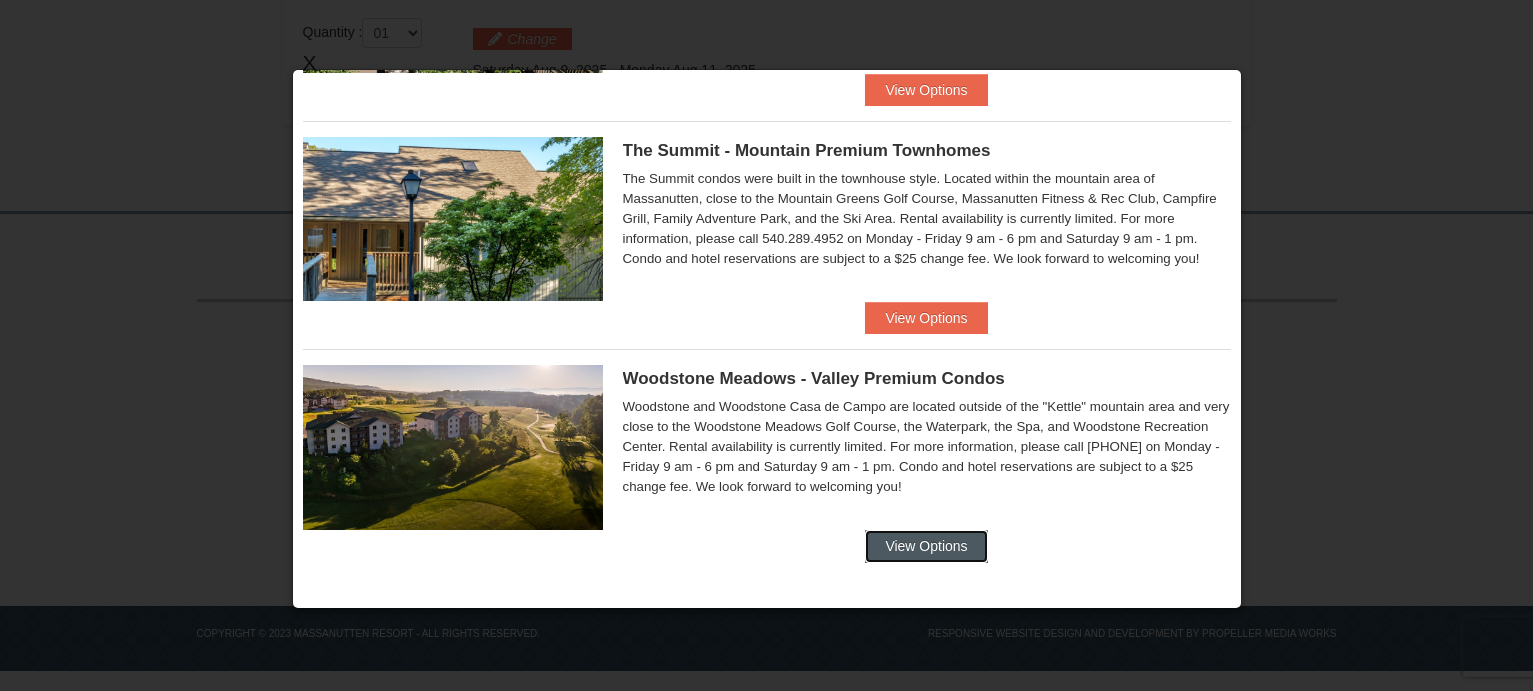drag, startPoint x: 907, startPoint y: 535, endPoint x: 924, endPoint y: 543, distance: 18.788294 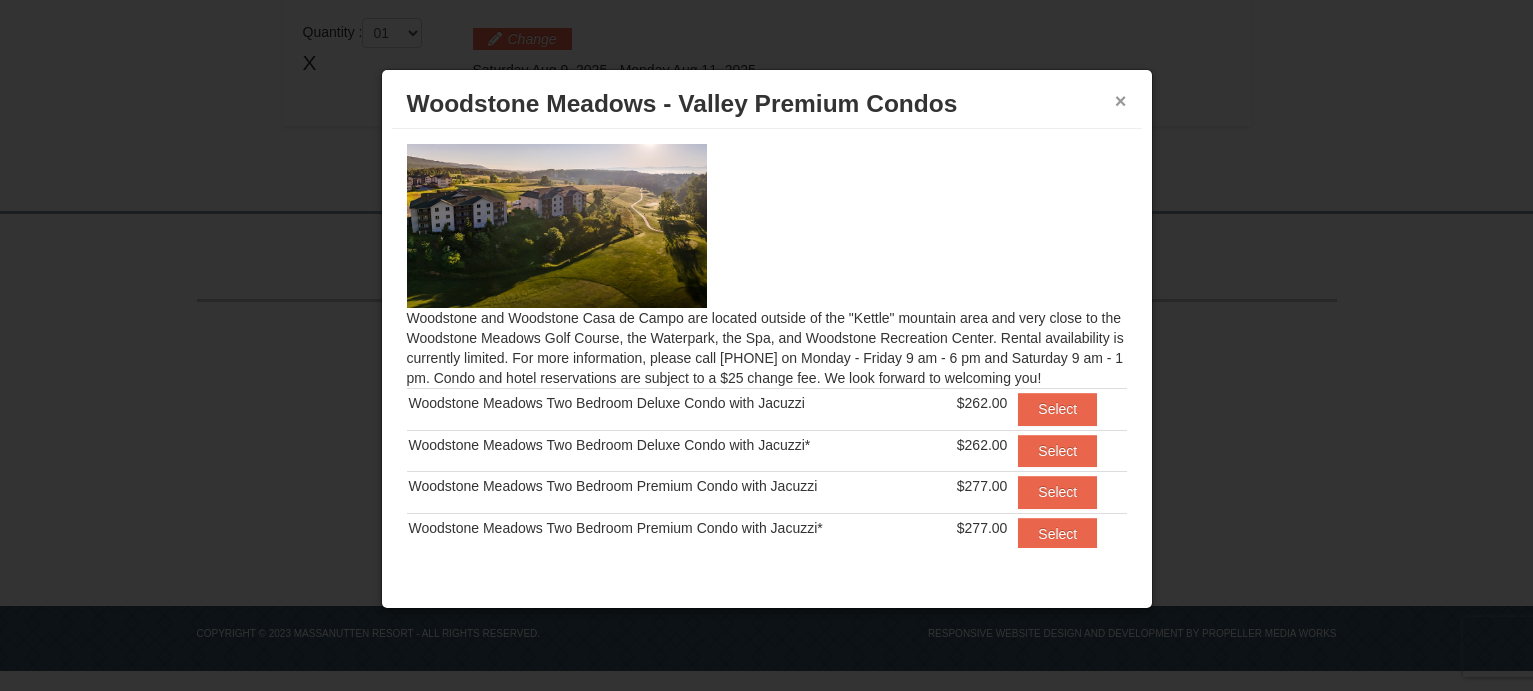 click on "×" at bounding box center [1121, 101] 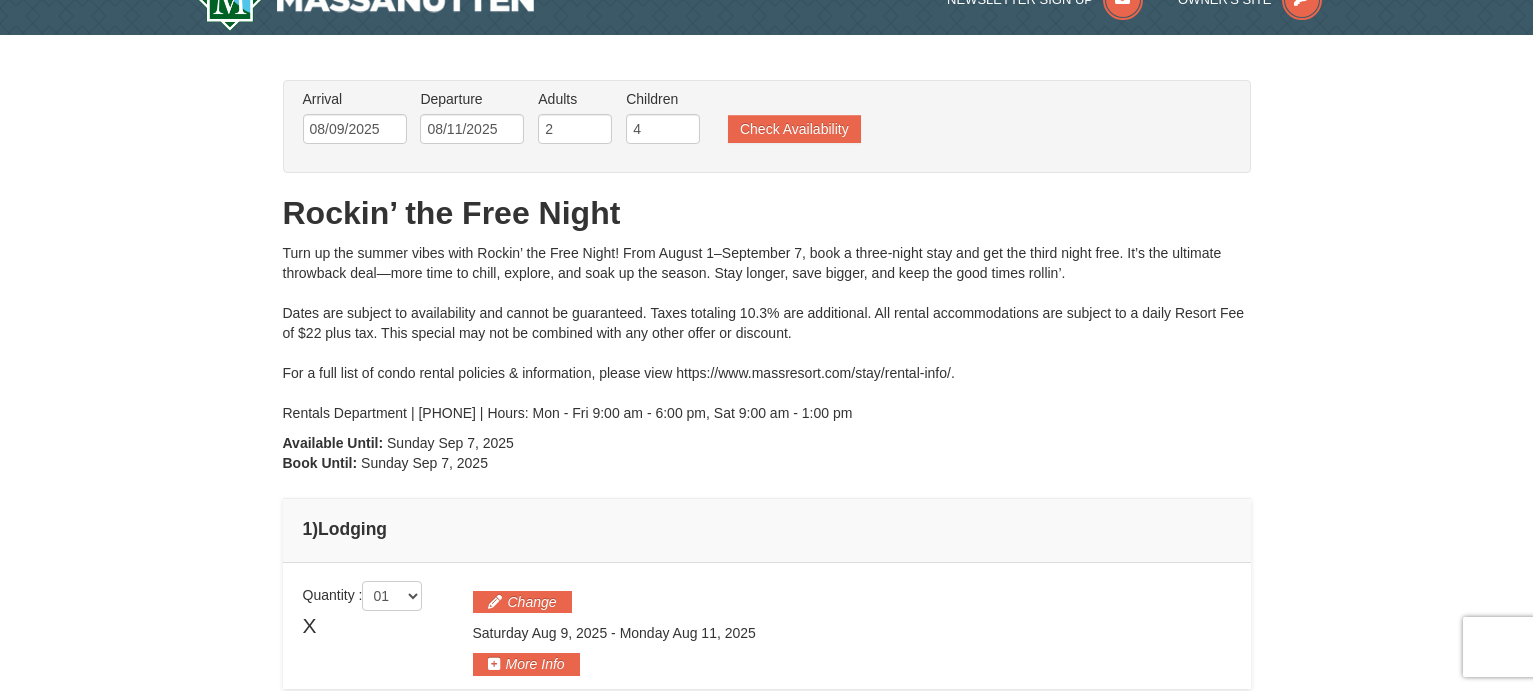 scroll, scrollTop: 0, scrollLeft: 0, axis: both 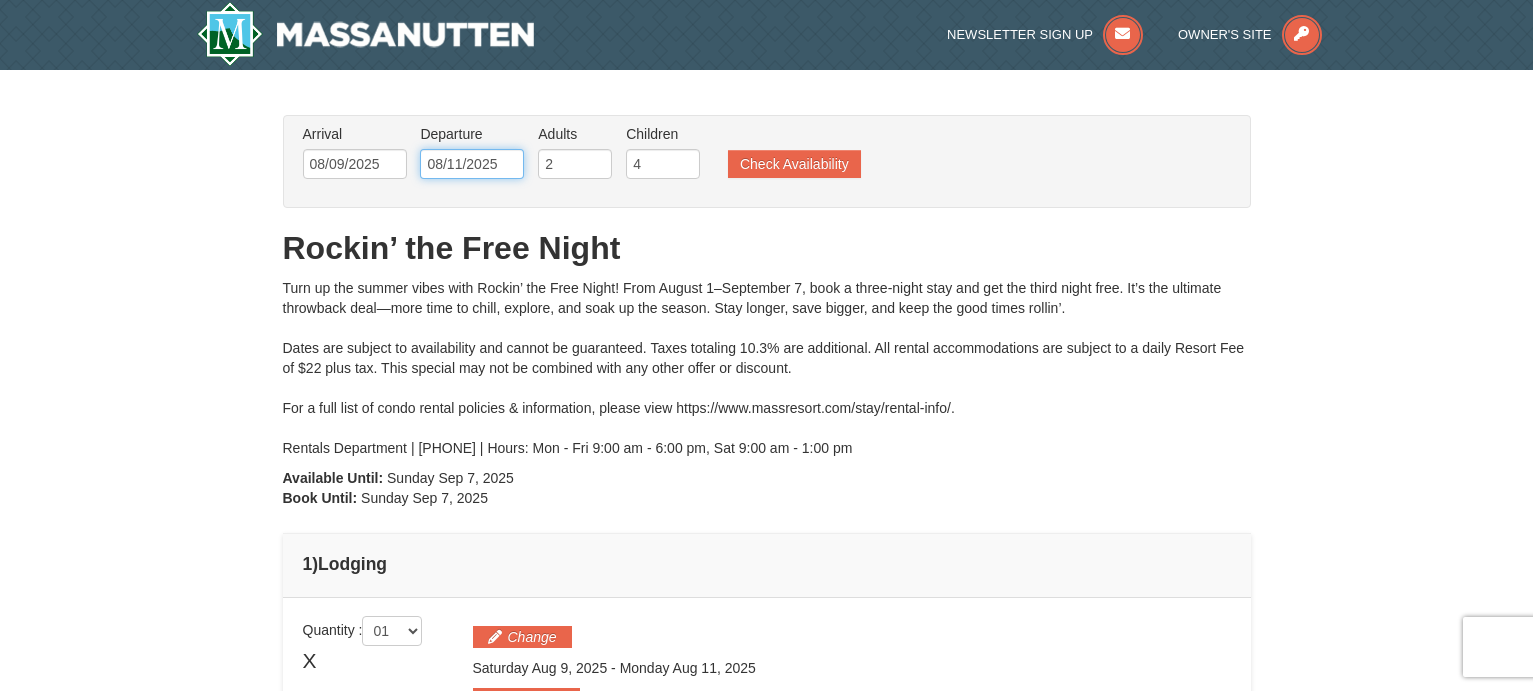 click on "08/11/2025" at bounding box center [472, 164] 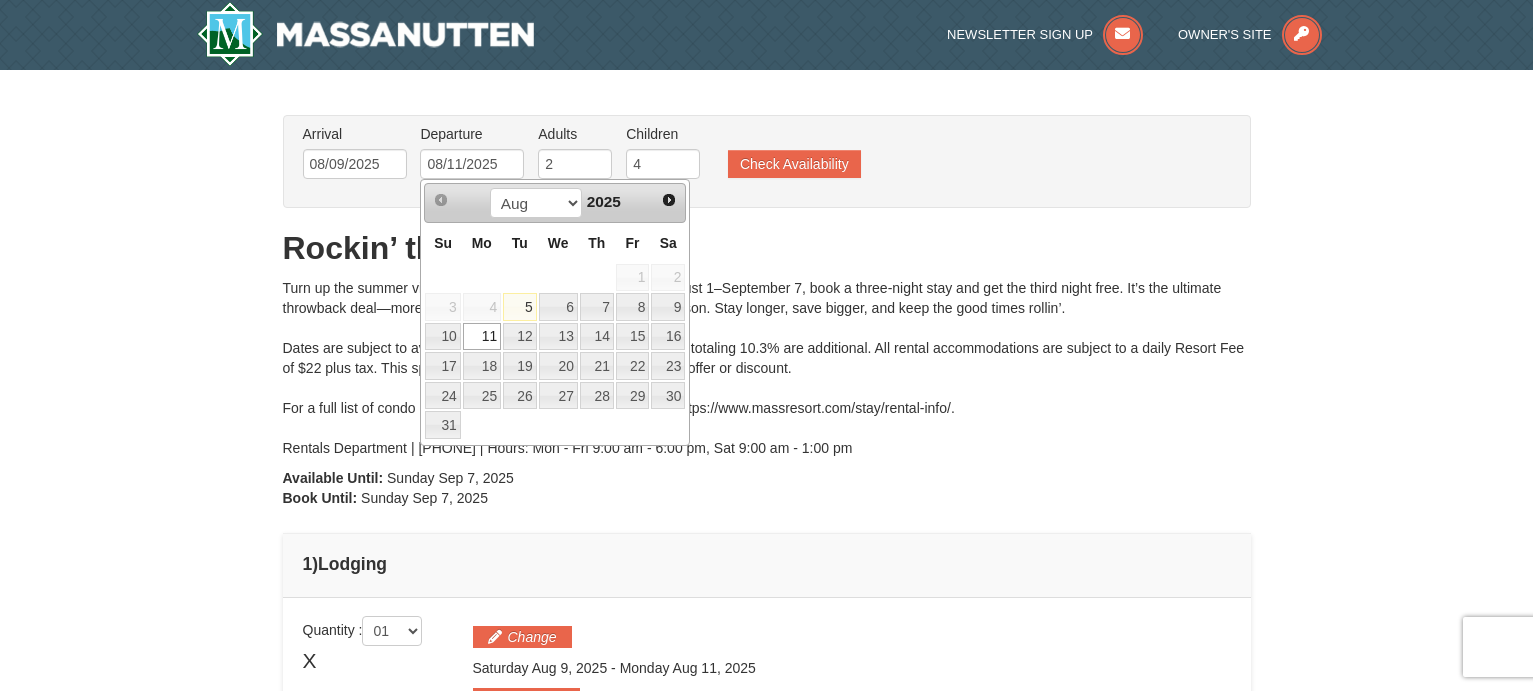 click on "Turn up the summer vibes with Rockin’ the Free Night! From August 1–September 7, book a three-night stay and get the third night free. It’s the ultimate throwback deal—more time to chill, explore, and soak up the season. Stay longer, save bigger, and keep the good times rollin’. Dates are subject to availability and cannot be guaranteed. Taxes totaling 10.3% are additional. All rental accommodations are subject to a daily Resort Fee of $22 plus tax. This special may not be combined with any other offer or discount.   For a full list of condo rental policies & information, please view https://www.massresort.com/stay/rental-info/. Rentals Department | 540.289.4952 | Hours: Mon - Fri 9:00 am - 6:00 pm, Sat 9:00 am - 1:00 pm" at bounding box center [767, 368] 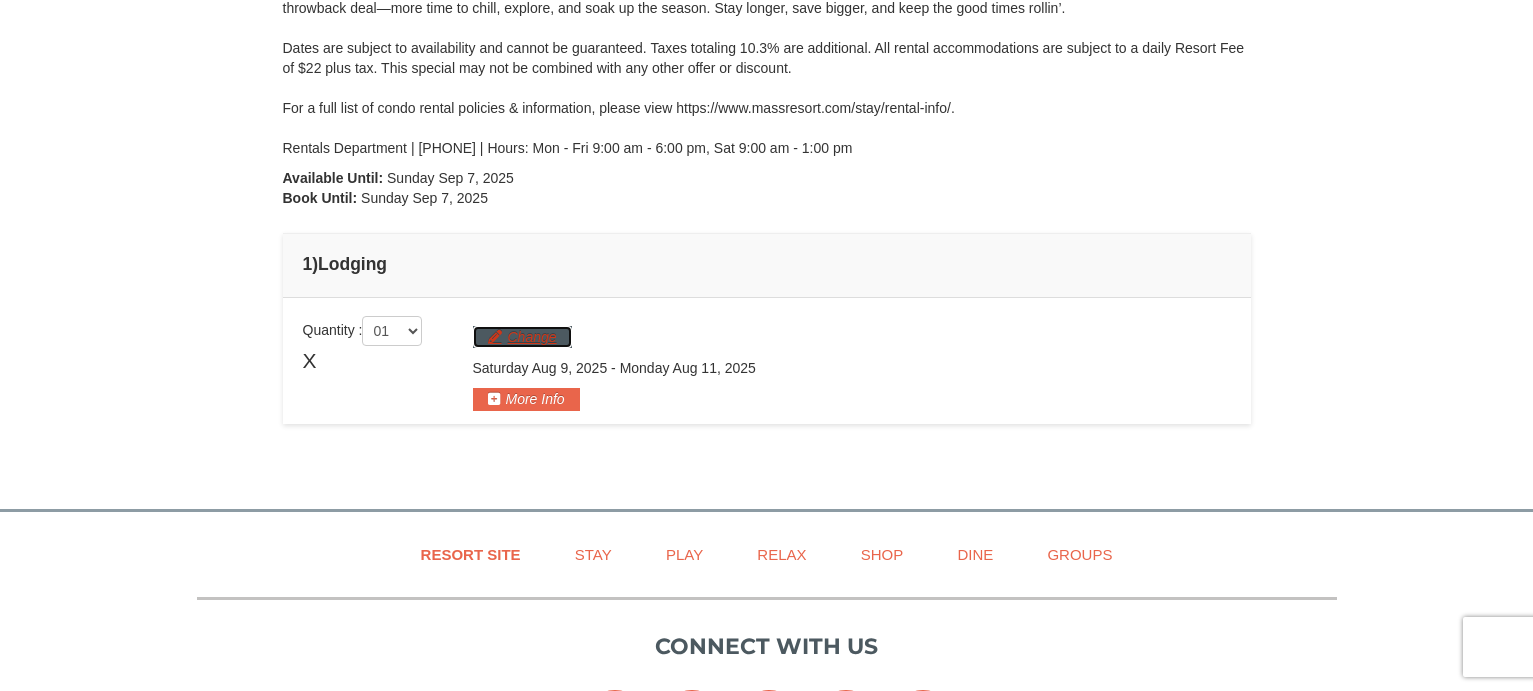 click on "Change" at bounding box center (522, 337) 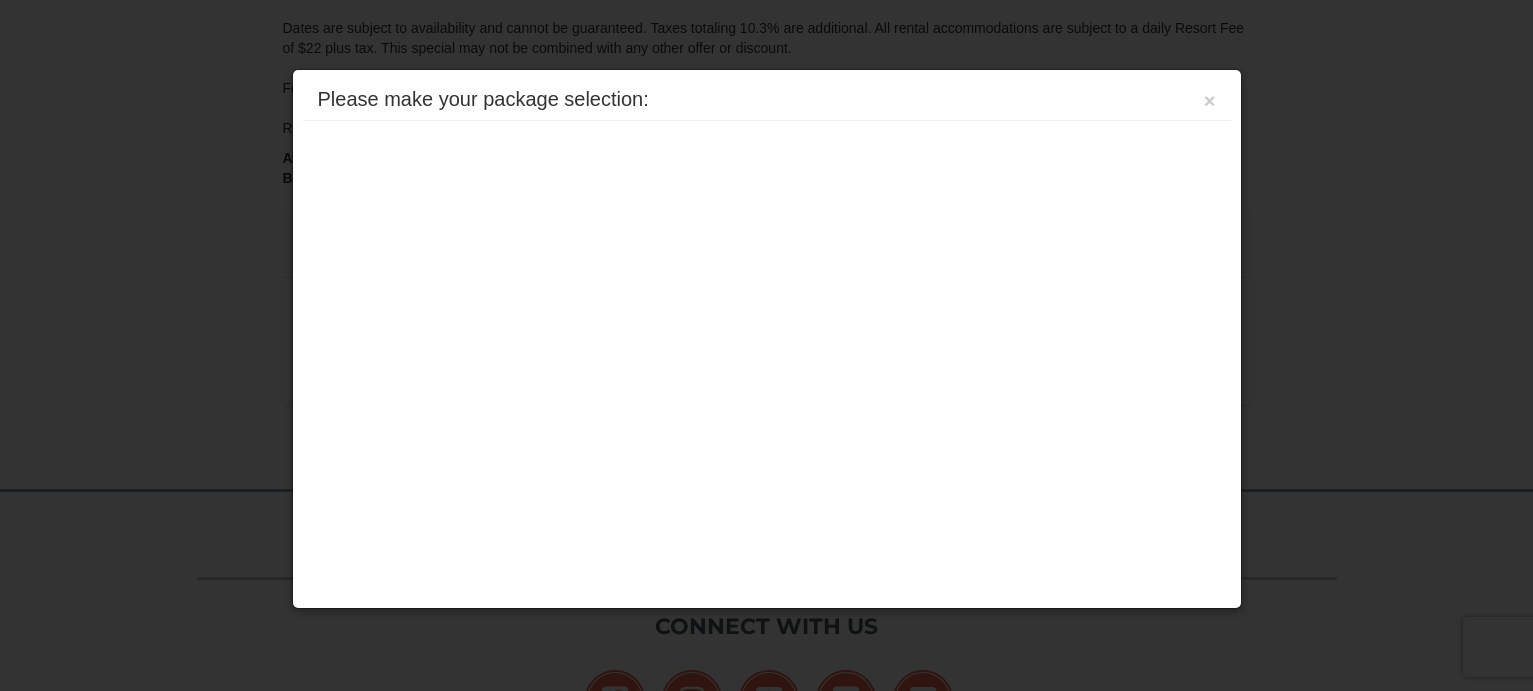 scroll, scrollTop: 370, scrollLeft: 0, axis: vertical 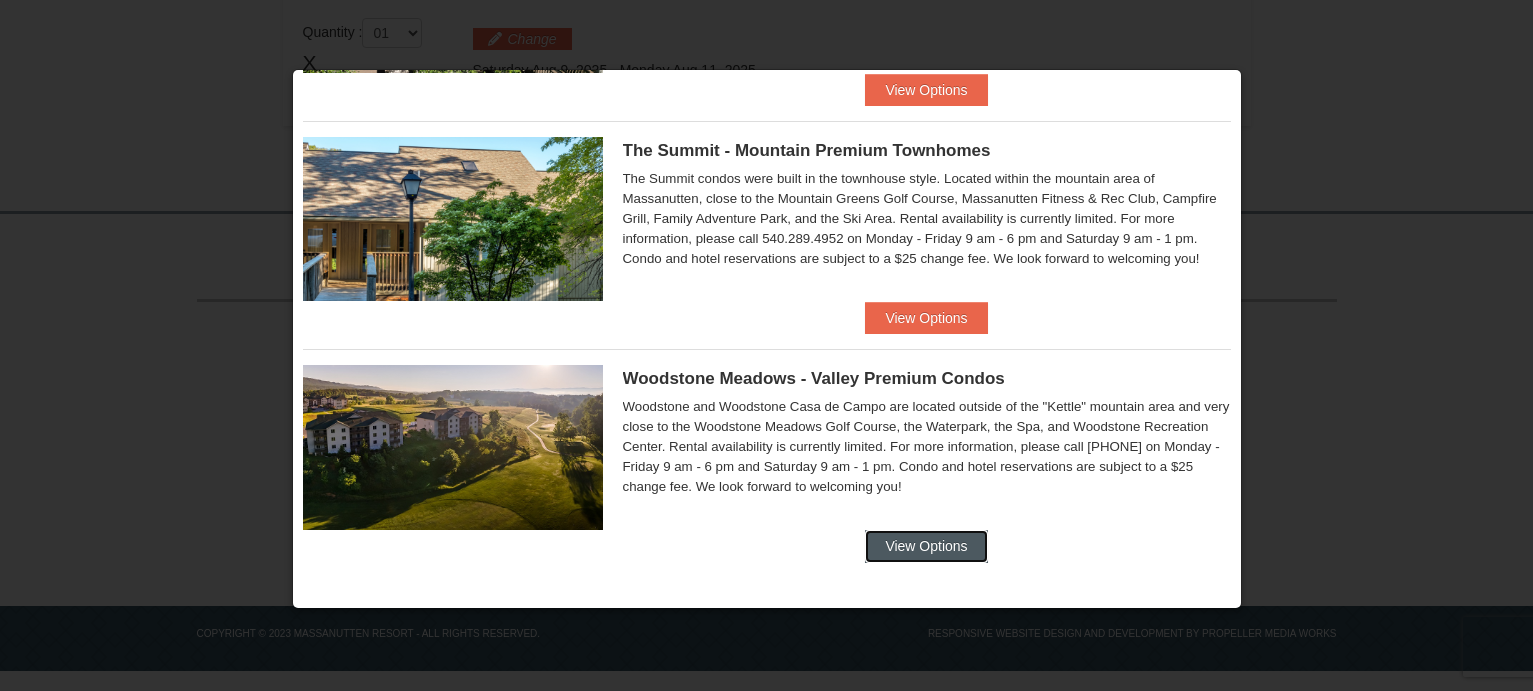 click on "View Options" at bounding box center (926, 546) 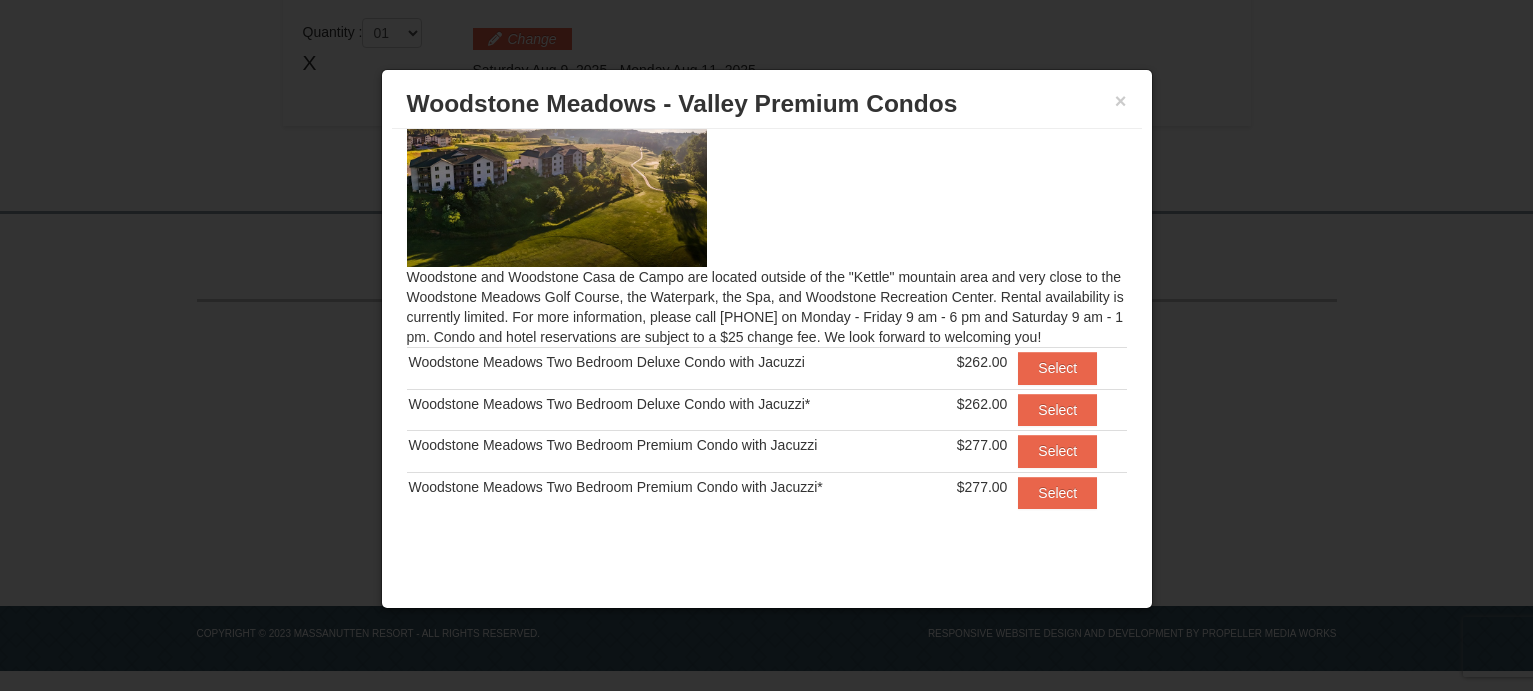 scroll, scrollTop: 0, scrollLeft: 0, axis: both 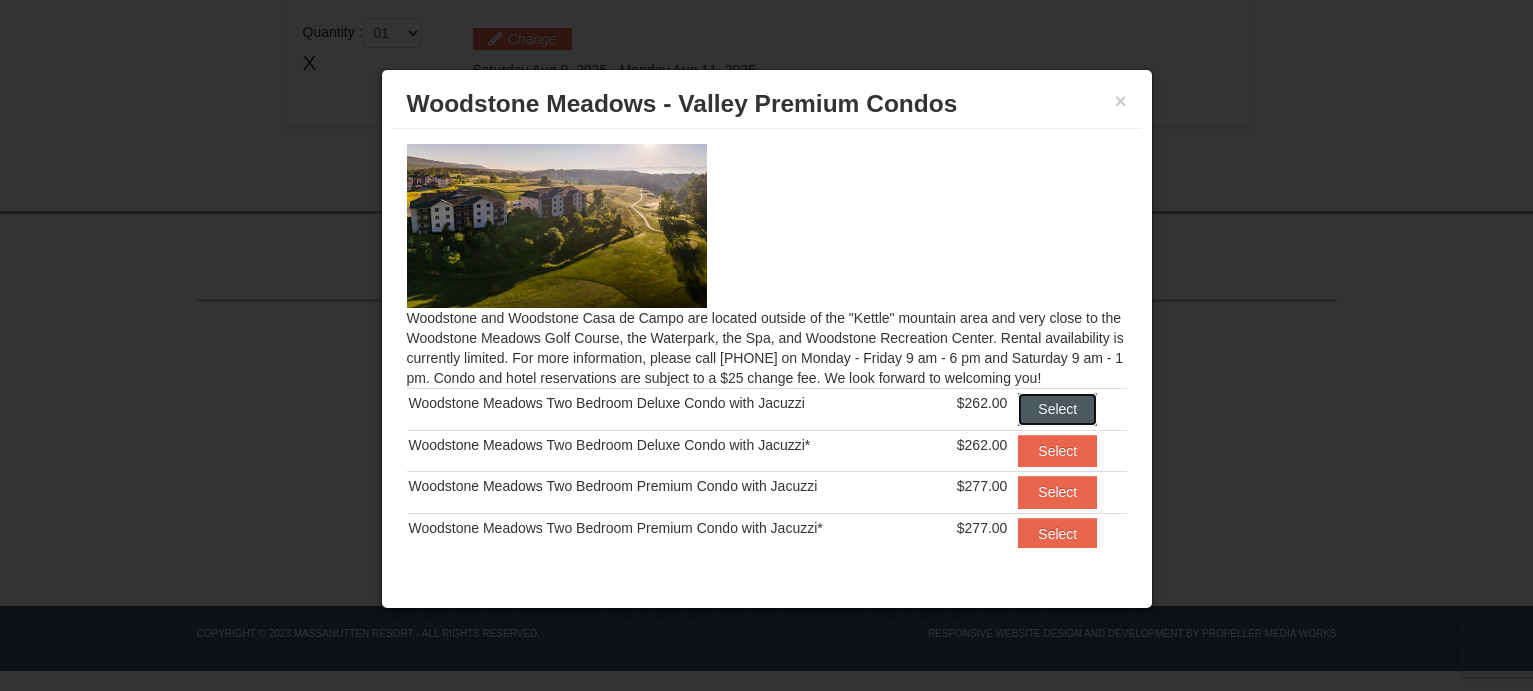 click on "Select" at bounding box center (1057, 409) 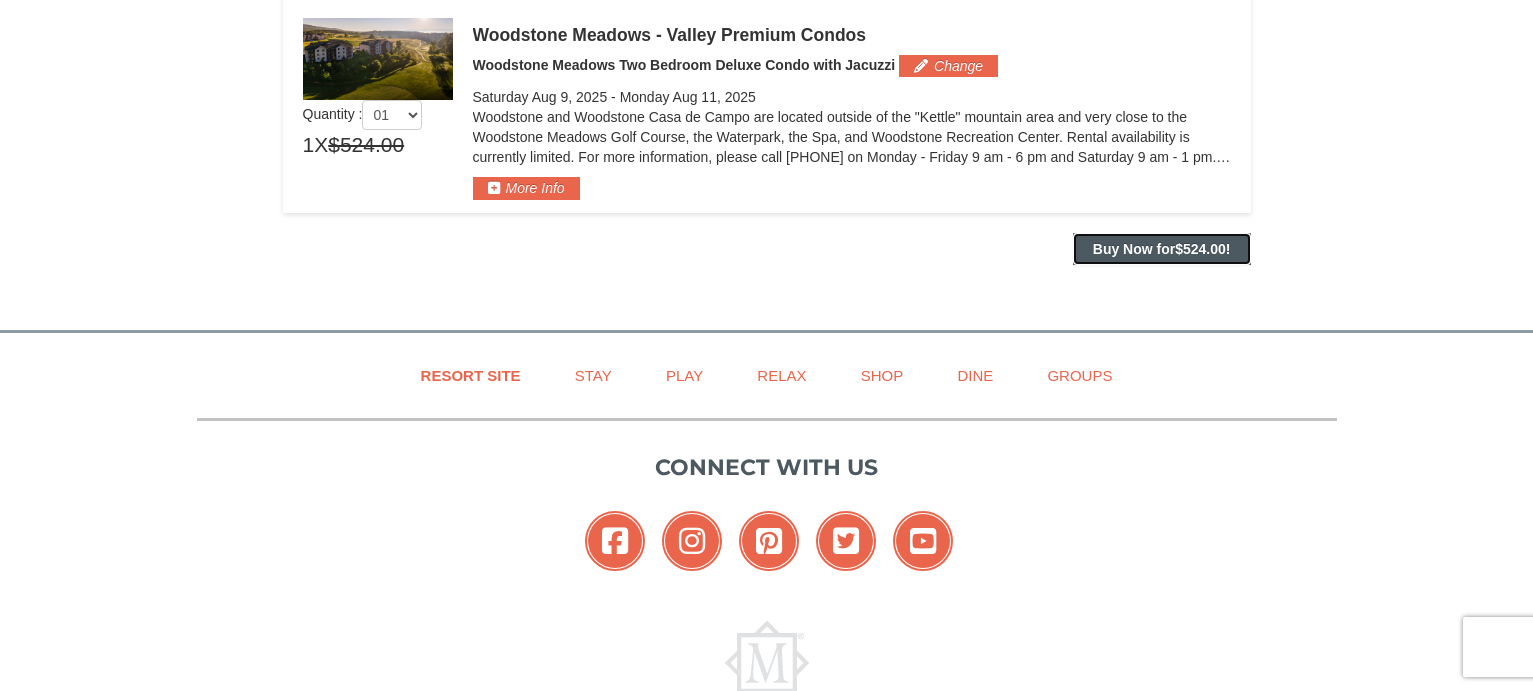 drag, startPoint x: 1164, startPoint y: 247, endPoint x: 1149, endPoint y: 256, distance: 17.492855 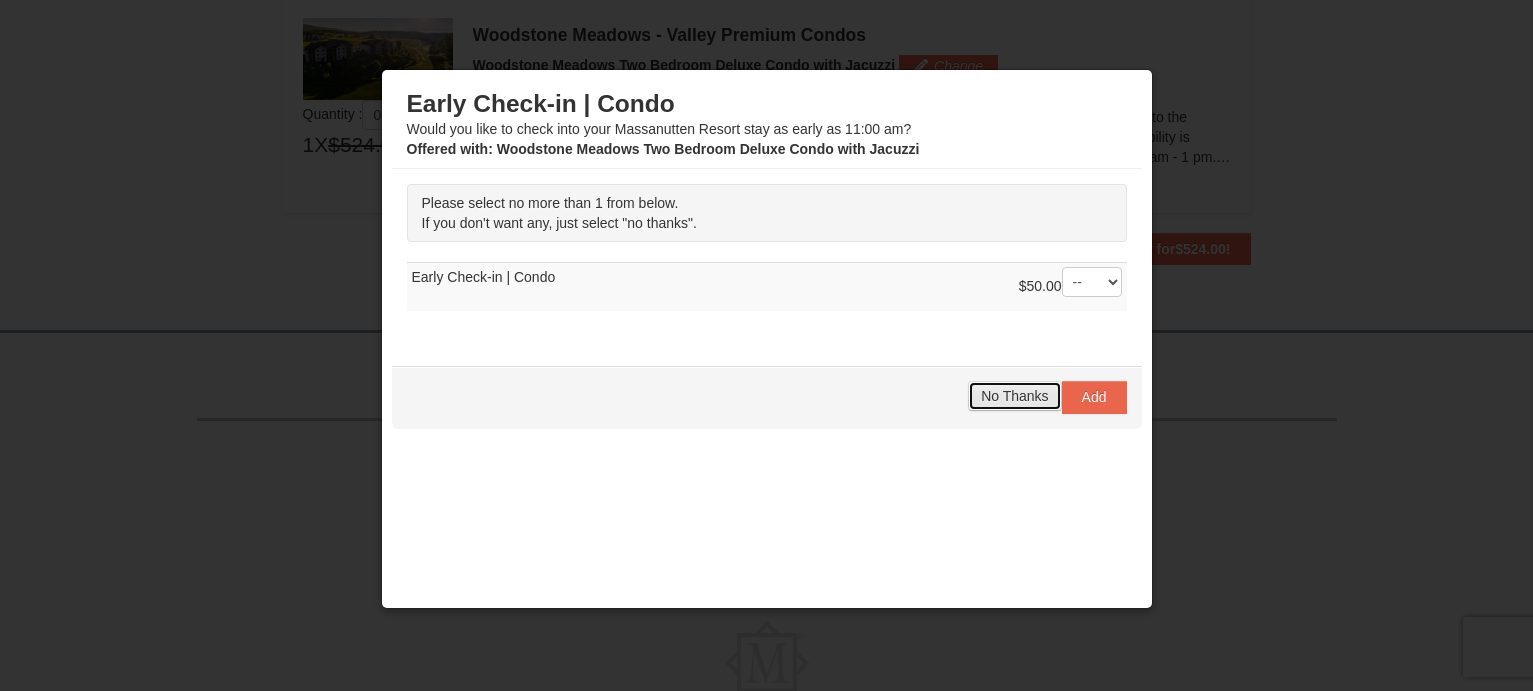 click on "No Thanks" at bounding box center (1014, 396) 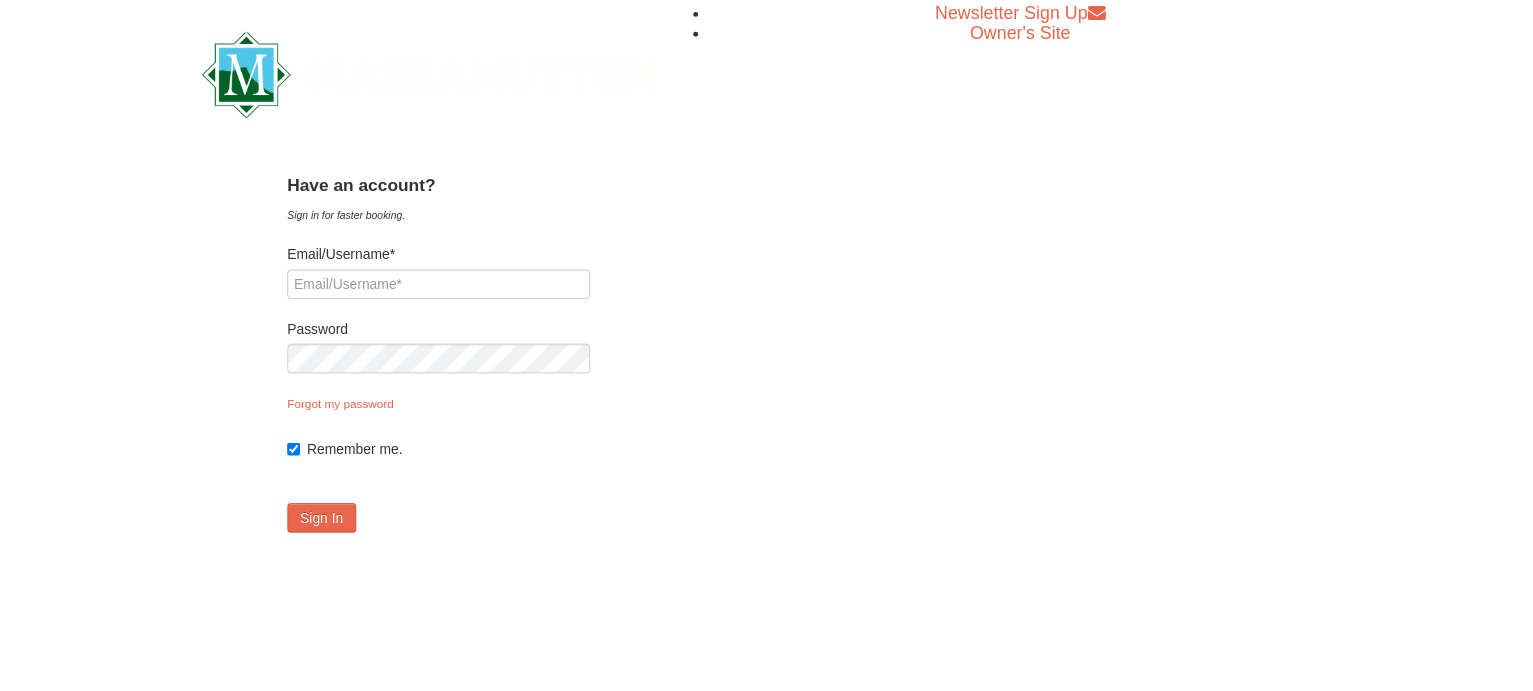 scroll, scrollTop: 0, scrollLeft: 0, axis: both 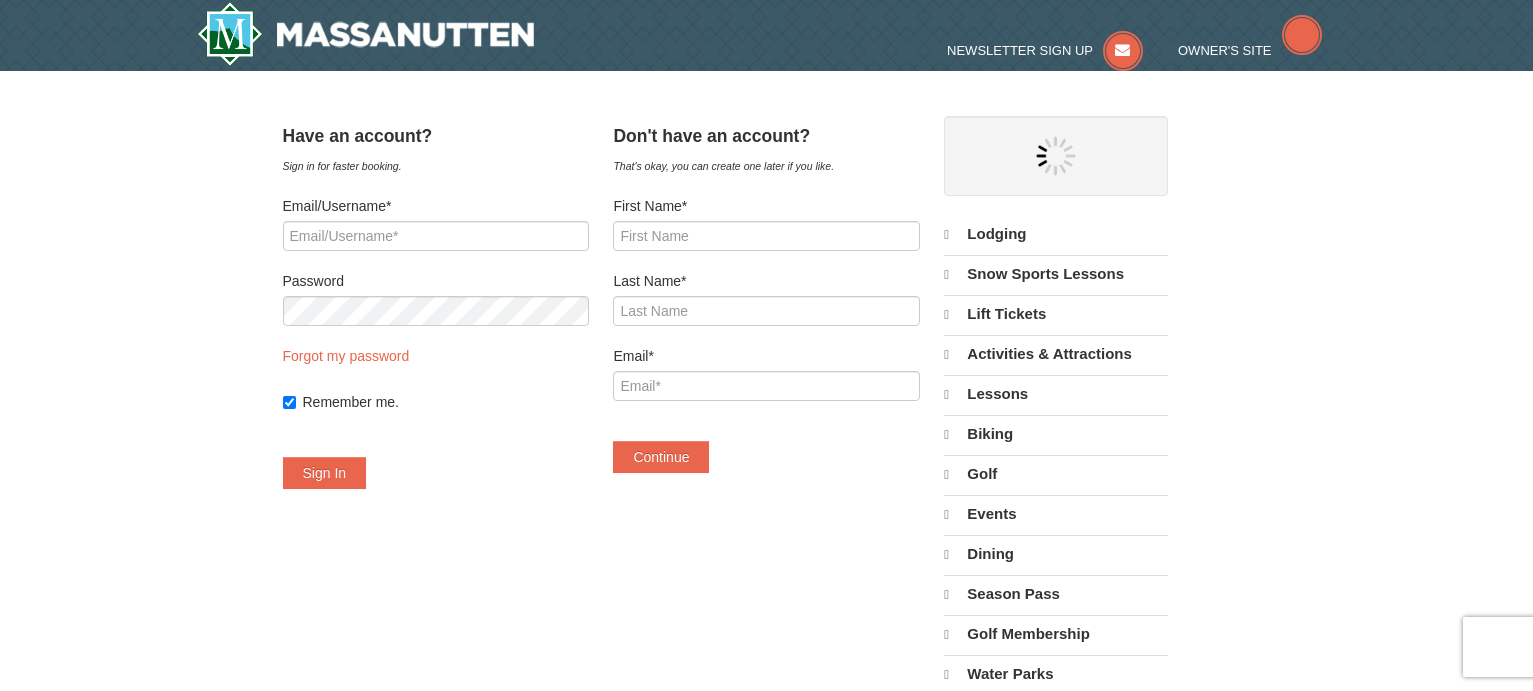 select on "8" 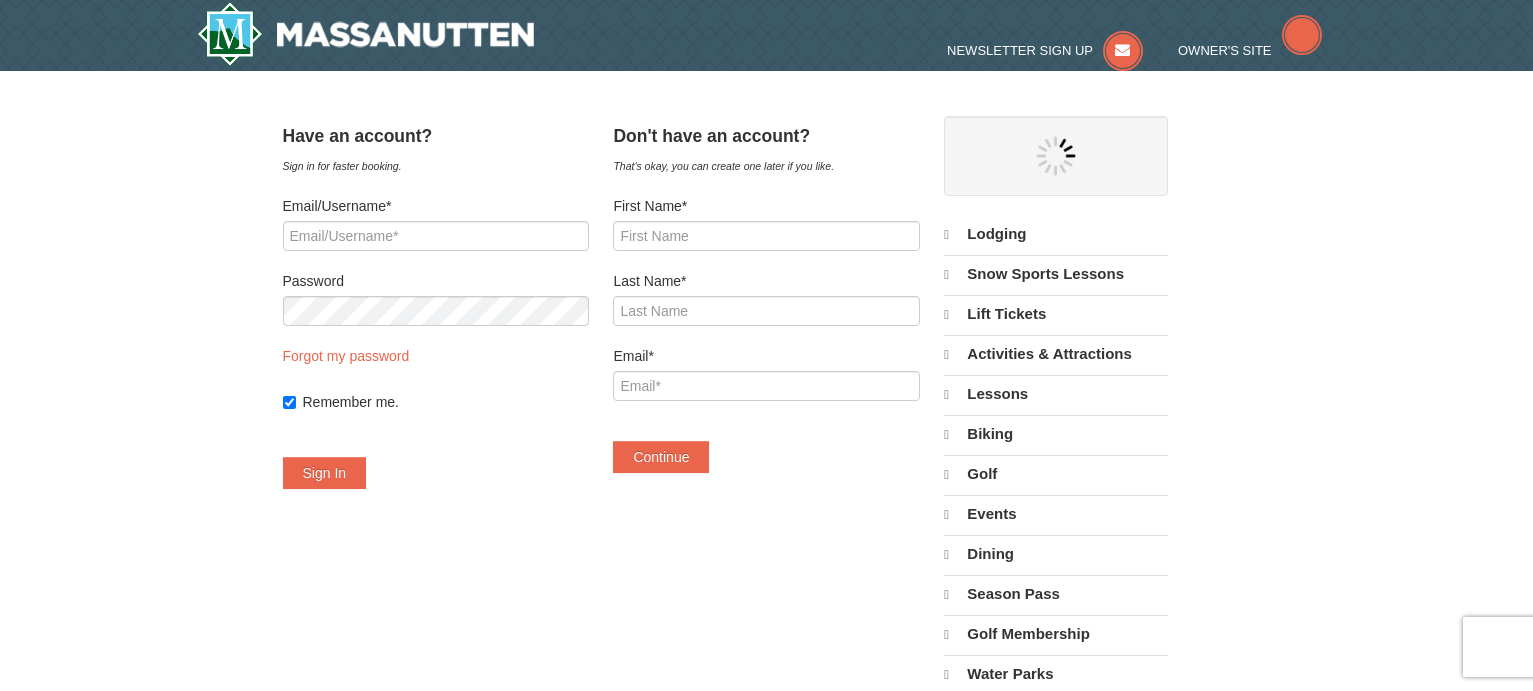 select on "8" 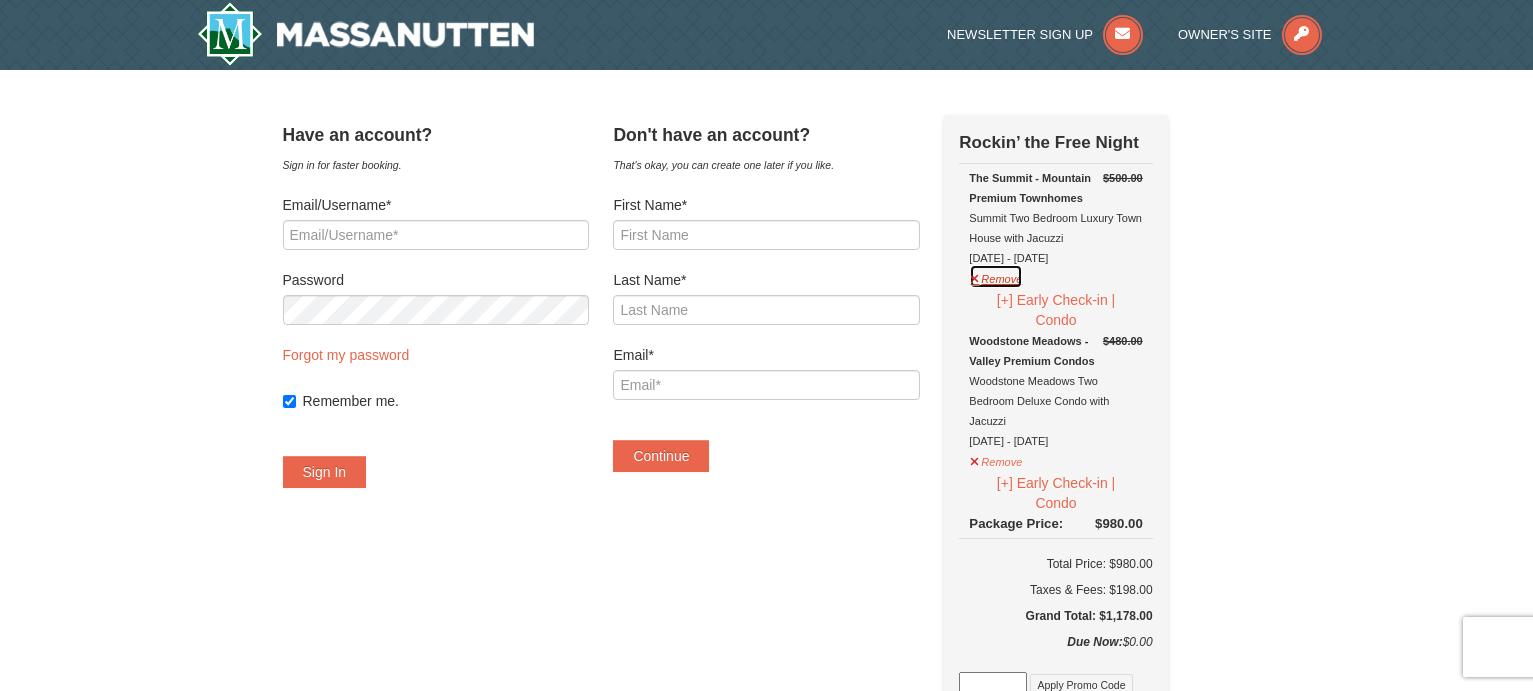 click on "Remove" at bounding box center (996, 276) 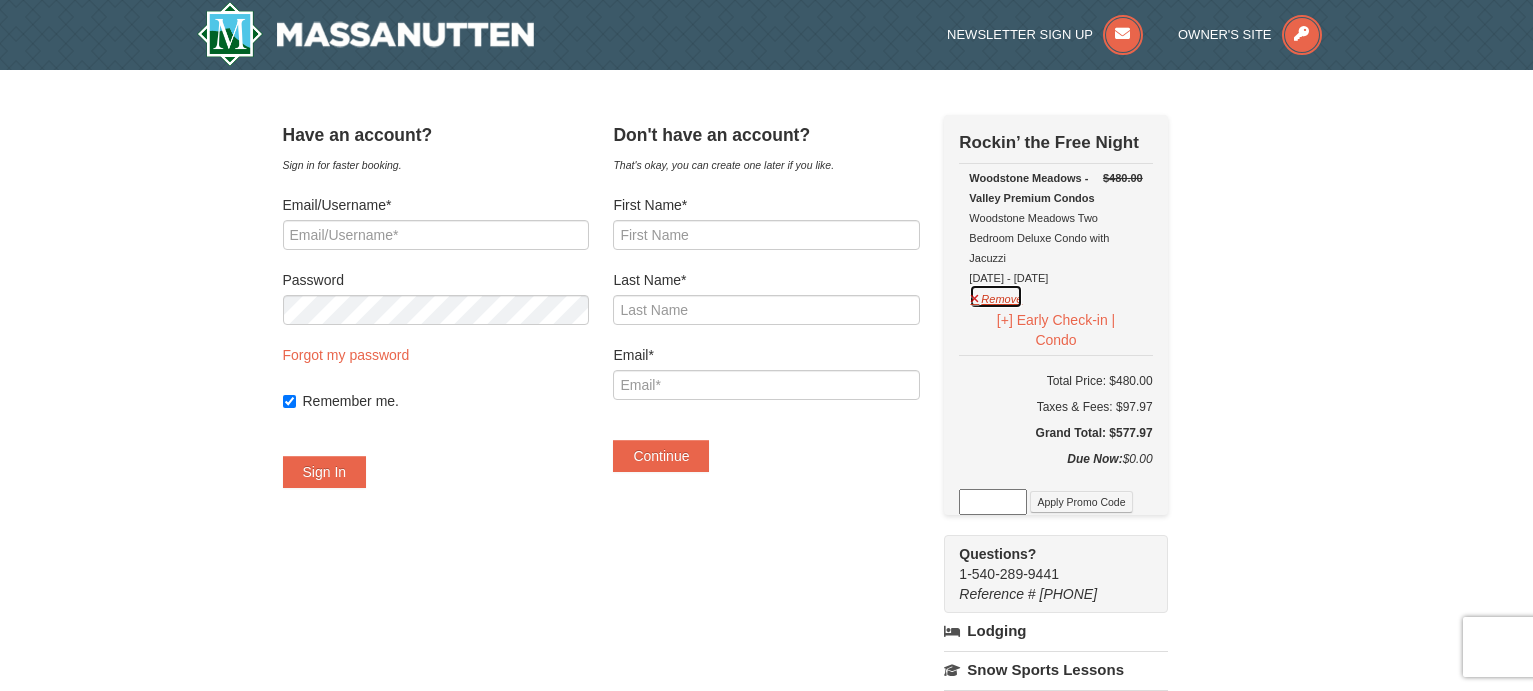 click on "Remove" at bounding box center (996, 296) 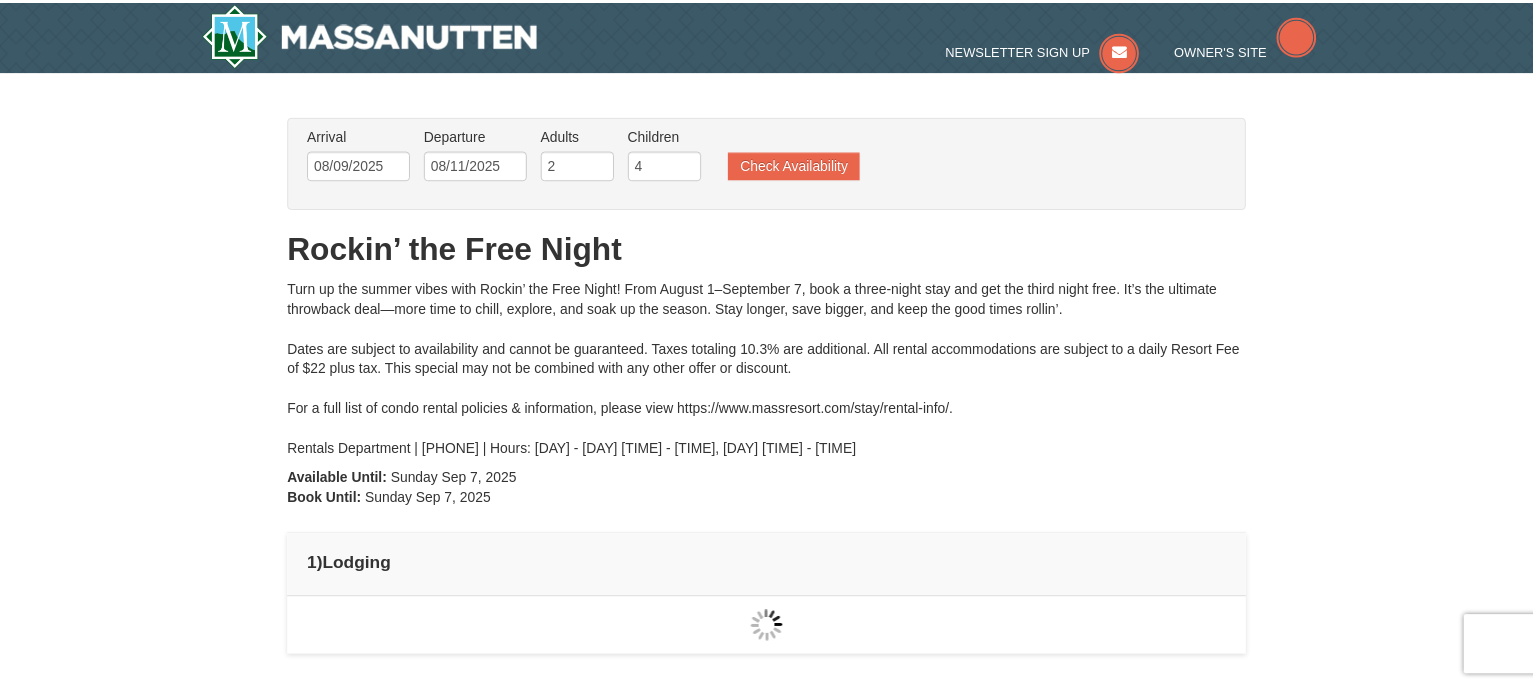 scroll, scrollTop: 0, scrollLeft: 0, axis: both 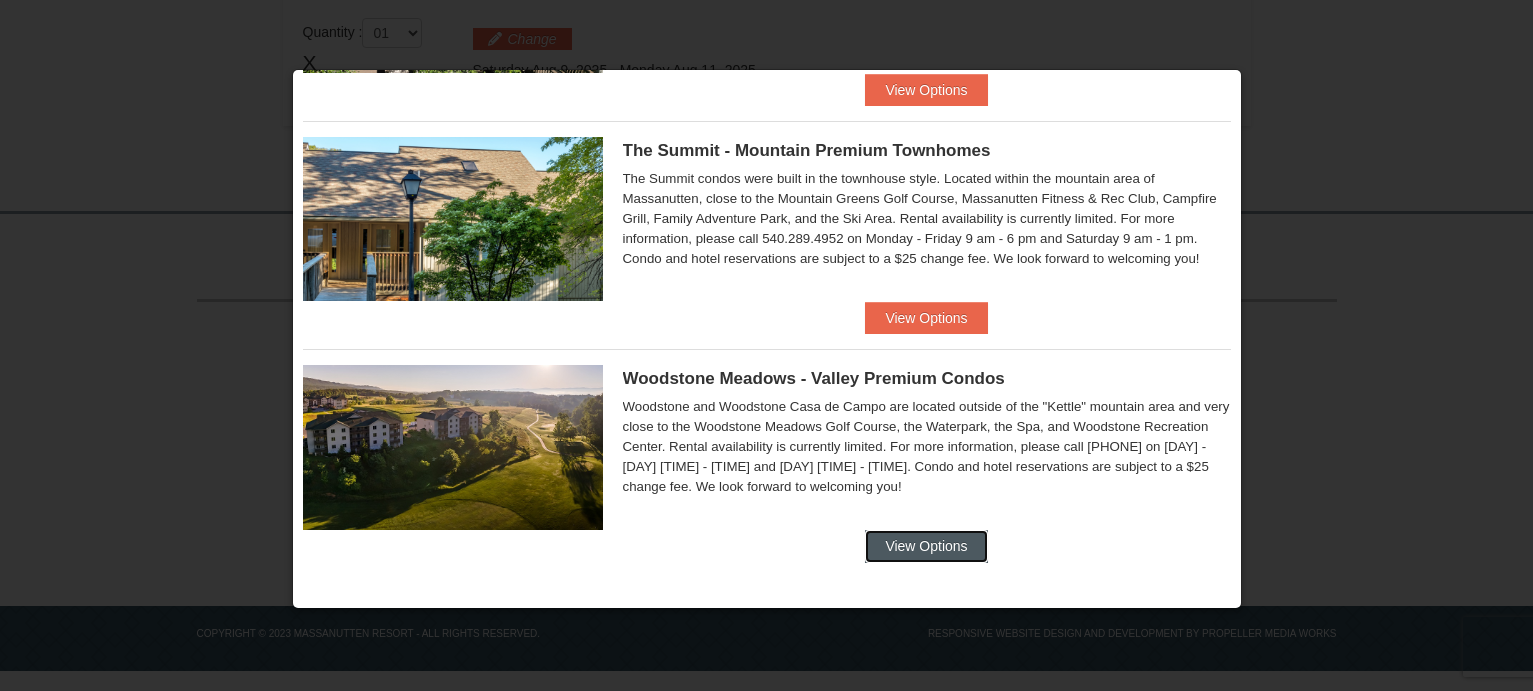 click on "View Options" at bounding box center (926, 546) 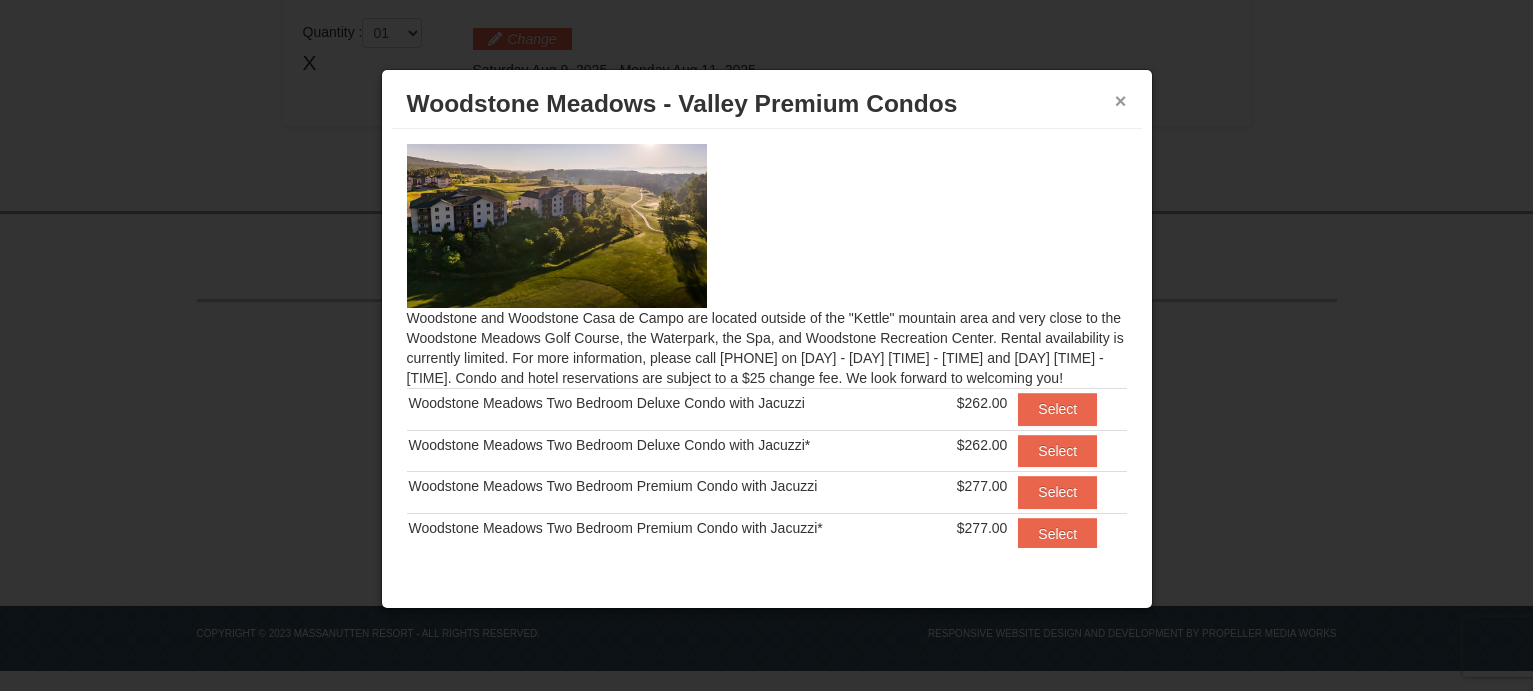 click on "×" at bounding box center [1121, 101] 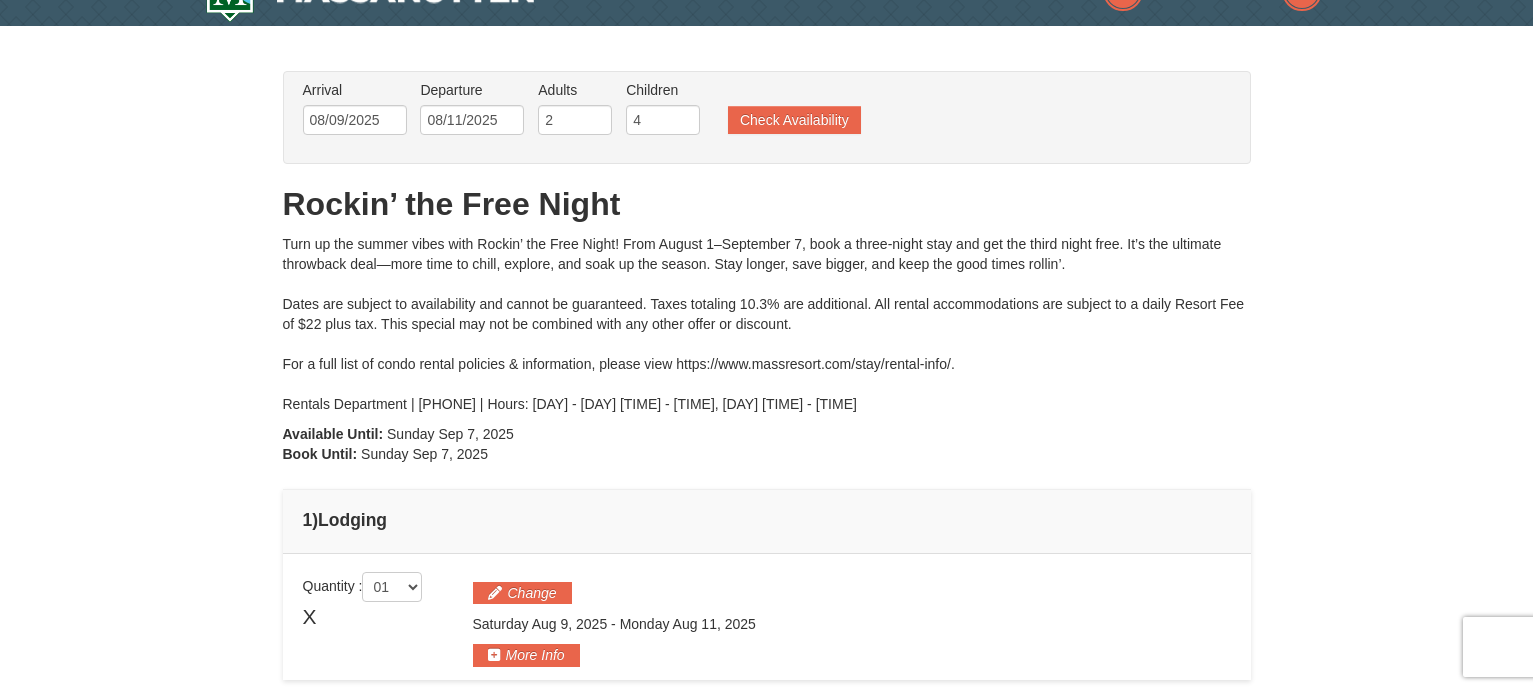 scroll, scrollTop: 0, scrollLeft: 0, axis: both 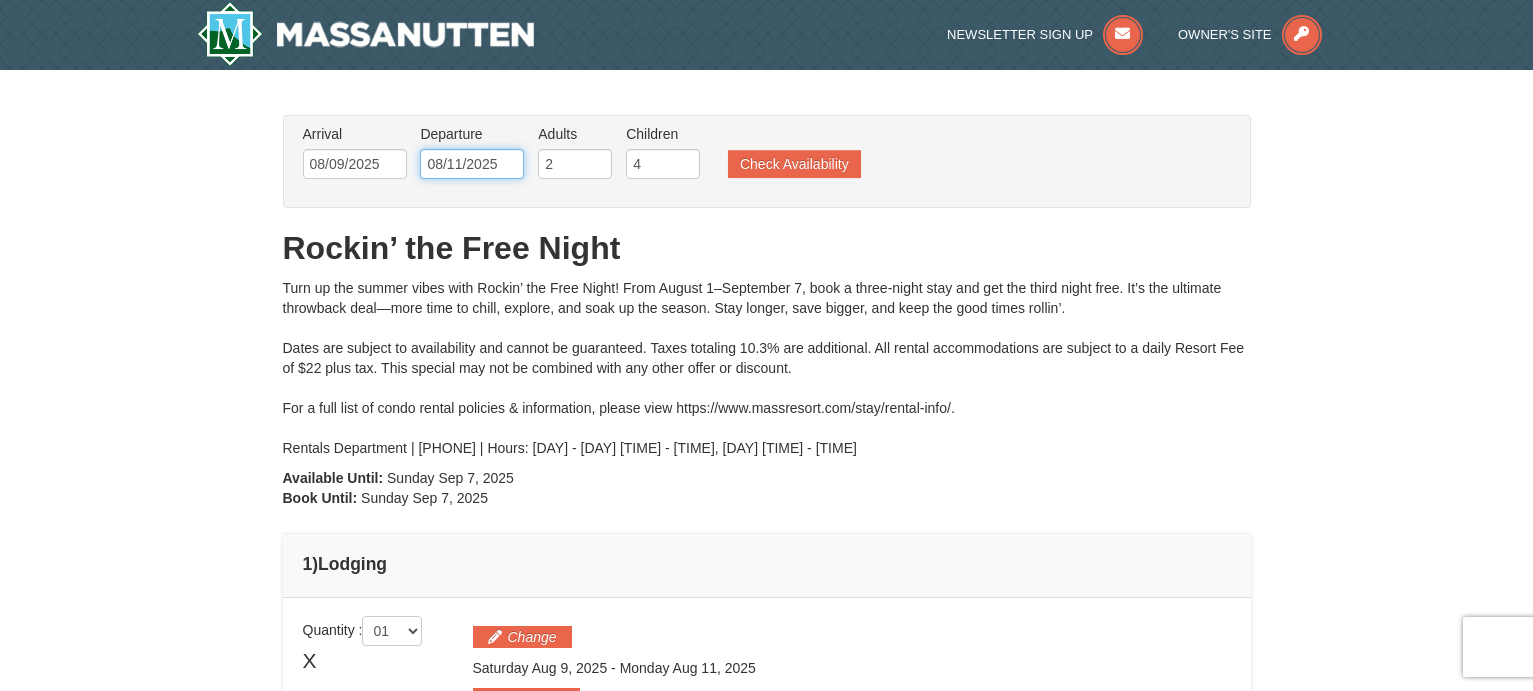 click on "08/11/2025" at bounding box center [472, 164] 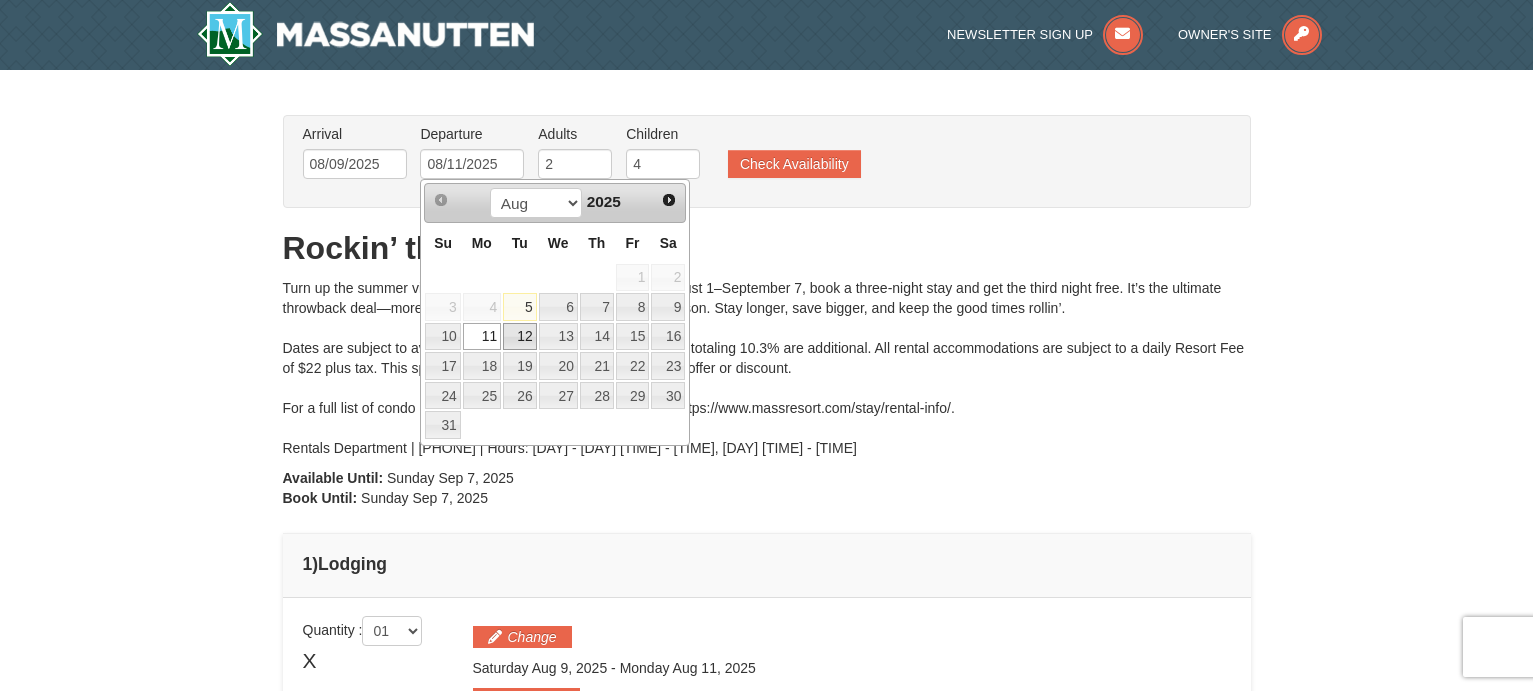 click on "12" at bounding box center [520, 337] 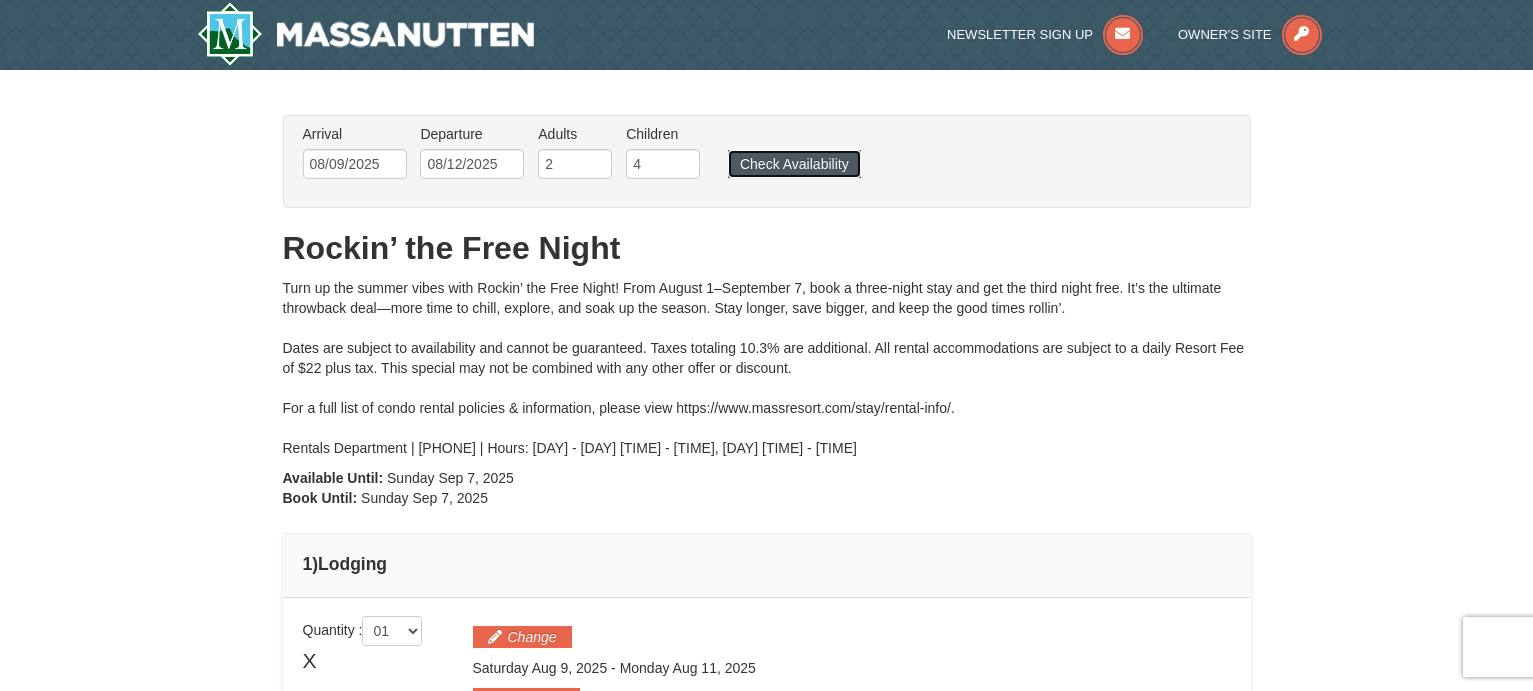 drag, startPoint x: 790, startPoint y: 163, endPoint x: 778, endPoint y: 188, distance: 27.730848 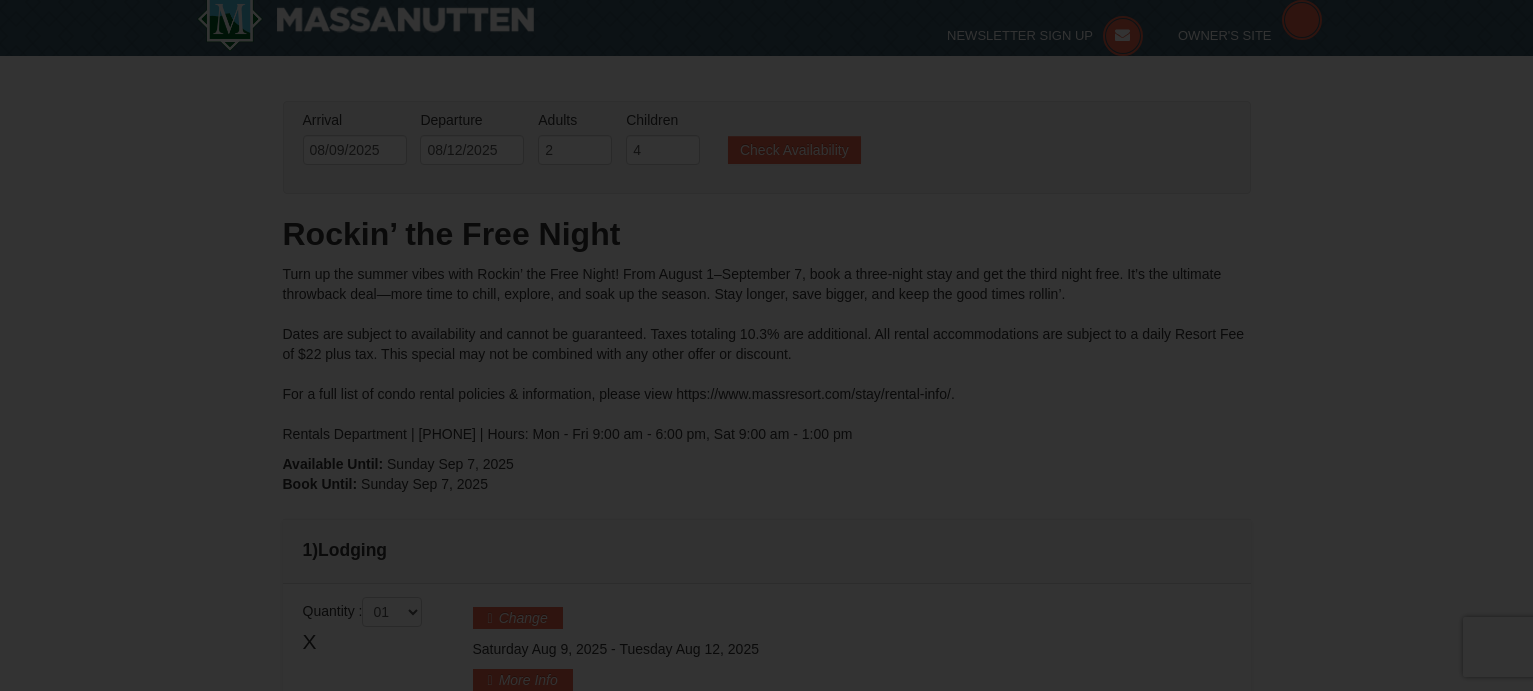 scroll, scrollTop: 235, scrollLeft: 0, axis: vertical 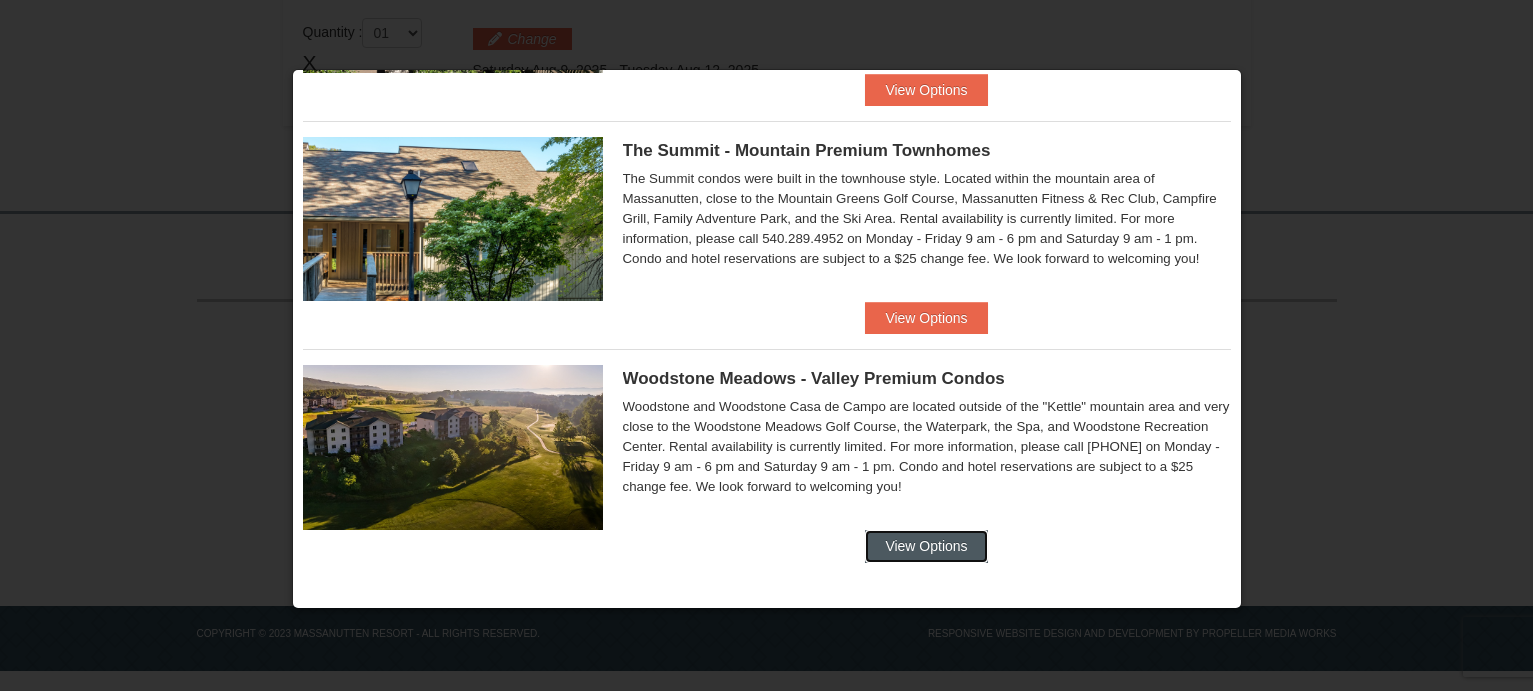 click on "View Options" at bounding box center [926, 546] 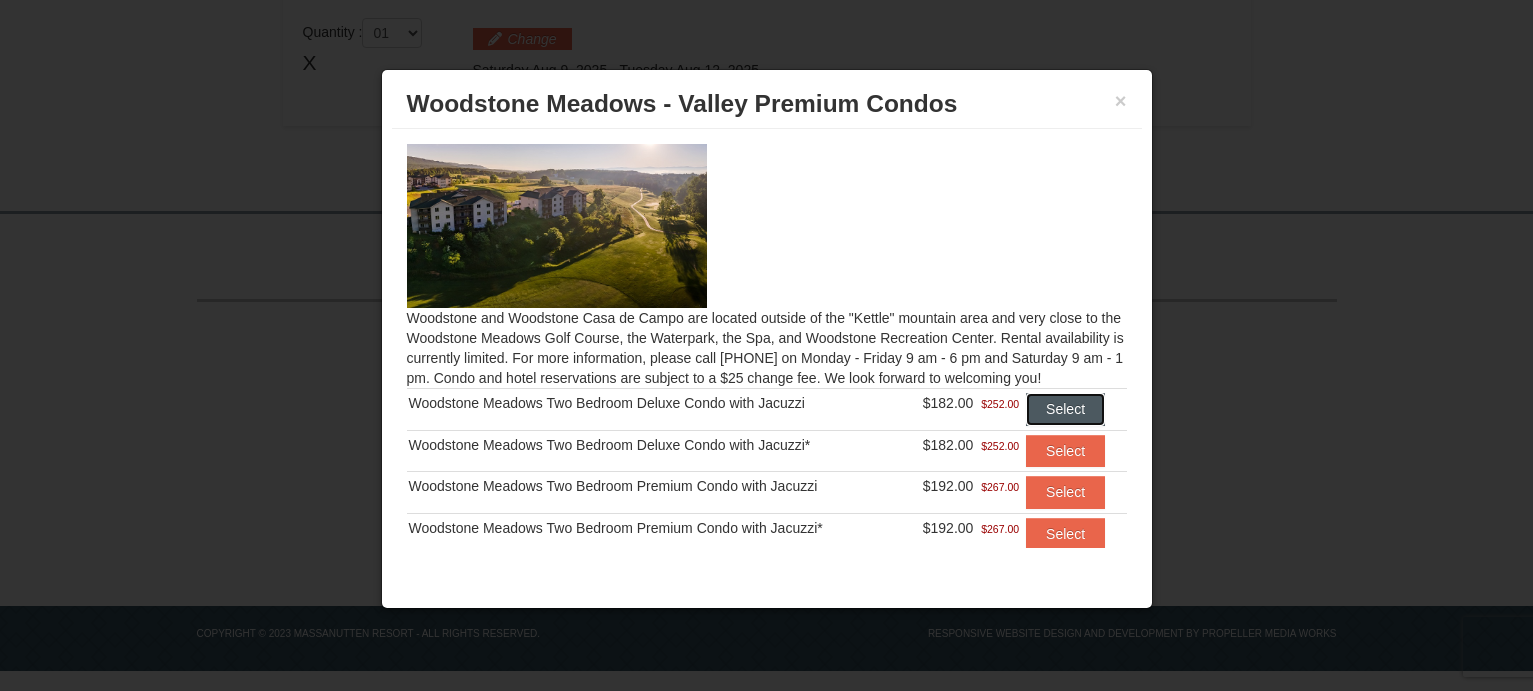 click on "Select" at bounding box center [1065, 409] 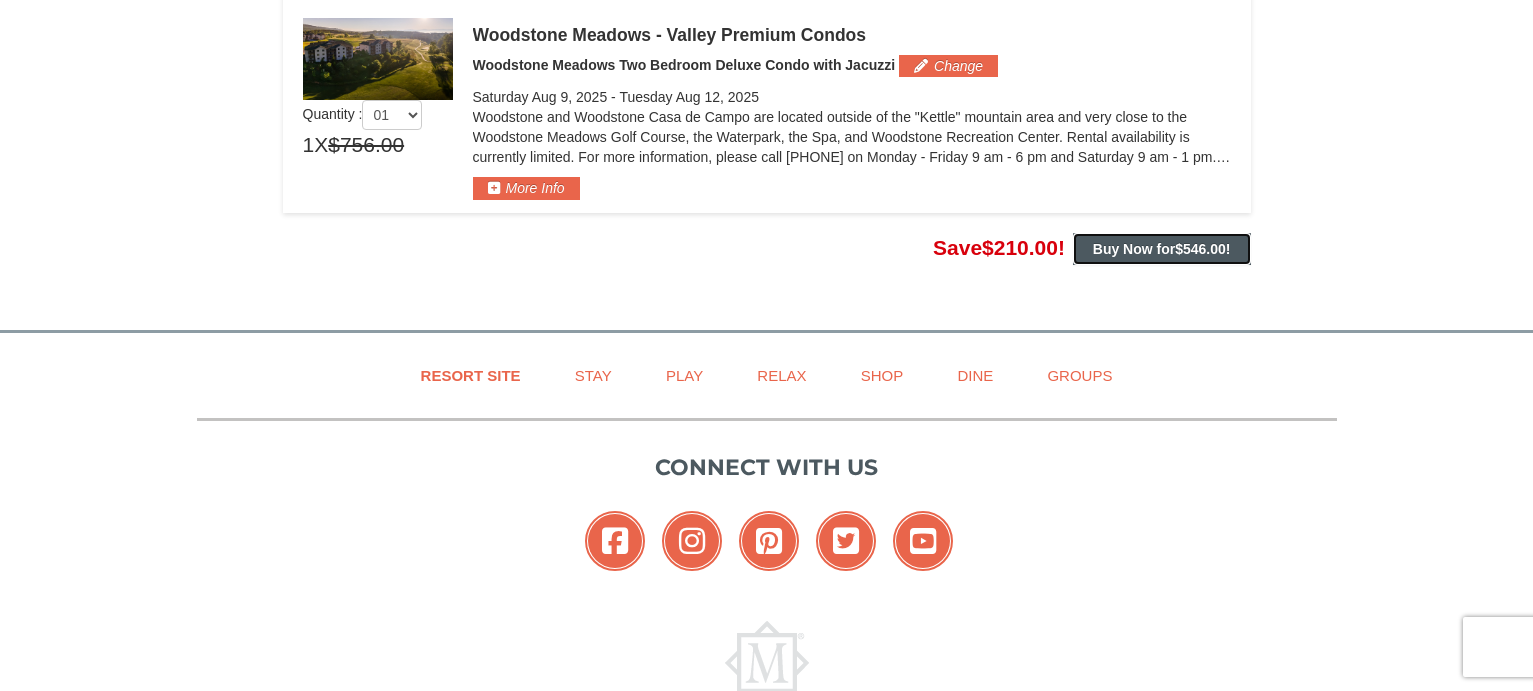 click on "Buy Now for
$546.00 !" at bounding box center [1162, 249] 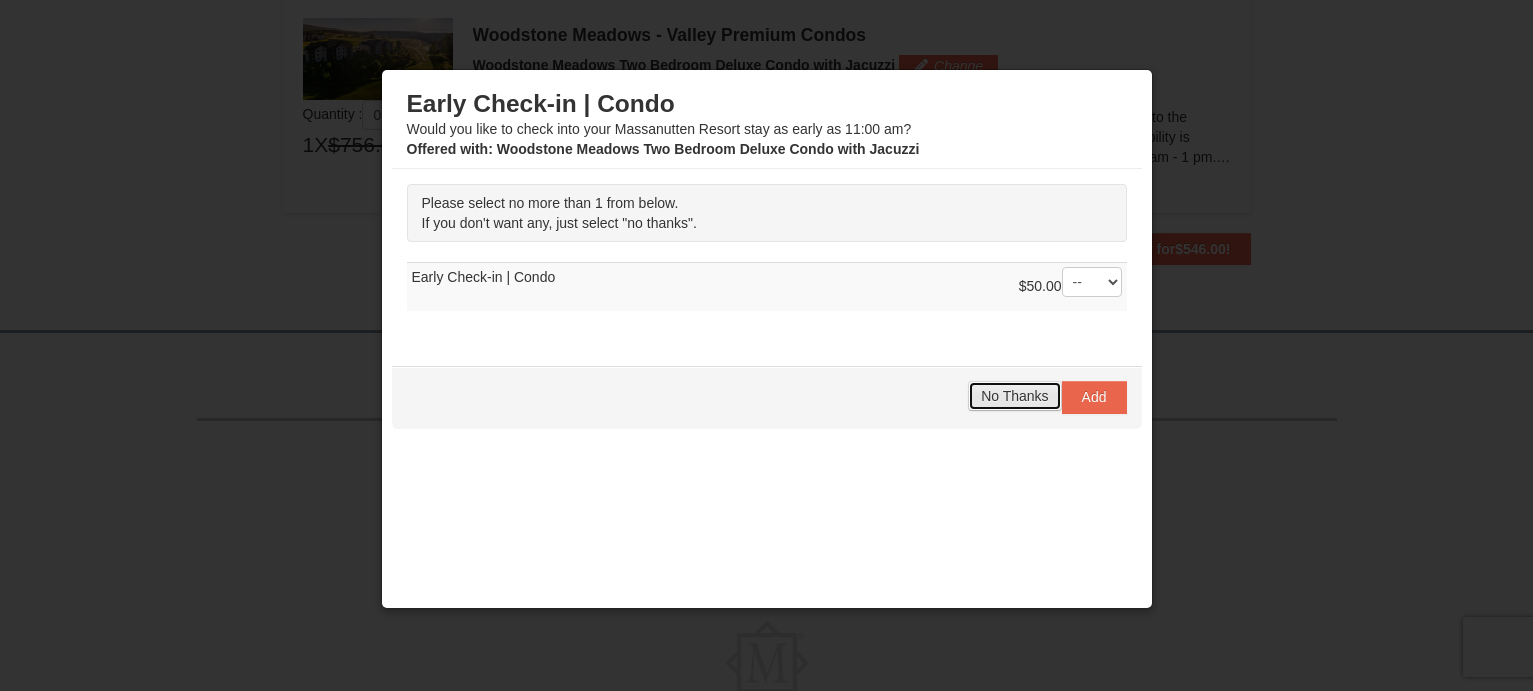 click on "No Thanks" at bounding box center (1014, 396) 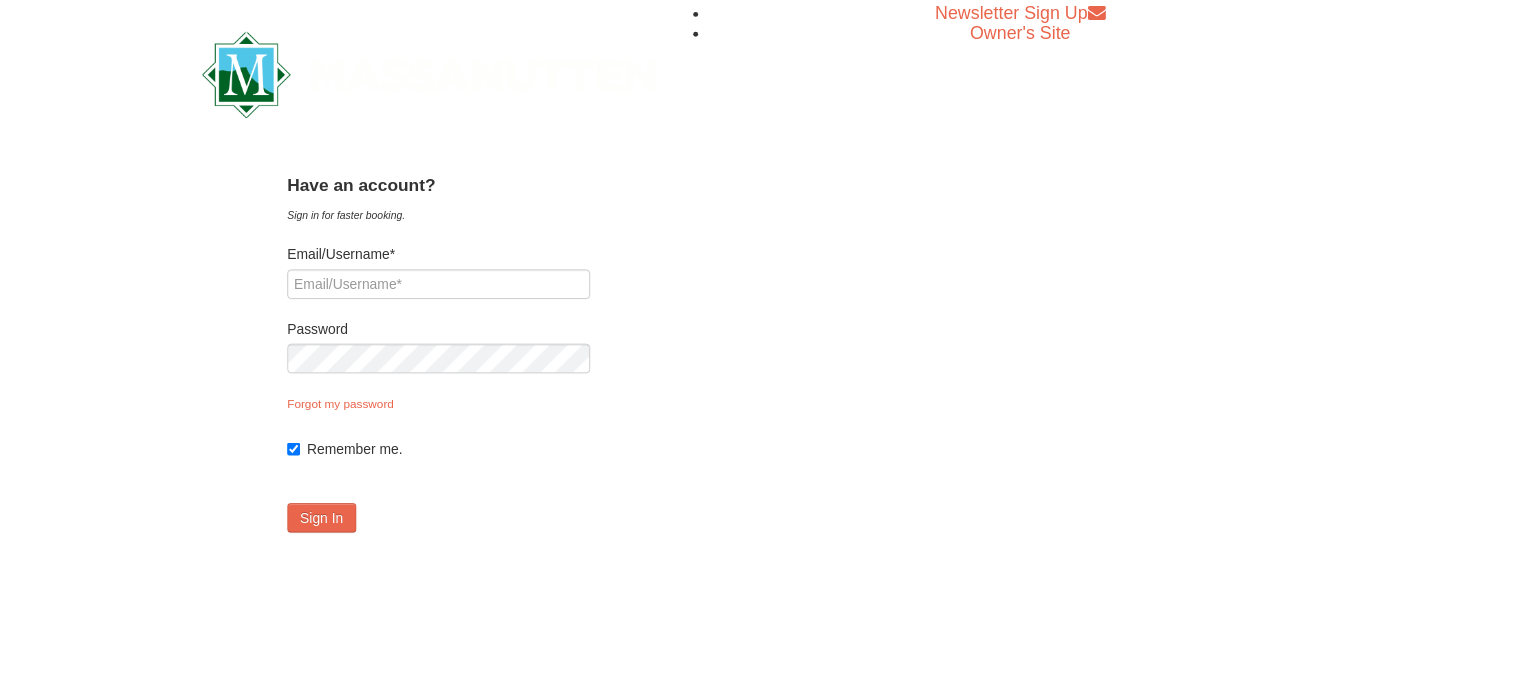 scroll, scrollTop: 0, scrollLeft: 0, axis: both 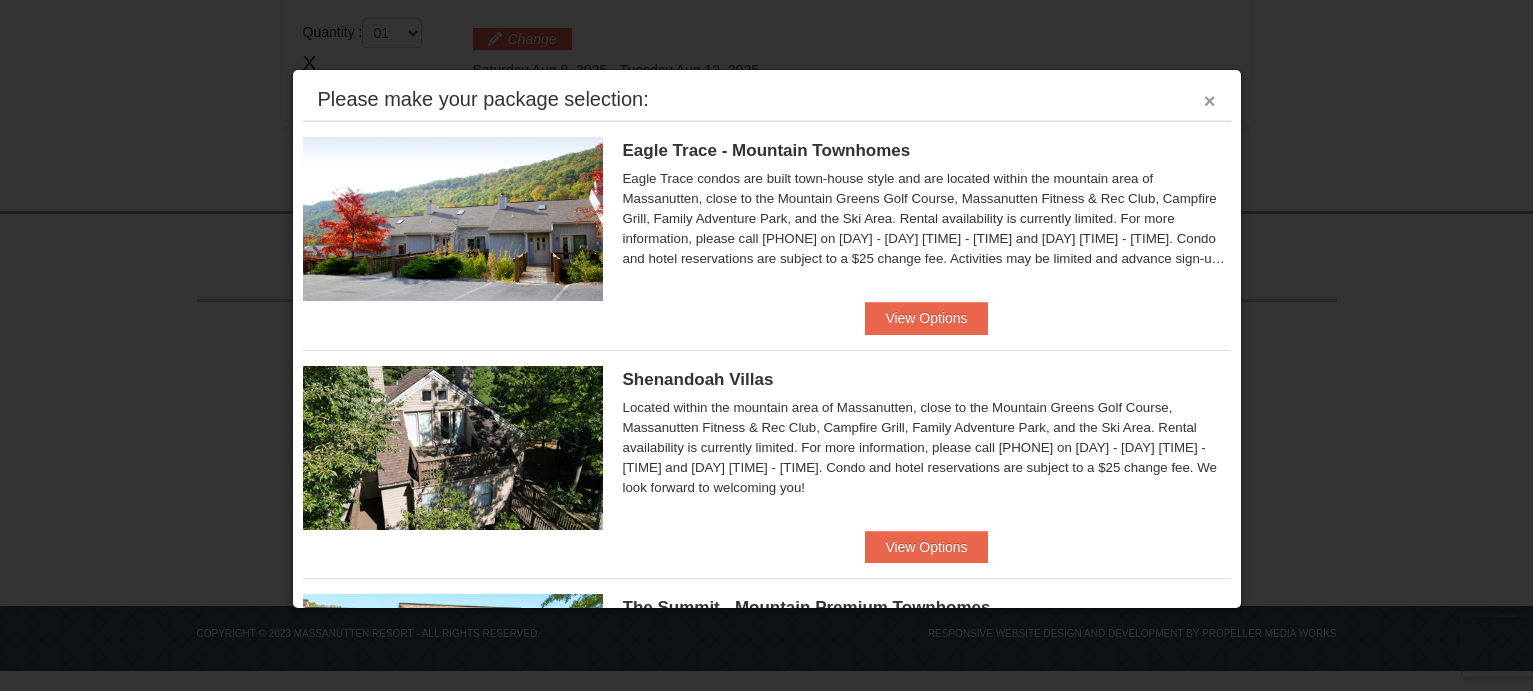 click on "×" at bounding box center (1210, 101) 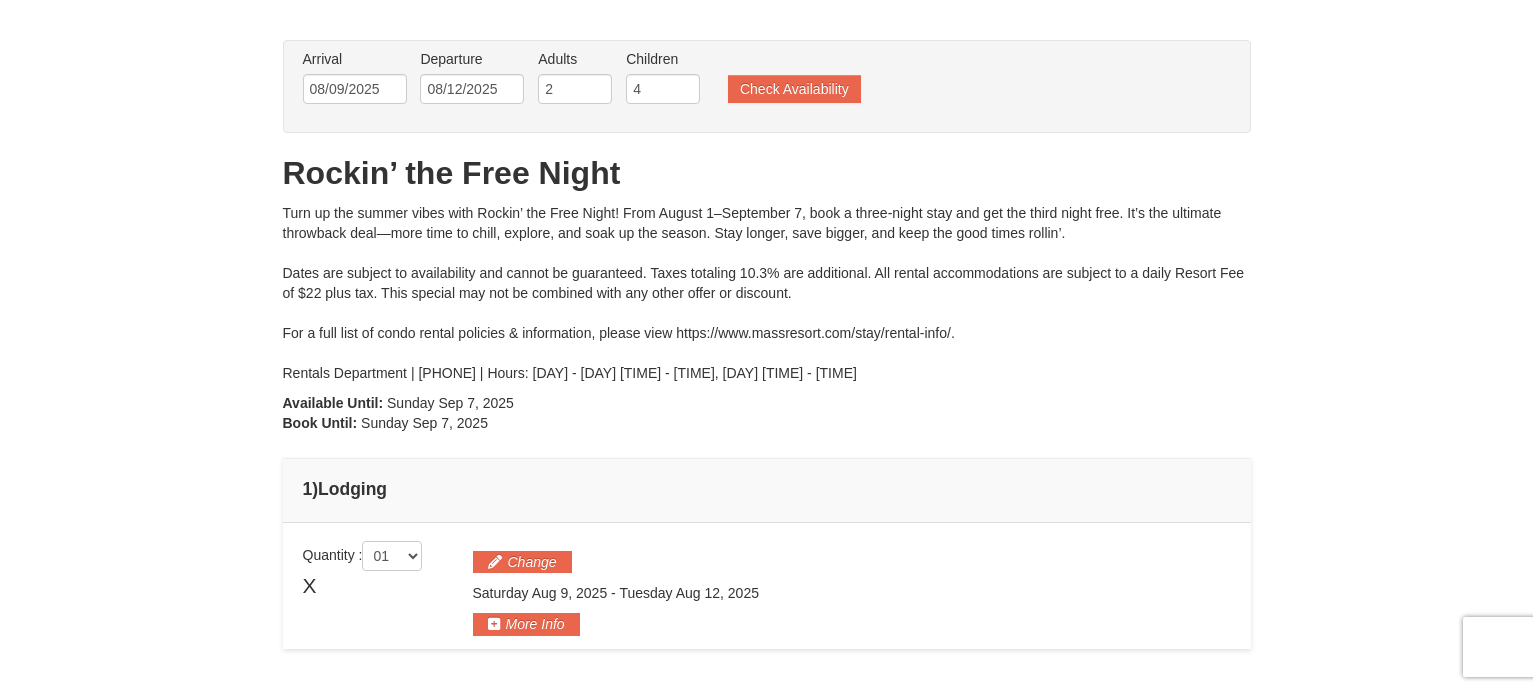 scroll, scrollTop: 200, scrollLeft: 0, axis: vertical 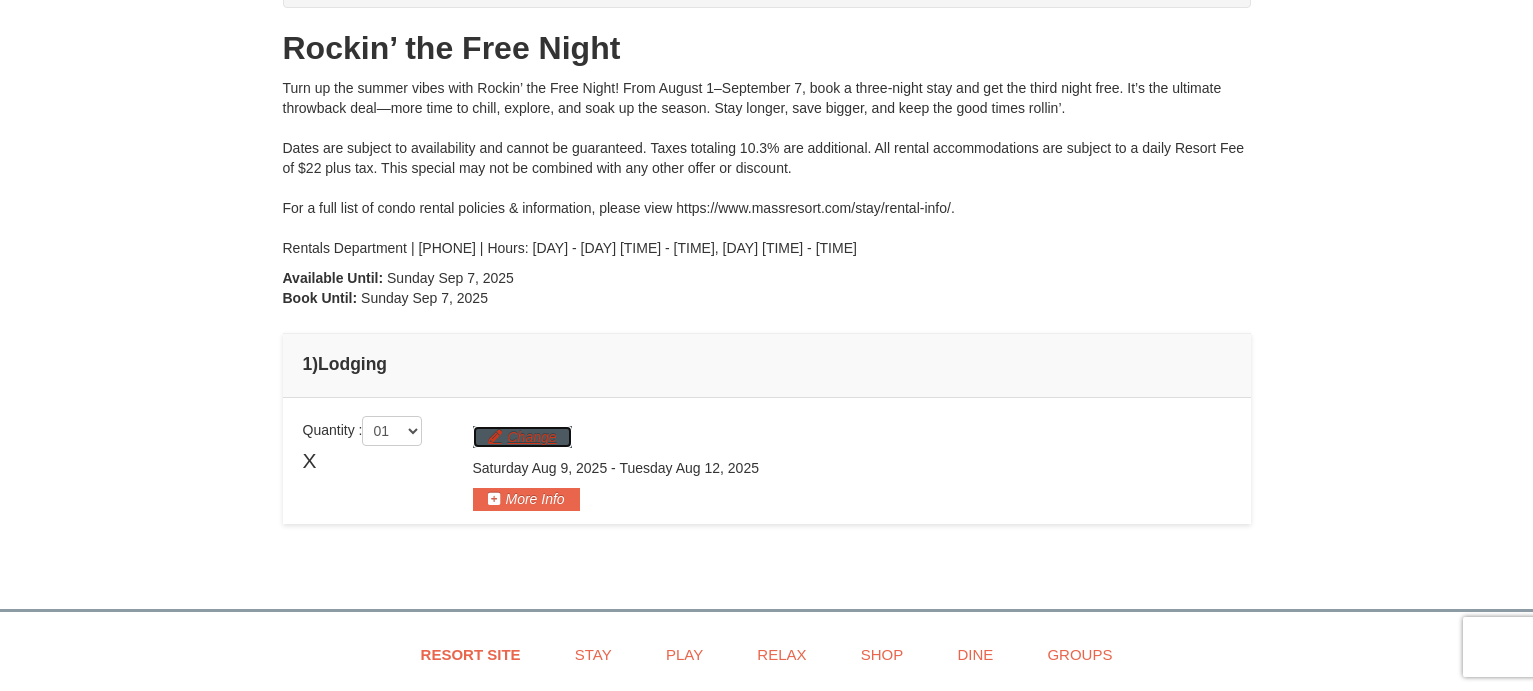 click on "Change" at bounding box center [522, 437] 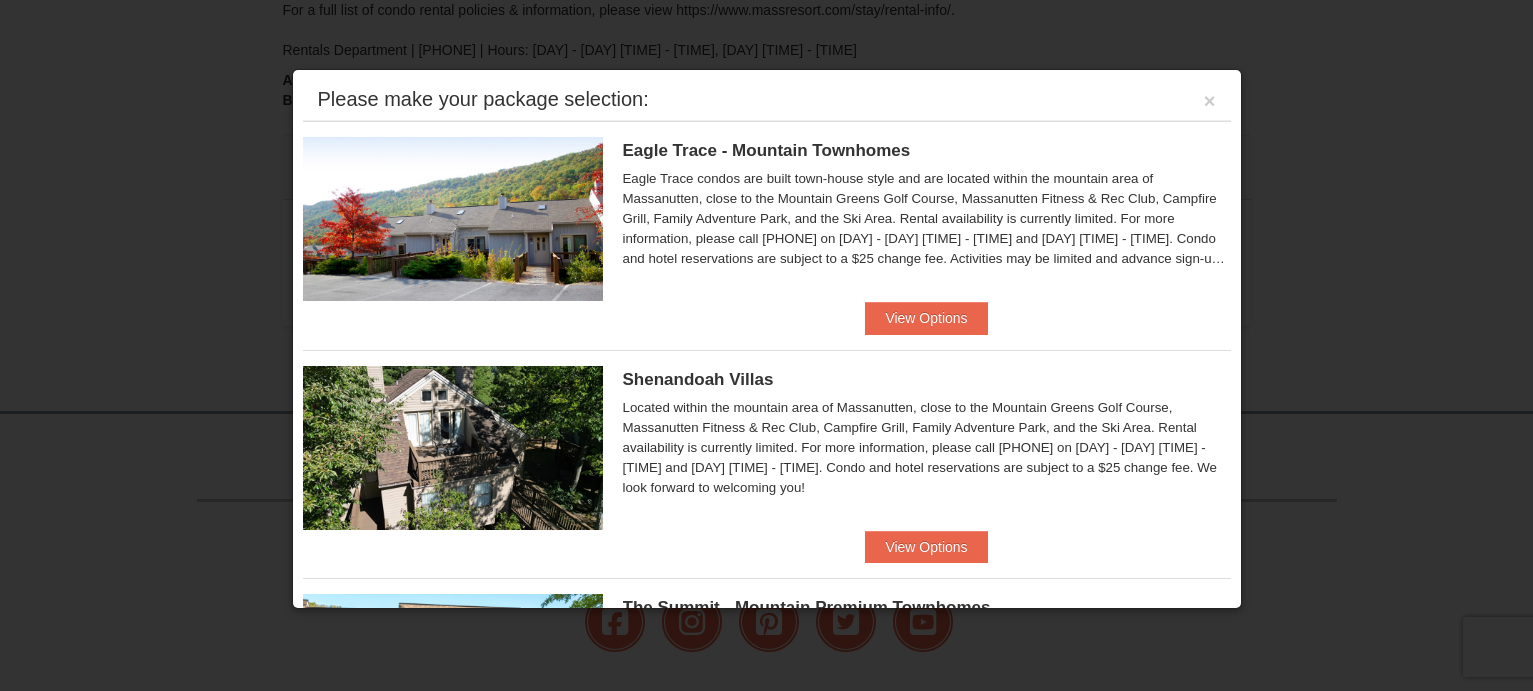 scroll, scrollTop: 498, scrollLeft: 0, axis: vertical 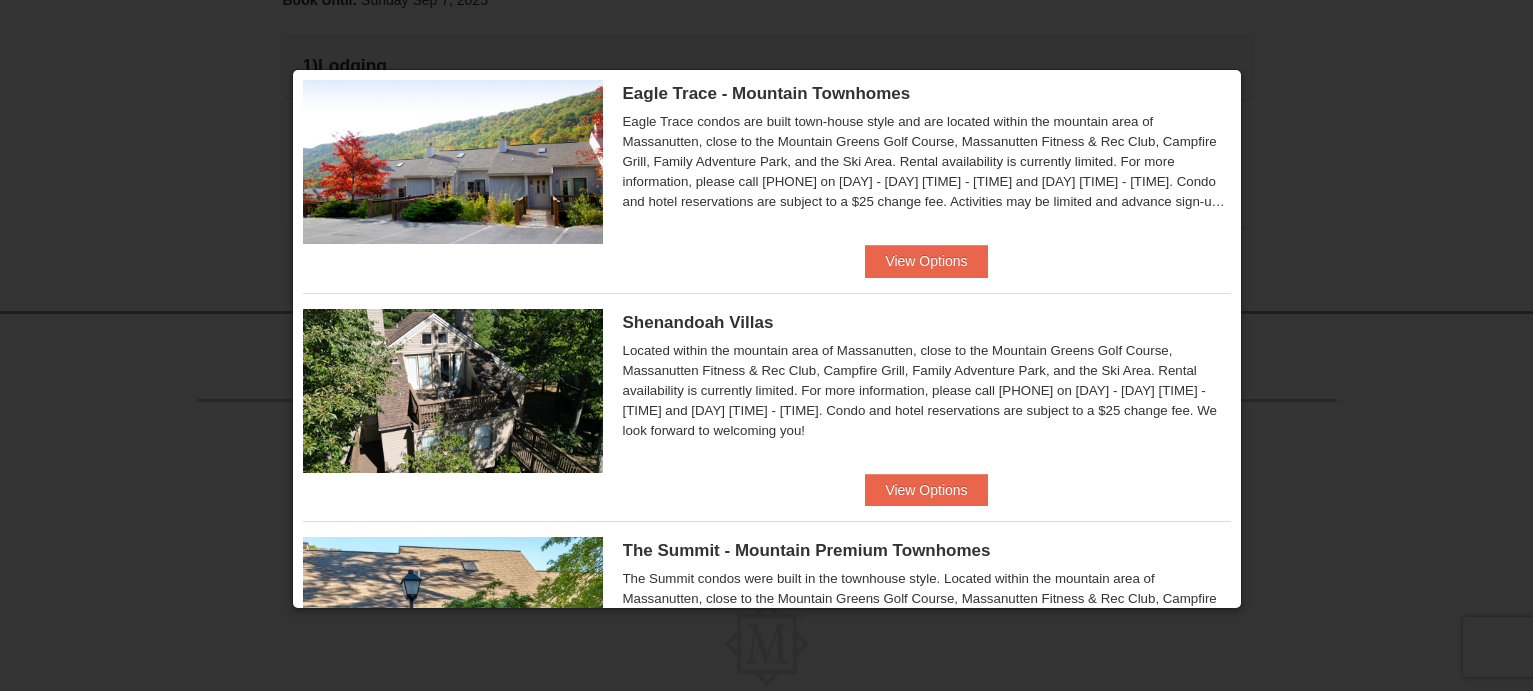 click at bounding box center (453, 391) 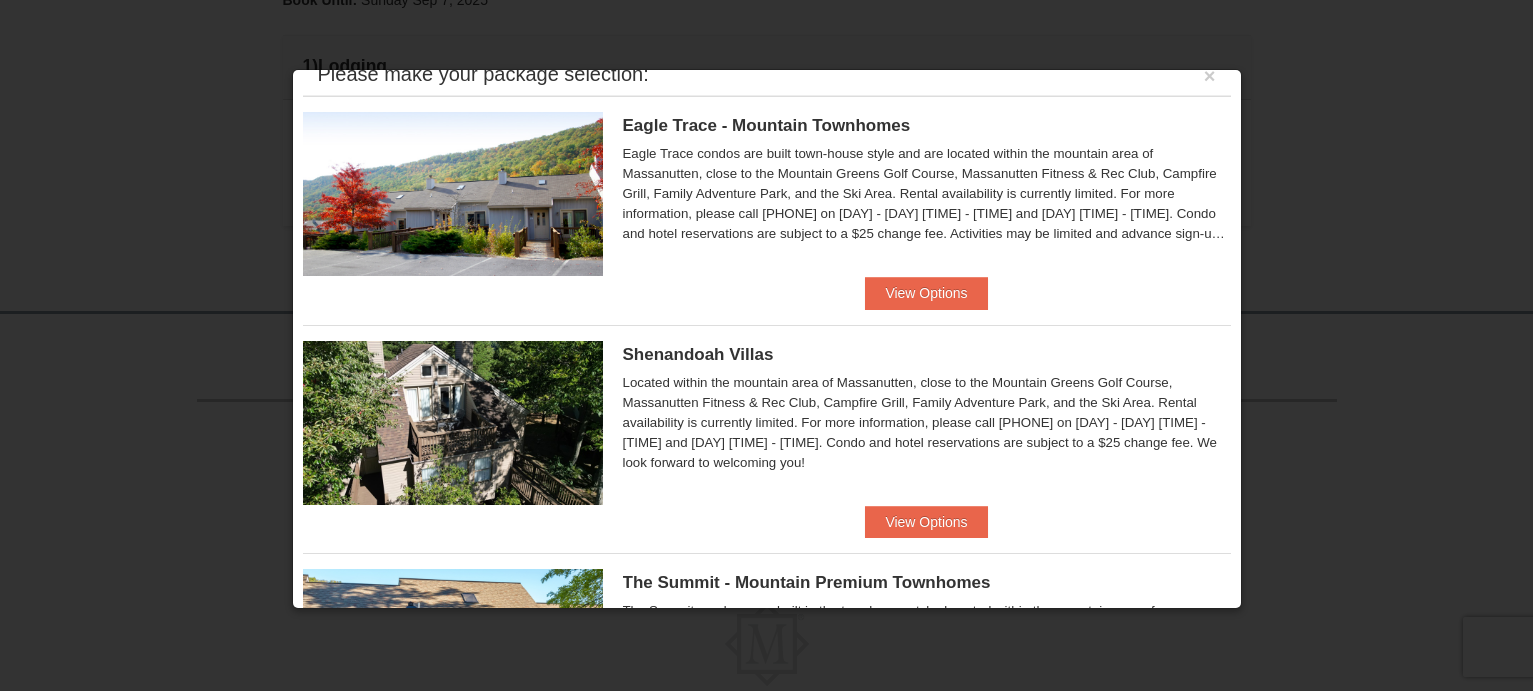 scroll, scrollTop: 0, scrollLeft: 0, axis: both 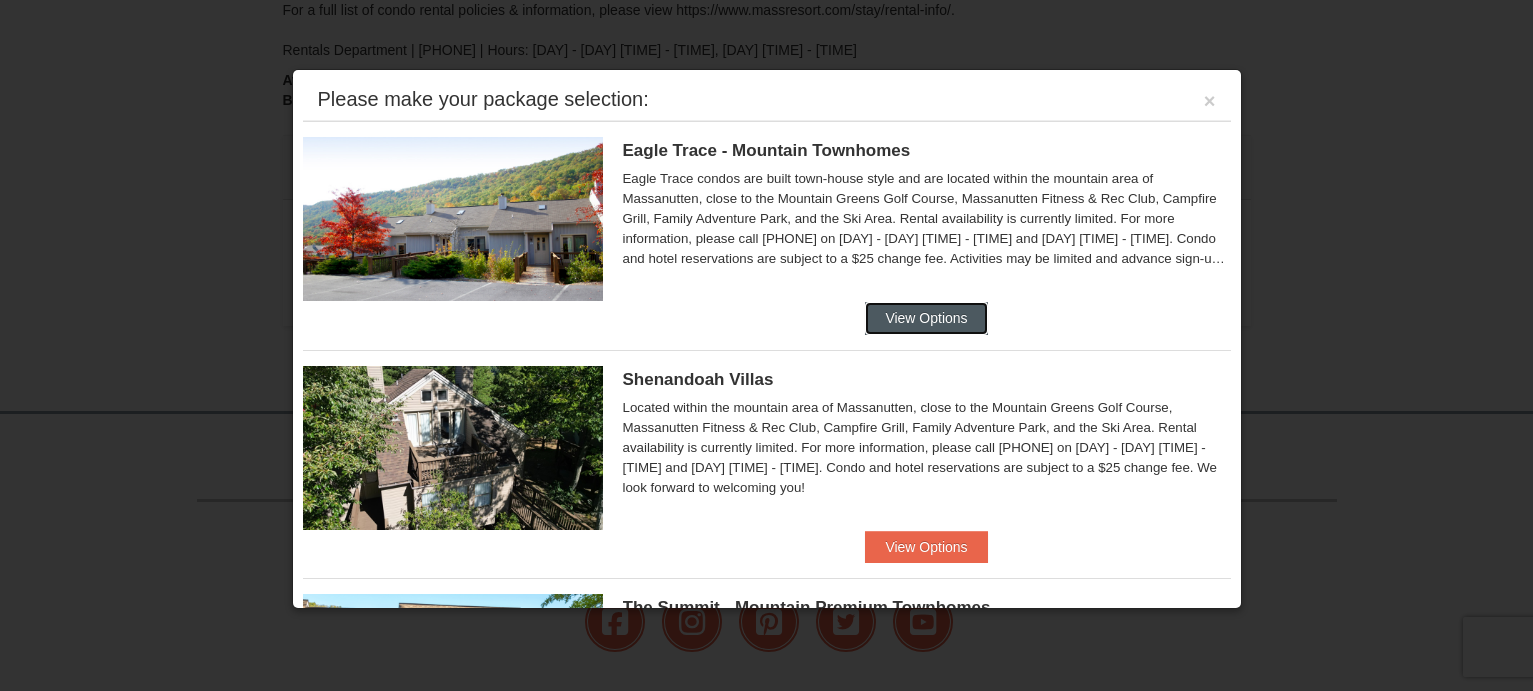 click on "View Options" at bounding box center (926, 318) 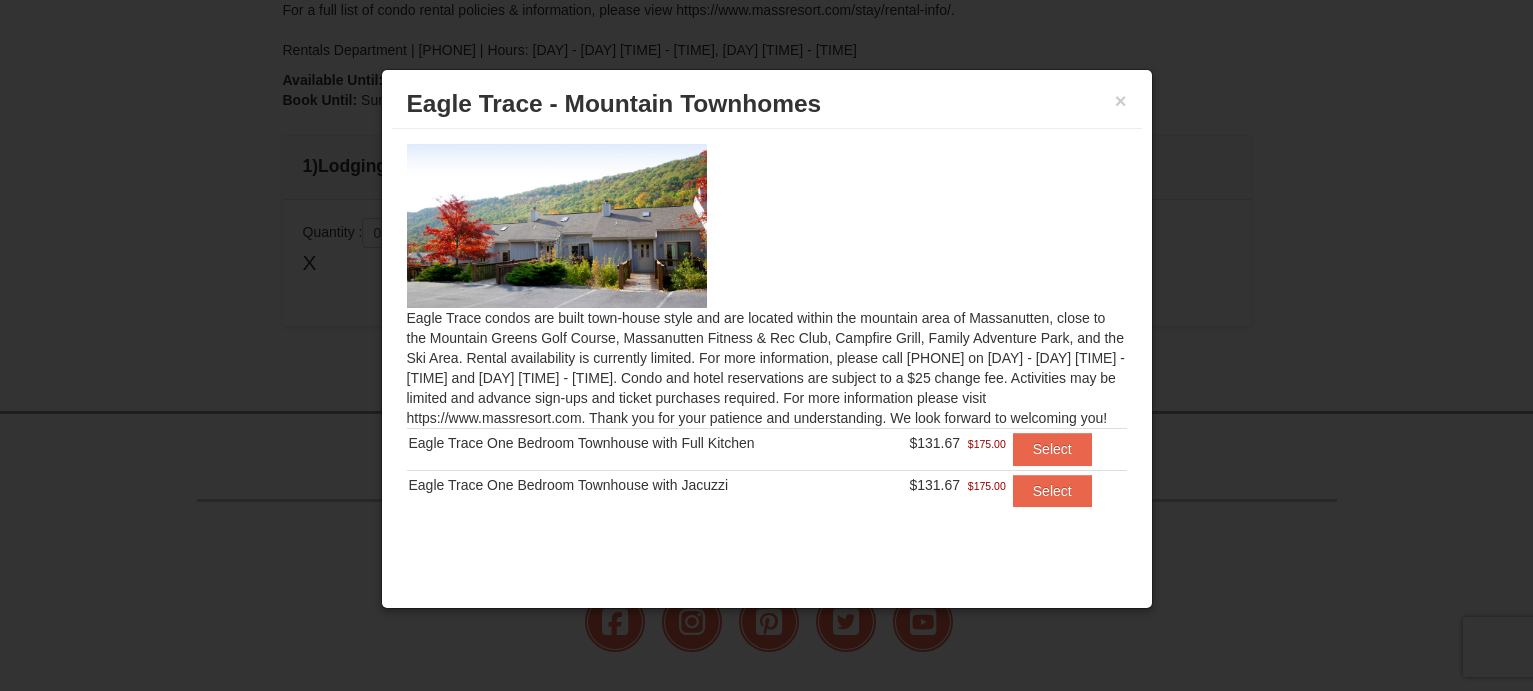 click on "Eagle Trace - Mountain Townhomes" at bounding box center [767, 104] 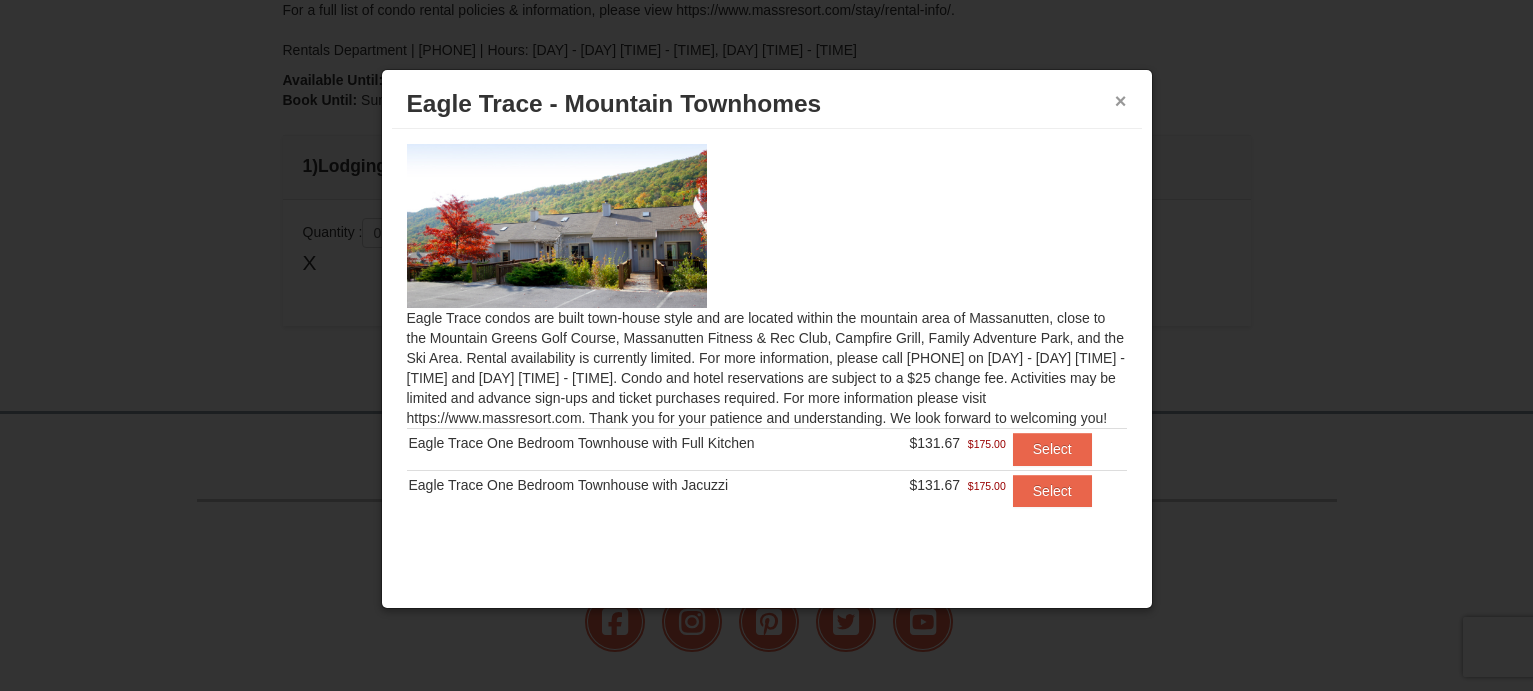 click on "×" at bounding box center [1121, 101] 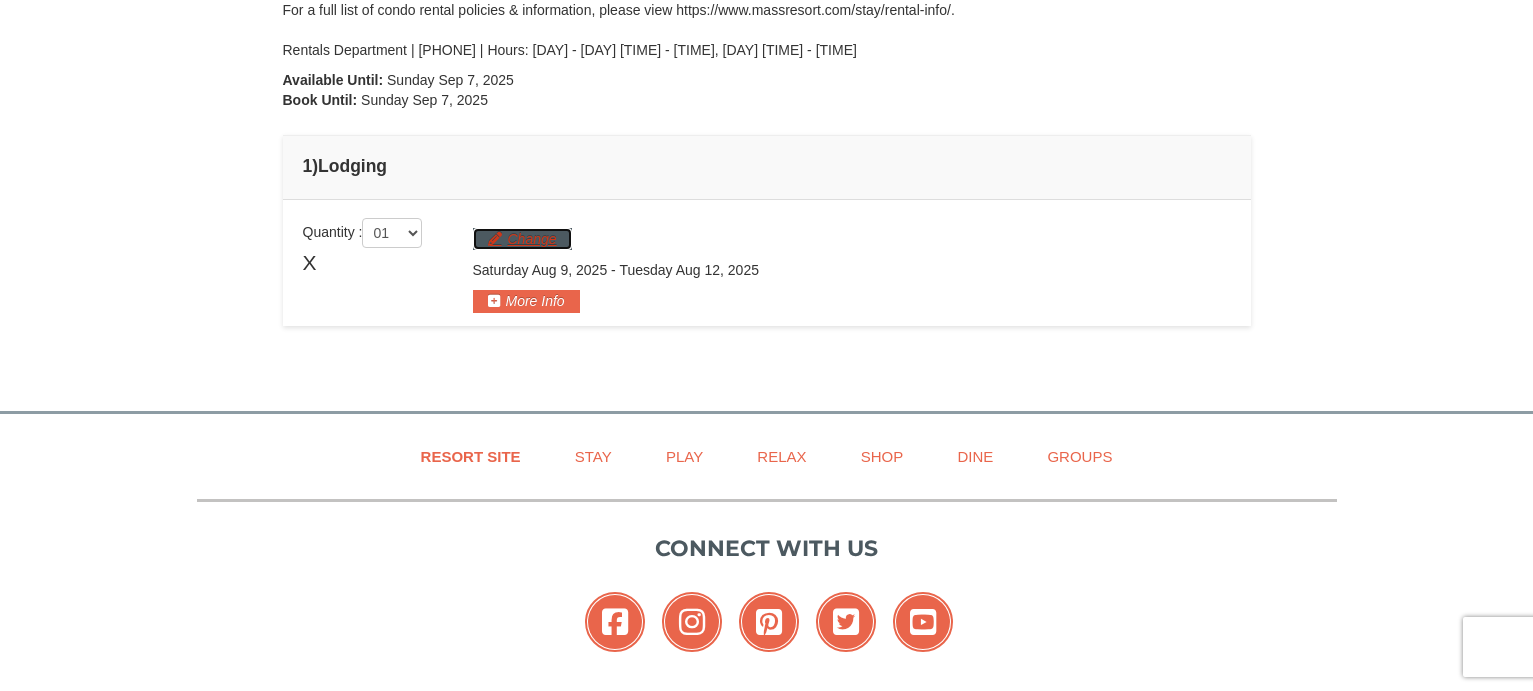 click on "Change" at bounding box center (522, 239) 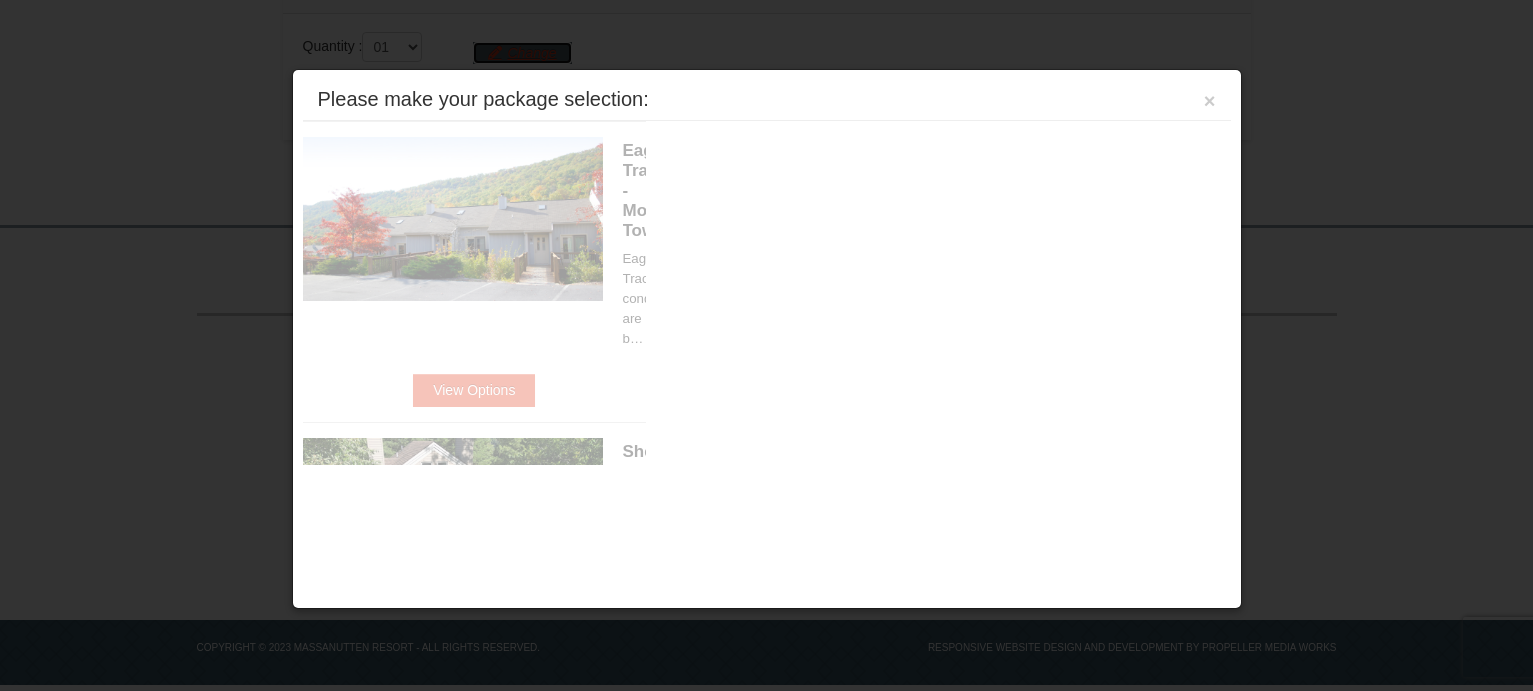 scroll, scrollTop: 598, scrollLeft: 0, axis: vertical 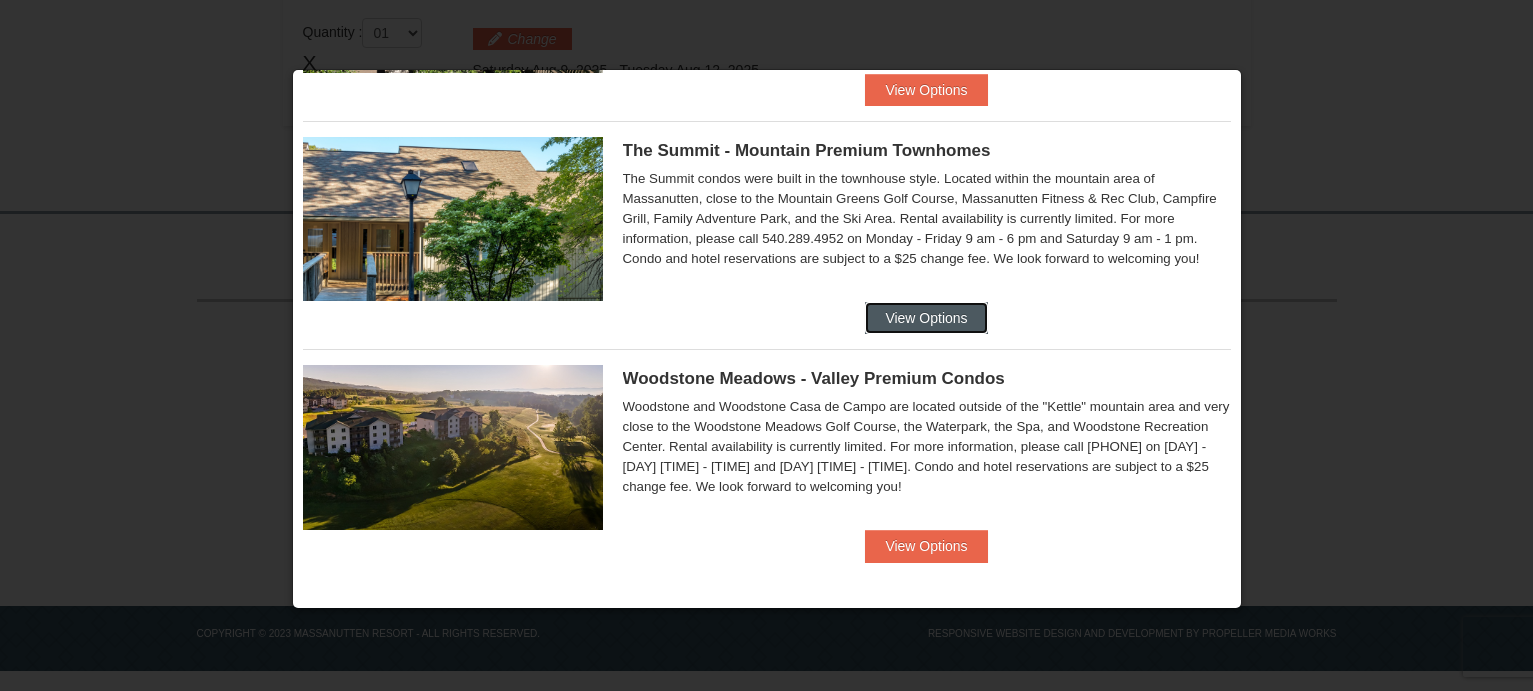 click on "View Options" at bounding box center (926, 318) 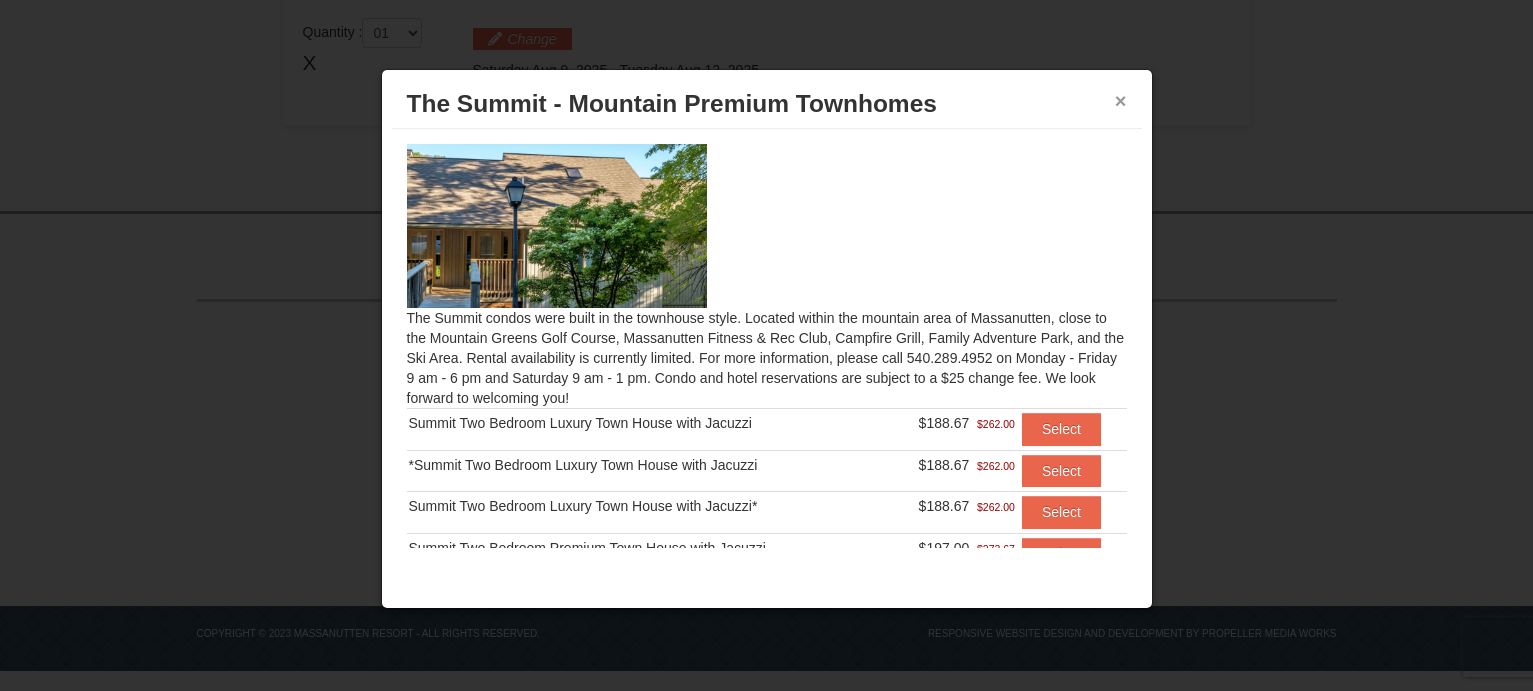click on "×" at bounding box center [1121, 101] 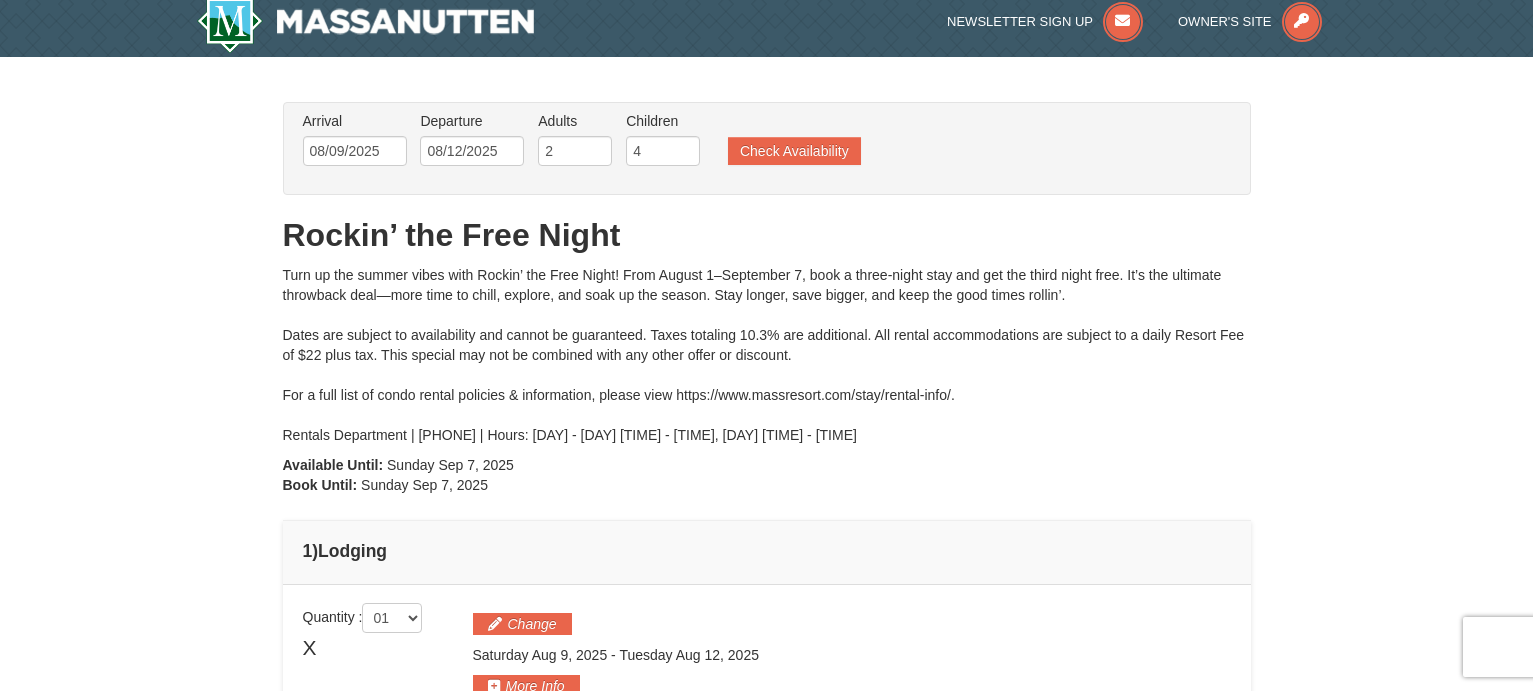 scroll, scrollTop: 200, scrollLeft: 0, axis: vertical 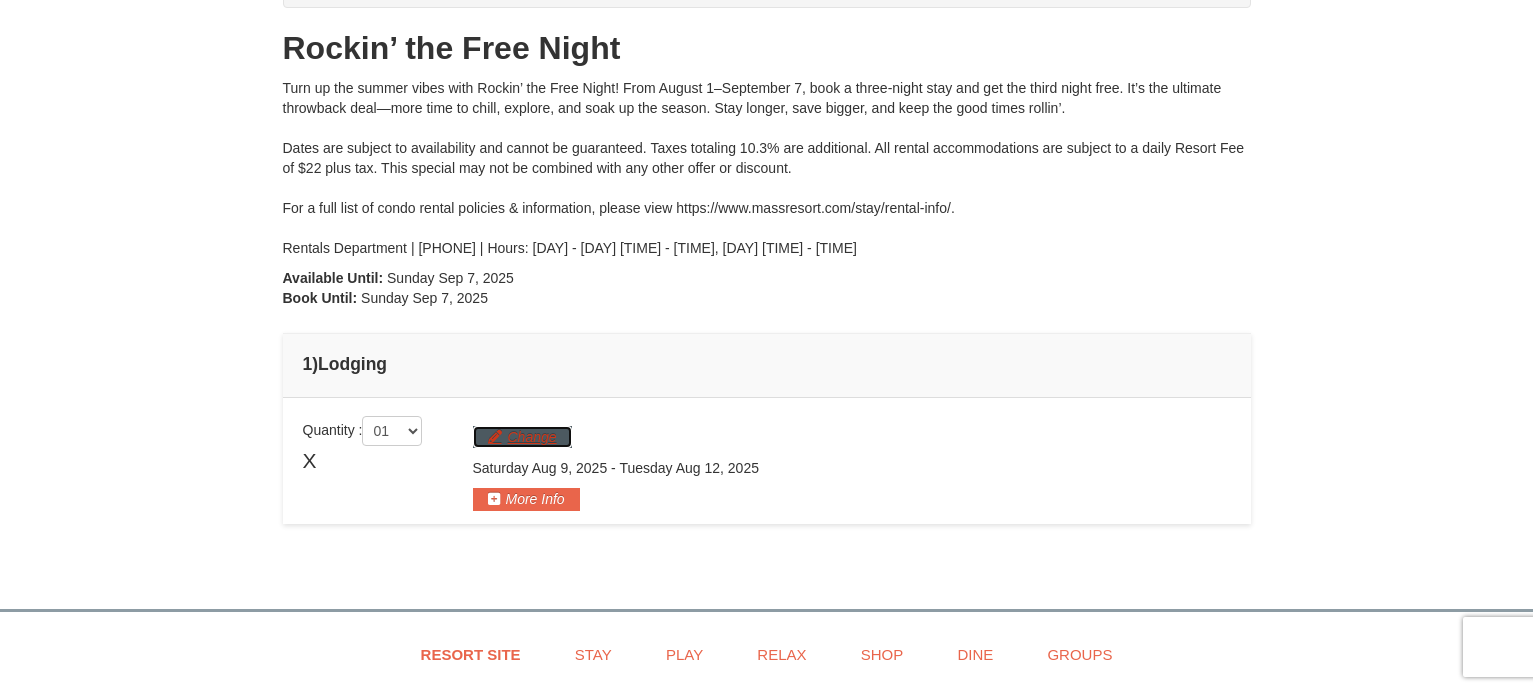 click on "Change" at bounding box center [522, 437] 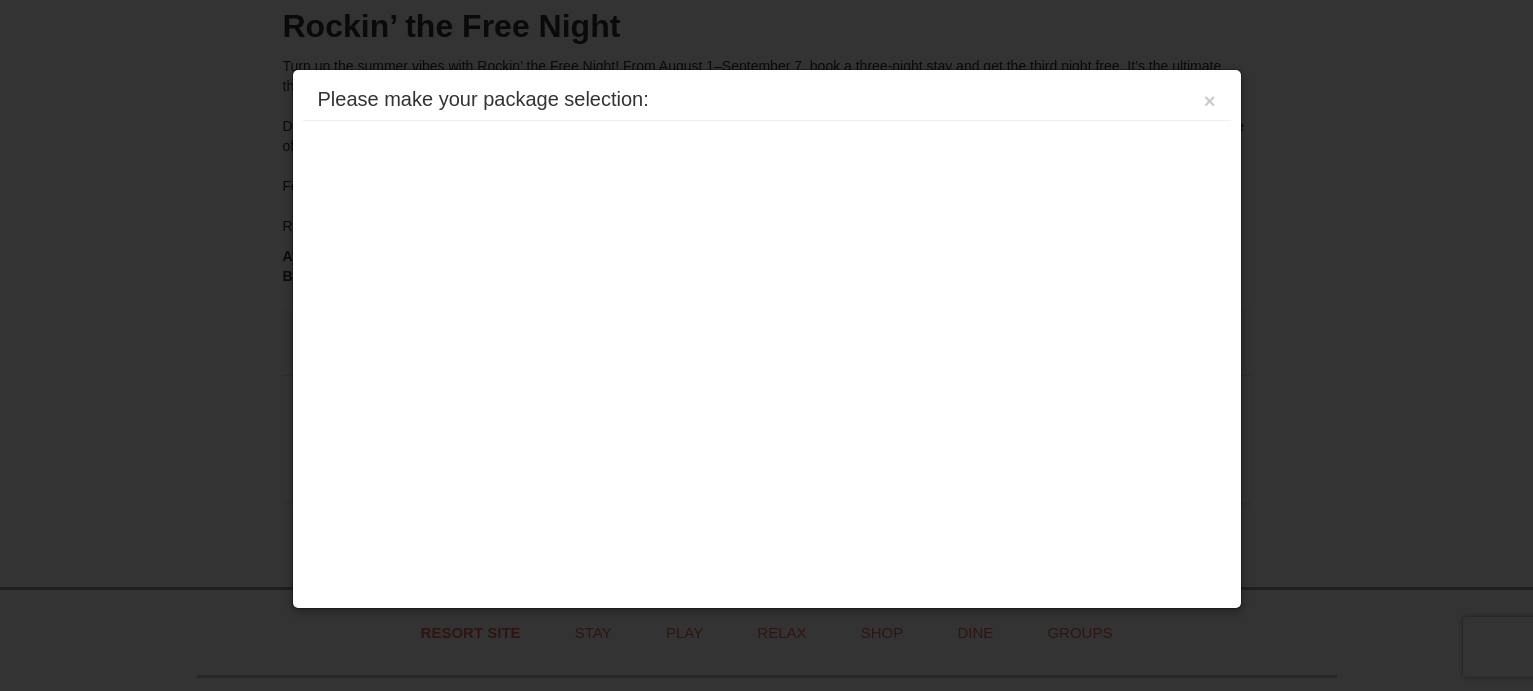 scroll, scrollTop: 267, scrollLeft: 0, axis: vertical 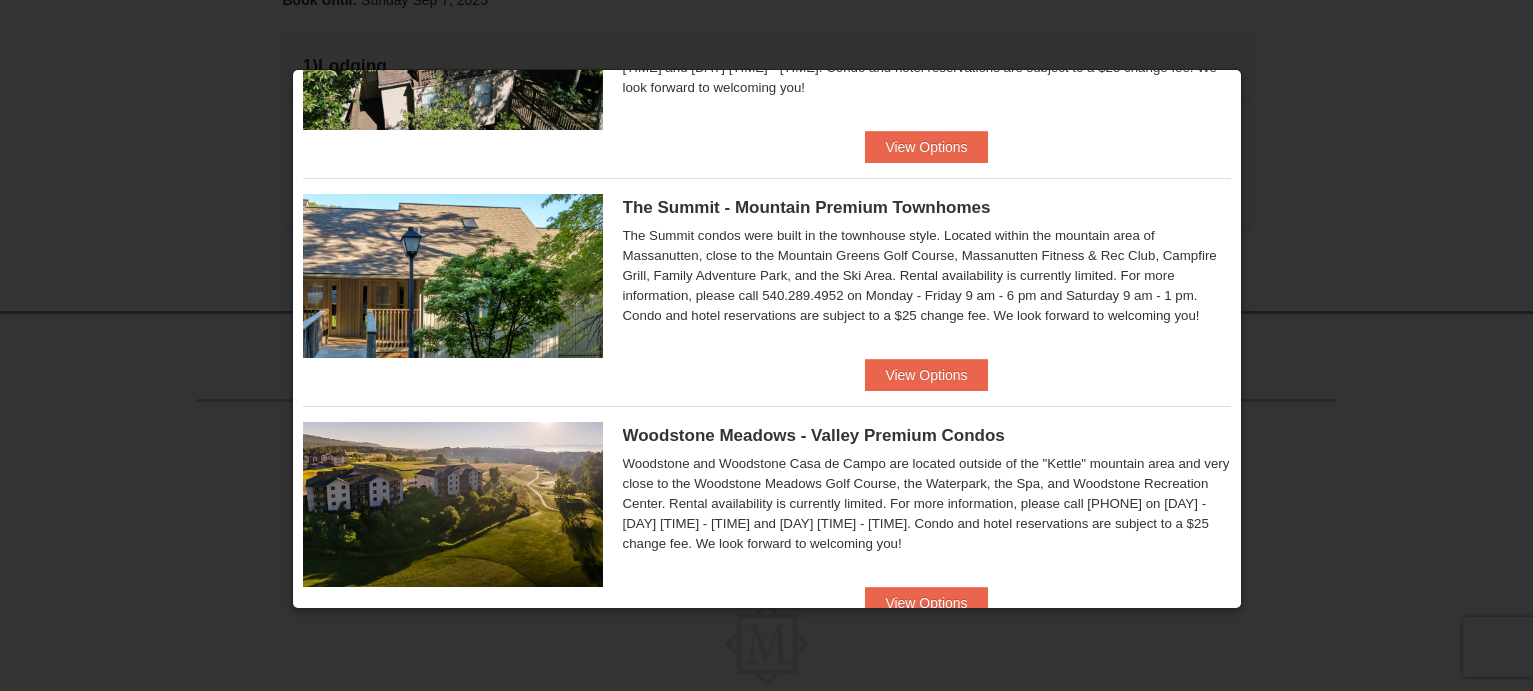 drag, startPoint x: 1307, startPoint y: 115, endPoint x: 1301, endPoint y: 124, distance: 10.816654 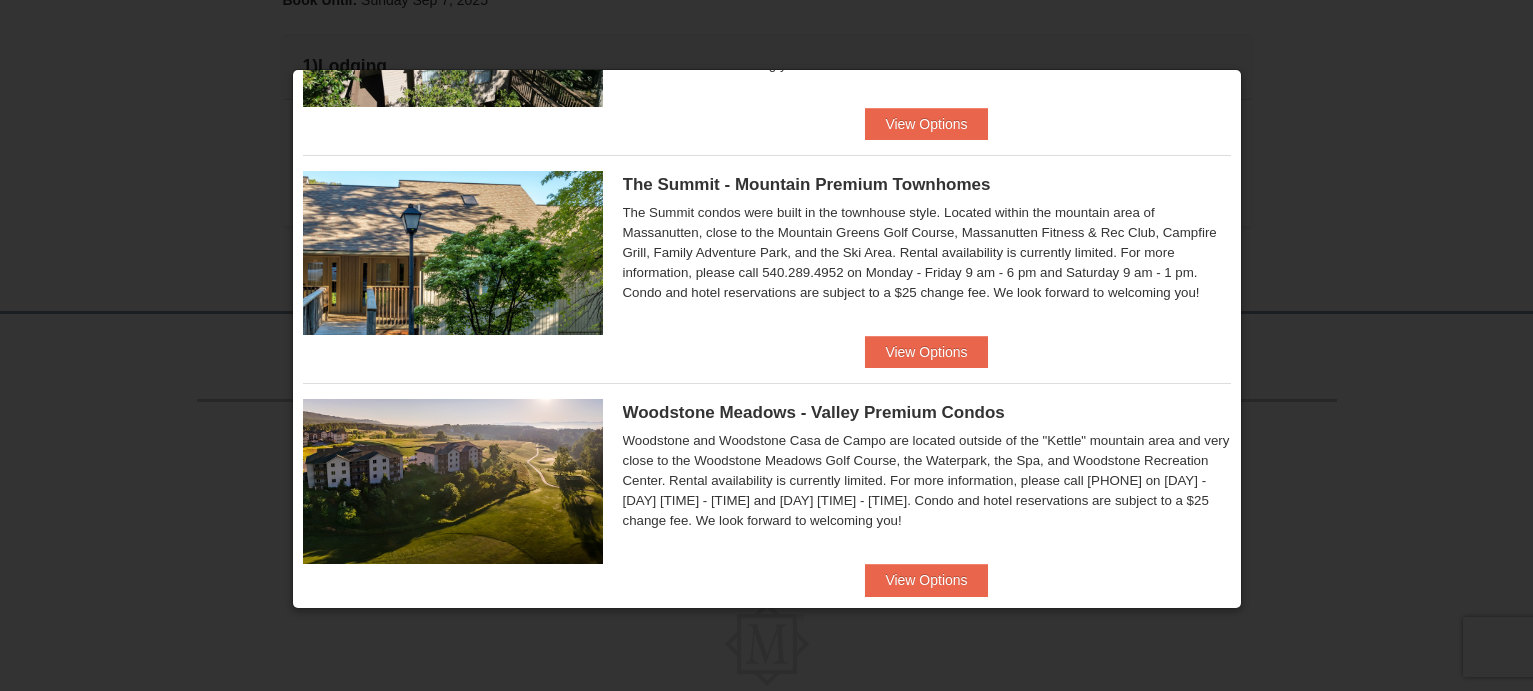 scroll, scrollTop: 457, scrollLeft: 0, axis: vertical 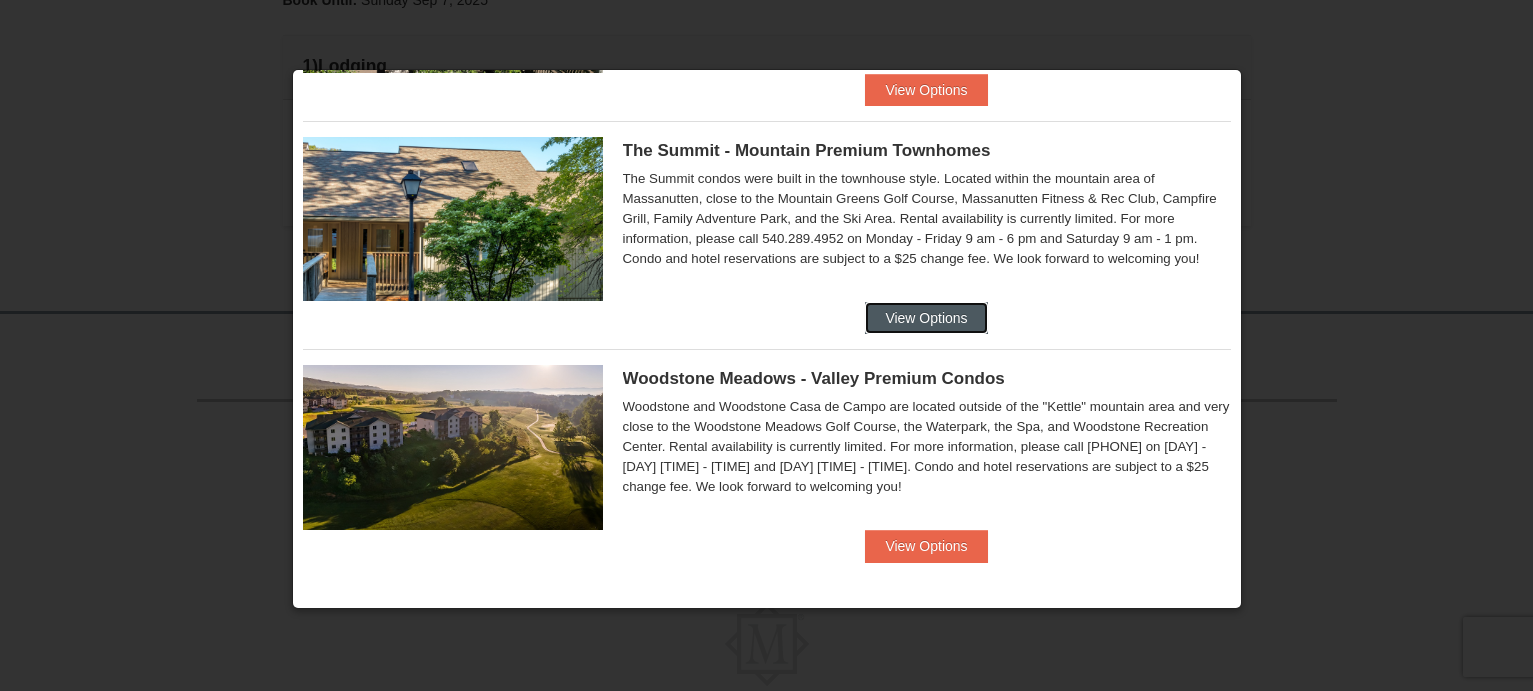 click on "View Options" at bounding box center [926, 318] 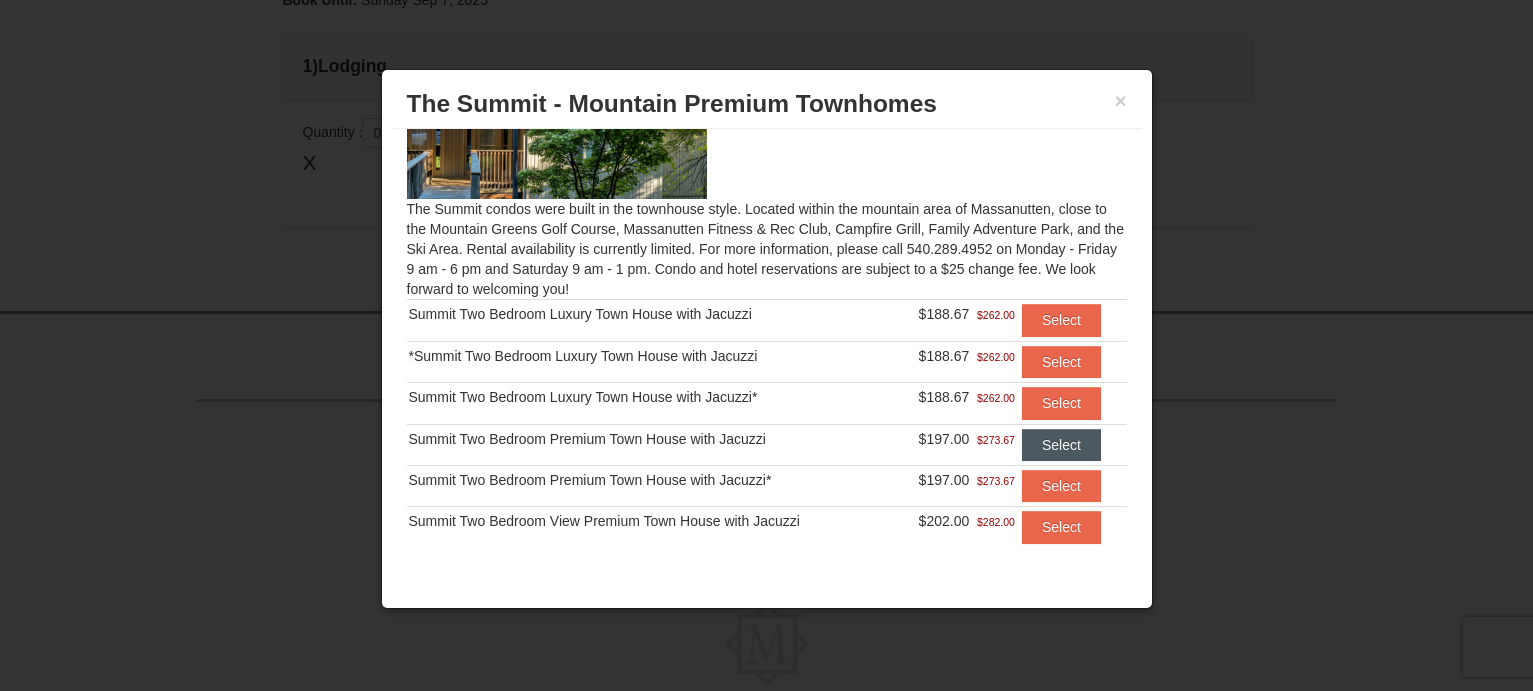 scroll, scrollTop: 144, scrollLeft: 0, axis: vertical 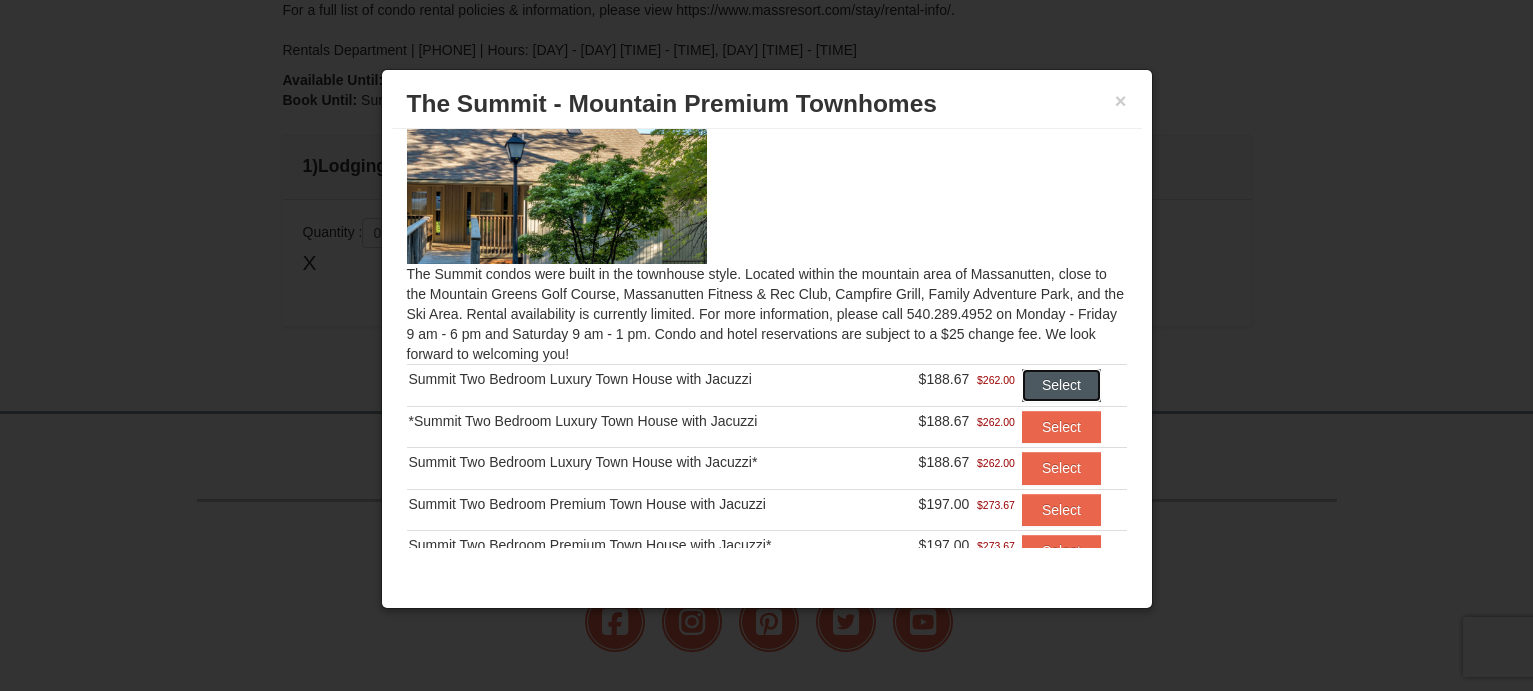 click on "Select" at bounding box center (1061, 385) 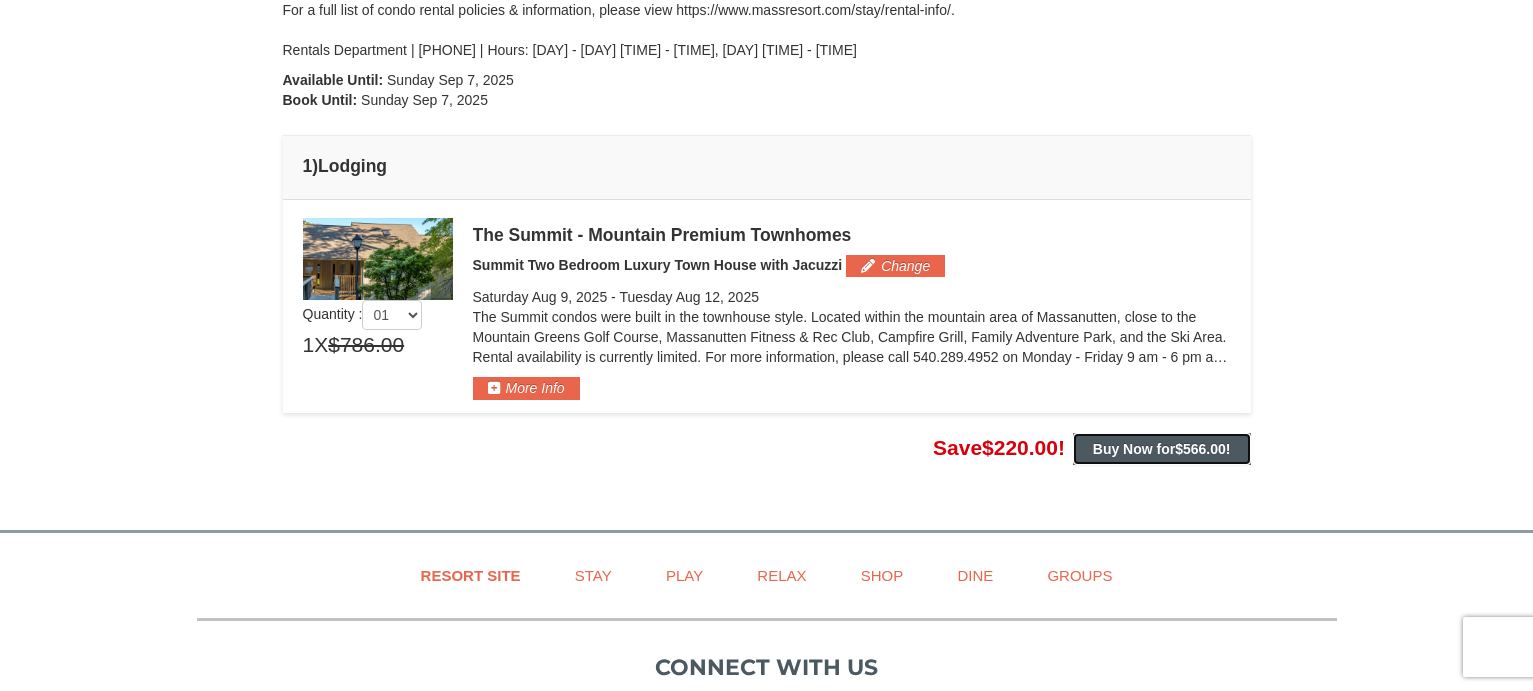 click on "Buy Now for
$566.00 !" at bounding box center [1162, 449] 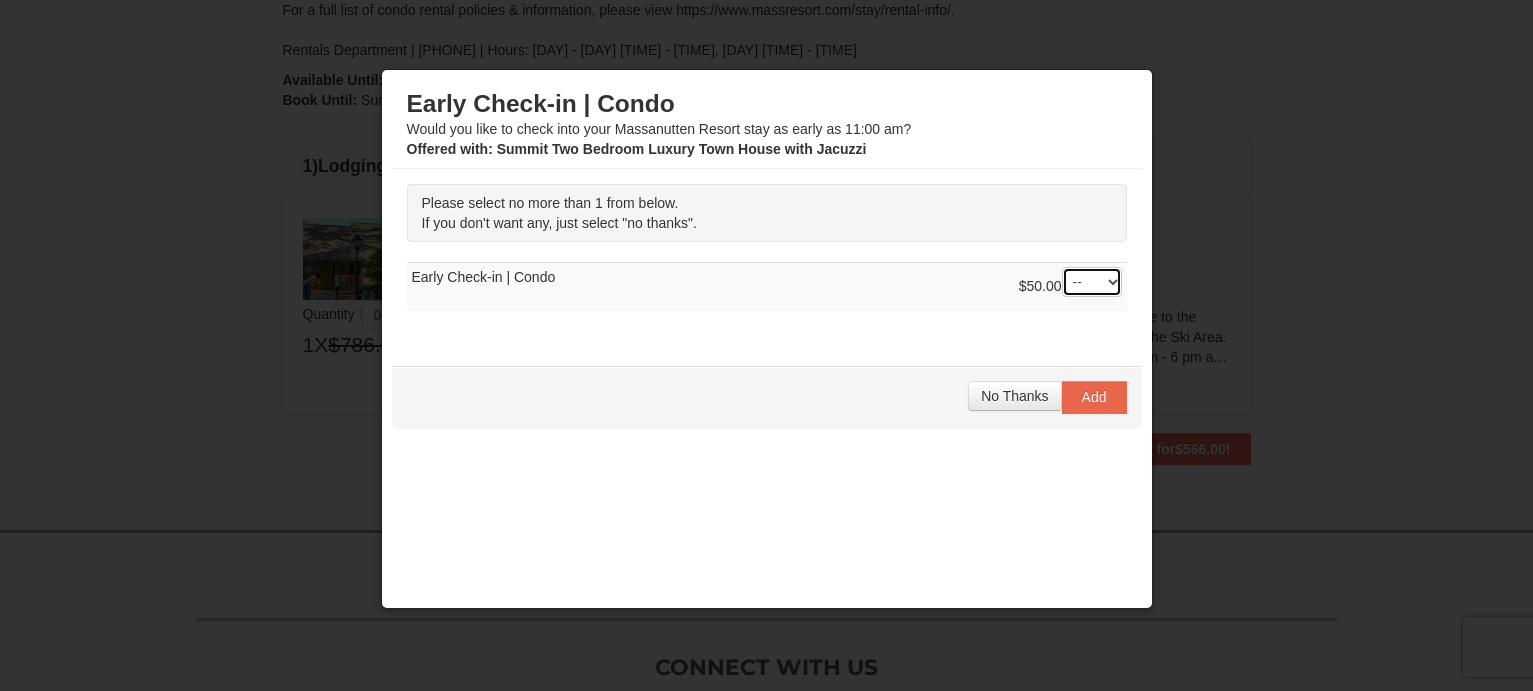 drag, startPoint x: 1061, startPoint y: 276, endPoint x: 1062, endPoint y: 291, distance: 15.033297 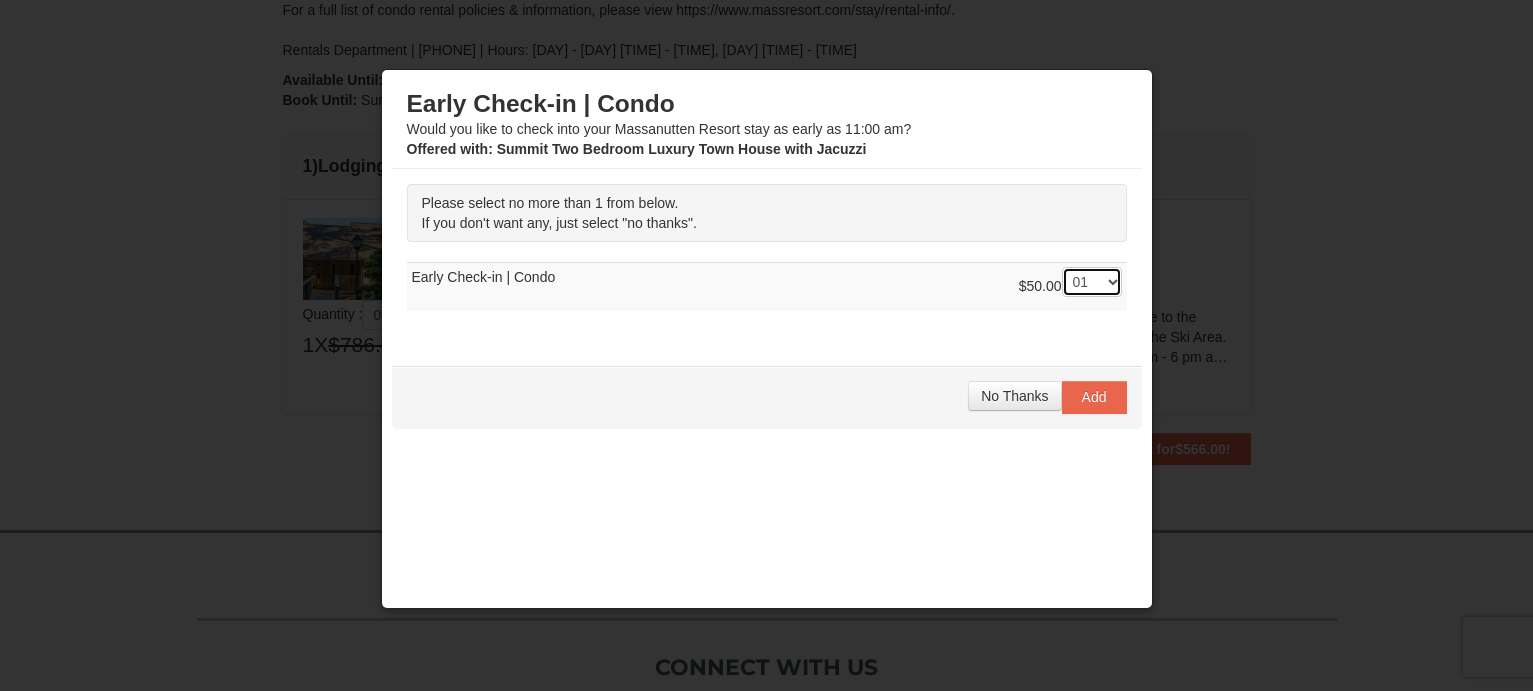 click on "--
01" at bounding box center (1092, 282) 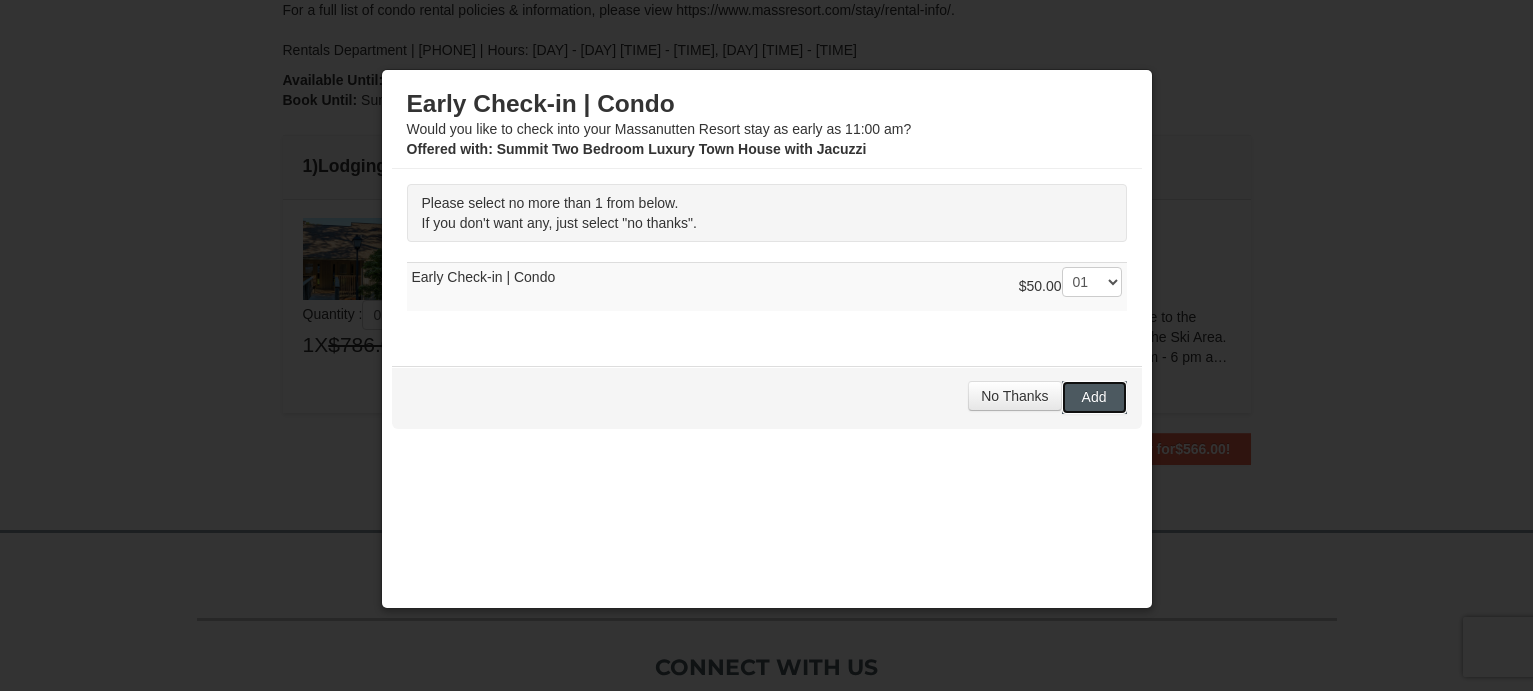 click on "Add" at bounding box center [1094, 397] 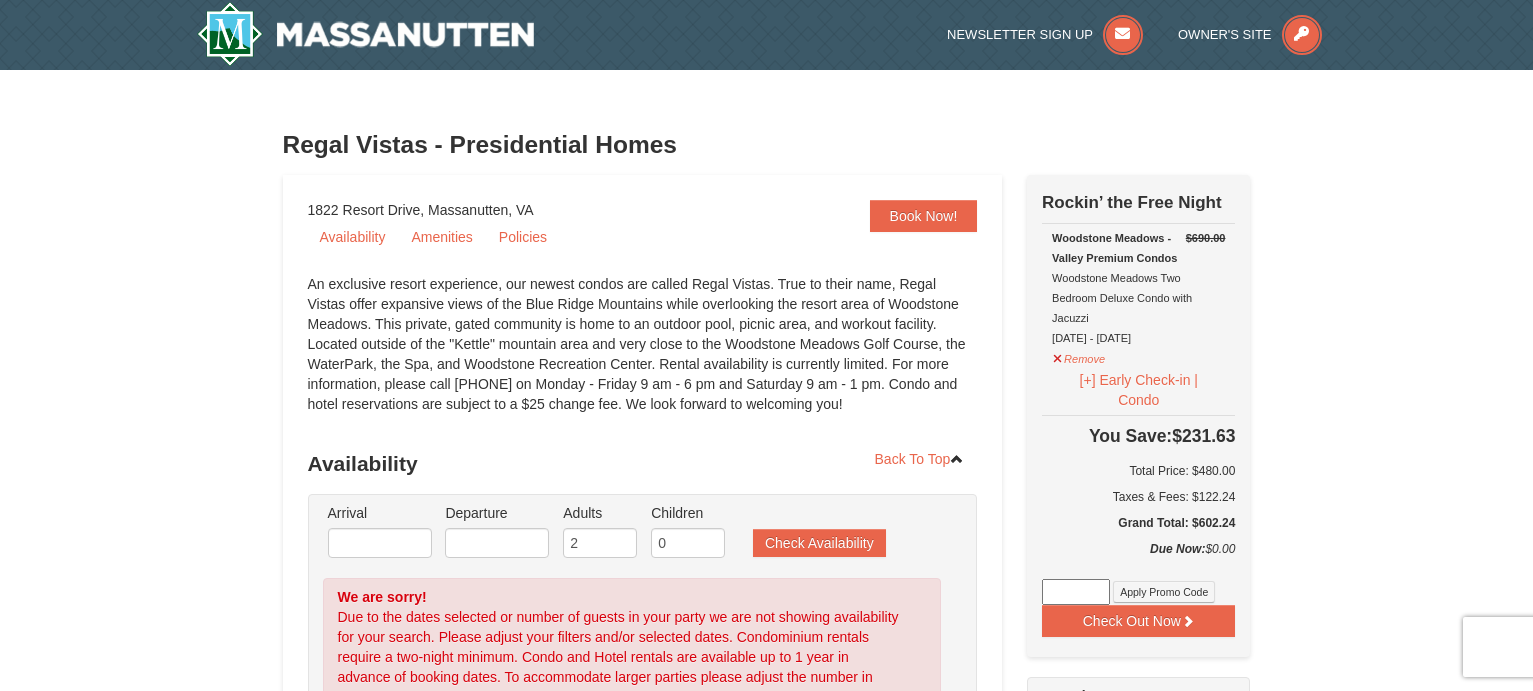 scroll, scrollTop: 0, scrollLeft: 0, axis: both 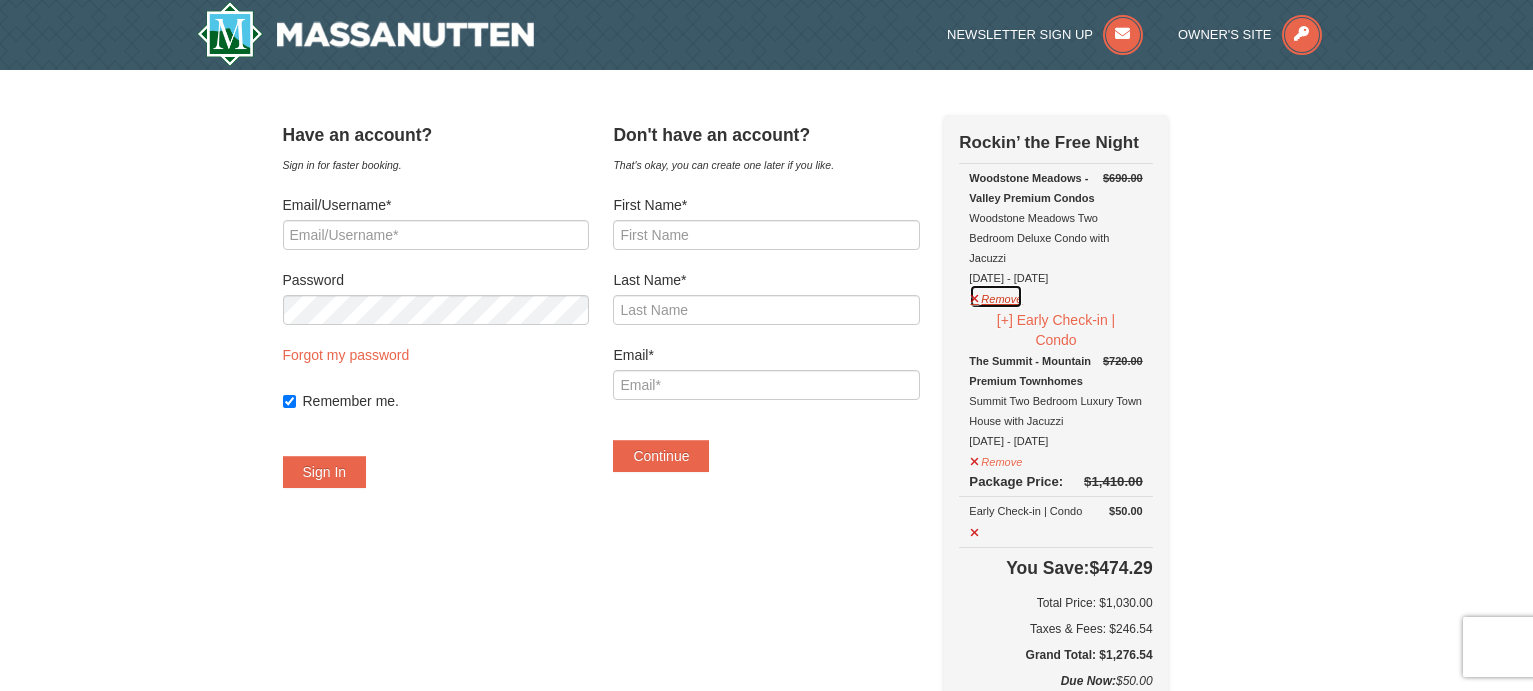 click on "Remove" at bounding box center [996, 296] 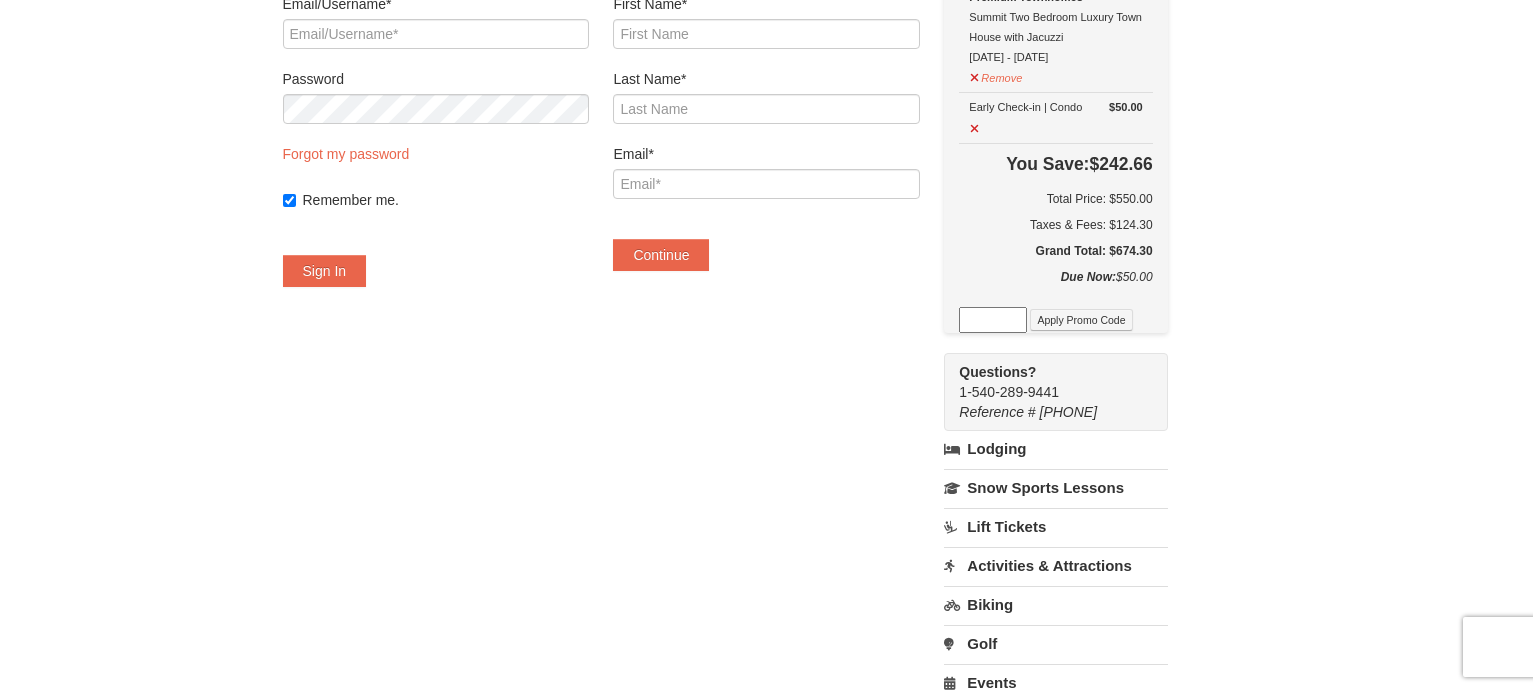 scroll, scrollTop: 300, scrollLeft: 0, axis: vertical 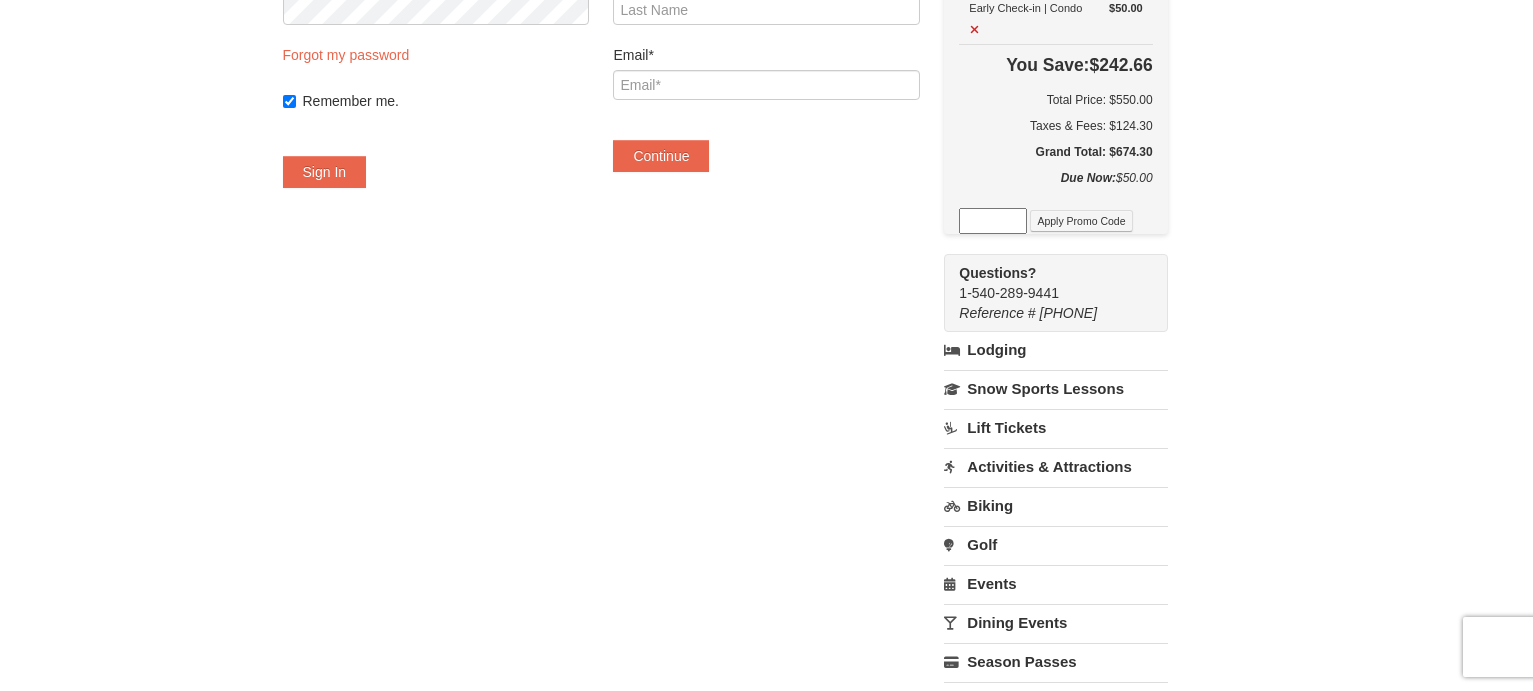 click on "Activities & Attractions" at bounding box center (1055, 466) 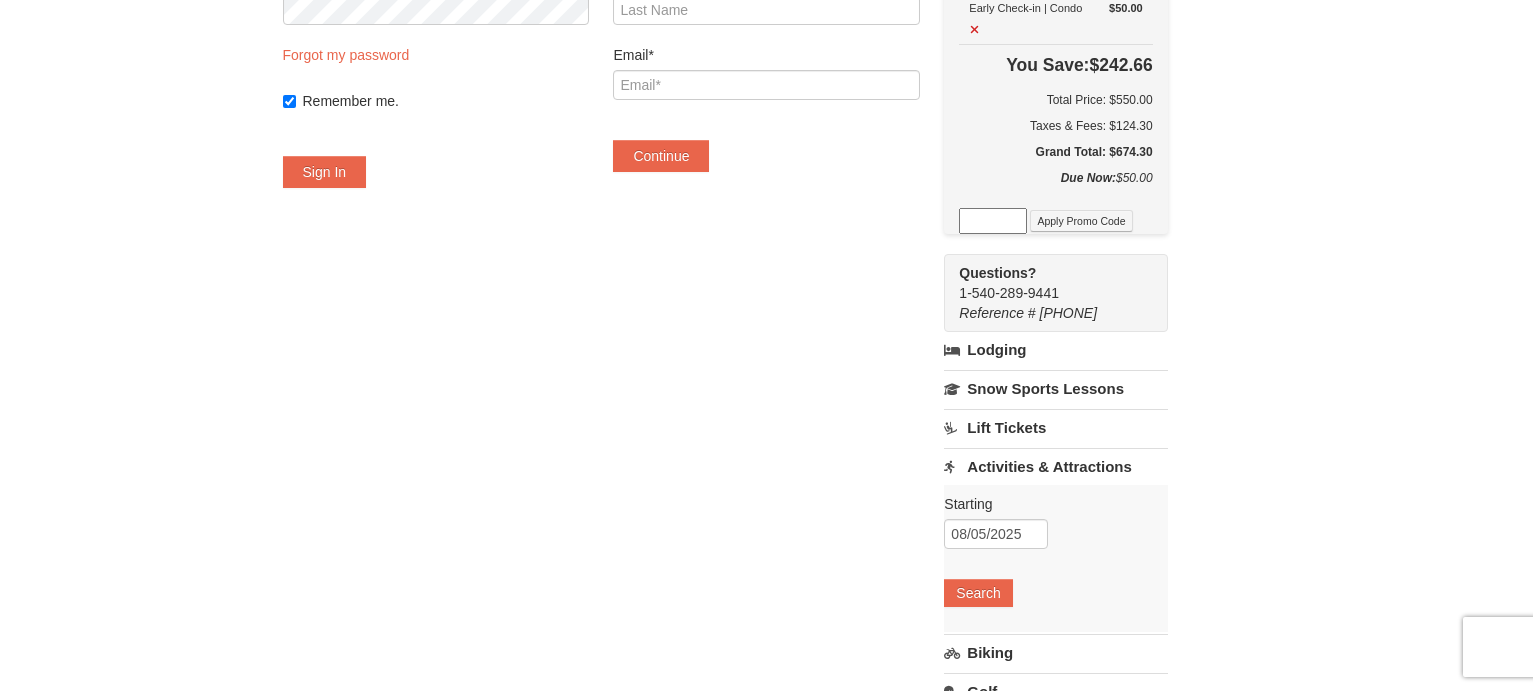 scroll, scrollTop: 400, scrollLeft: 0, axis: vertical 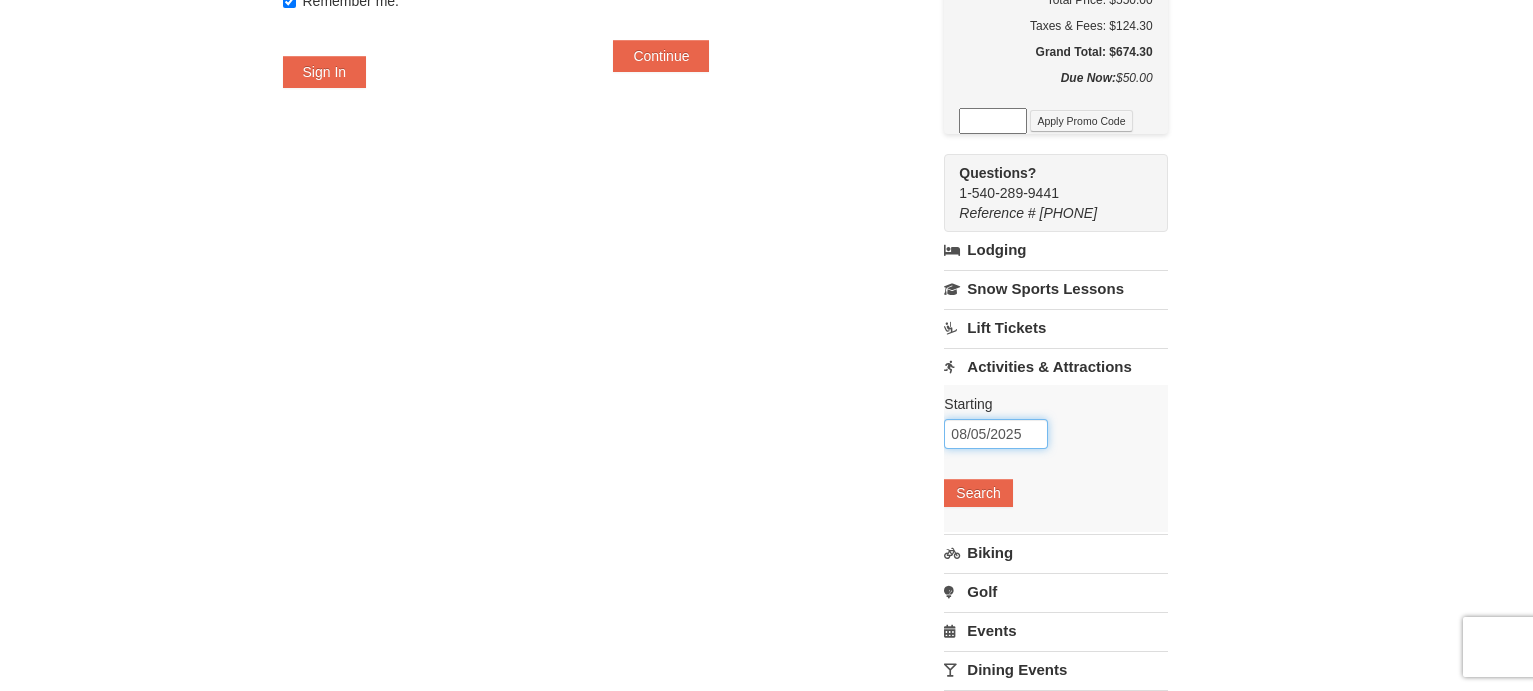 click on "08/05/2025" at bounding box center [996, 434] 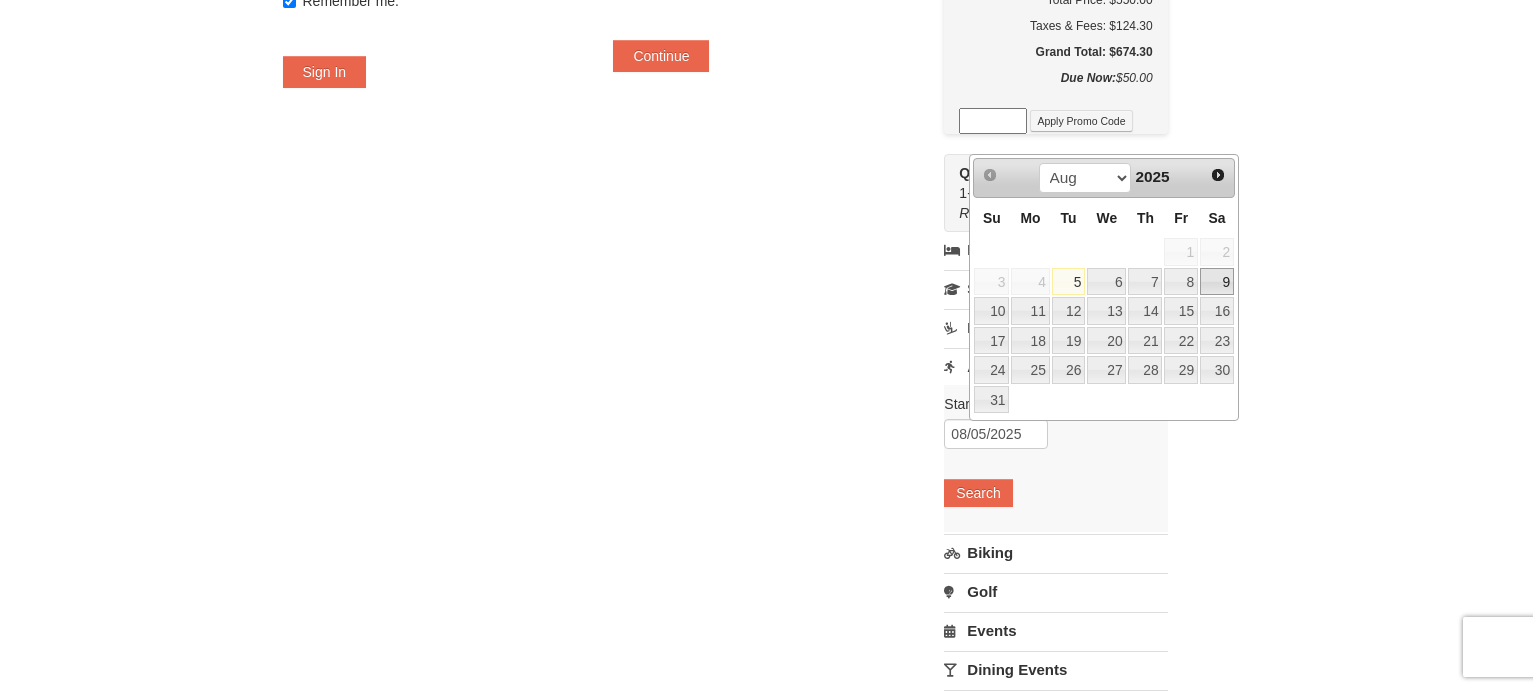 click on "9" at bounding box center [1217, 282] 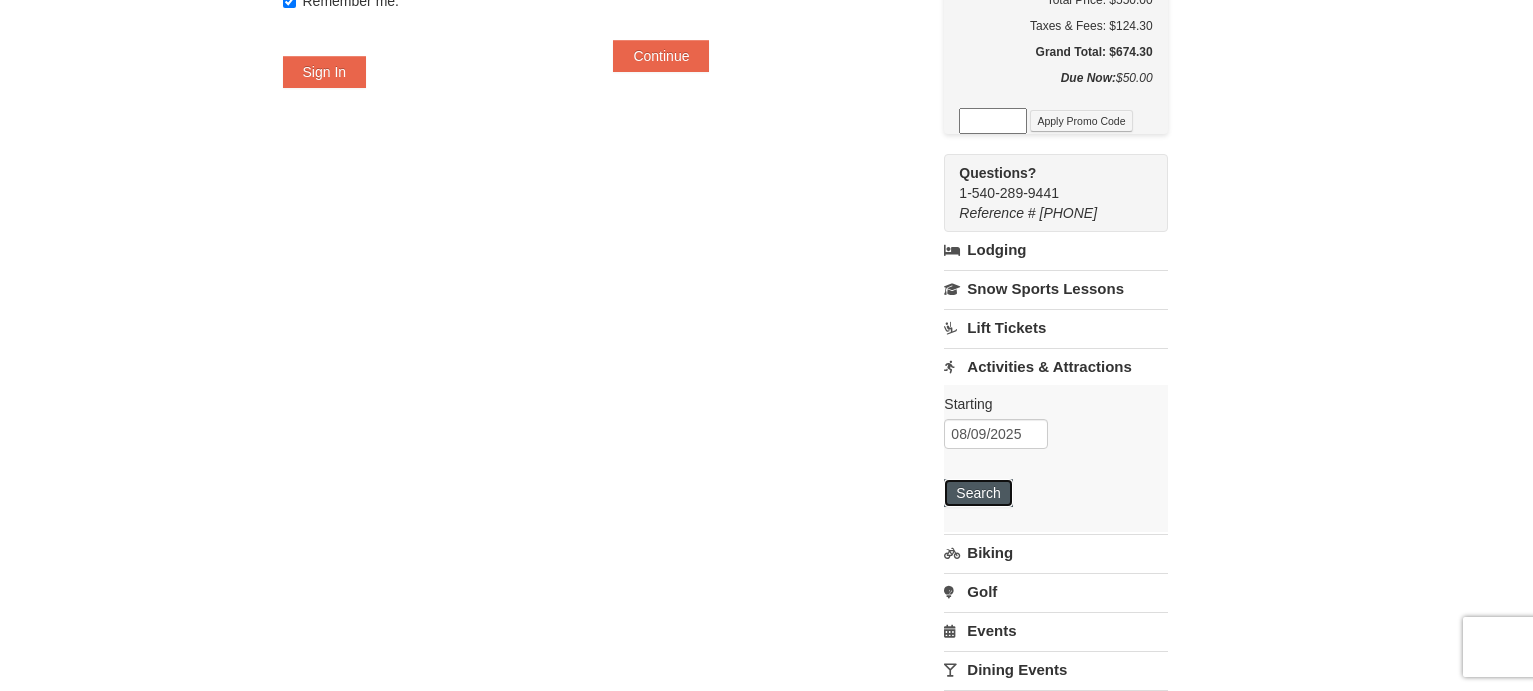 click on "Search" at bounding box center (978, 493) 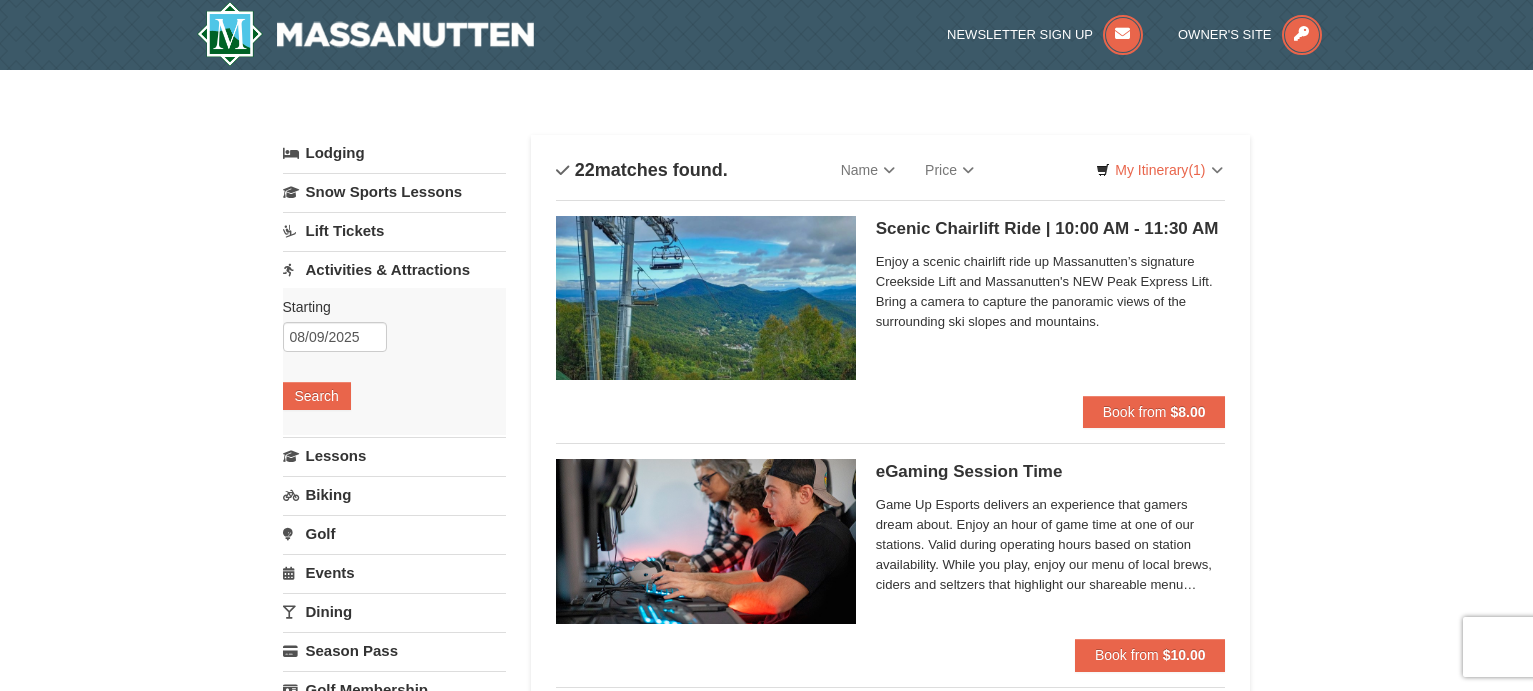 scroll, scrollTop: 0, scrollLeft: 0, axis: both 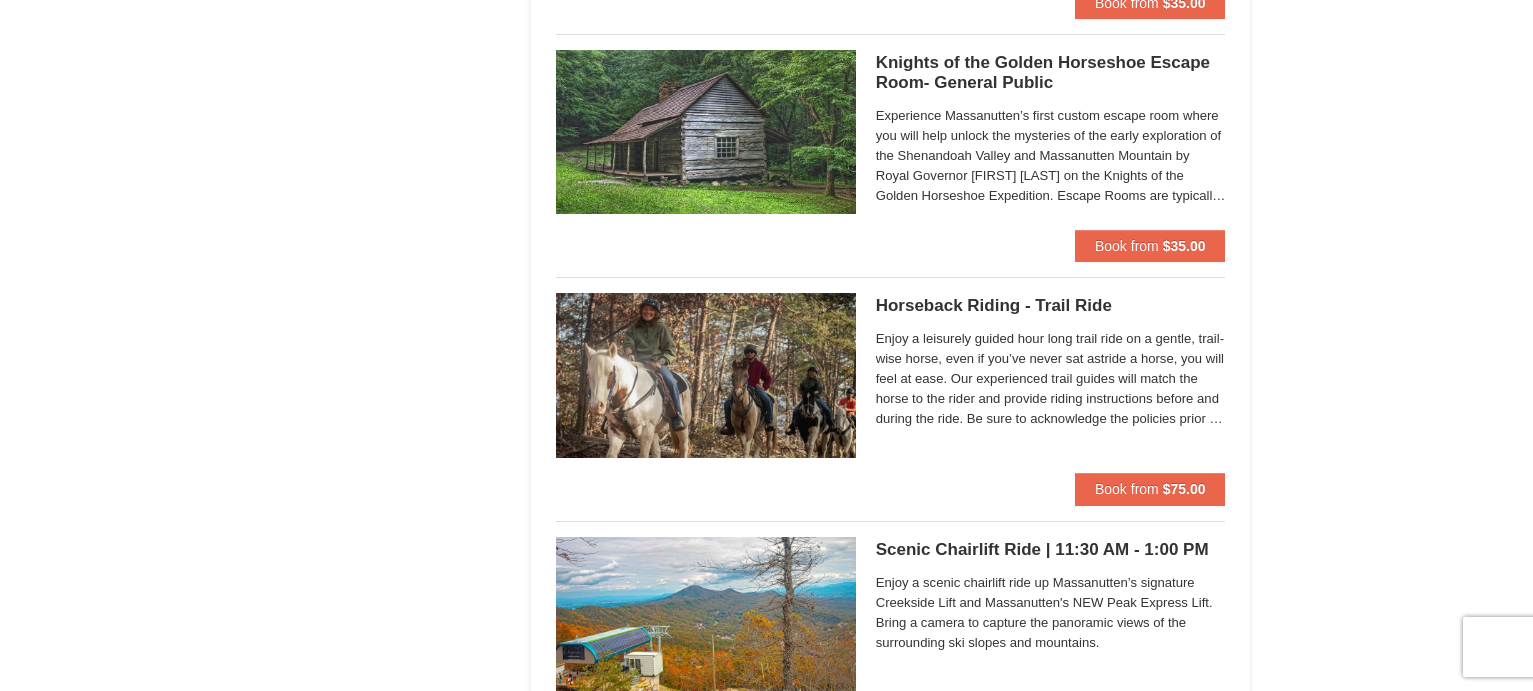 click on "Horseback Riding - Trail Ride  Woodstone Meadows Stable and Petting Farm" at bounding box center (1051, 306) 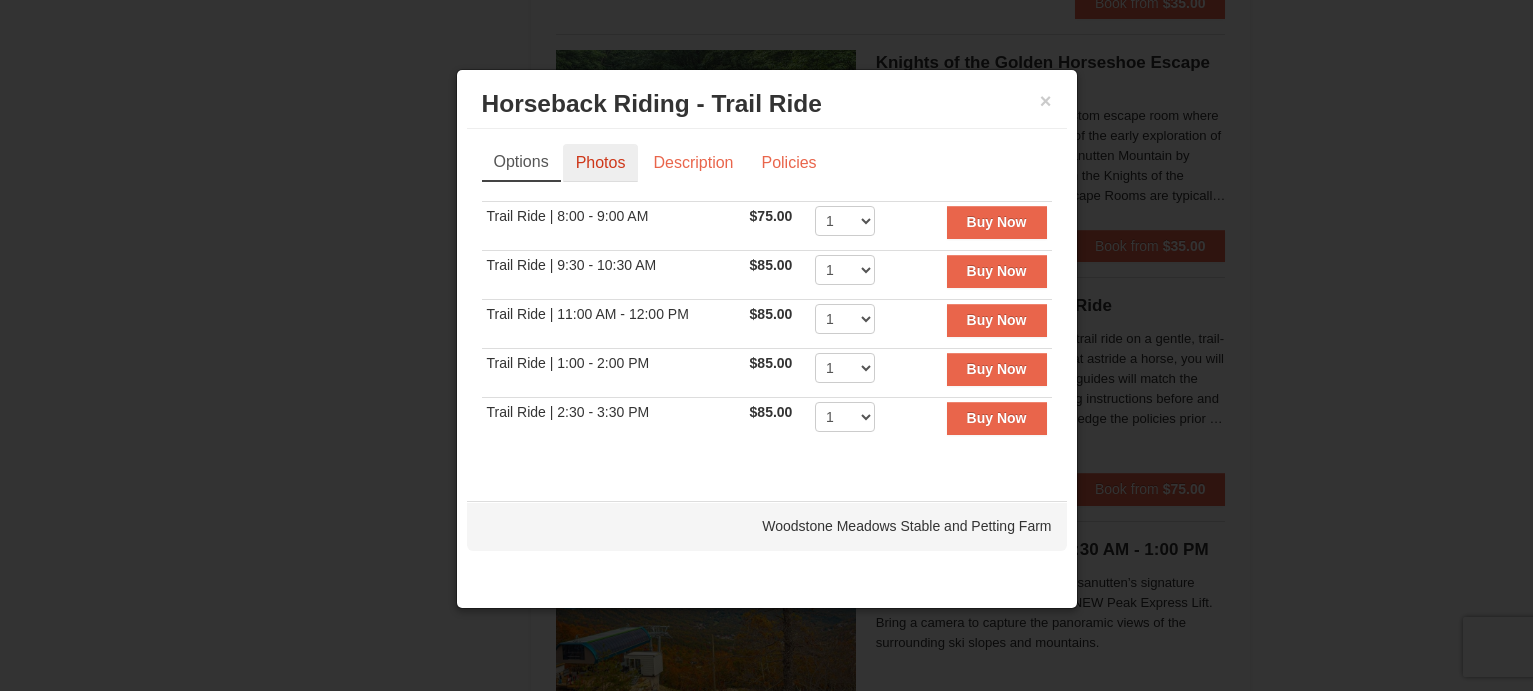 click on "Photos" at bounding box center (601, 163) 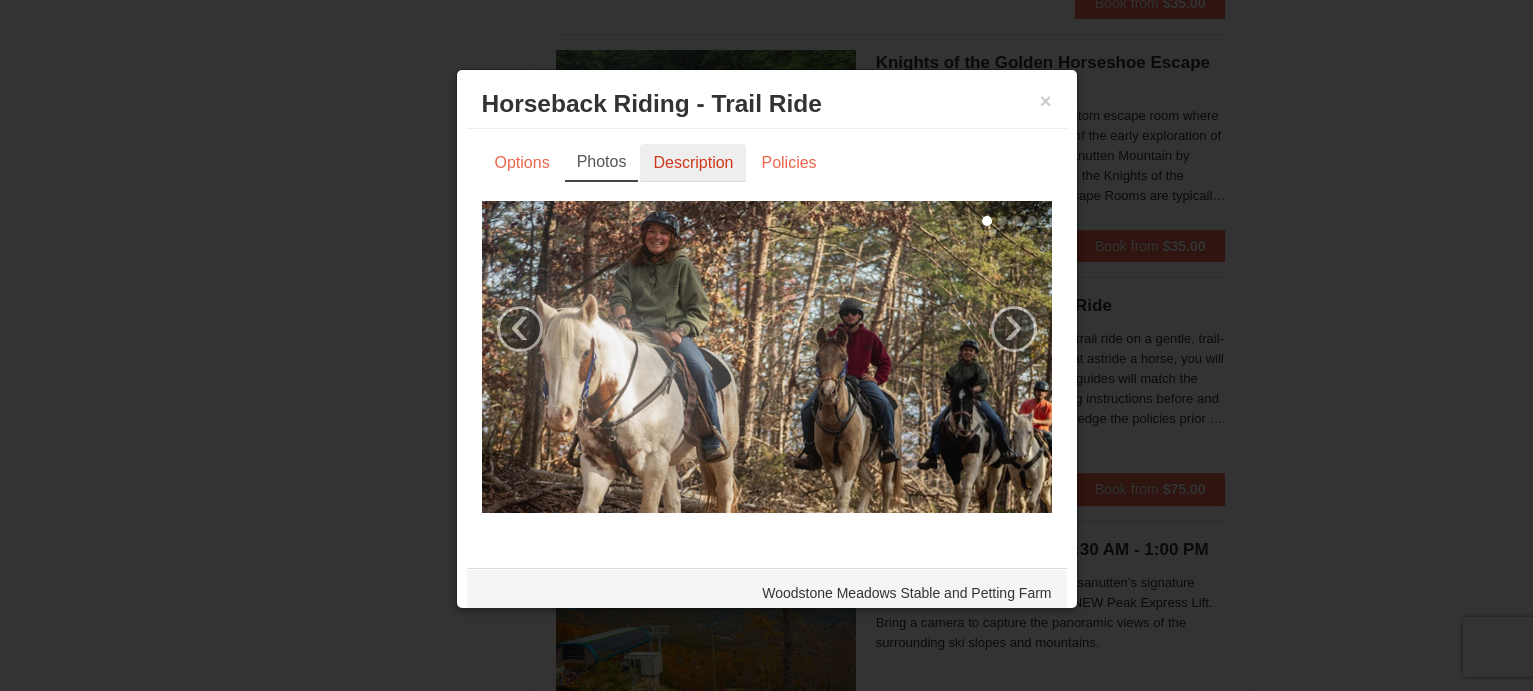 click on "Description" at bounding box center (693, 163) 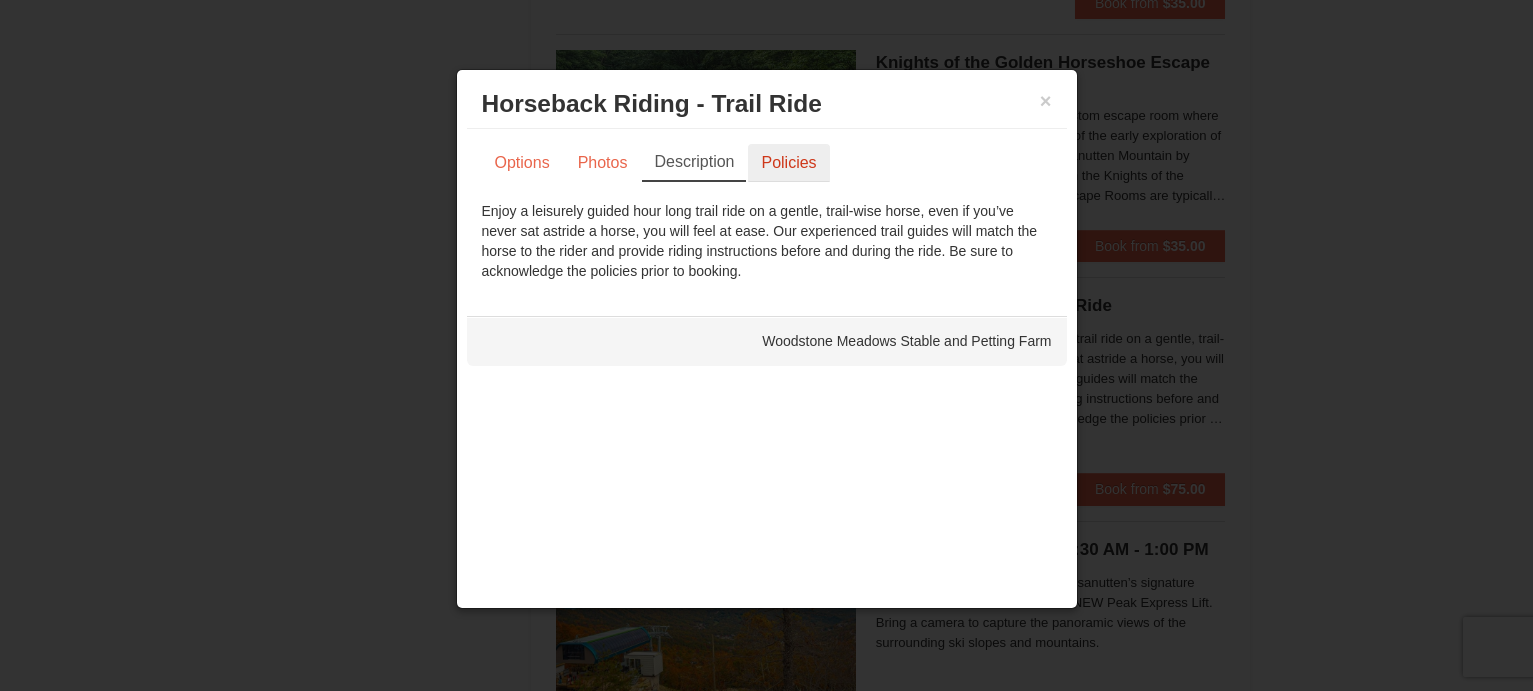 click on "Policies" at bounding box center (788, 163) 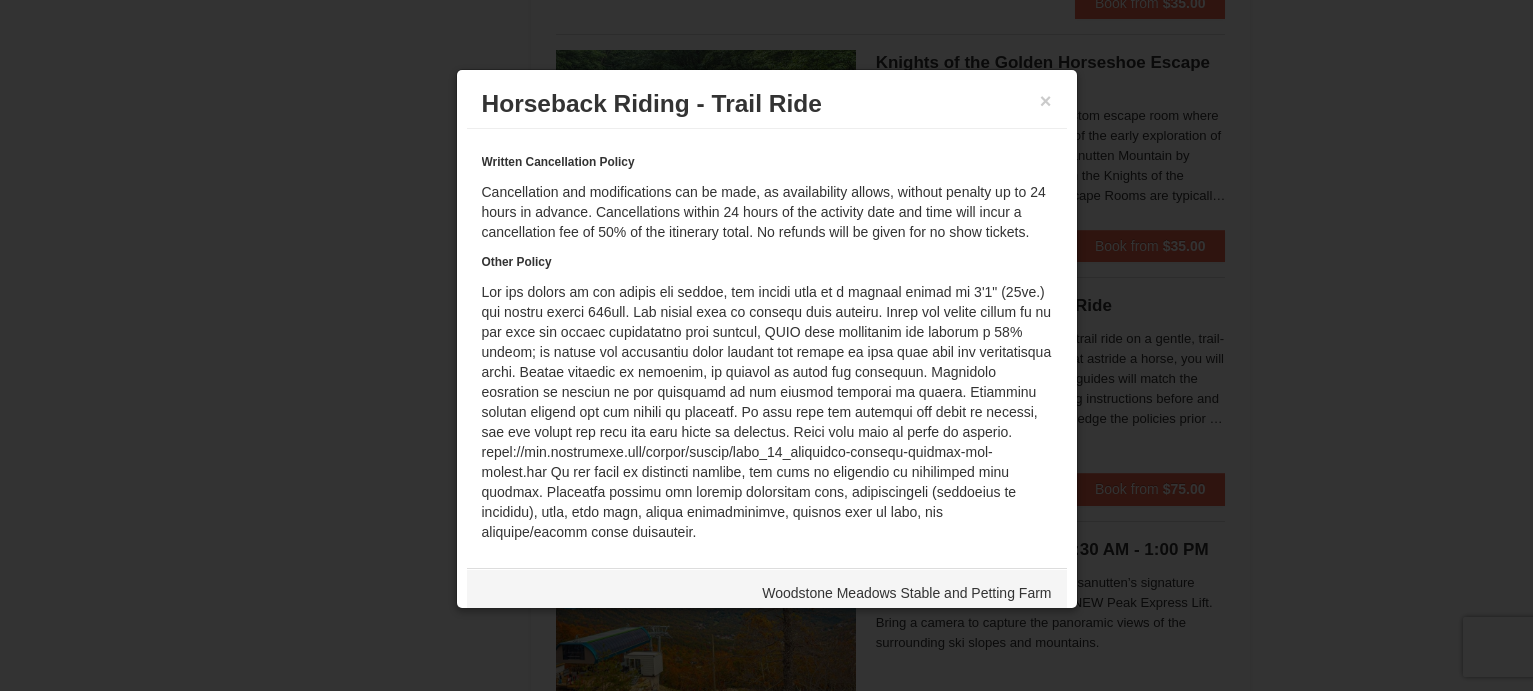 scroll, scrollTop: 88, scrollLeft: 0, axis: vertical 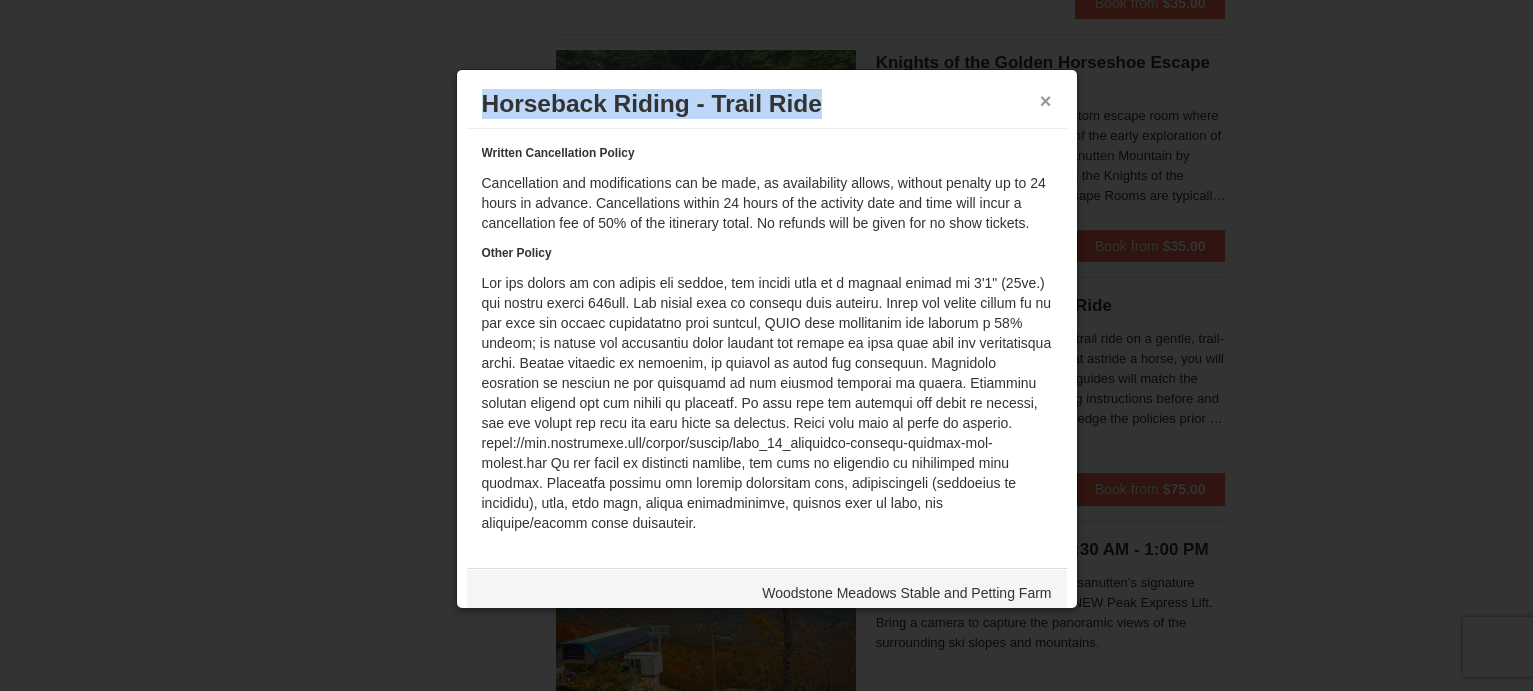 click on "×
Horseback Riding - Trail Ride  Woodstone Meadows Stable and Petting Farm" at bounding box center (767, 104) 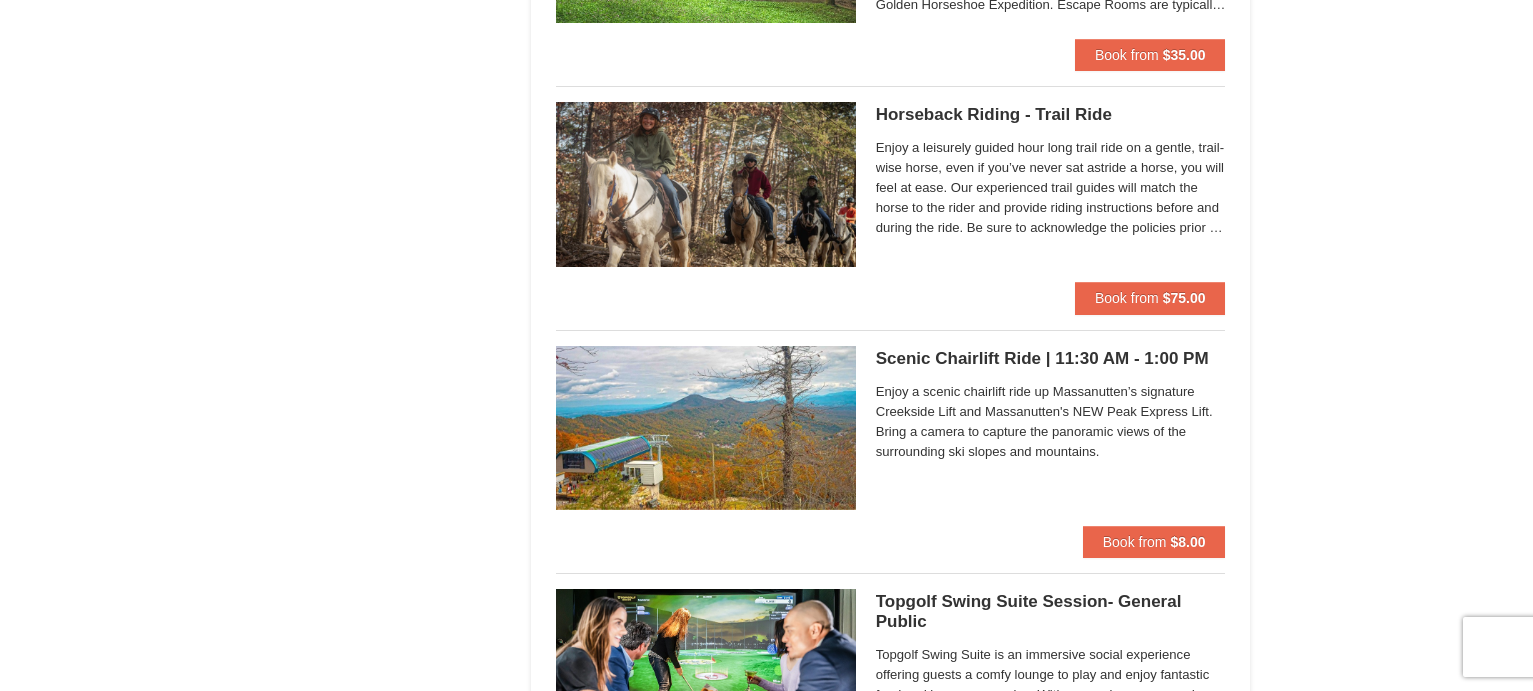 scroll, scrollTop: 2800, scrollLeft: 0, axis: vertical 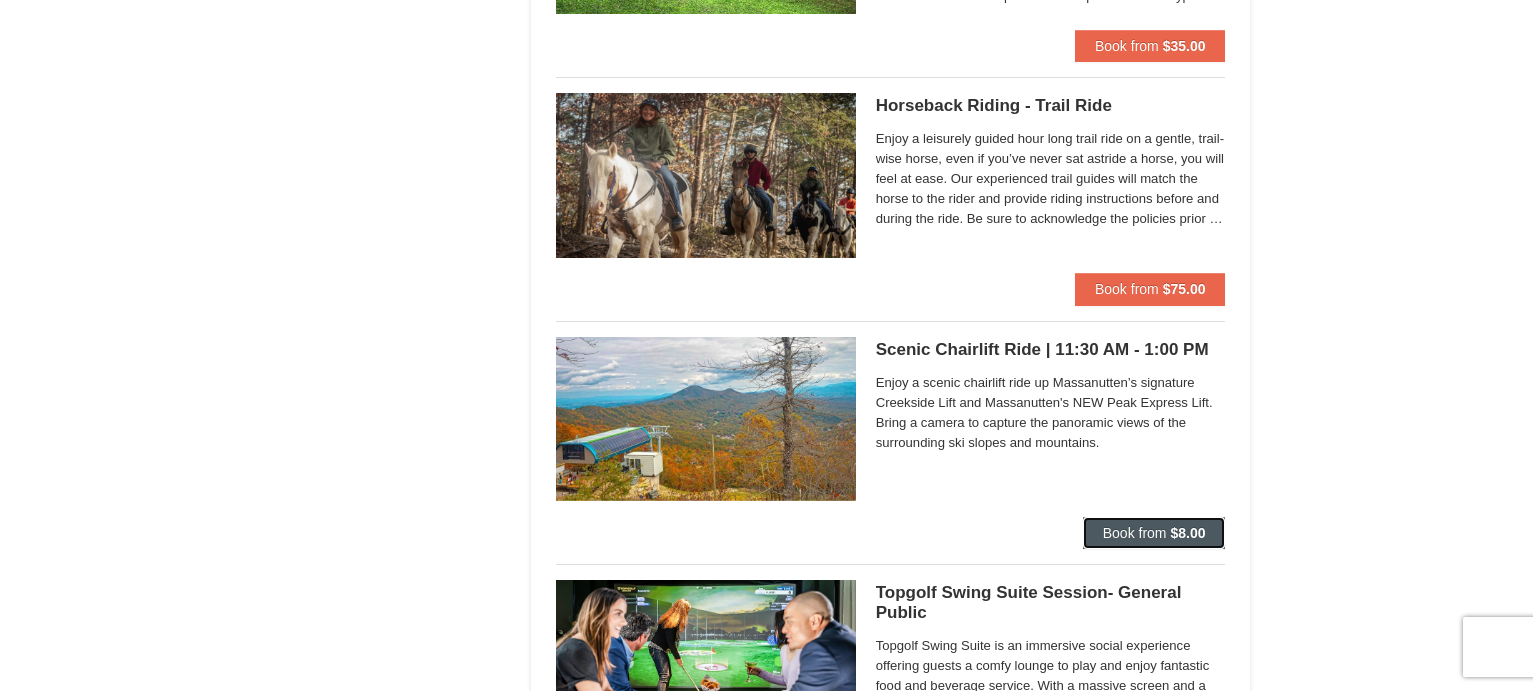 click on "Book from" at bounding box center [1135, 533] 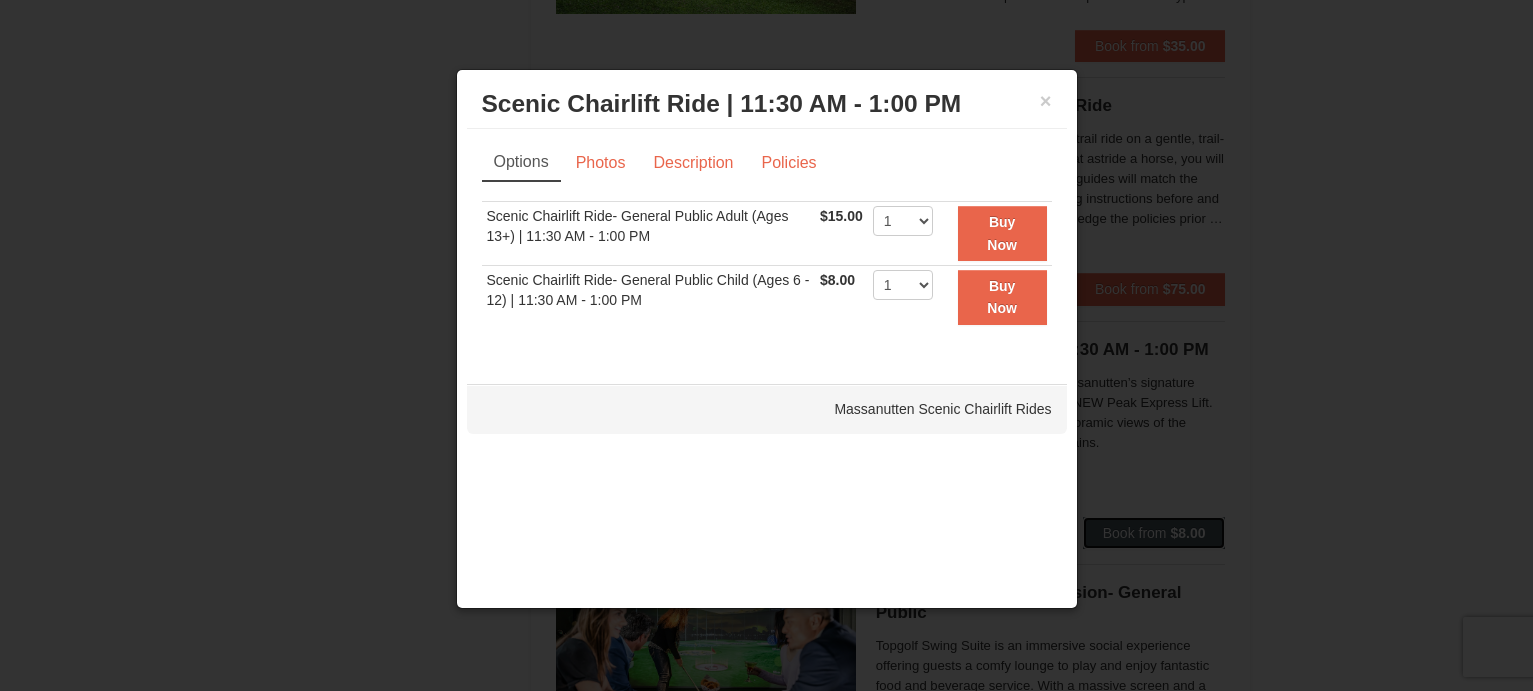 scroll, scrollTop: 0, scrollLeft: 0, axis: both 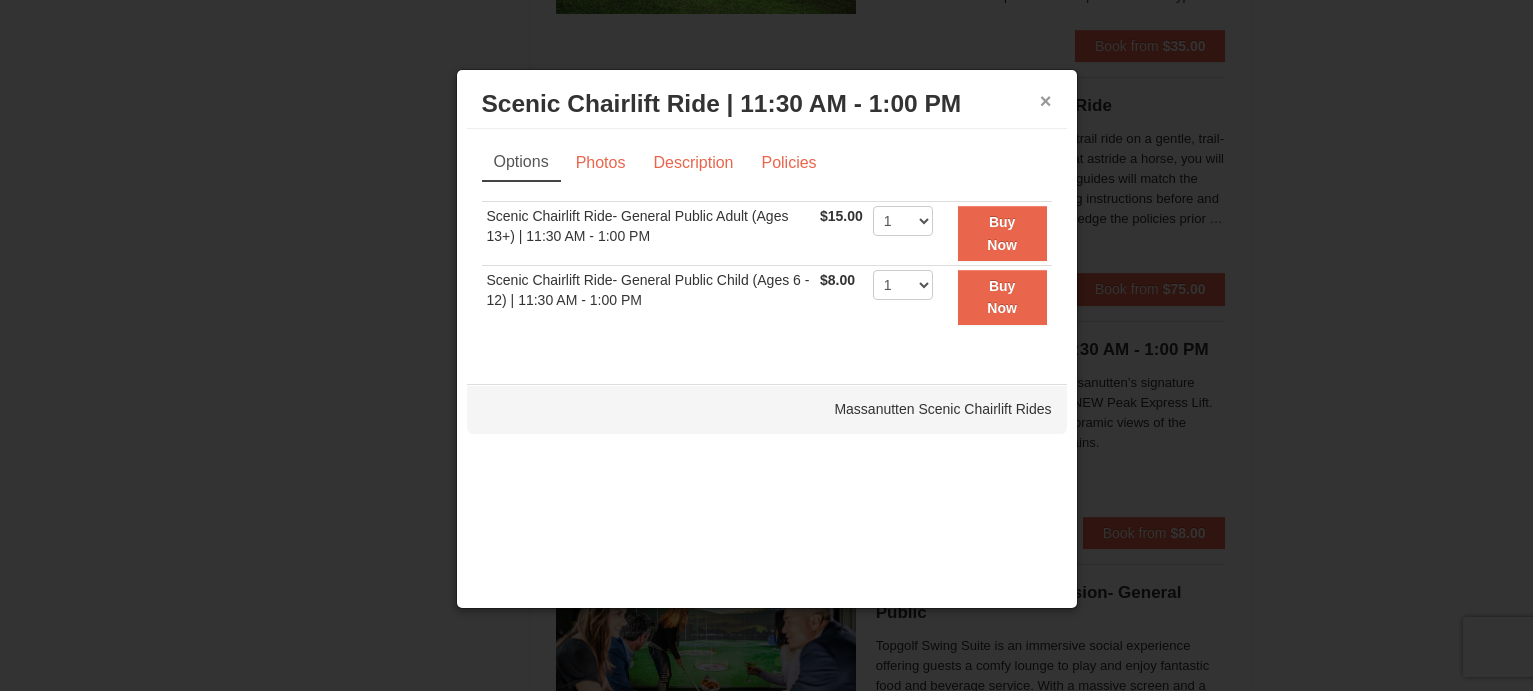 click on "×" at bounding box center (1046, 101) 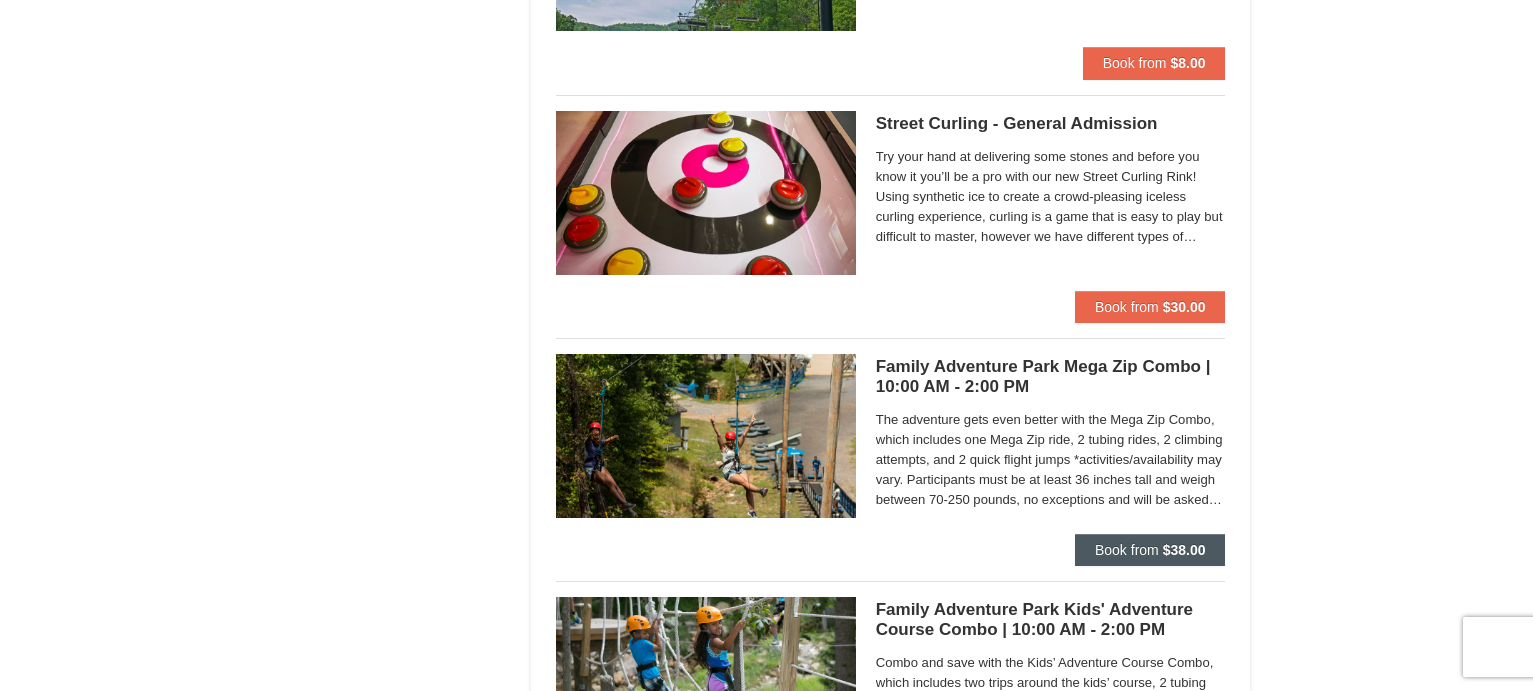 scroll, scrollTop: 4100, scrollLeft: 0, axis: vertical 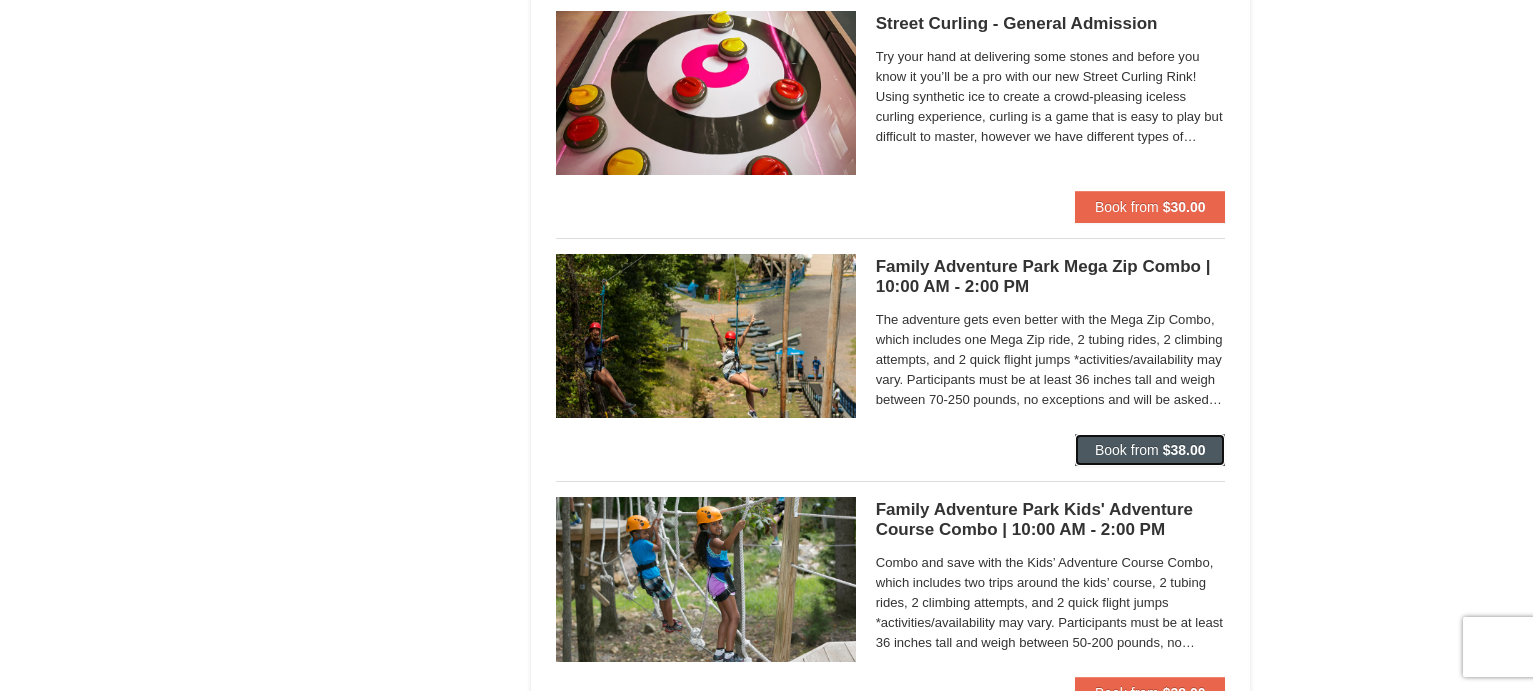 click on "Book from   $38.00" at bounding box center [1150, 450] 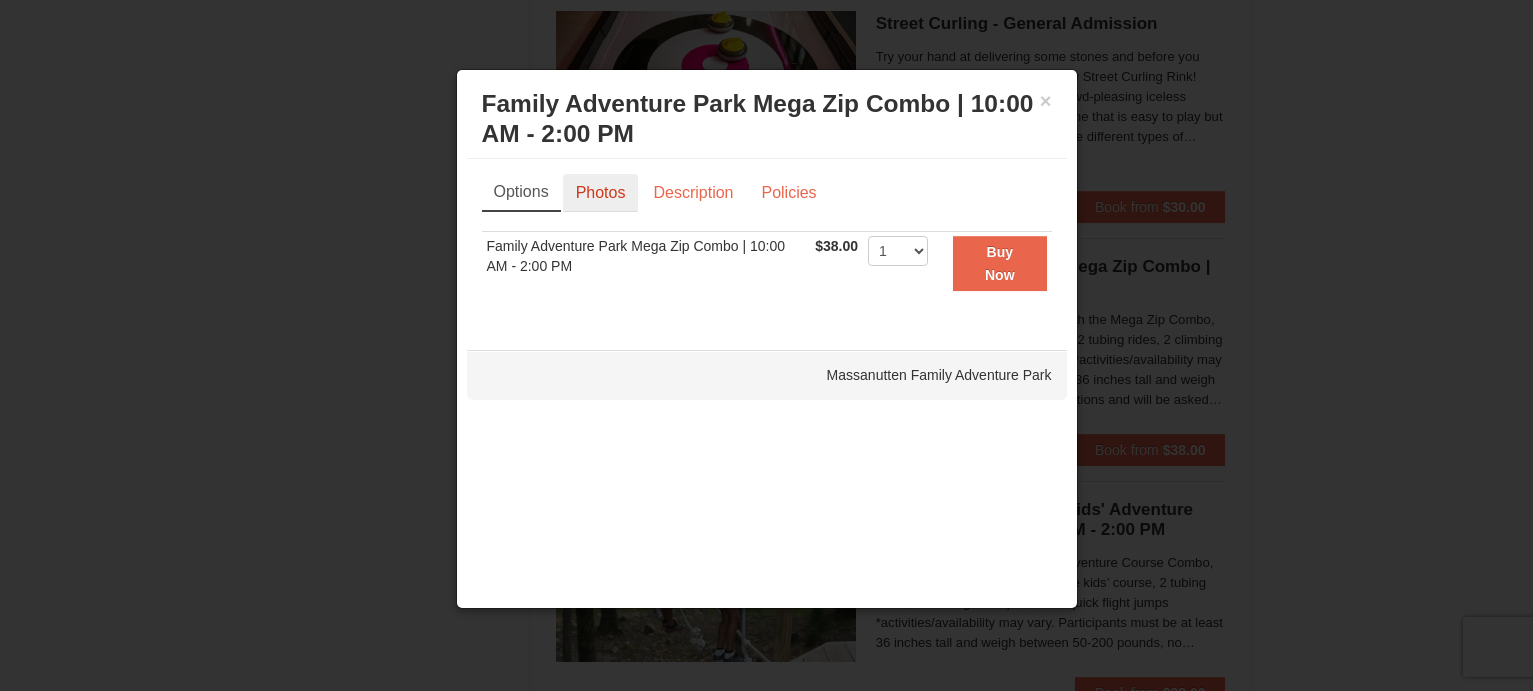 click on "Photos" at bounding box center [601, 193] 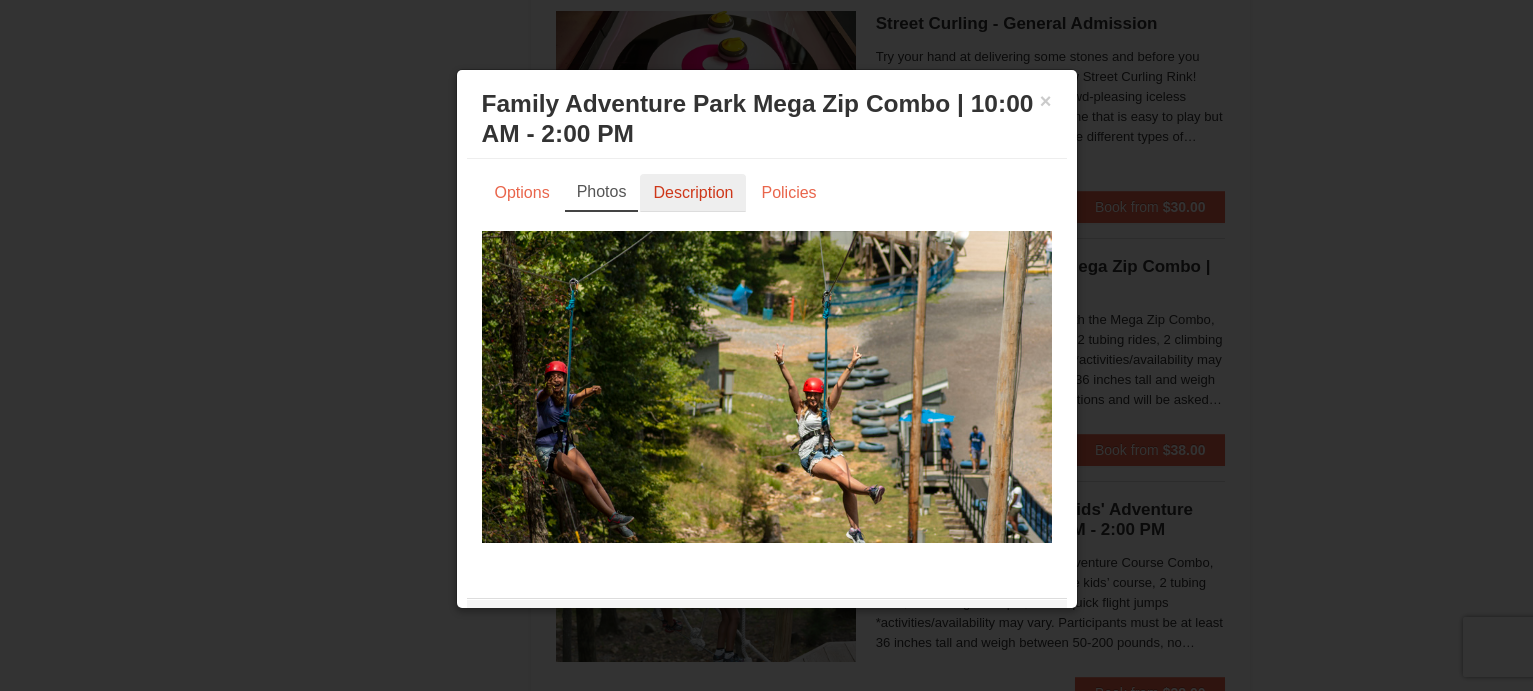click on "Description" at bounding box center [693, 193] 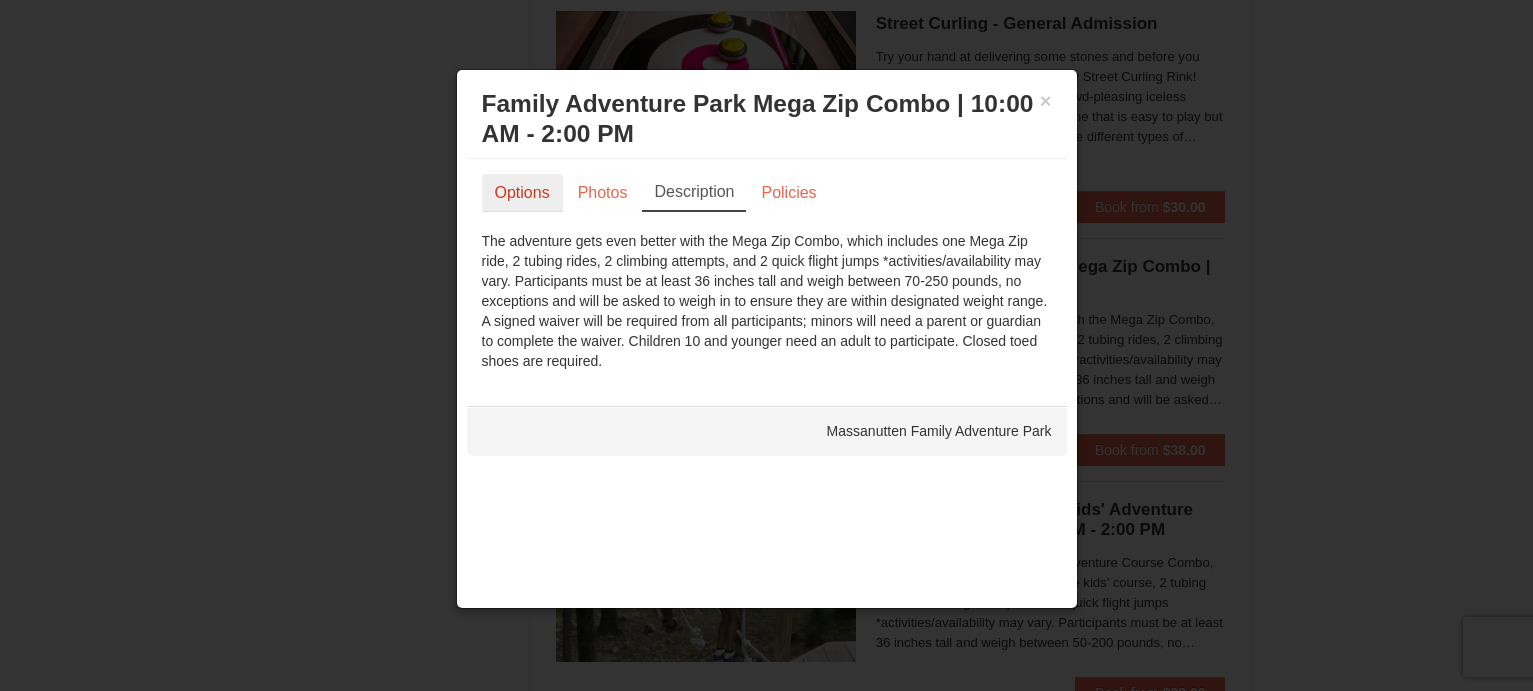 click on "Options" at bounding box center (522, 193) 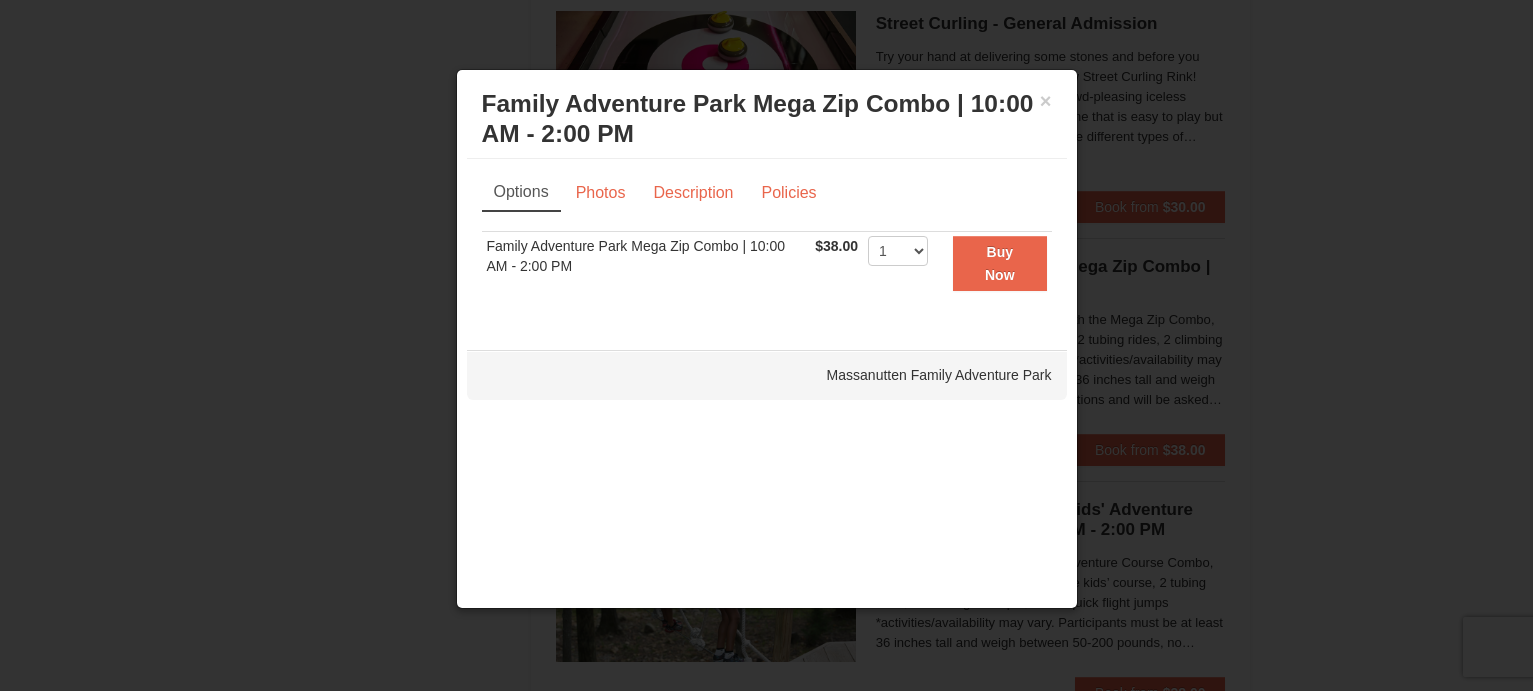 click on "×
Family Adventure Park Mega Zip Combo | 10:00 AM - 2:00 PM  Massanutten Family Adventure Park" at bounding box center (767, 119) 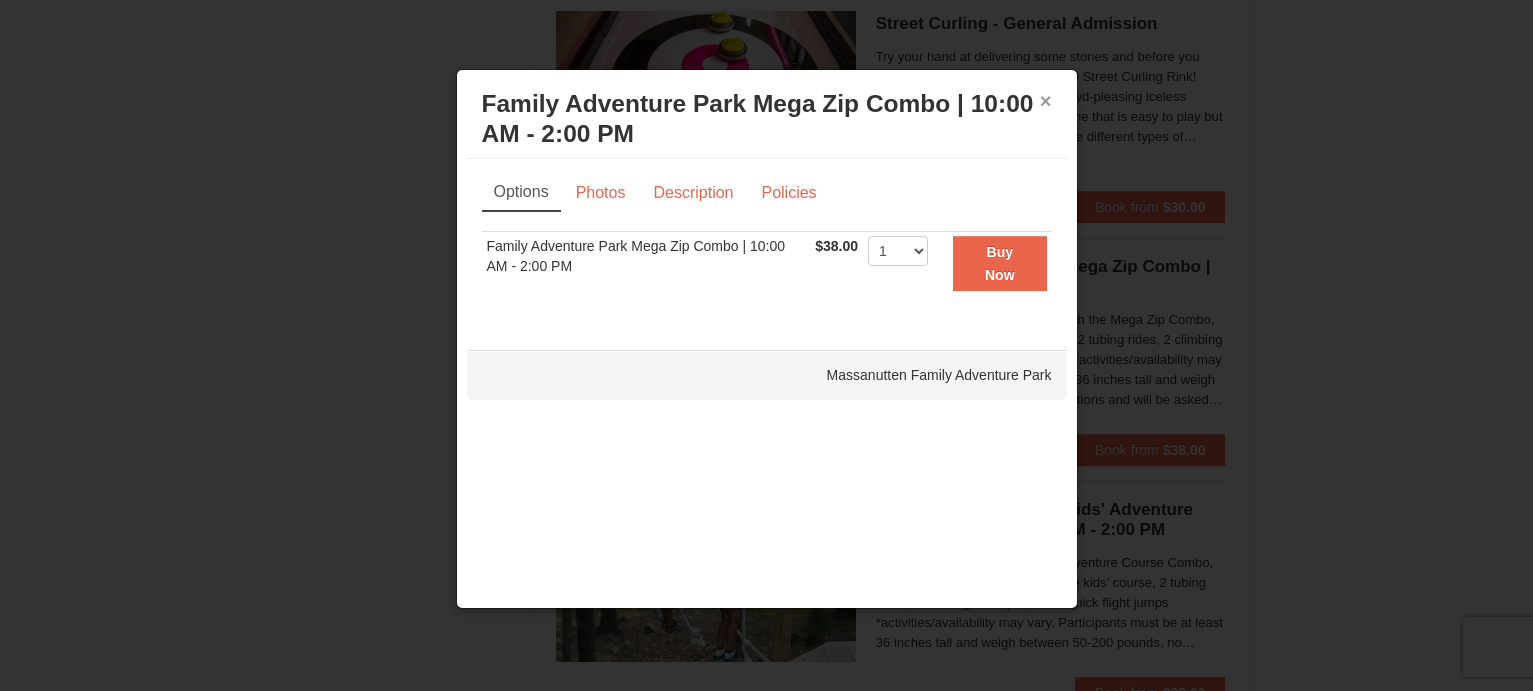 click on "×" at bounding box center [1046, 101] 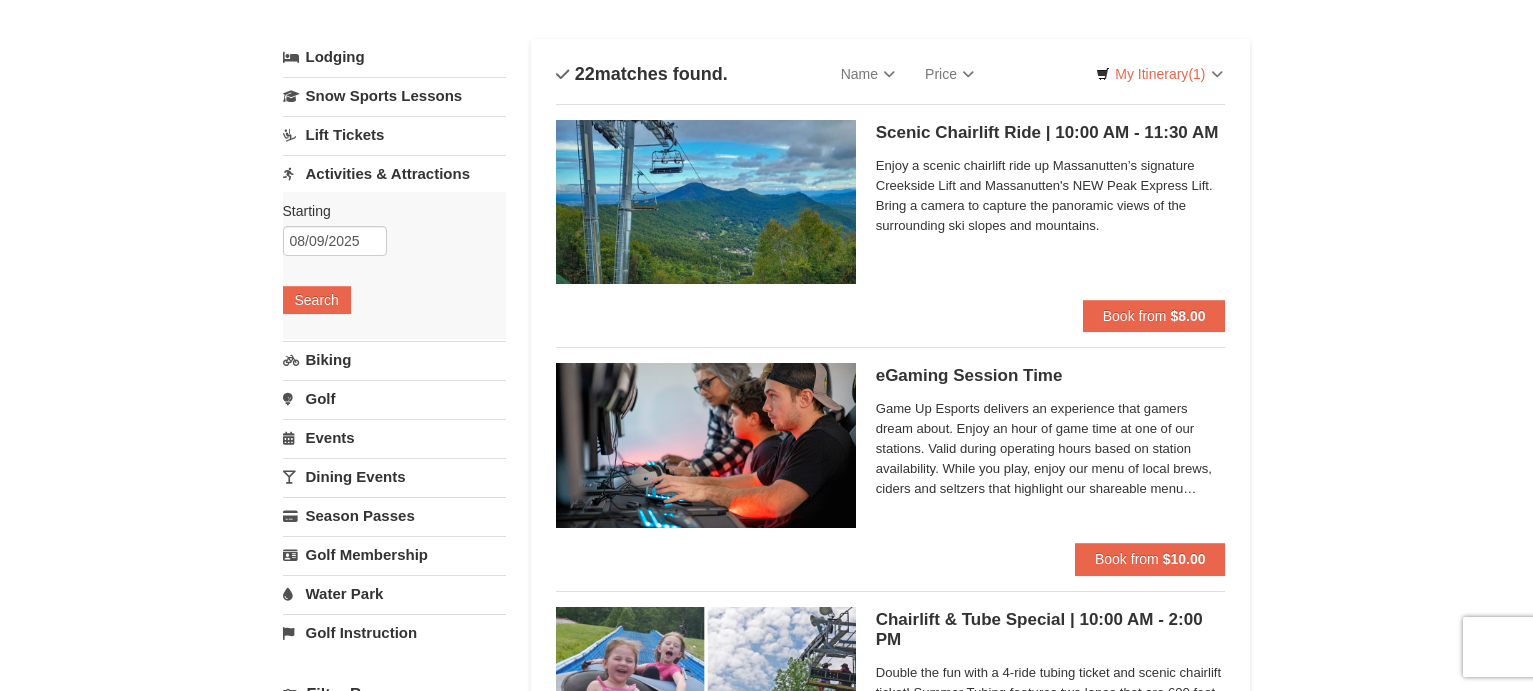 scroll, scrollTop: 100, scrollLeft: 0, axis: vertical 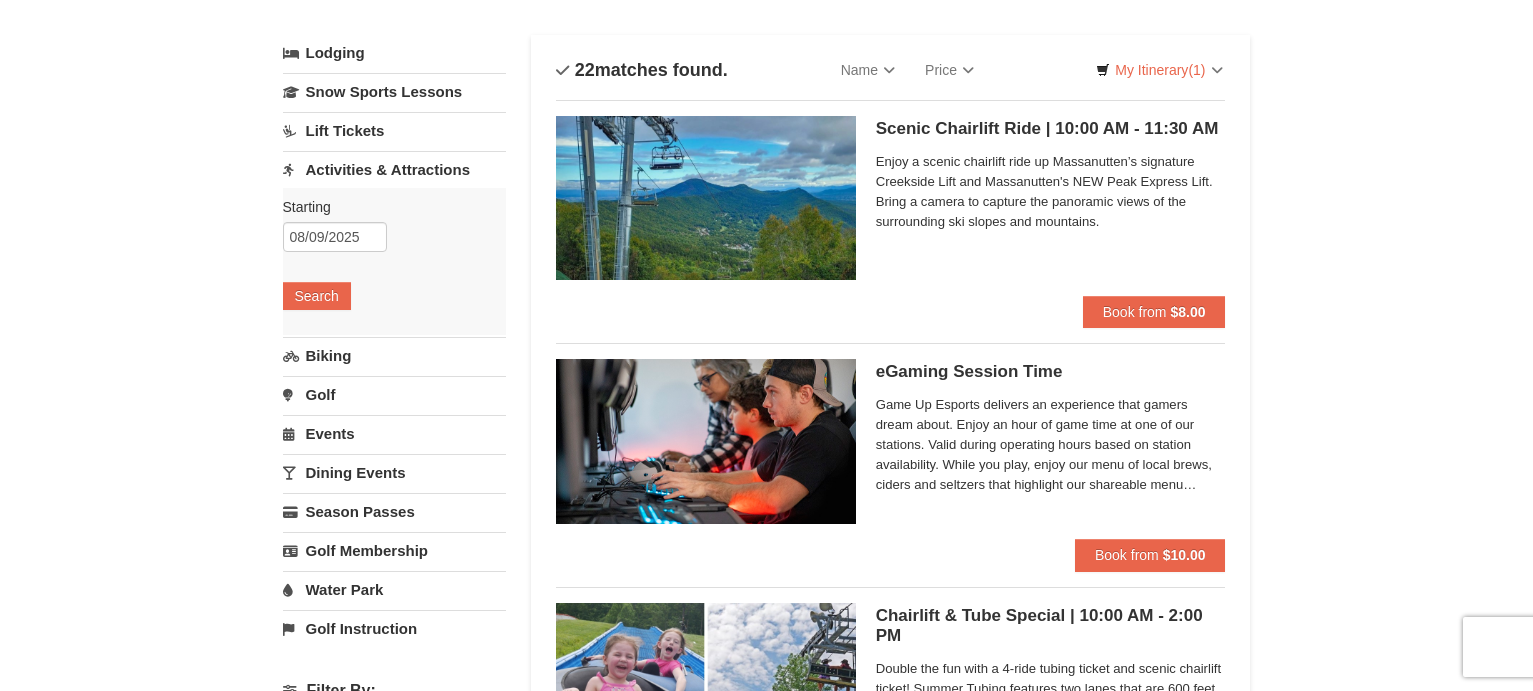 click at bounding box center (706, 198) 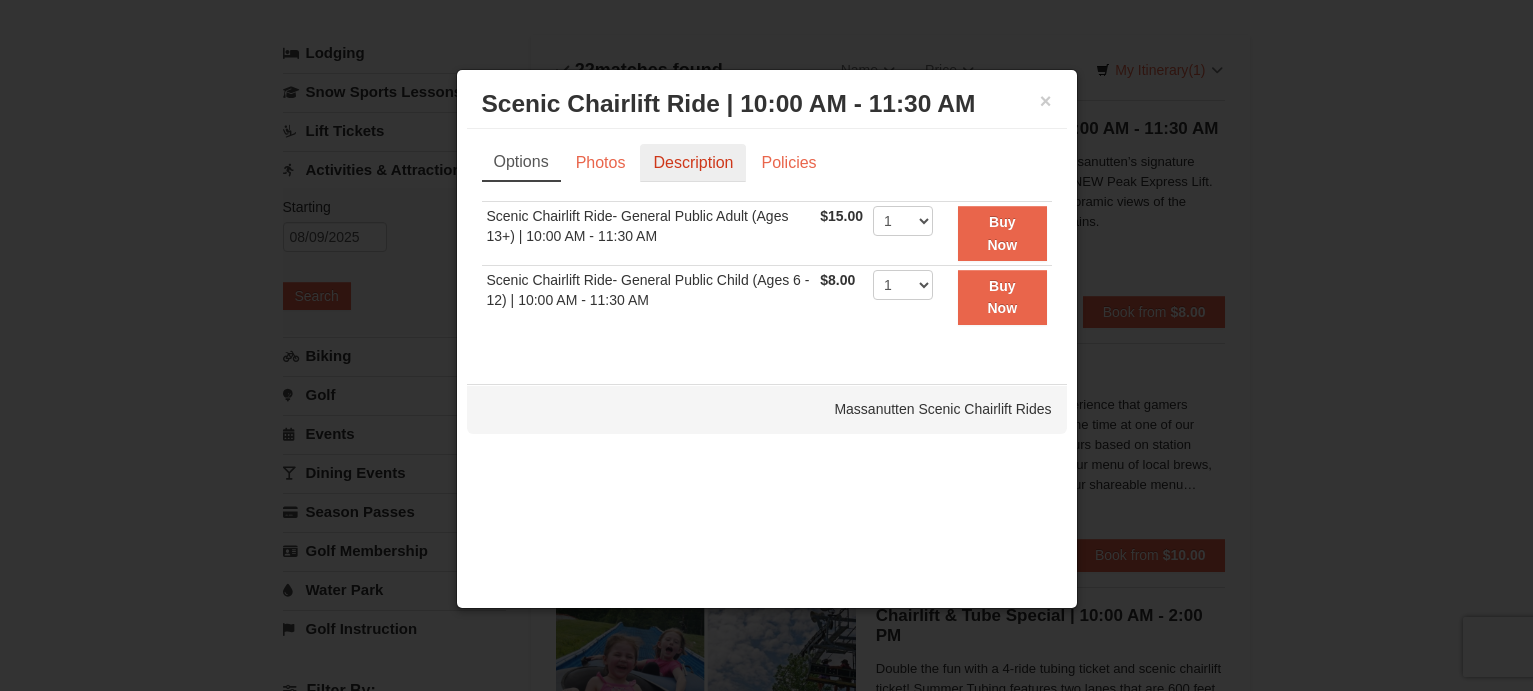 click on "Description" at bounding box center (693, 163) 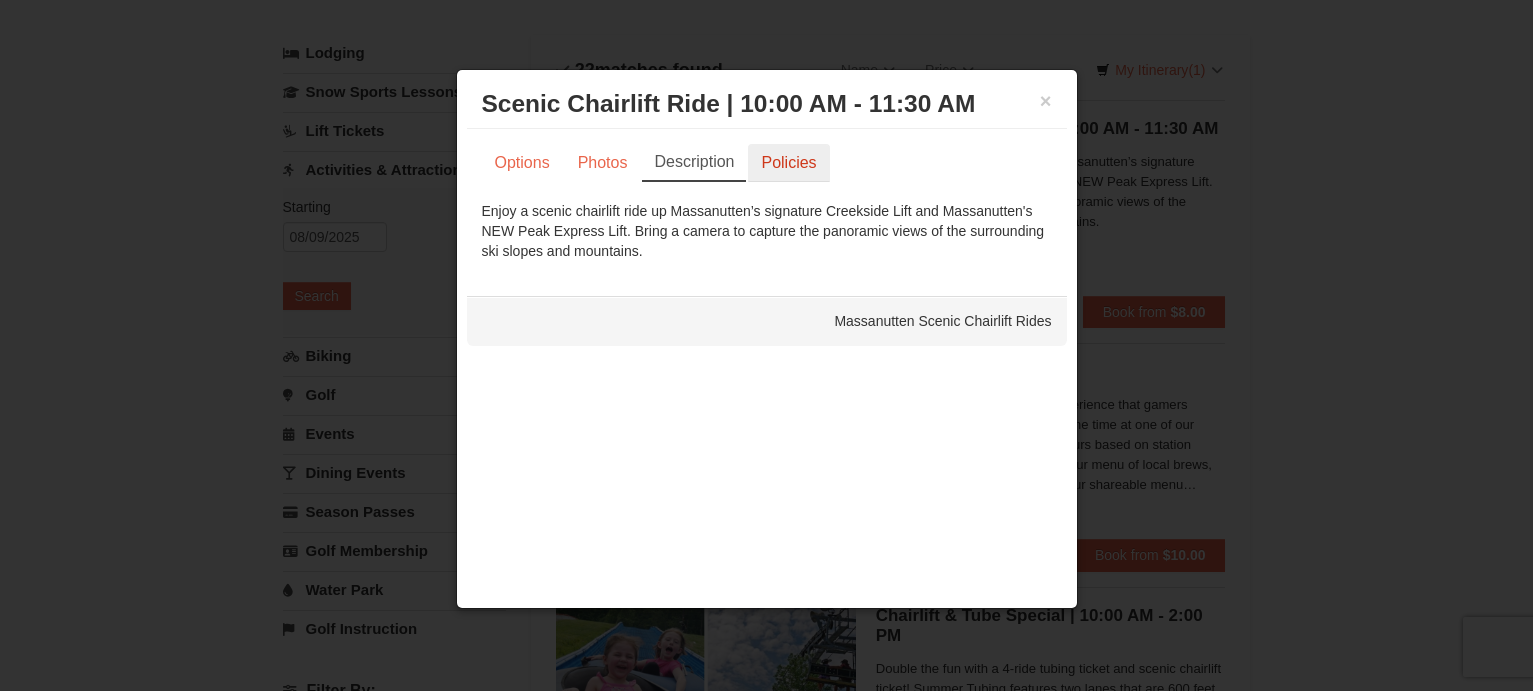 click on "Policies" at bounding box center (788, 163) 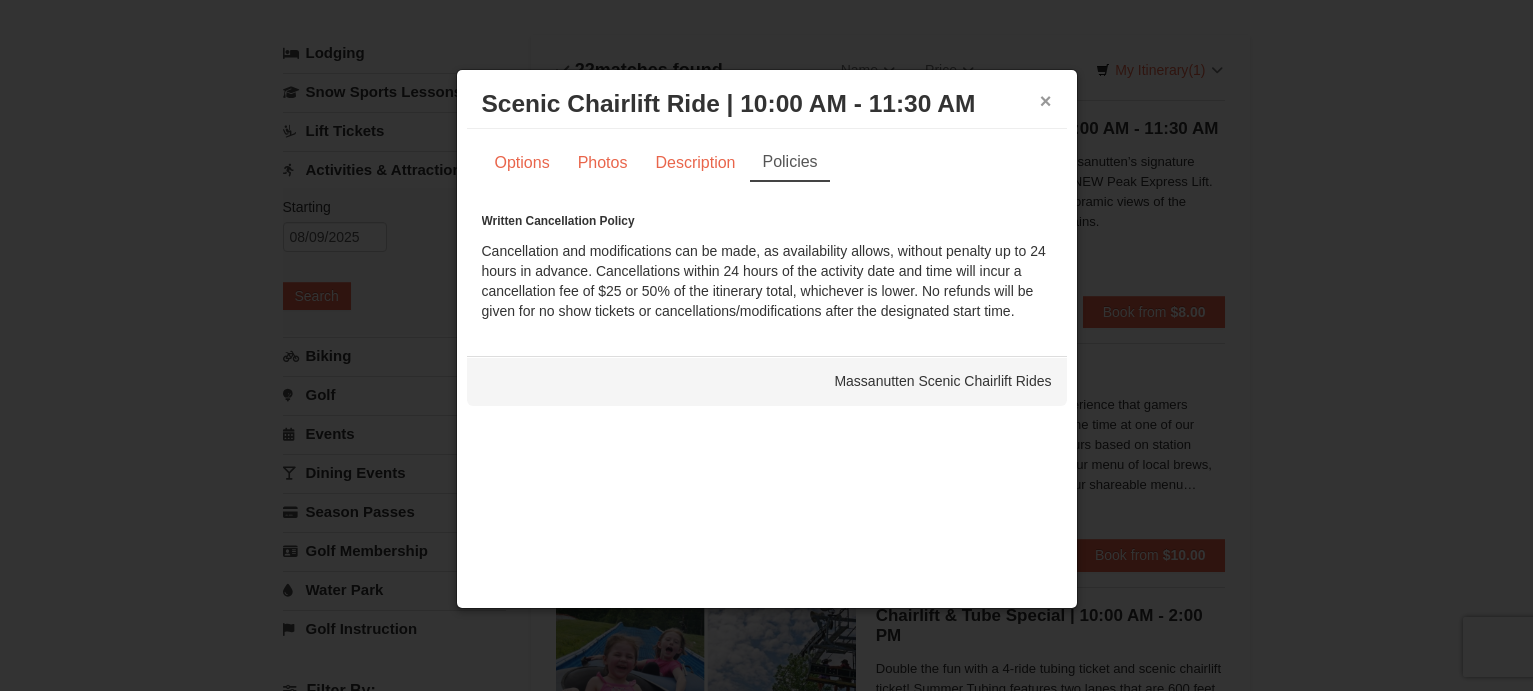 click on "×" at bounding box center [1046, 101] 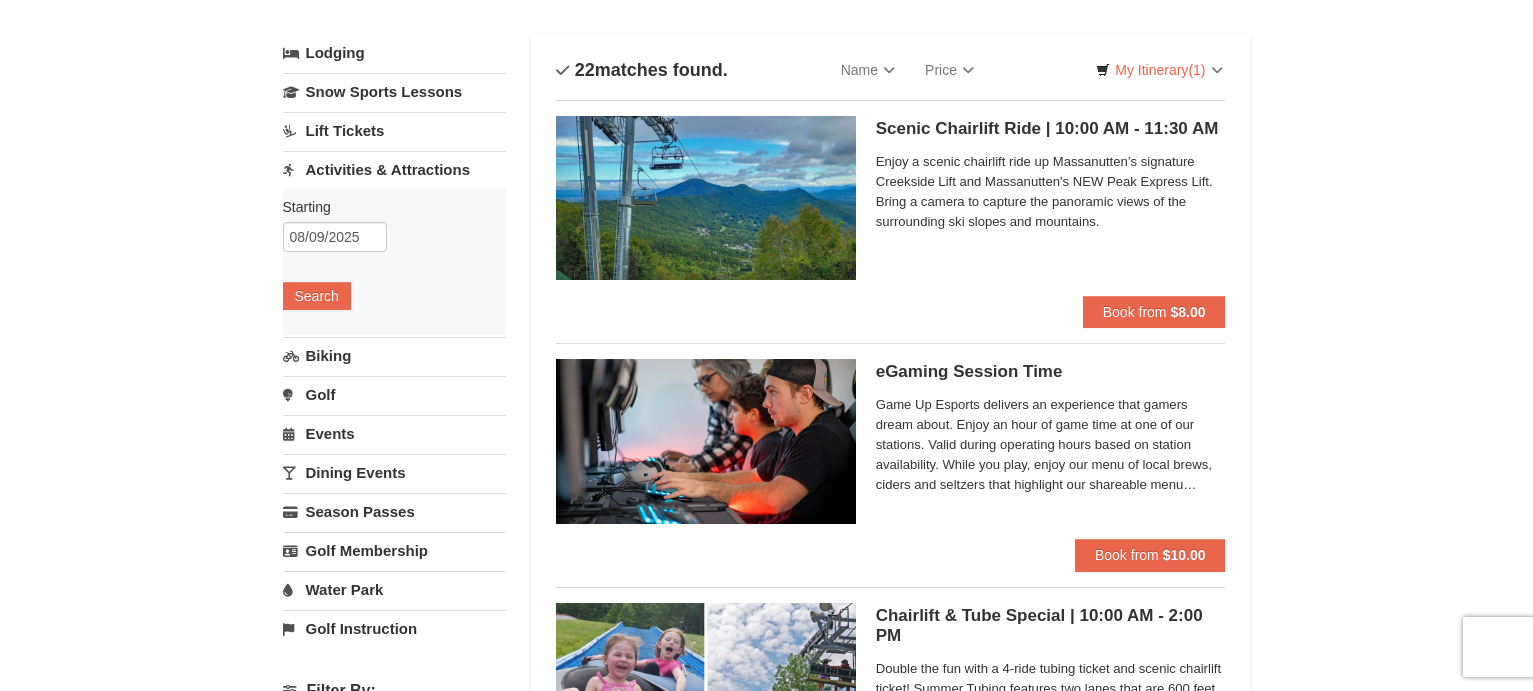 scroll, scrollTop: 200, scrollLeft: 0, axis: vertical 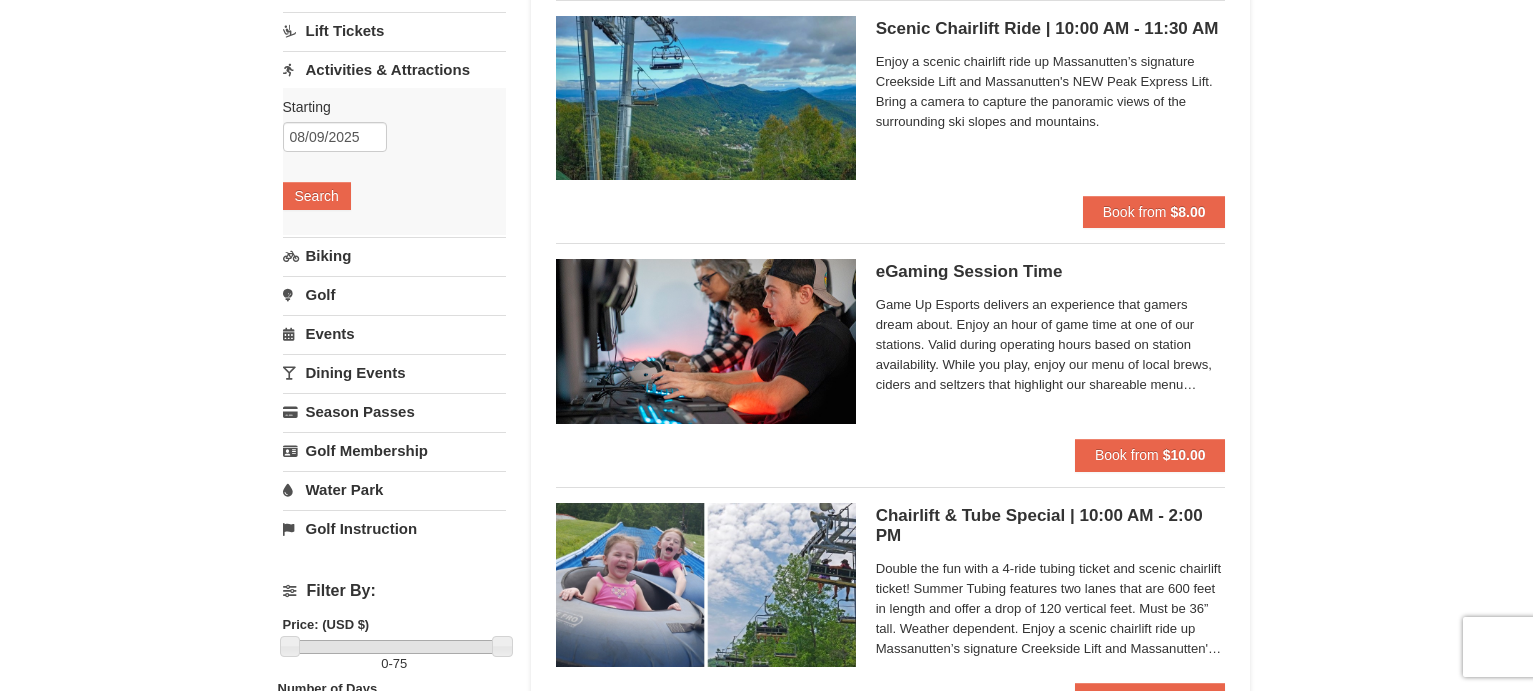 click on "Biking" at bounding box center [394, 255] 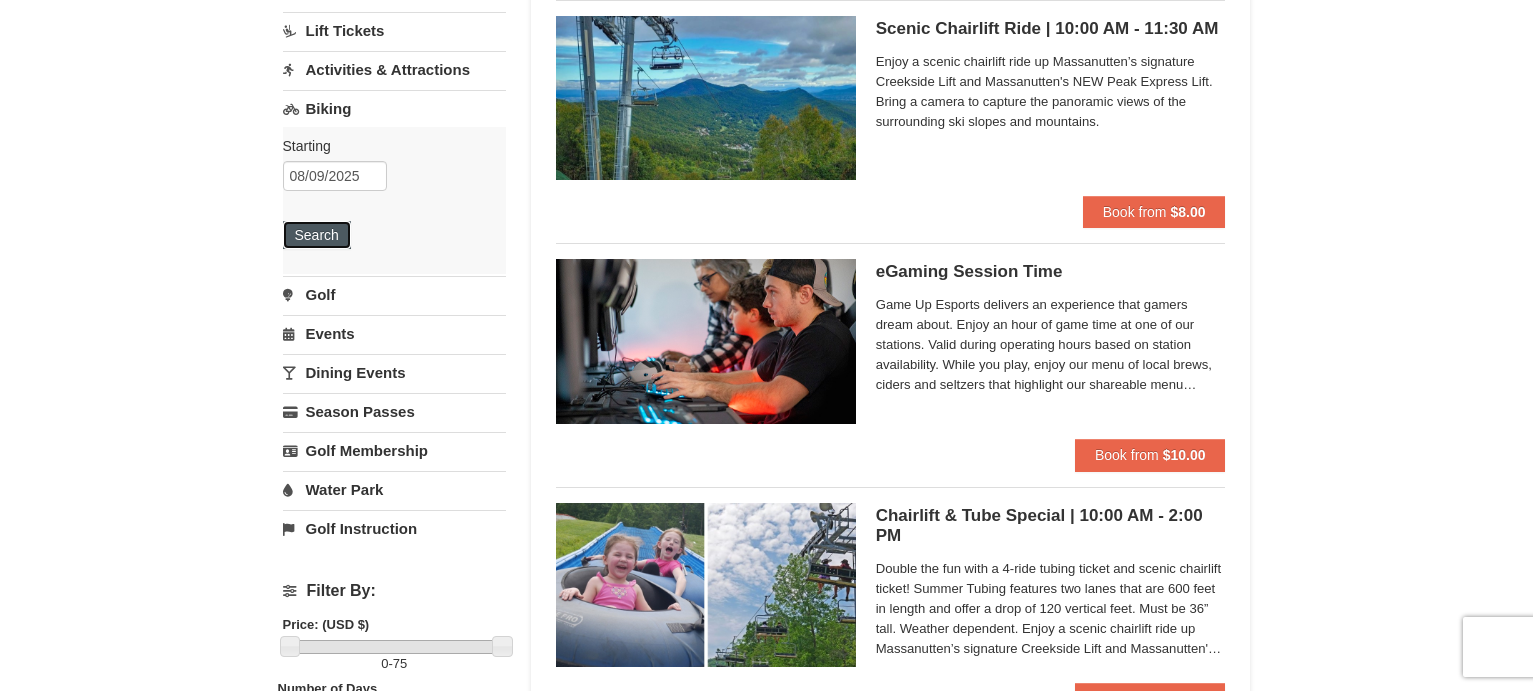 click on "Search" at bounding box center [317, 235] 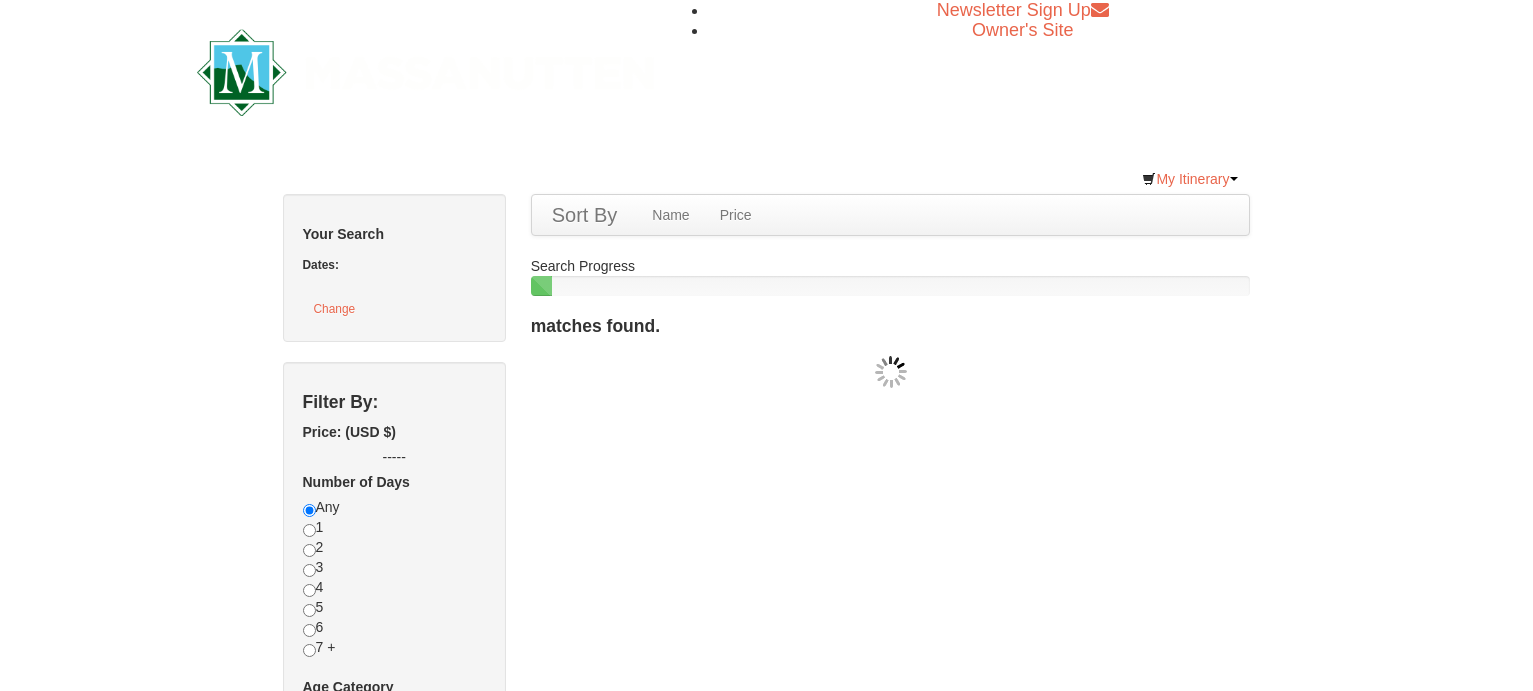 scroll, scrollTop: 0, scrollLeft: 0, axis: both 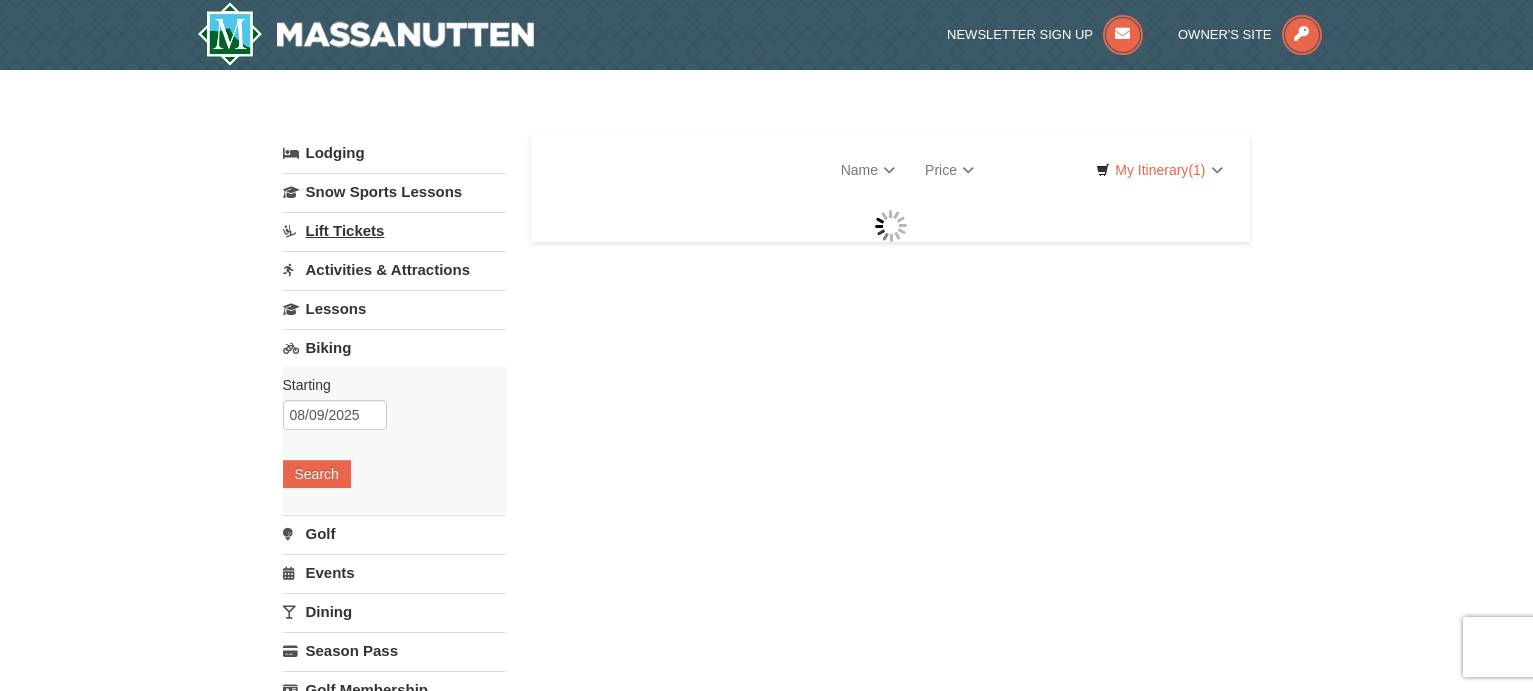 select on "8" 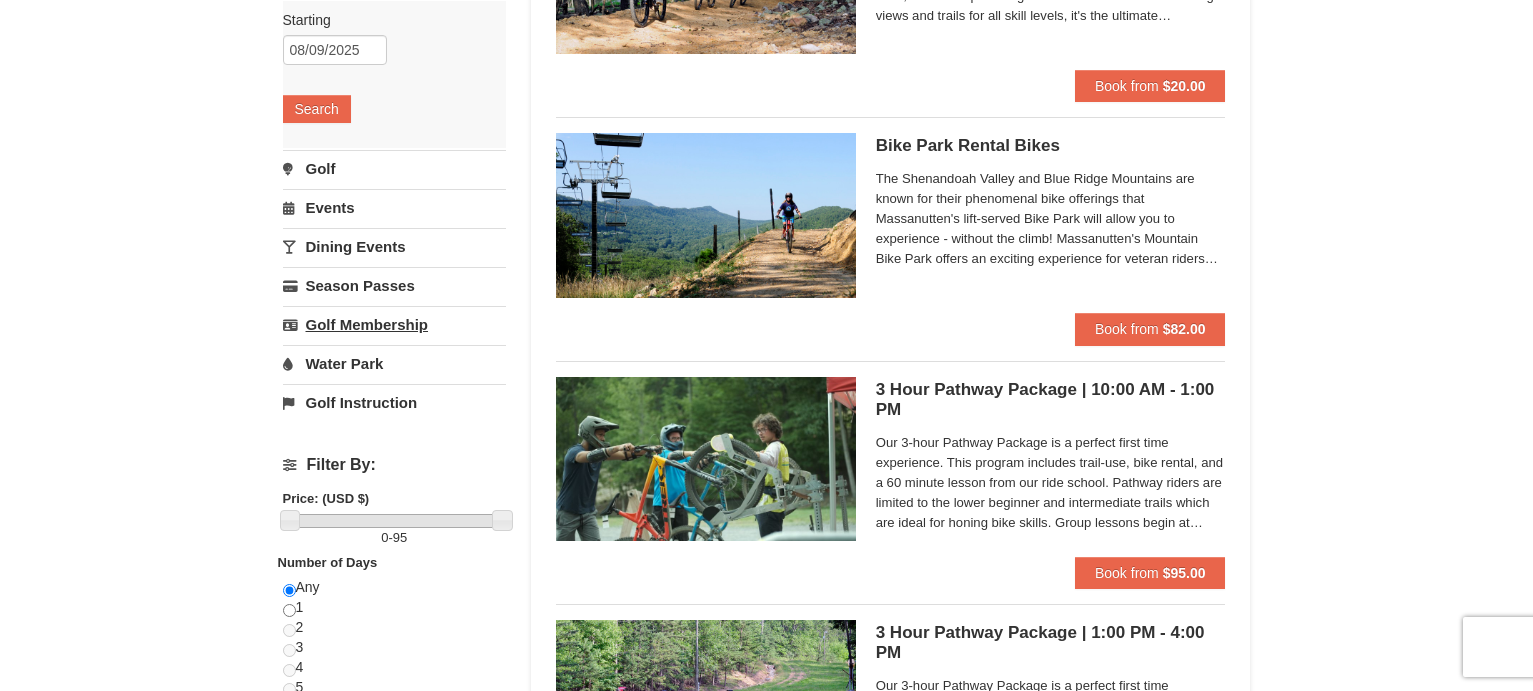 scroll, scrollTop: 300, scrollLeft: 0, axis: vertical 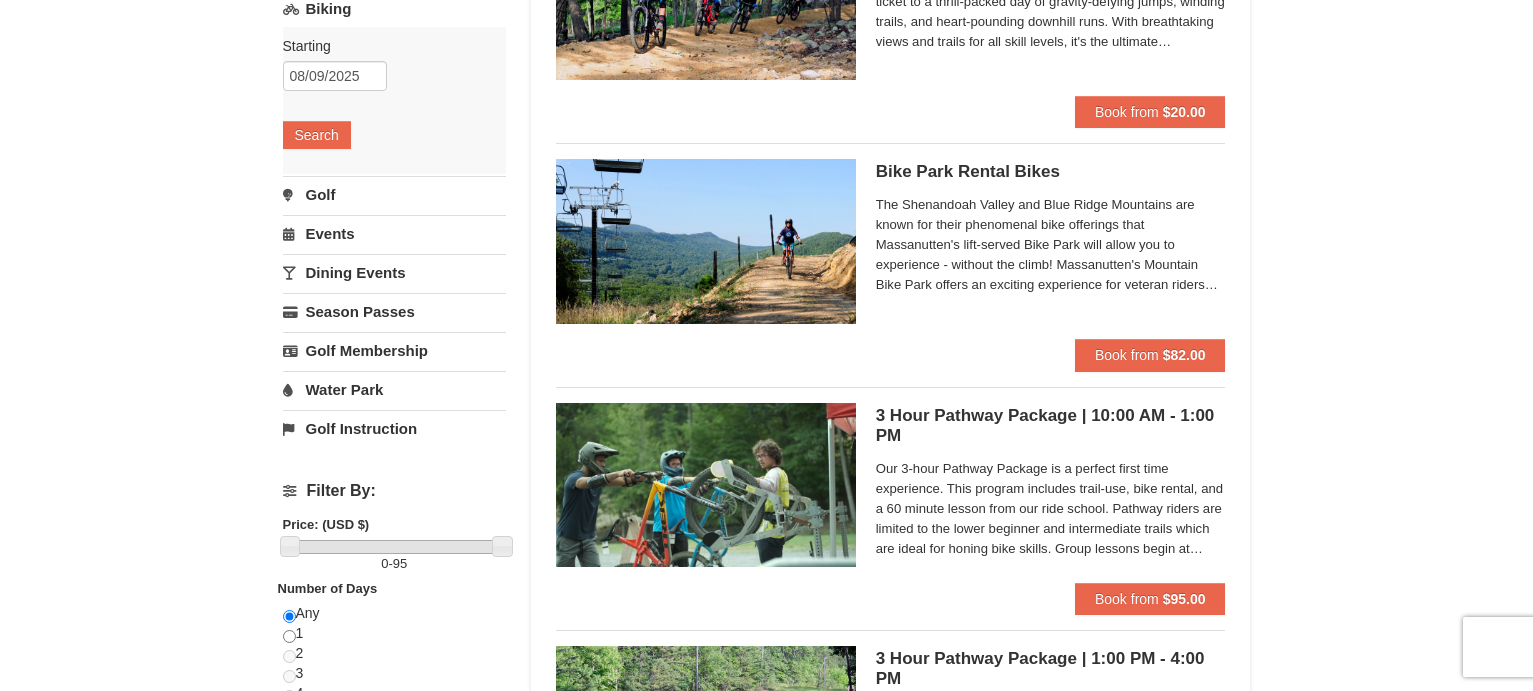 click on "Golf" at bounding box center [394, 194] 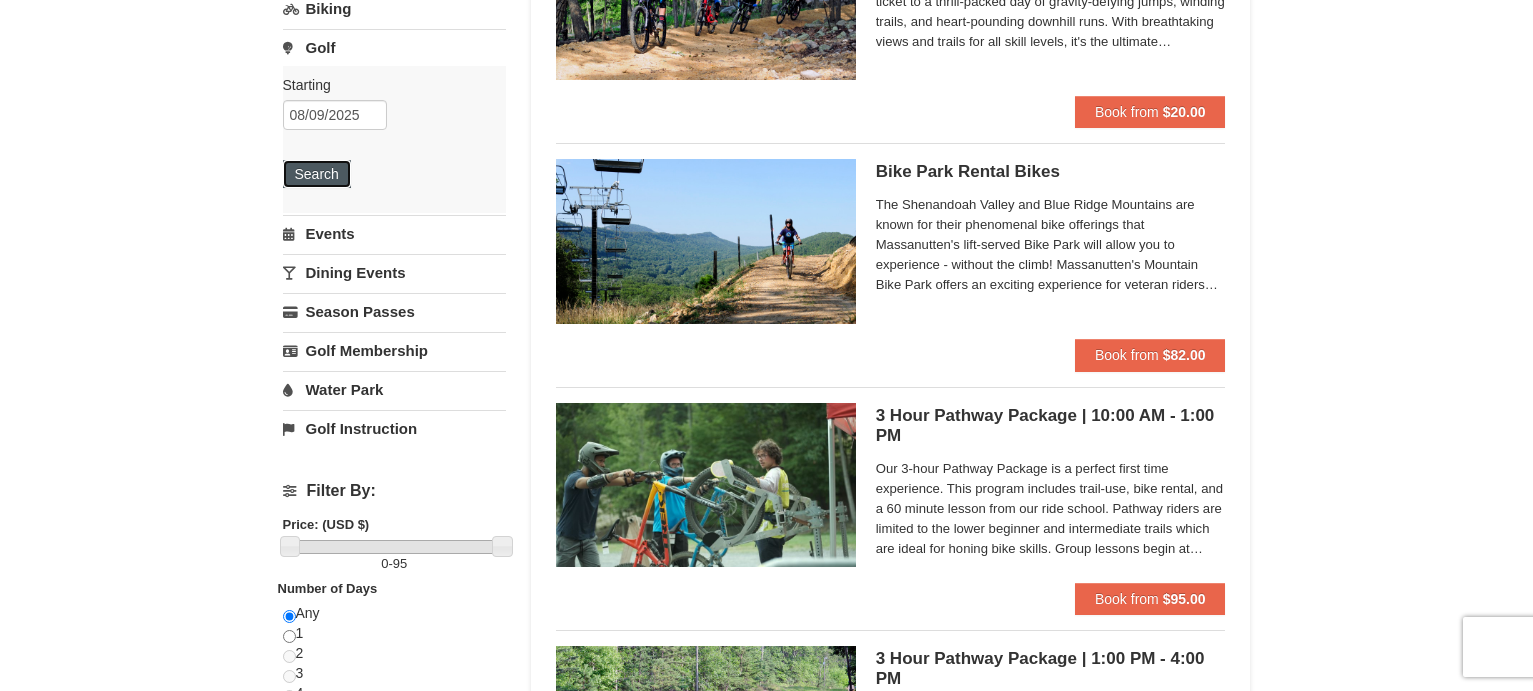 click on "Search" at bounding box center (317, 174) 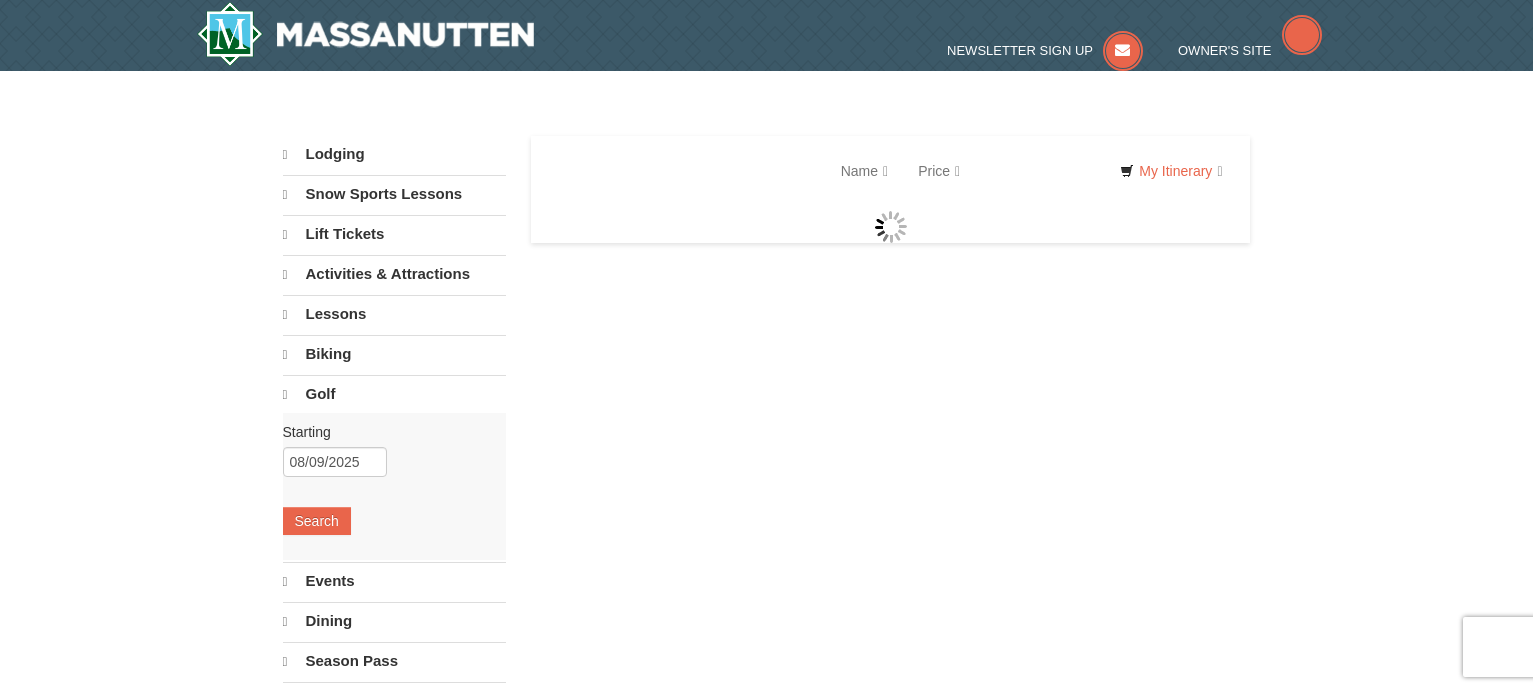 scroll, scrollTop: 0, scrollLeft: 0, axis: both 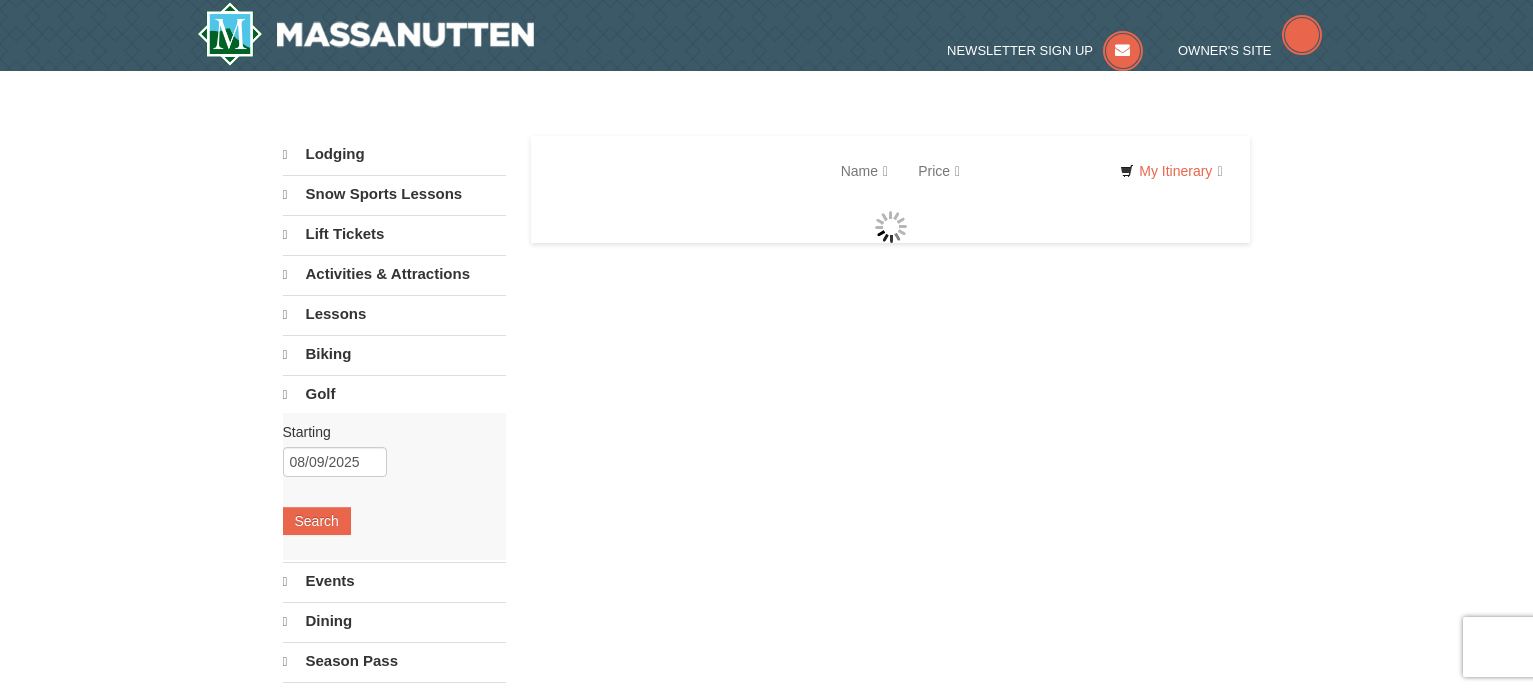 select on "8" 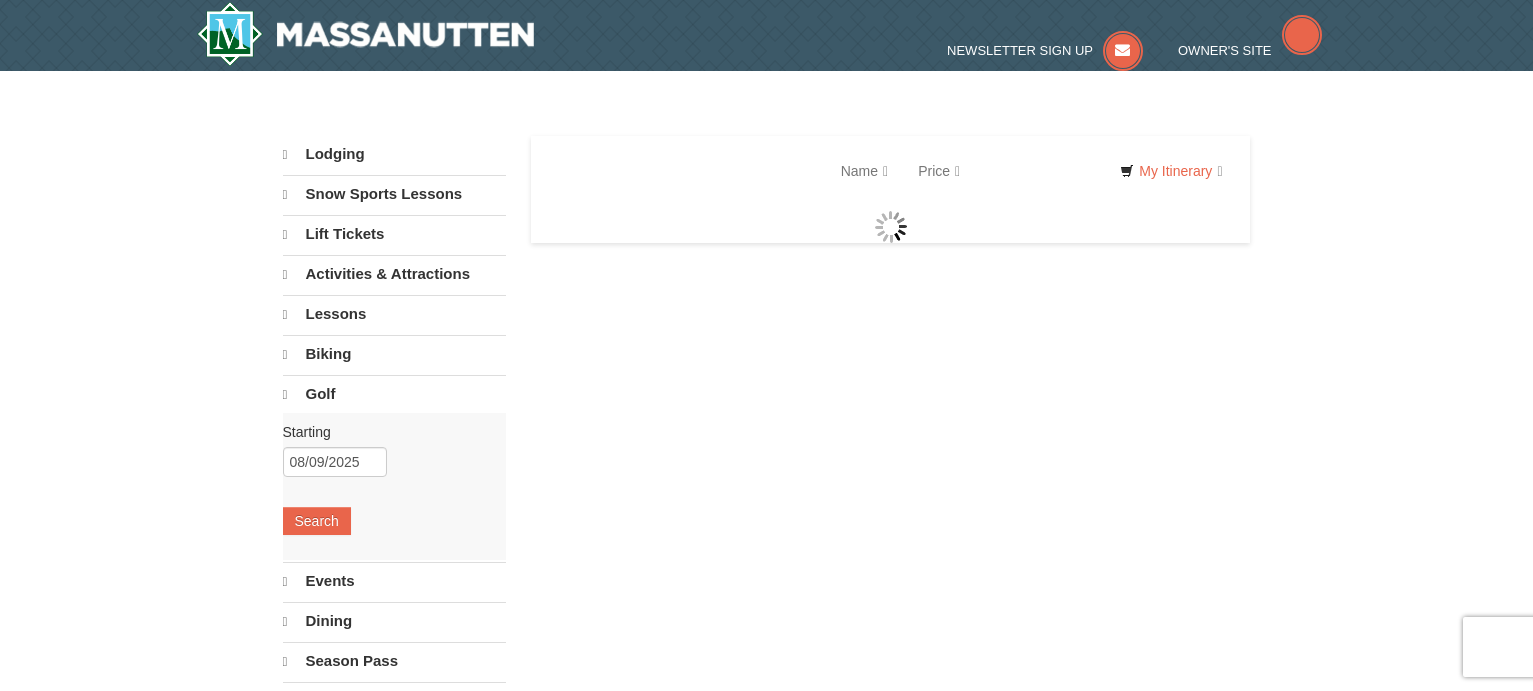 select on "8" 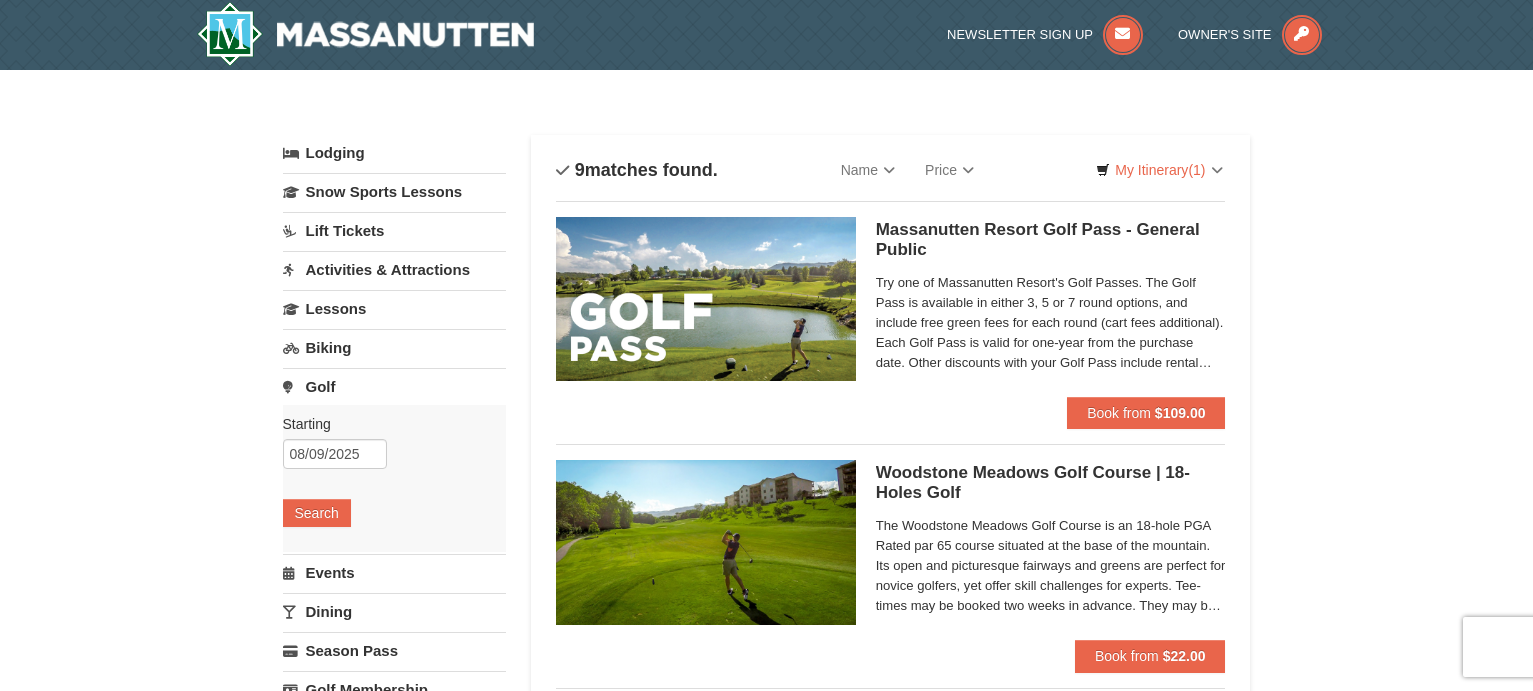 scroll, scrollTop: 0, scrollLeft: 0, axis: both 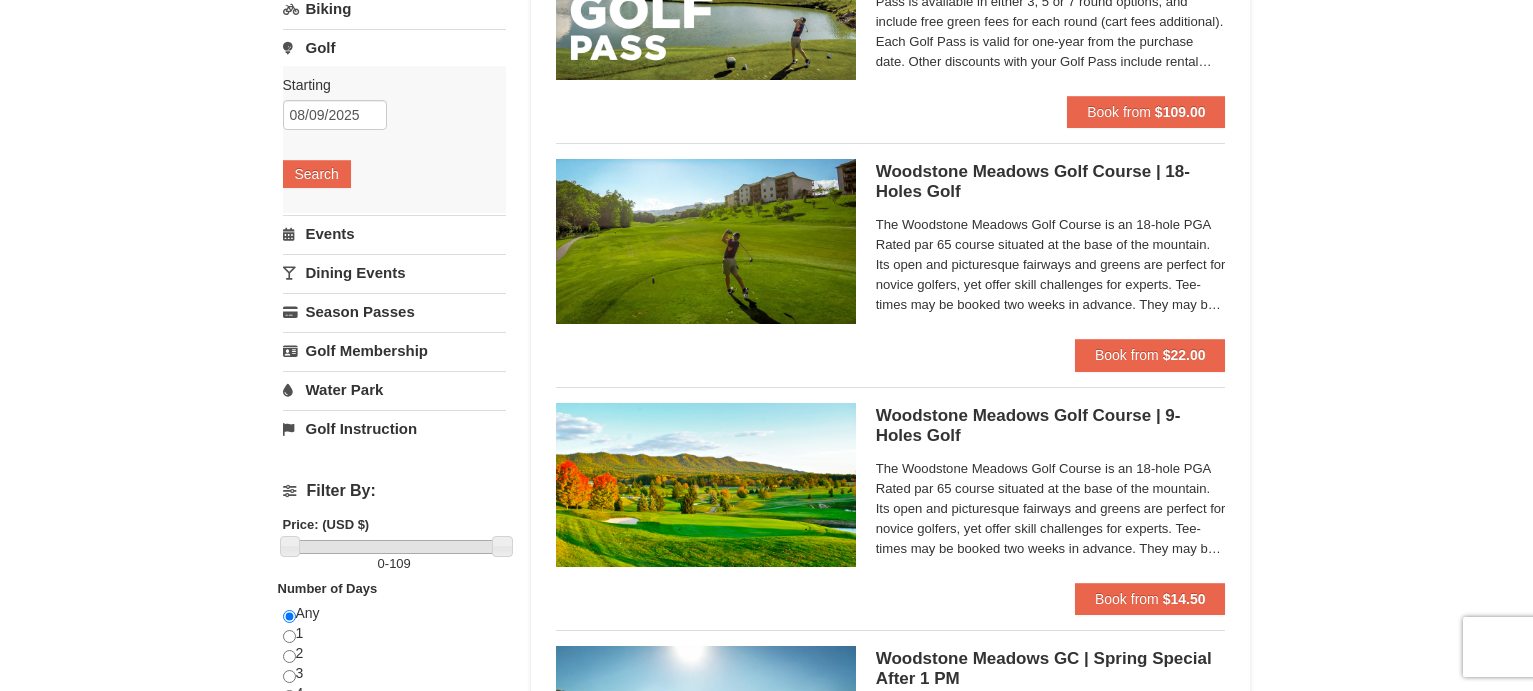 click on "Events" at bounding box center [394, 233] 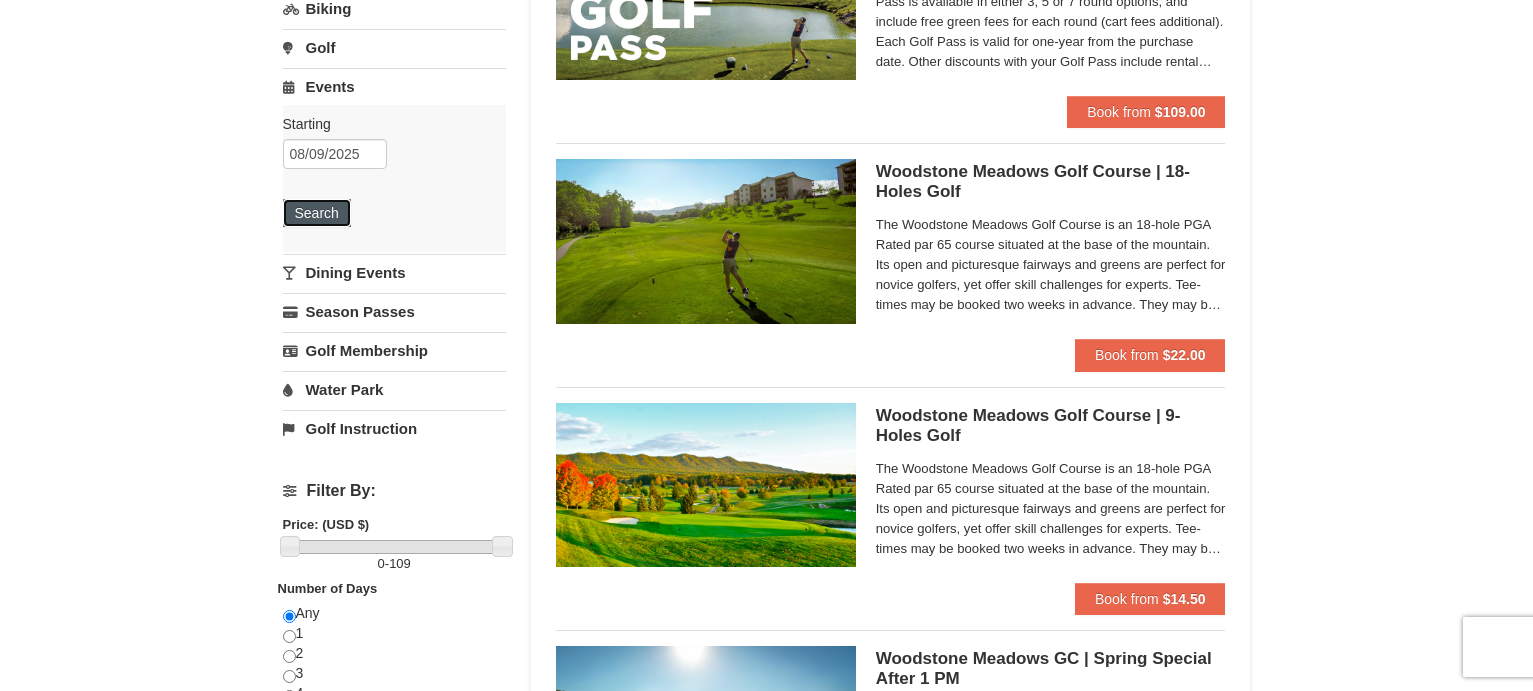 click on "Search" at bounding box center (317, 213) 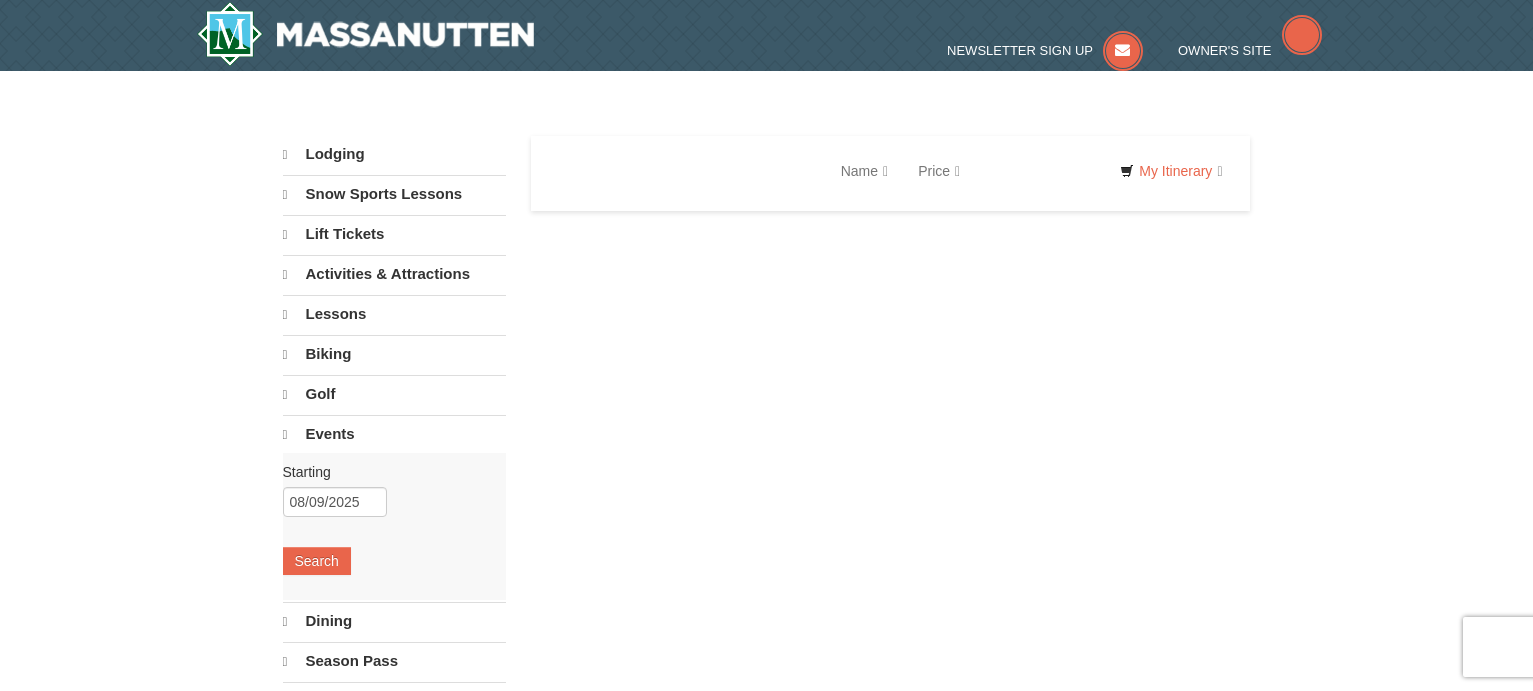 scroll, scrollTop: 0, scrollLeft: 0, axis: both 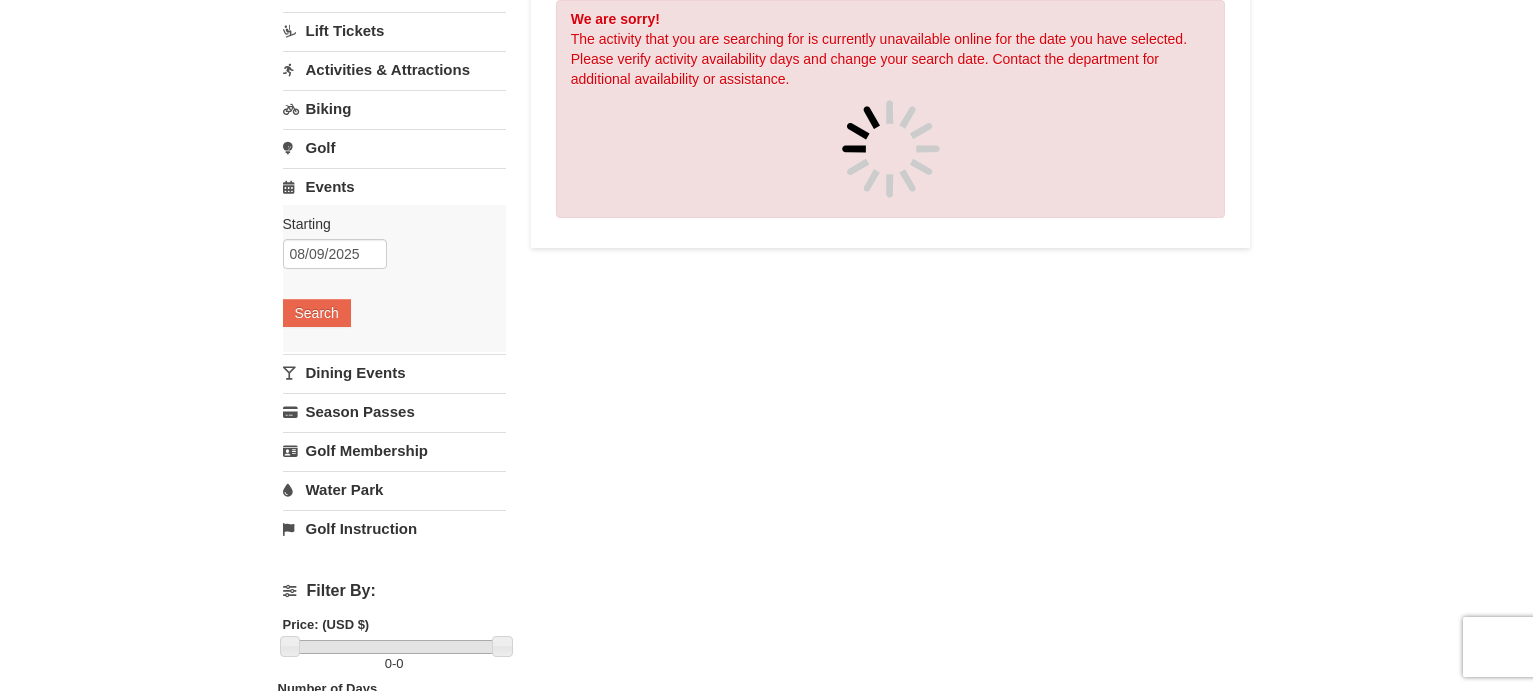 click on "Dining Events" at bounding box center (394, 372) 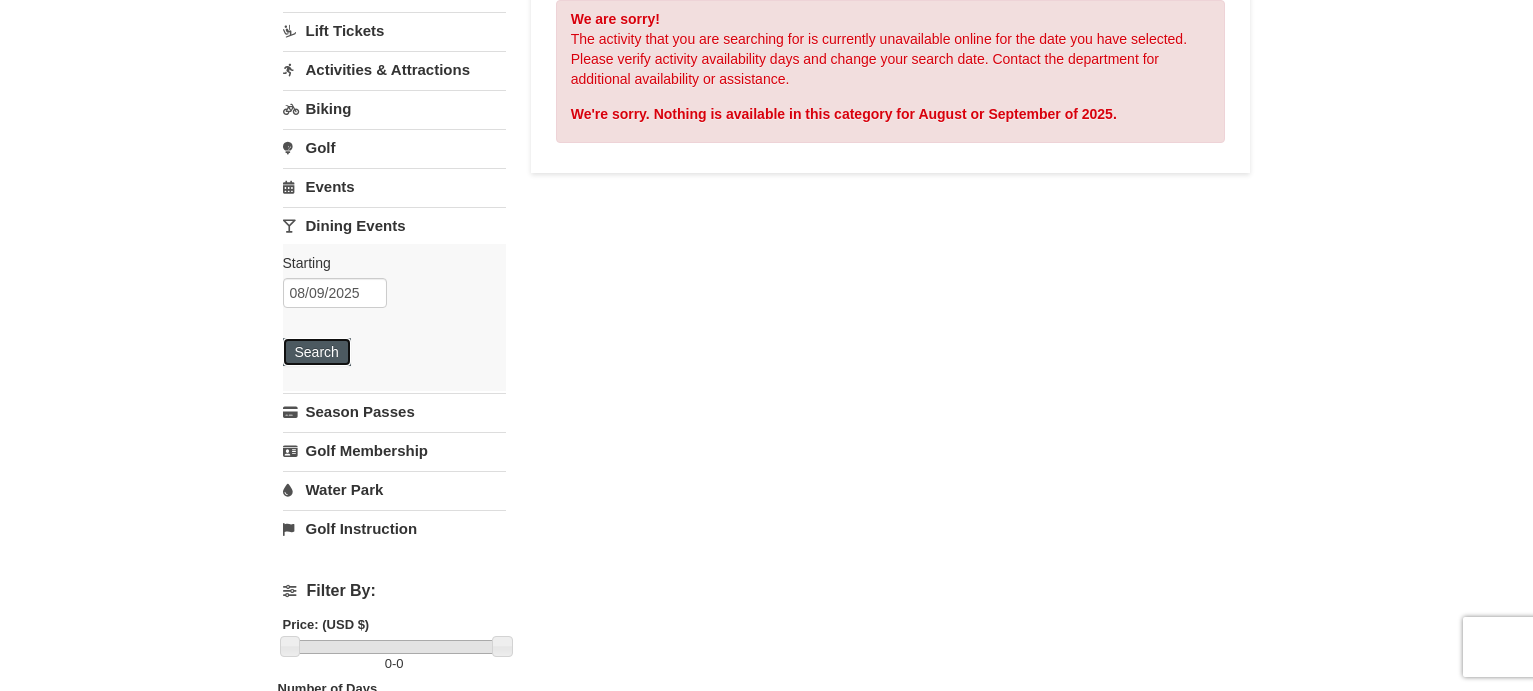 click on "Search" at bounding box center [317, 352] 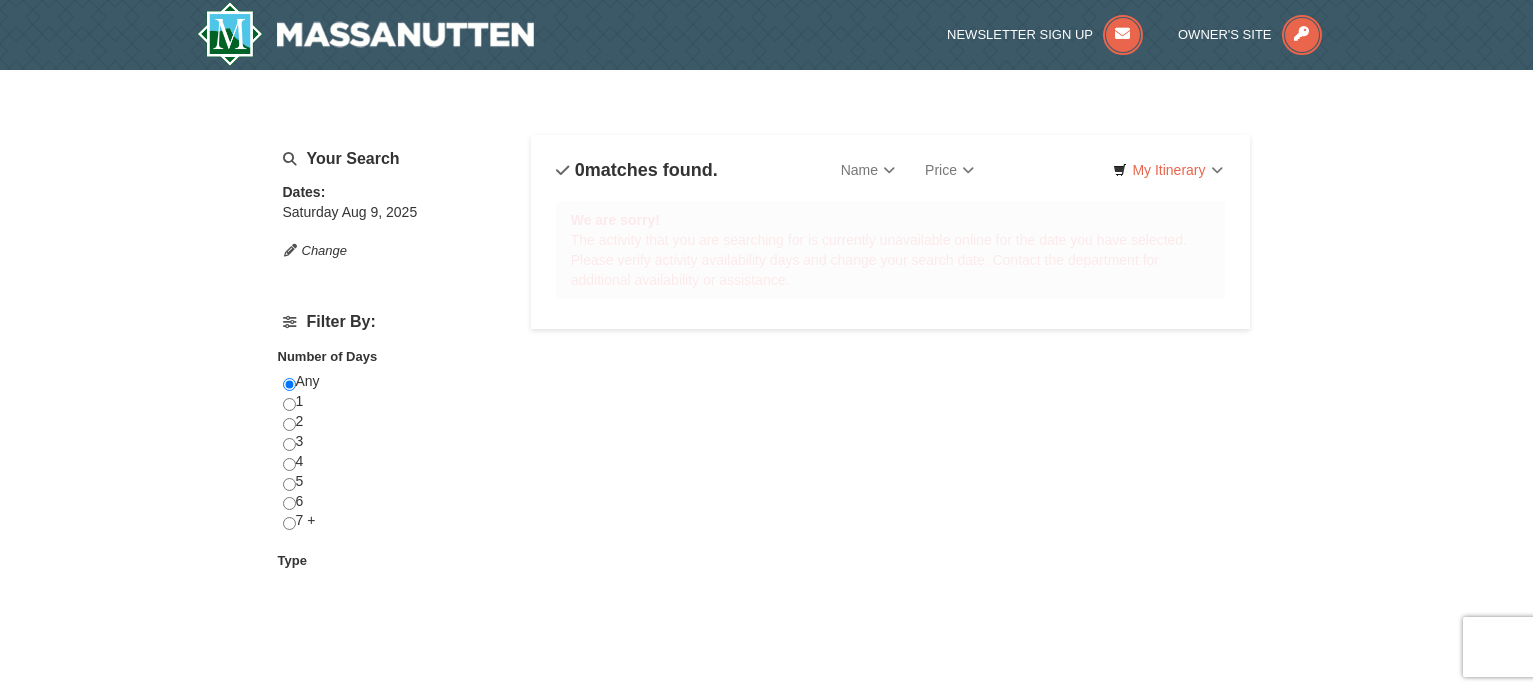 scroll, scrollTop: 0, scrollLeft: 0, axis: both 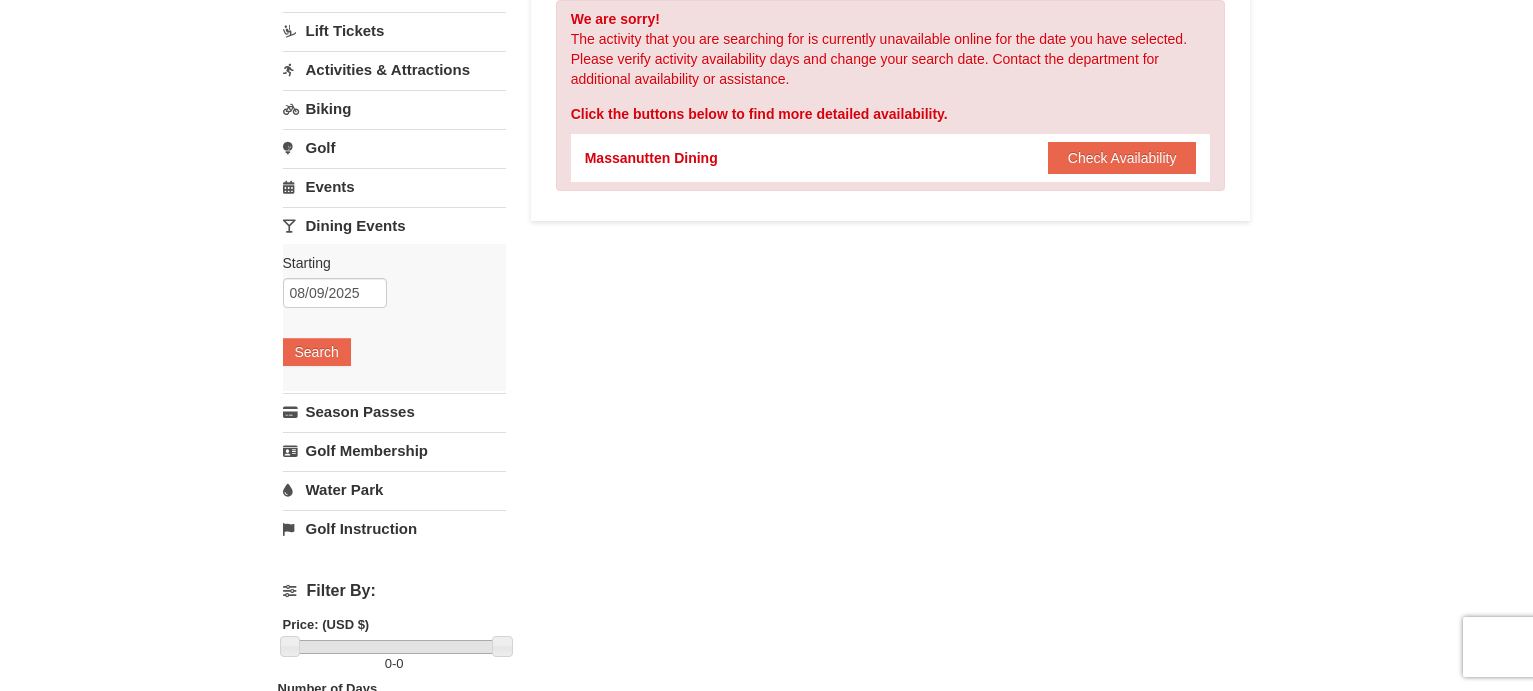 click on "Water Park" at bounding box center [394, 489] 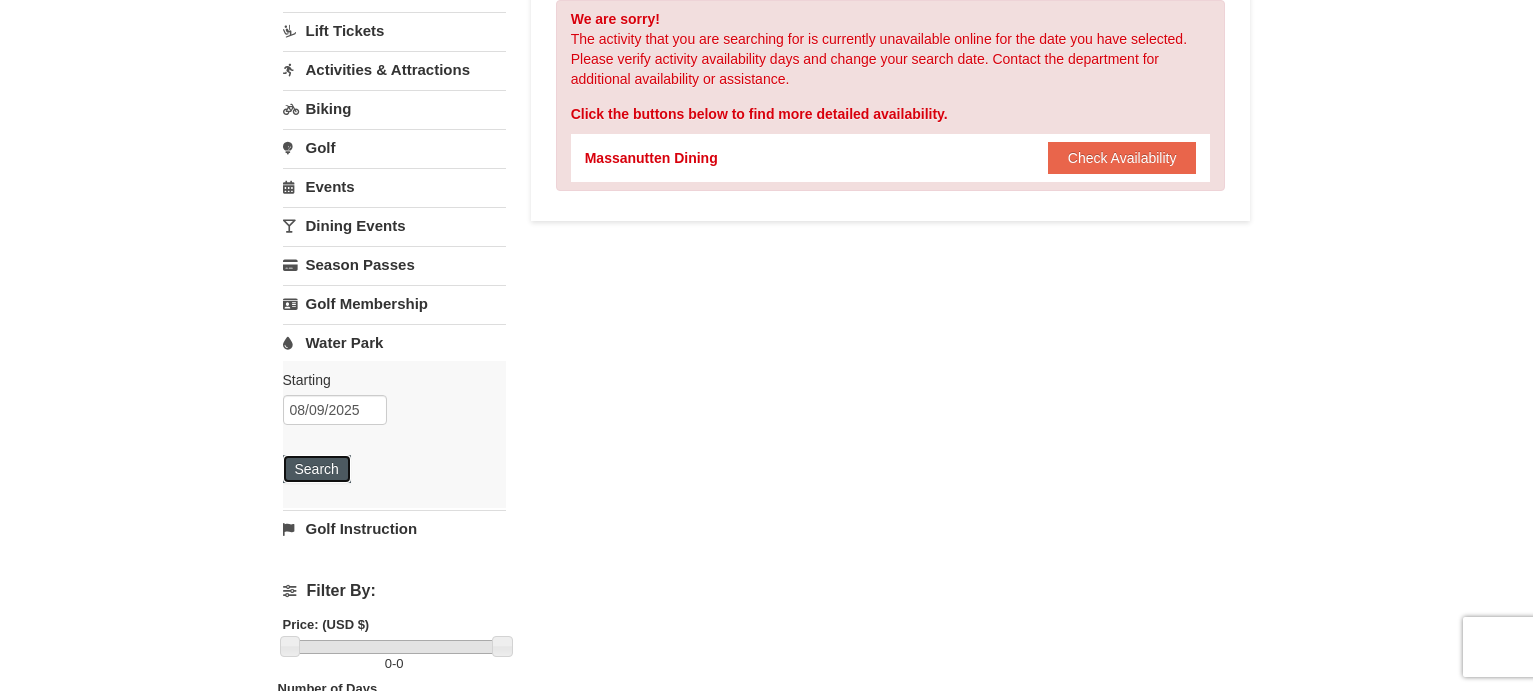 click on "Search" at bounding box center (317, 469) 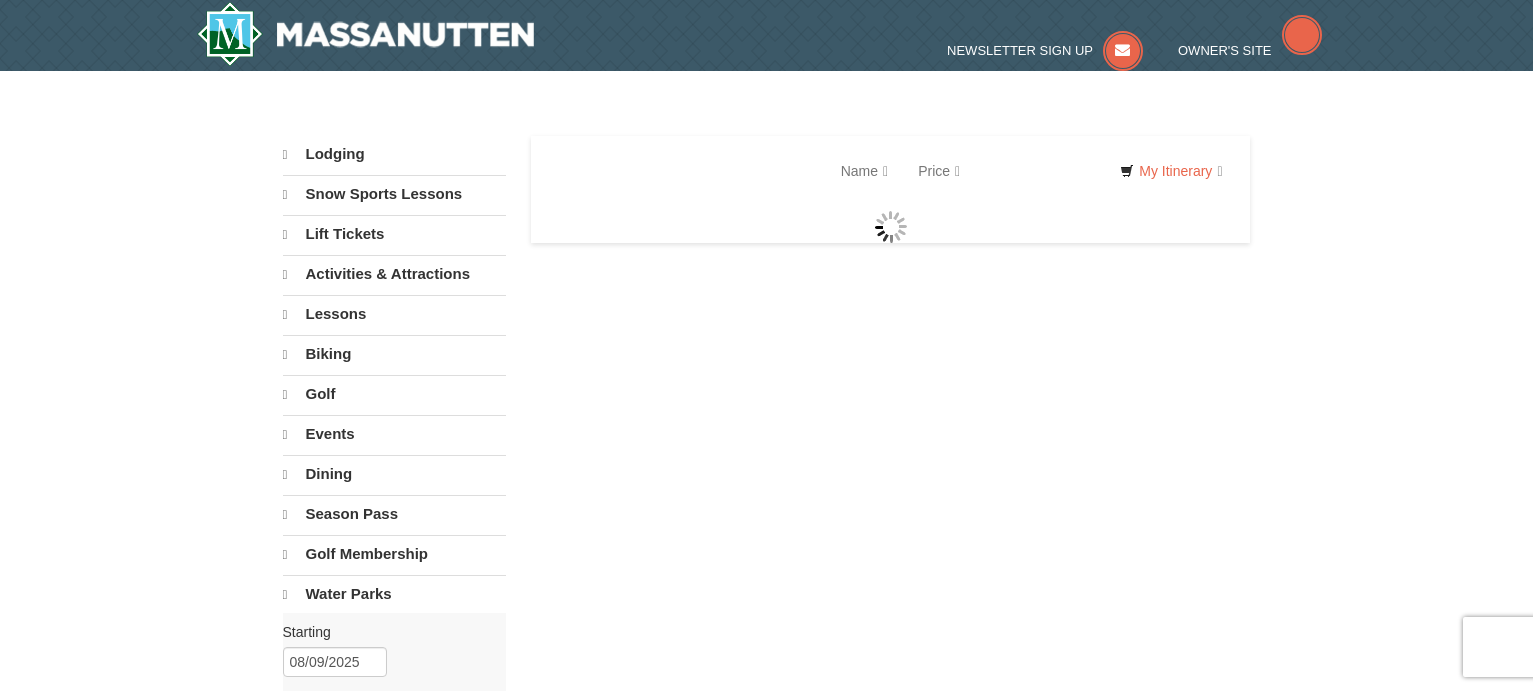 scroll, scrollTop: 0, scrollLeft: 0, axis: both 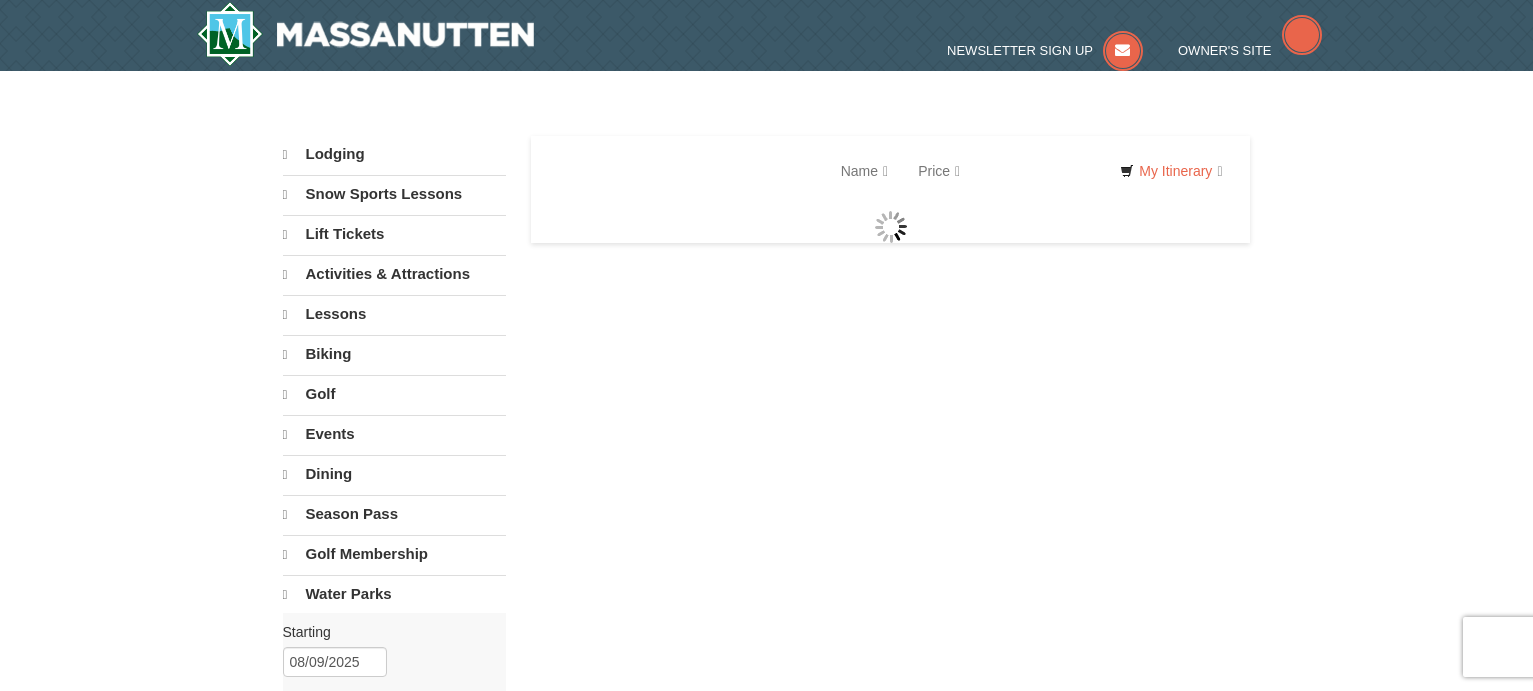 select on "8" 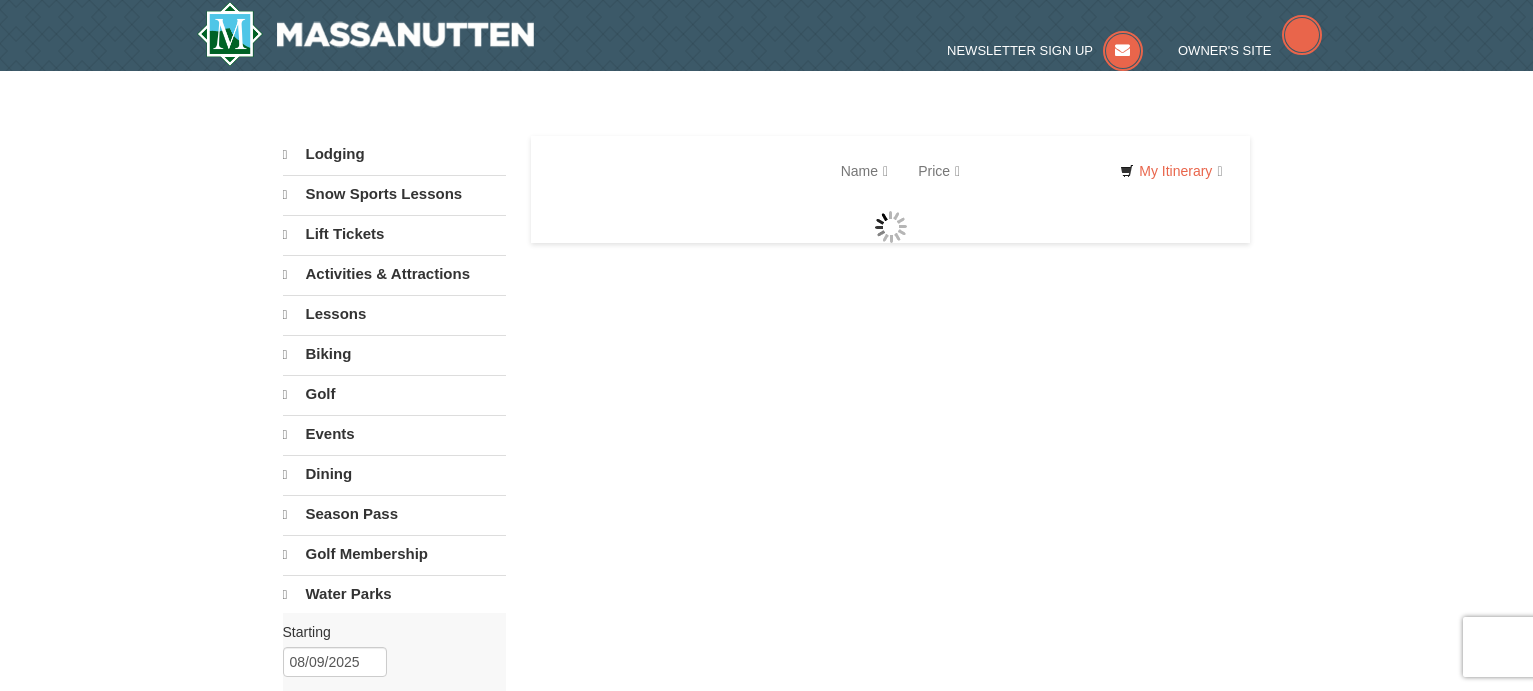 select on "8" 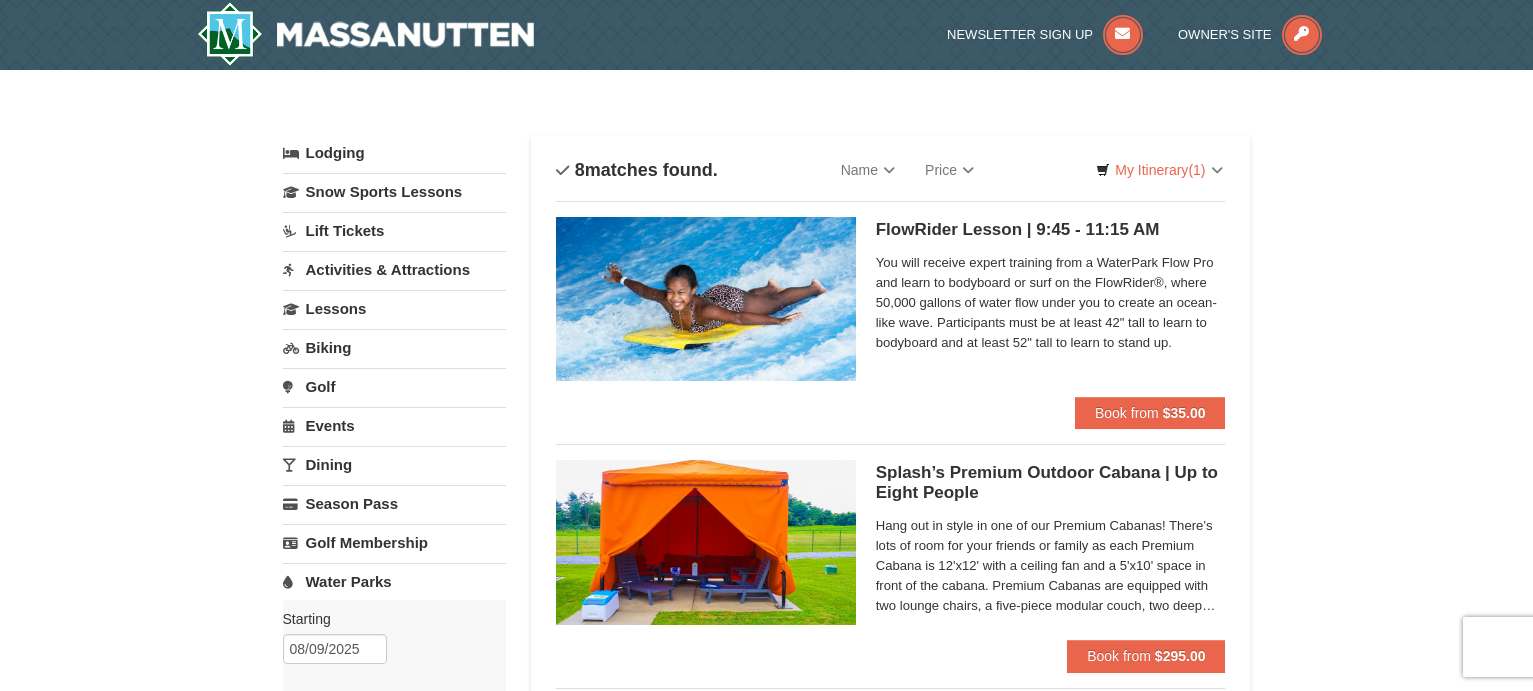 scroll, scrollTop: 0, scrollLeft: 0, axis: both 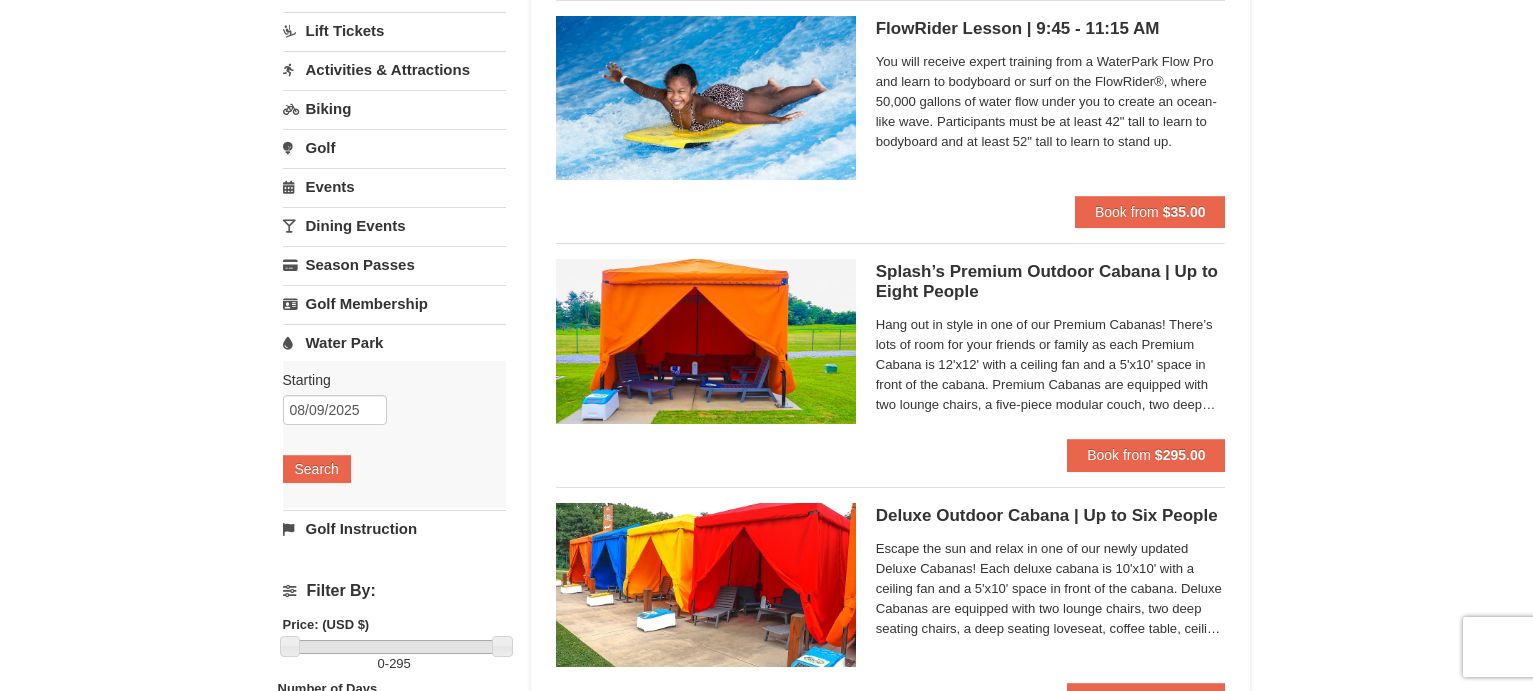 click on "Water Park" at bounding box center [394, 342] 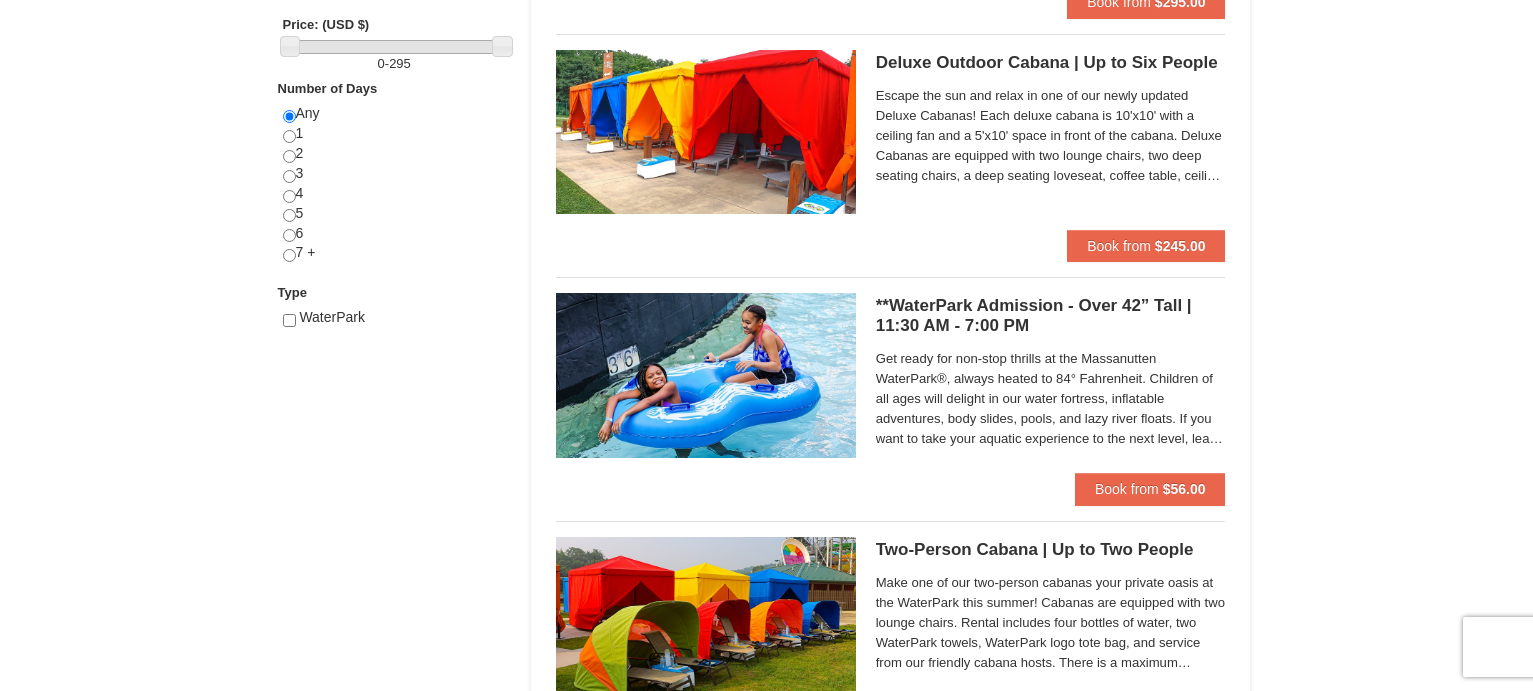 scroll, scrollTop: 700, scrollLeft: 0, axis: vertical 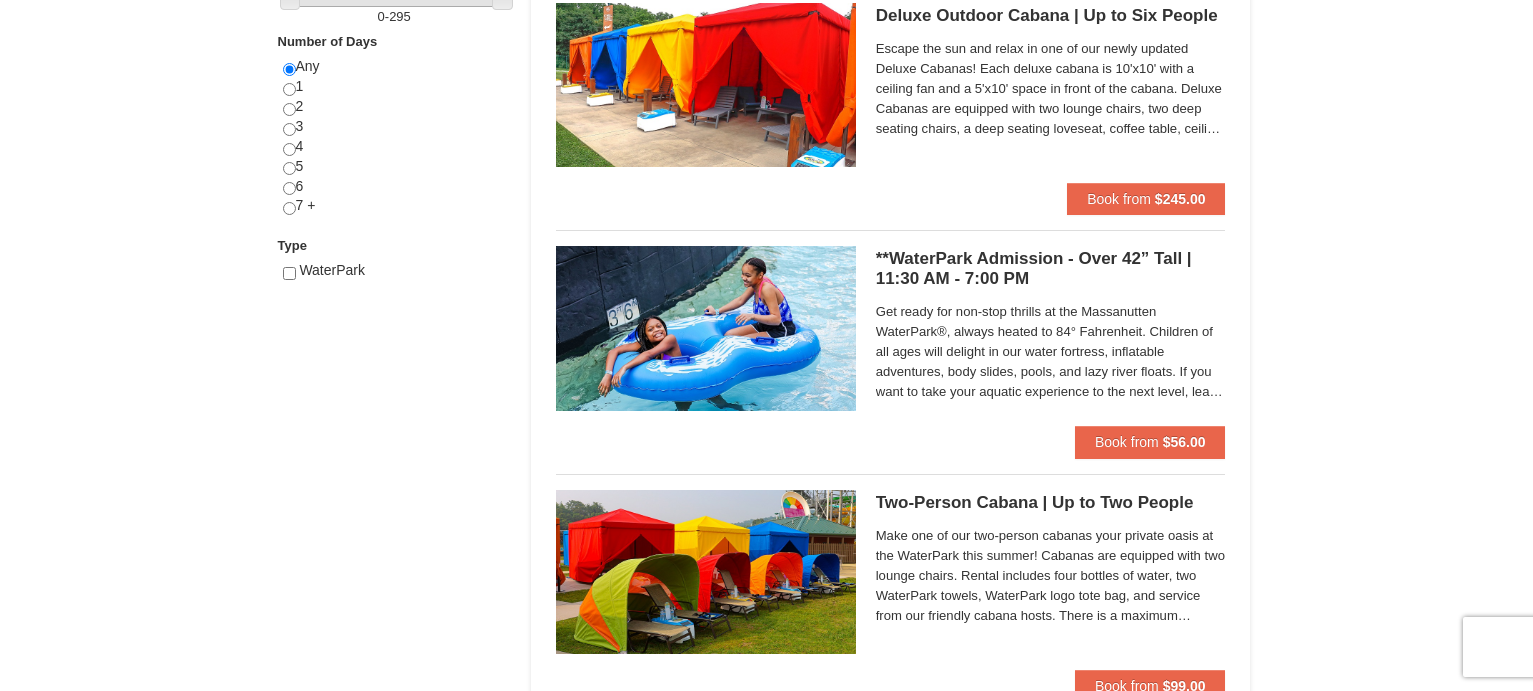 drag, startPoint x: 552, startPoint y: 472, endPoint x: 787, endPoint y: 475, distance: 235.01915 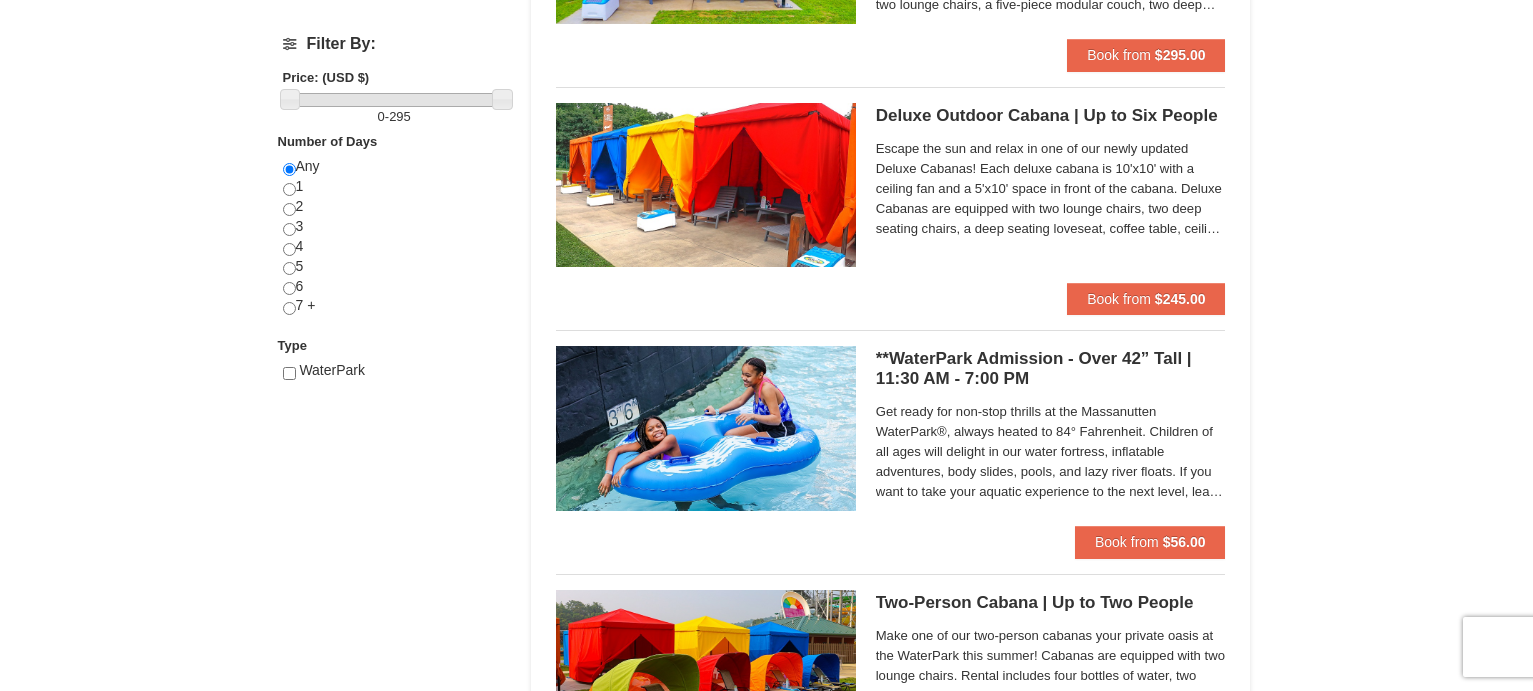 scroll, scrollTop: 700, scrollLeft: 0, axis: vertical 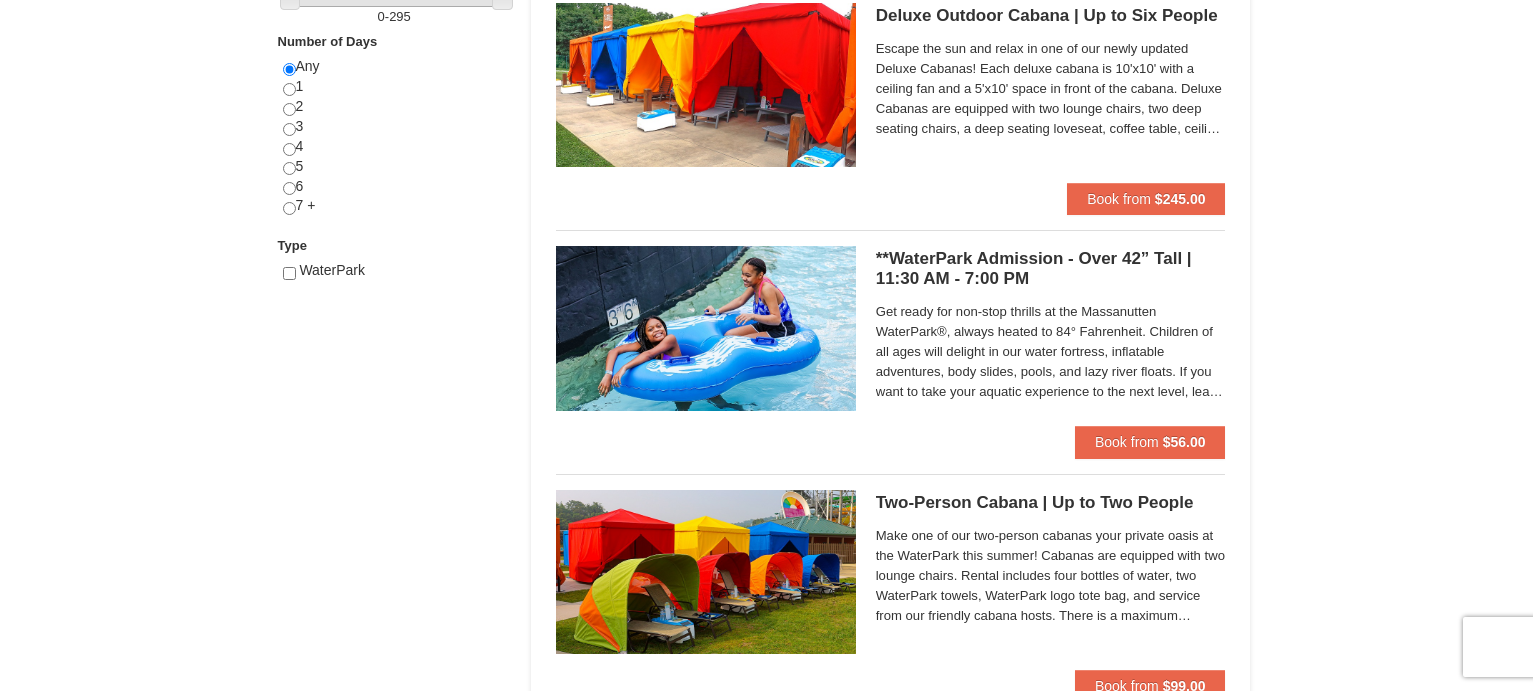 click on "×
Categories
List
Filter
My Itinerary (1)
Check Out Now
Rockin’ the Free Night
$720.00
Remove $50.00 You Save:" at bounding box center (766, 436) 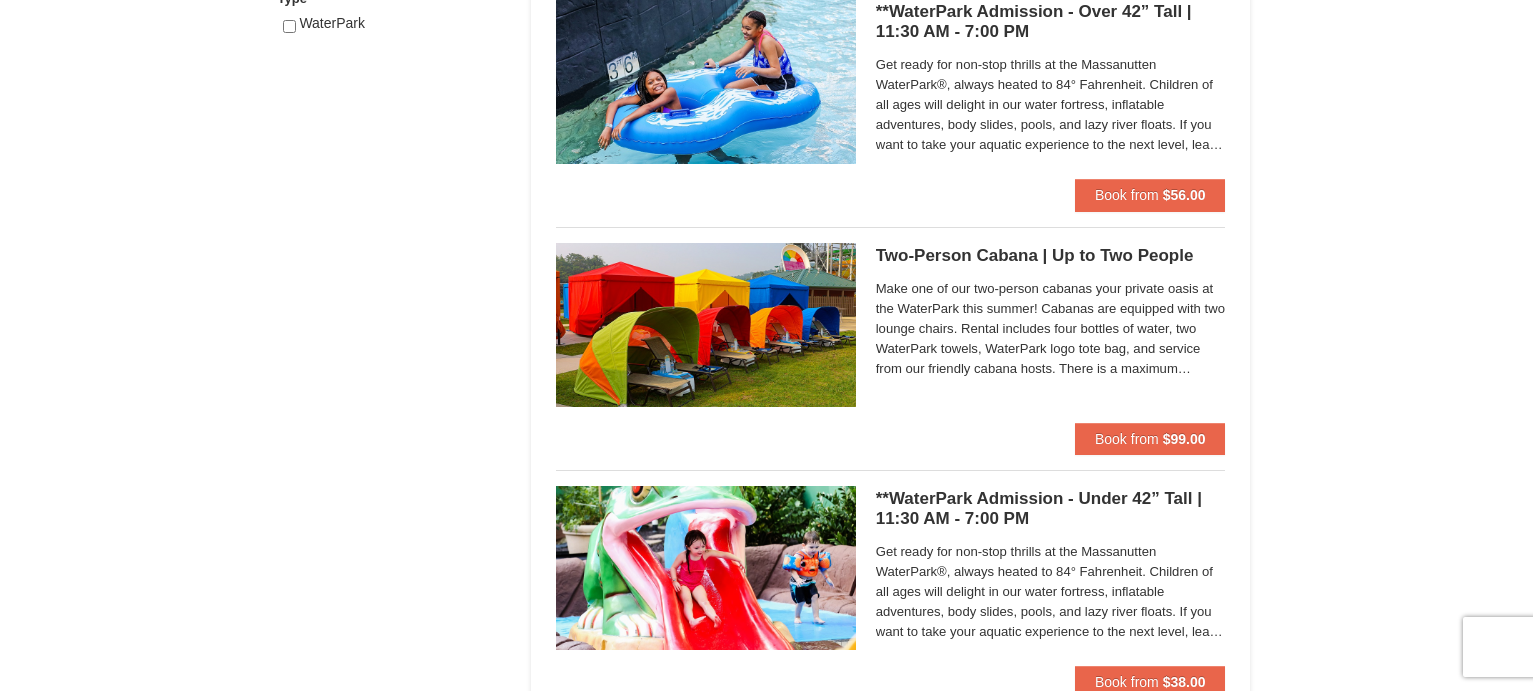 scroll, scrollTop: 900, scrollLeft: 0, axis: vertical 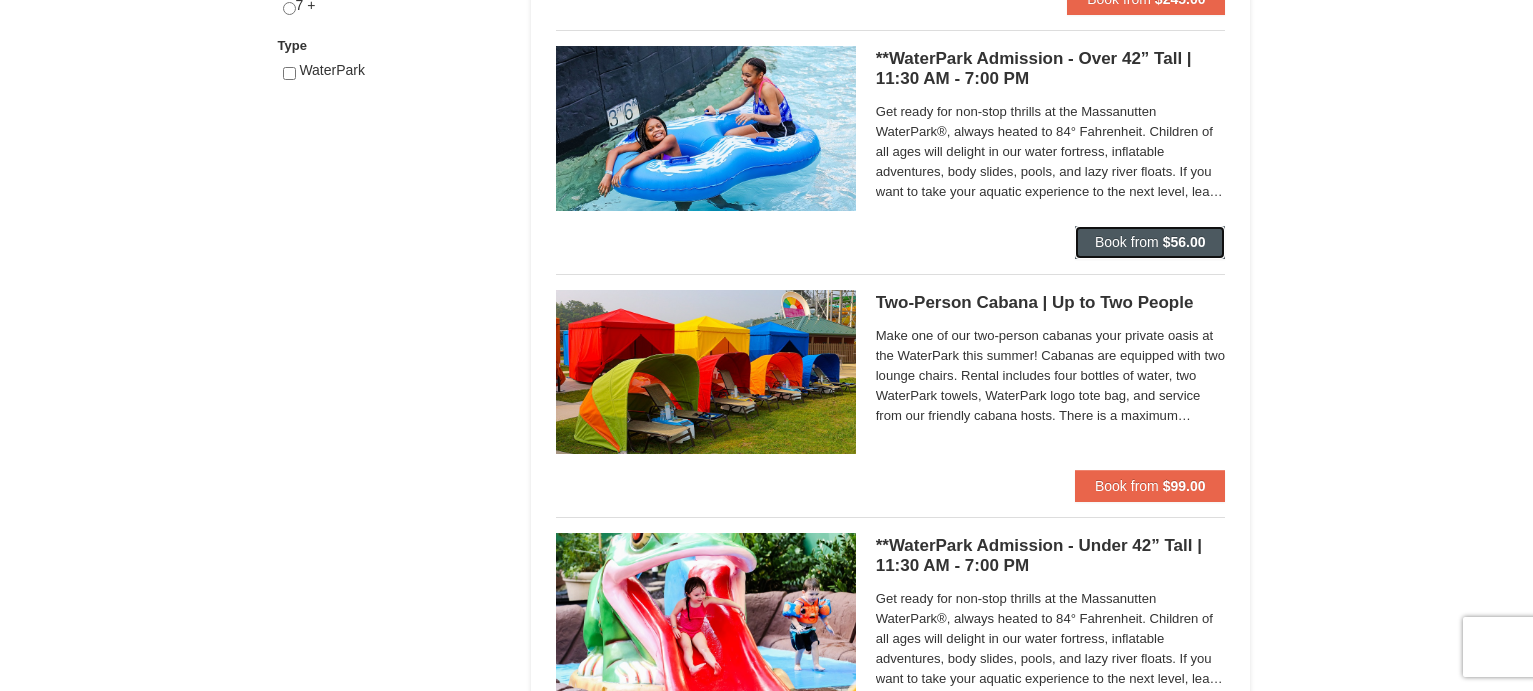 click on "Book from" at bounding box center (1127, 242) 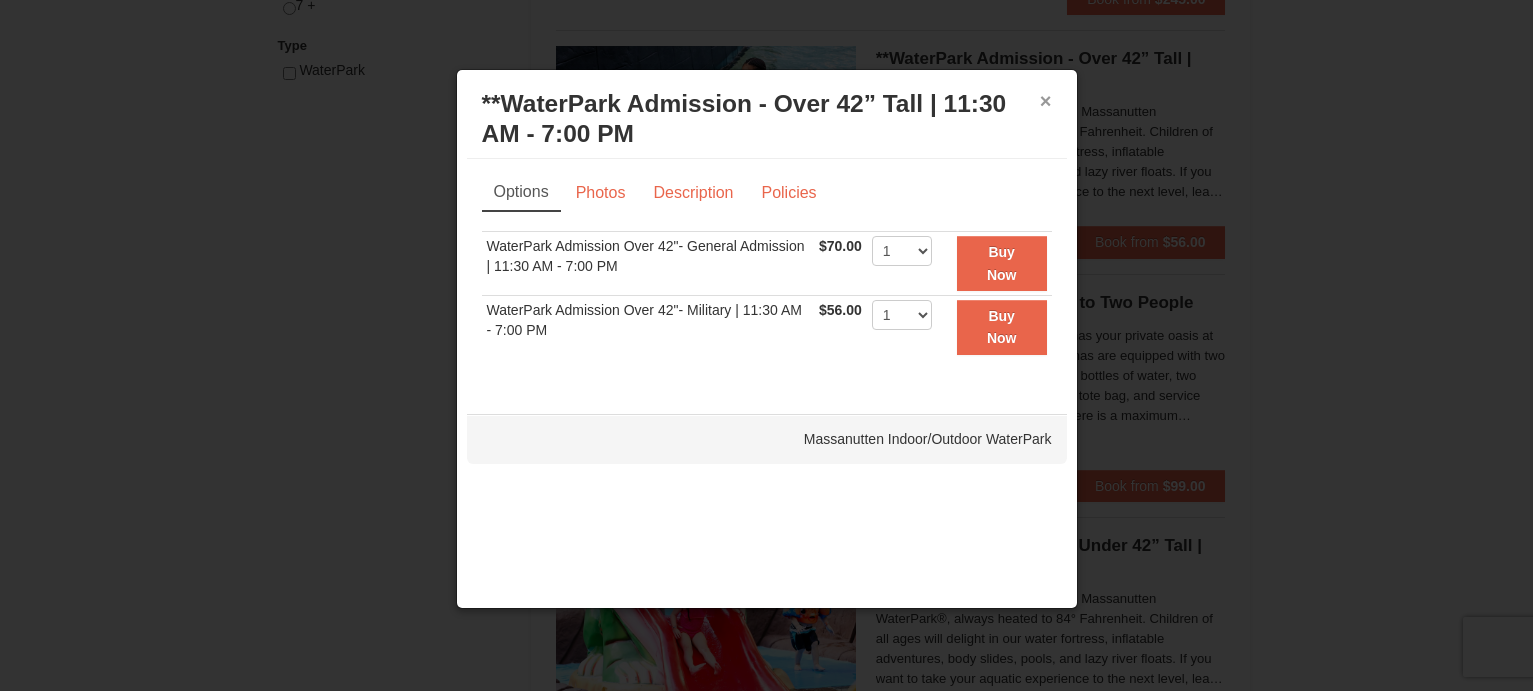 click on "×" at bounding box center (1046, 101) 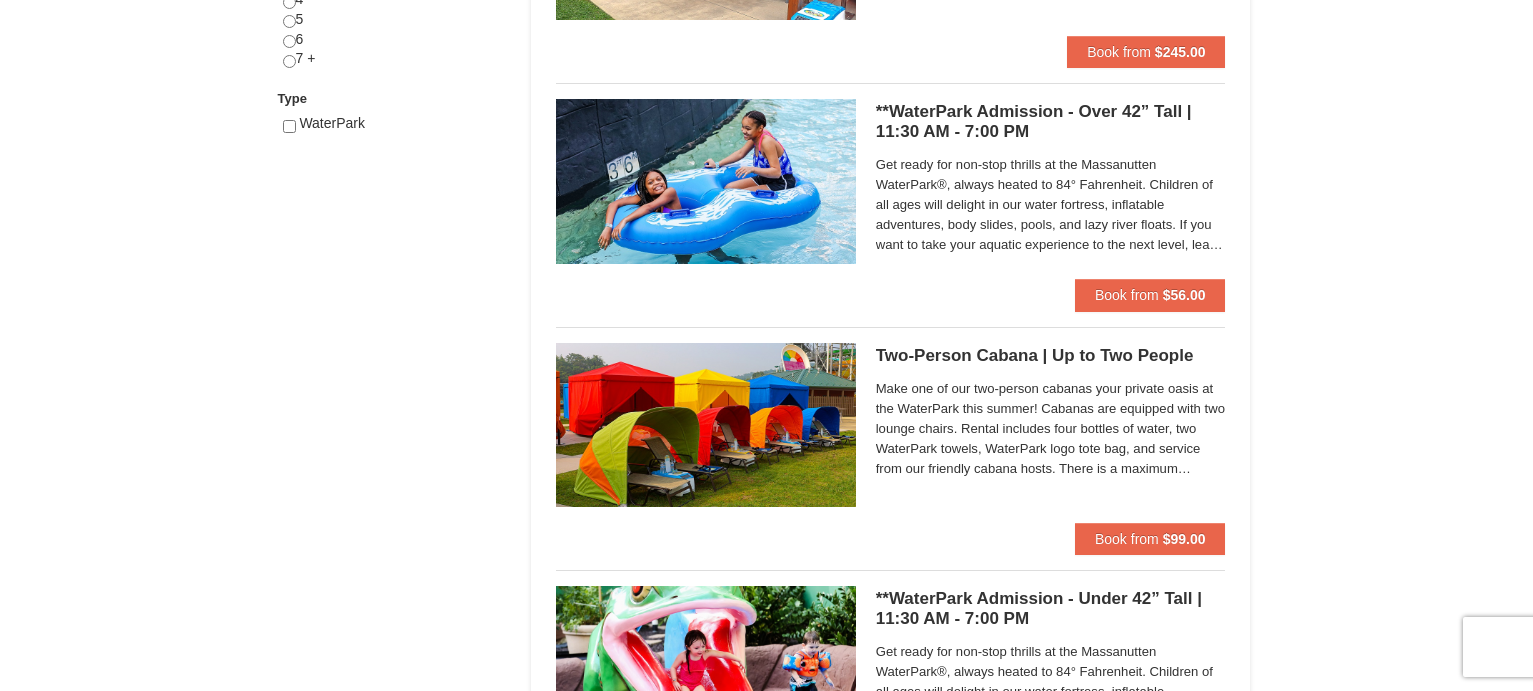 scroll, scrollTop: 800, scrollLeft: 0, axis: vertical 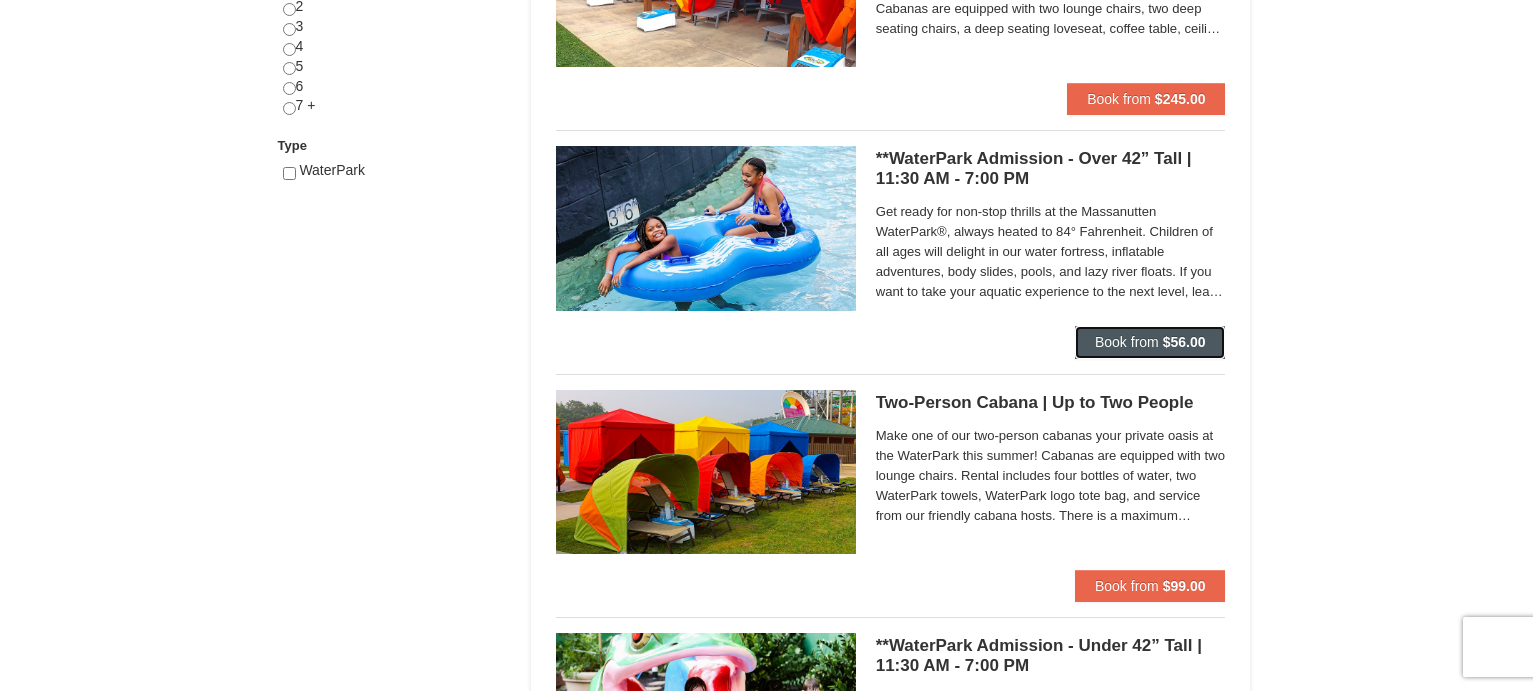 click on "Book from   $56.00" at bounding box center [1150, 342] 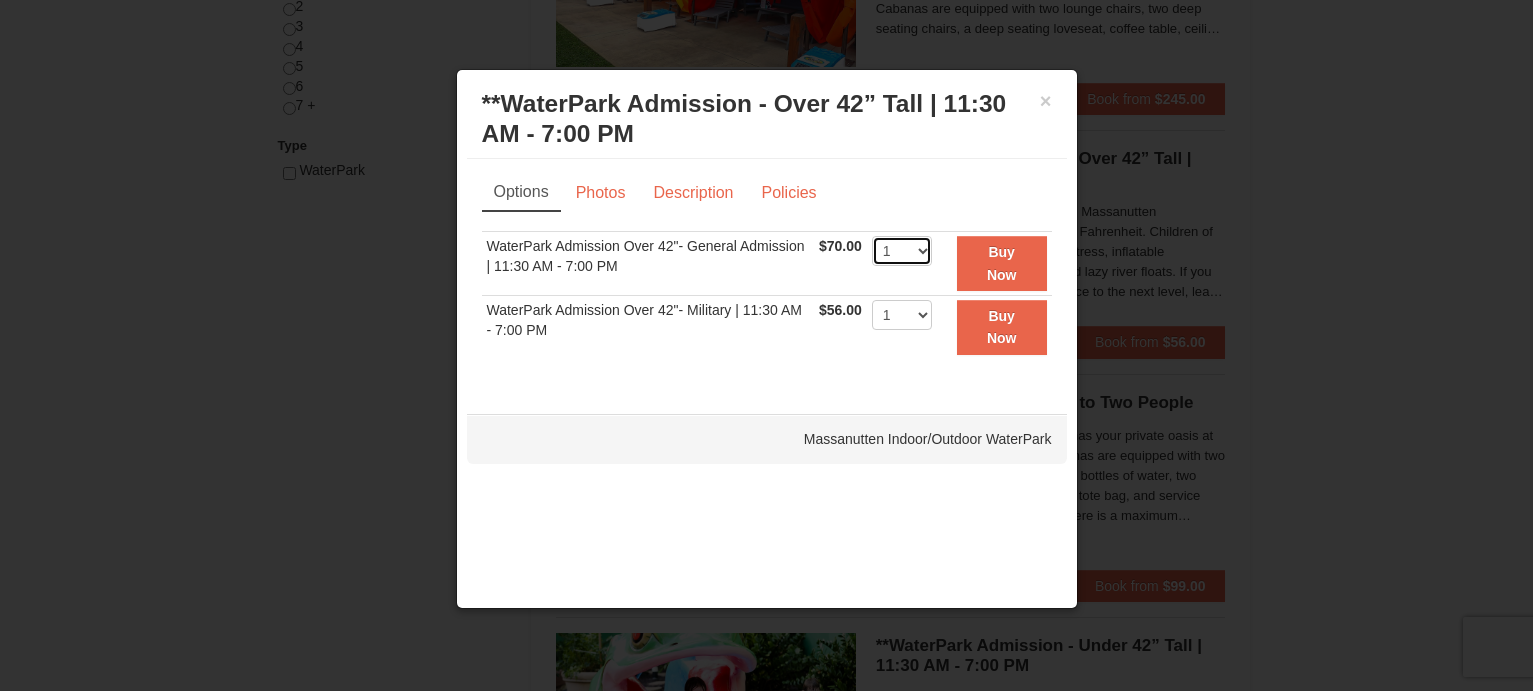click on "1
2
3
4
5
6
7
8
9
10
11
12
13
14
15
16
17
18
19
20
21 22" at bounding box center [902, 251] 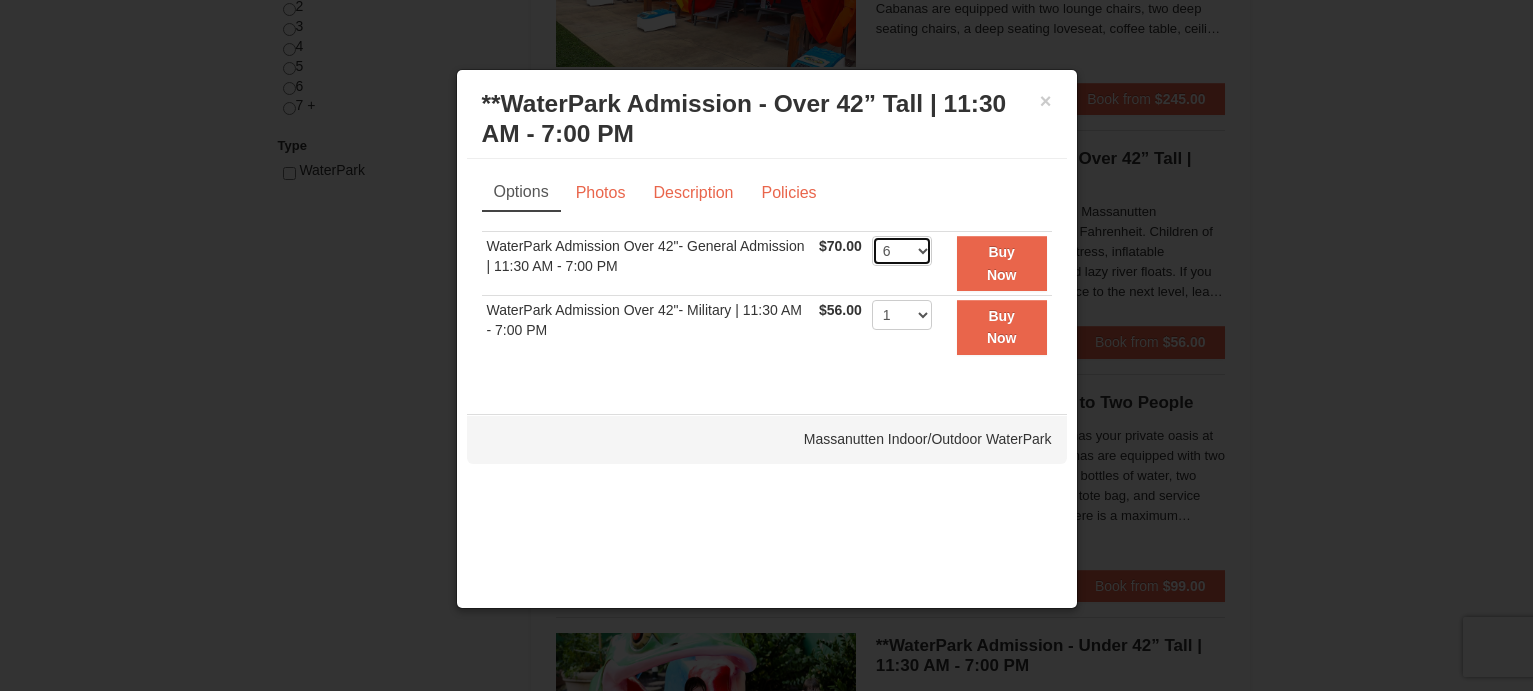 click on "1
2
3
4
5
6
7
8
9
10
11
12
13
14
15
16
17
18
19
20
21 22" at bounding box center (902, 251) 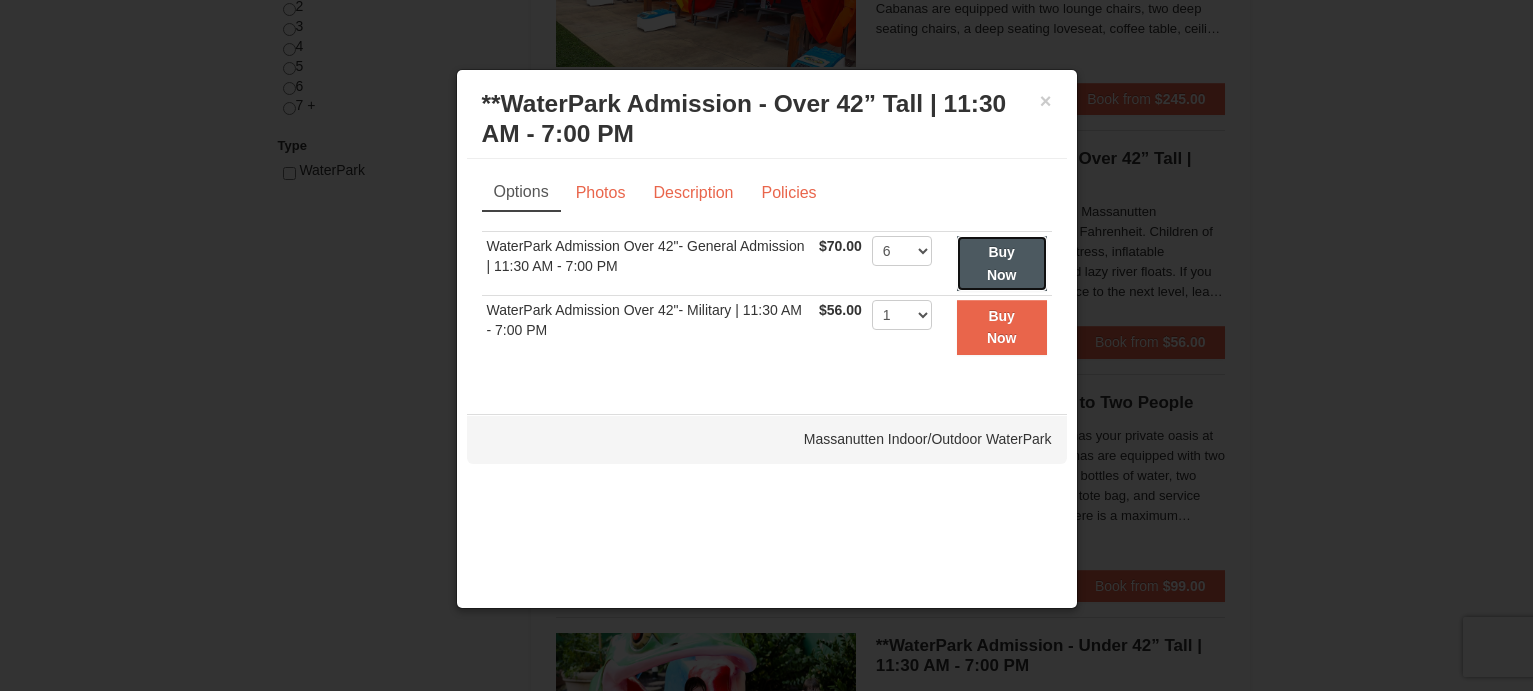 click on "Buy Now" at bounding box center (1002, 263) 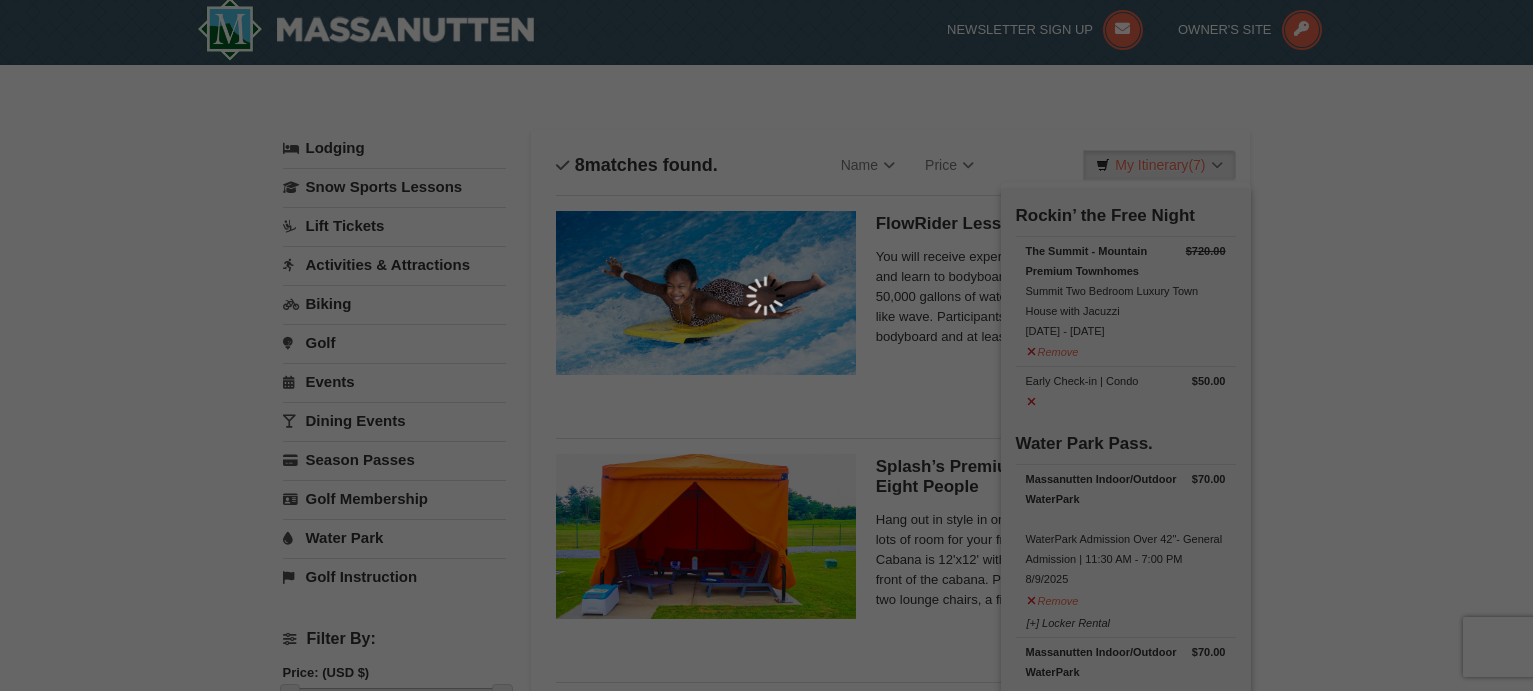 scroll, scrollTop: 6, scrollLeft: 0, axis: vertical 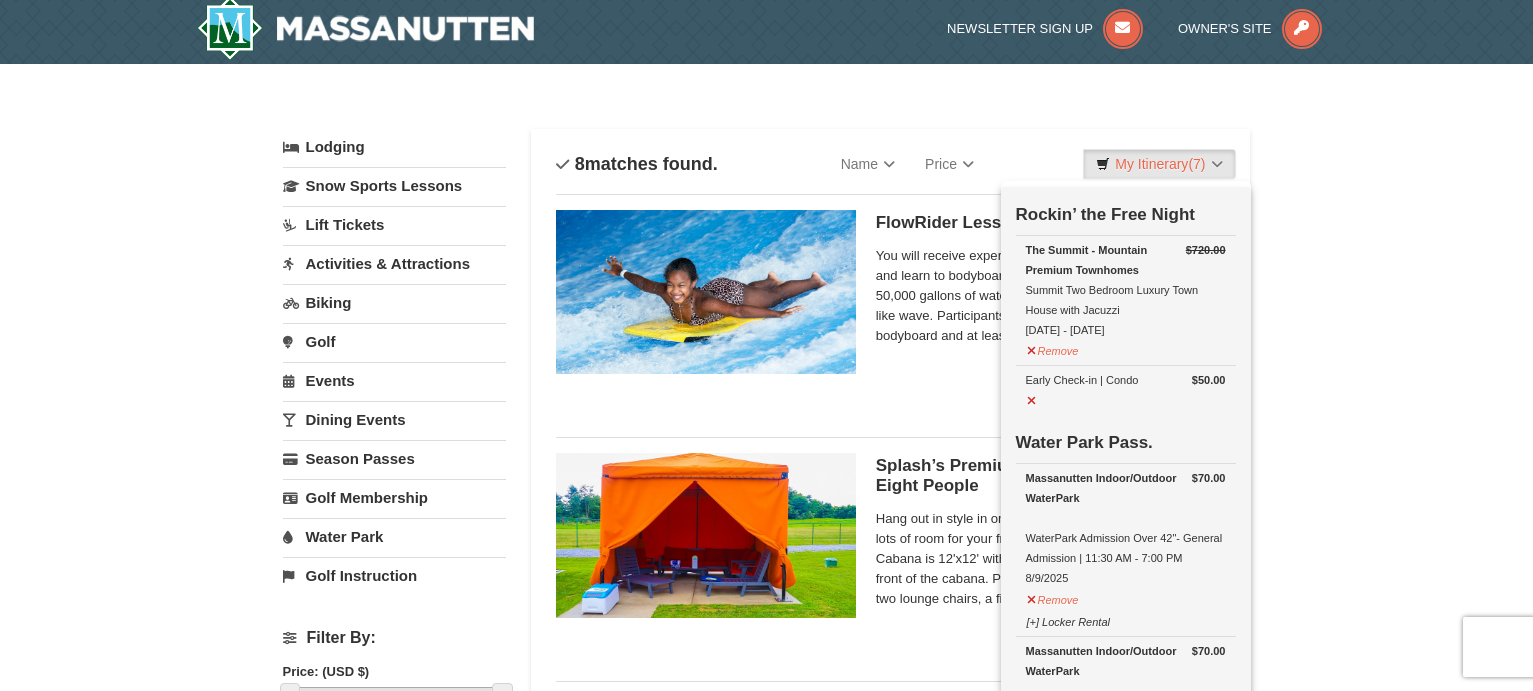 click on "×
Categories
List
Filter
My Itinerary (7)
Check Out Now
Rockin’ the Free Night
$720.00
Remove $50.00 $70.00" at bounding box center [766, 1130] 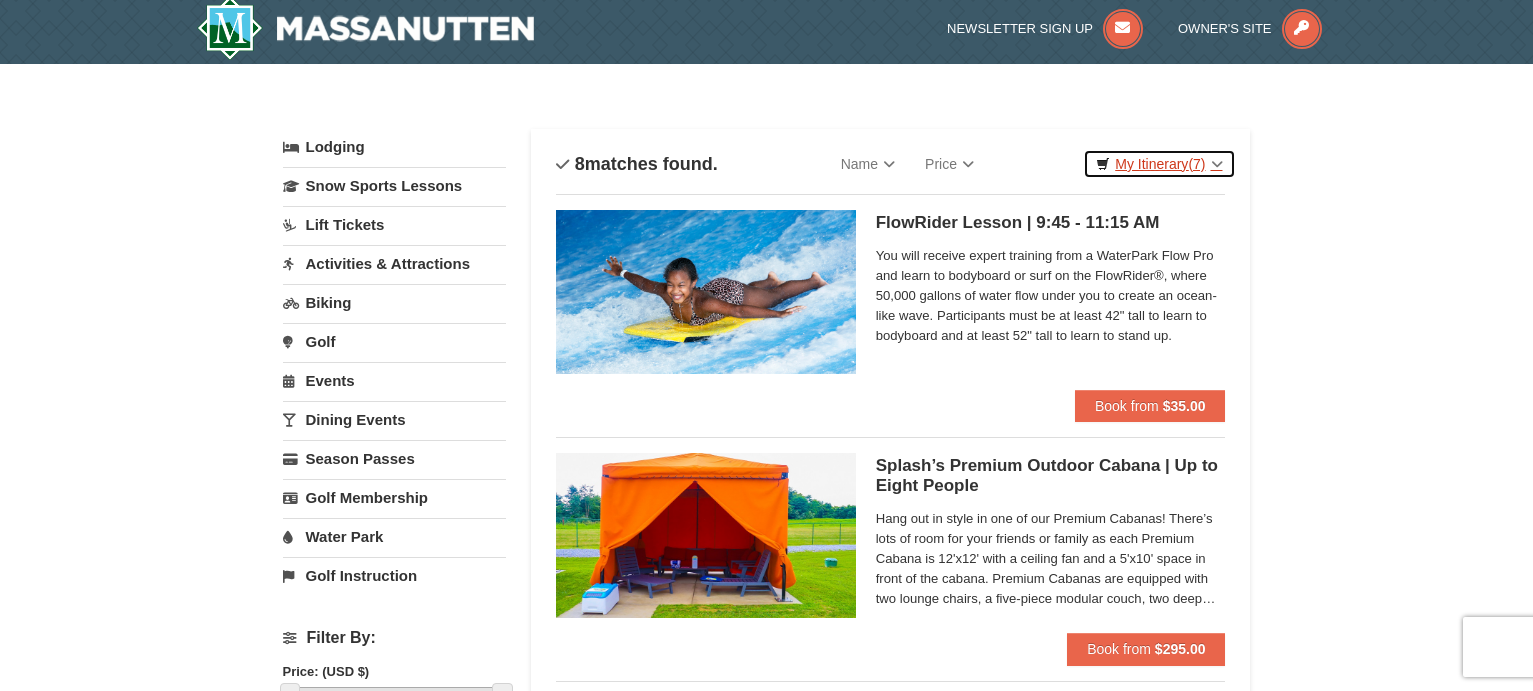 click on "My Itinerary (7)" at bounding box center [1159, 164] 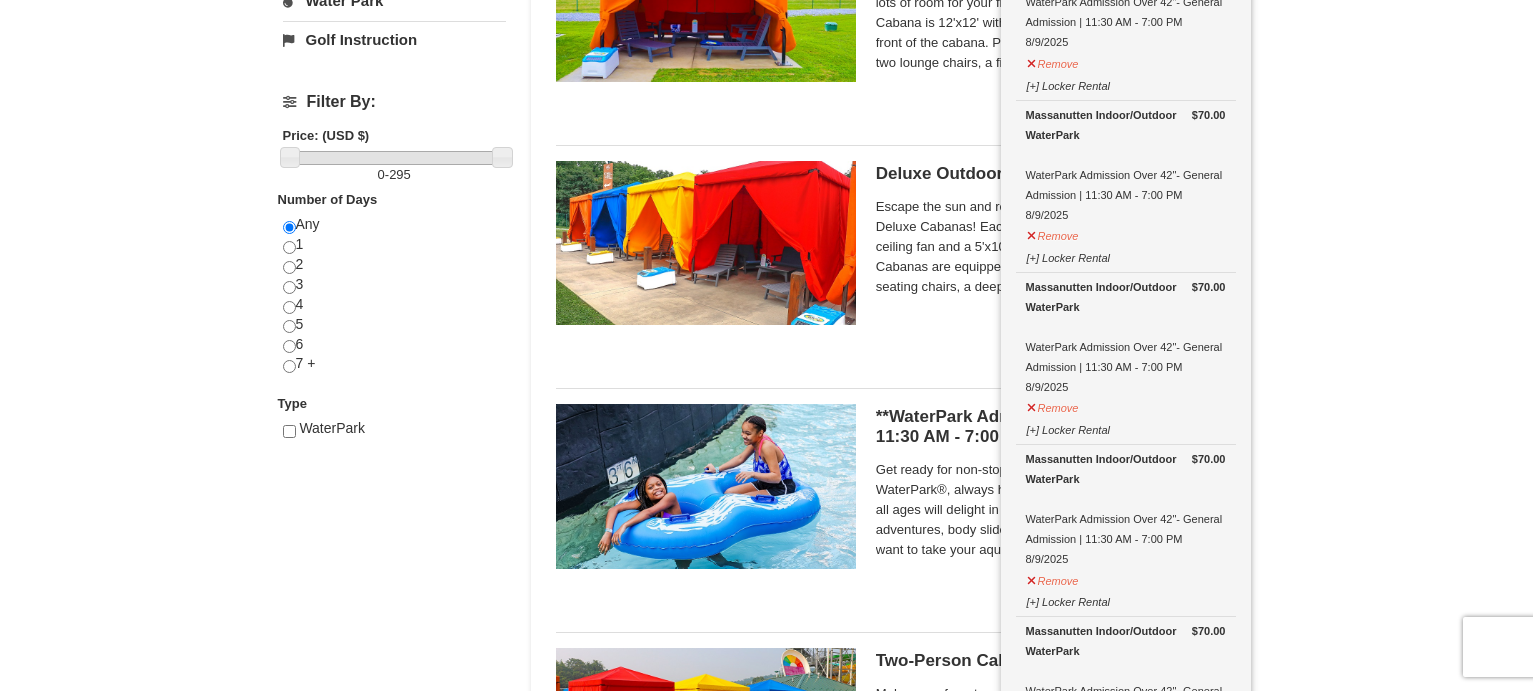 scroll, scrollTop: 506, scrollLeft: 0, axis: vertical 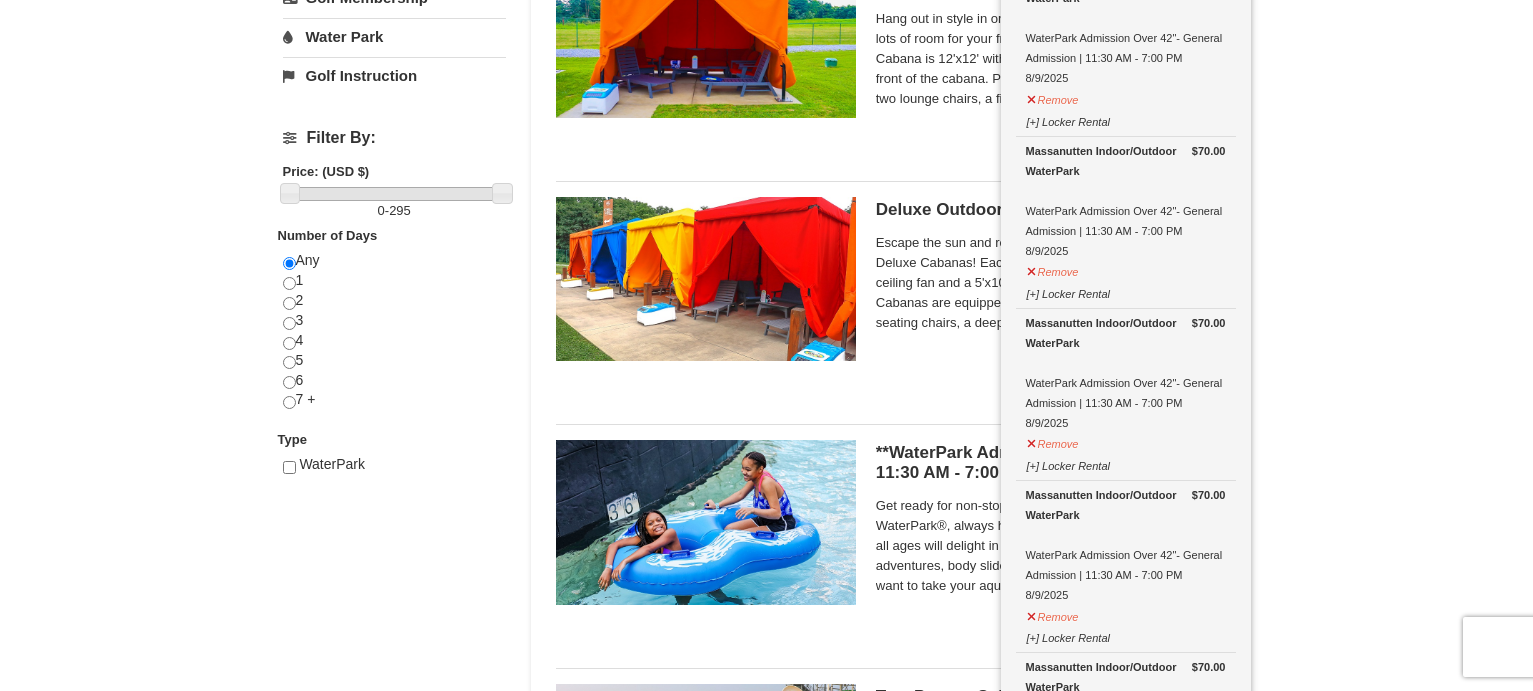 click on "×
Categories
List
Filter
My Itinerary (7)
Check Out Now
Rockin’ the Free Night
$720.00
Remove $50.00 $70.00" at bounding box center (766, 630) 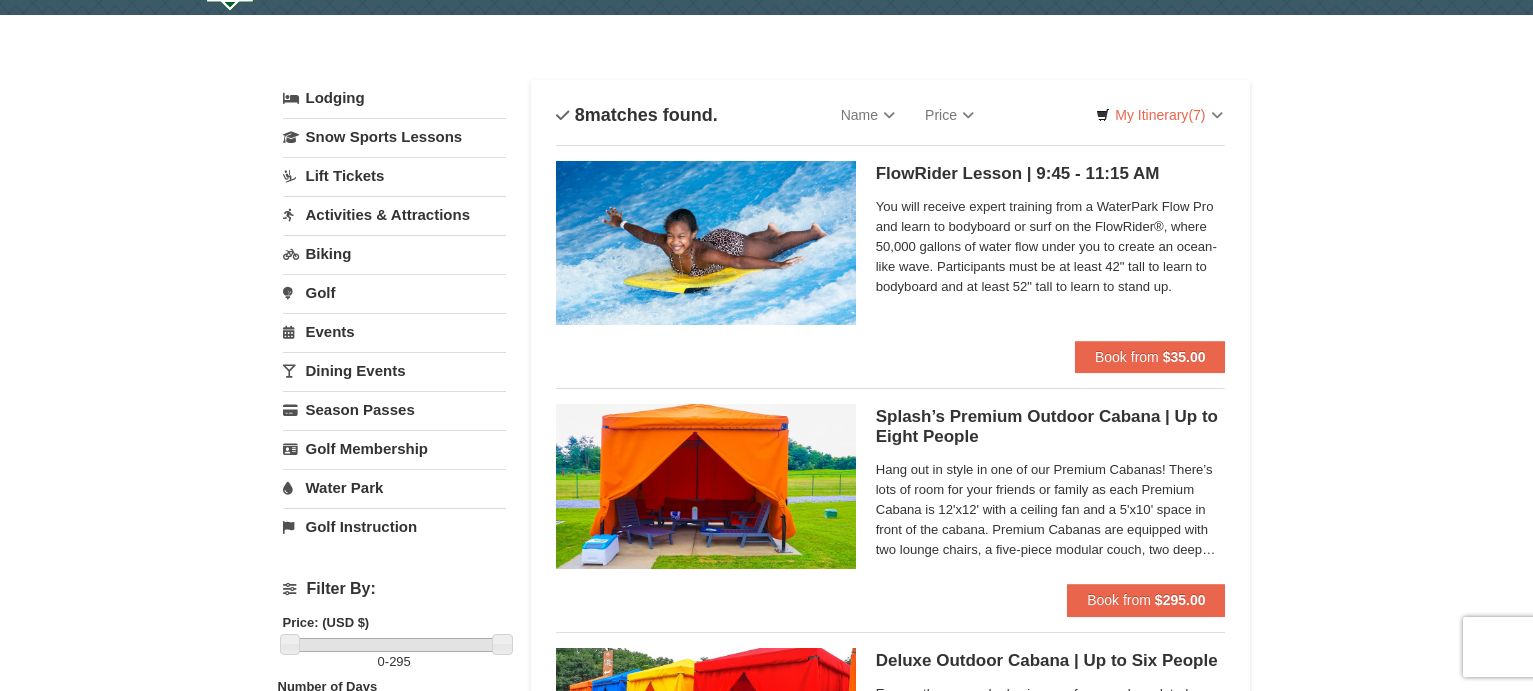 scroll, scrollTop: 0, scrollLeft: 0, axis: both 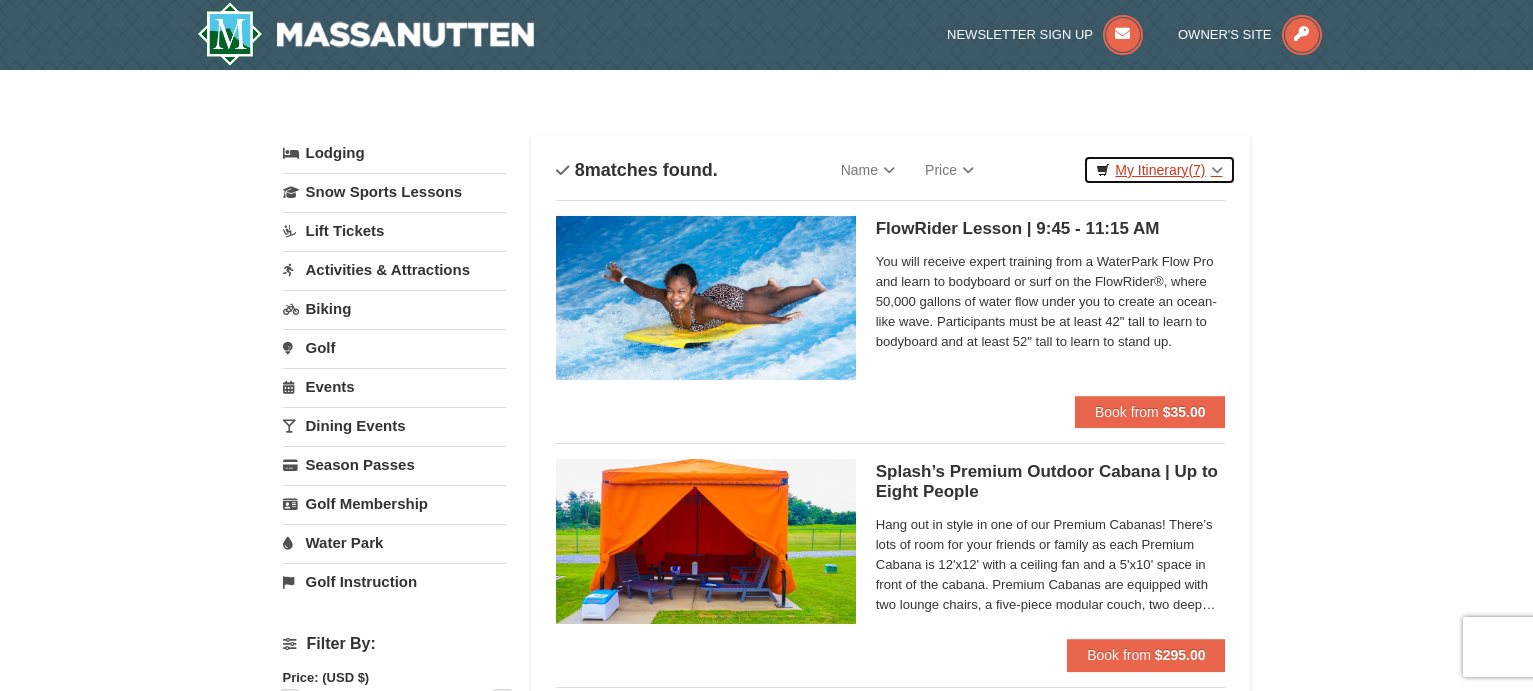 click on "My Itinerary (7)" at bounding box center [1159, 170] 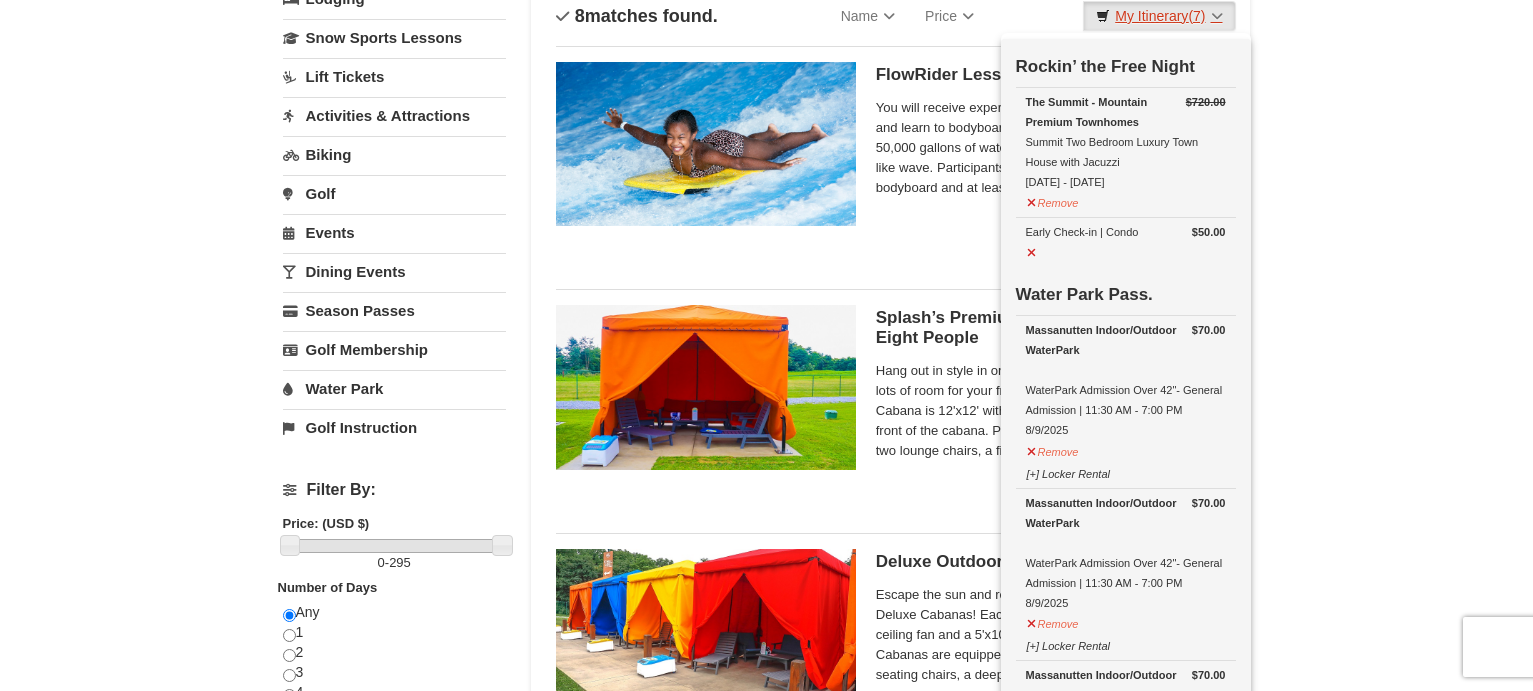 scroll, scrollTop: 200, scrollLeft: 0, axis: vertical 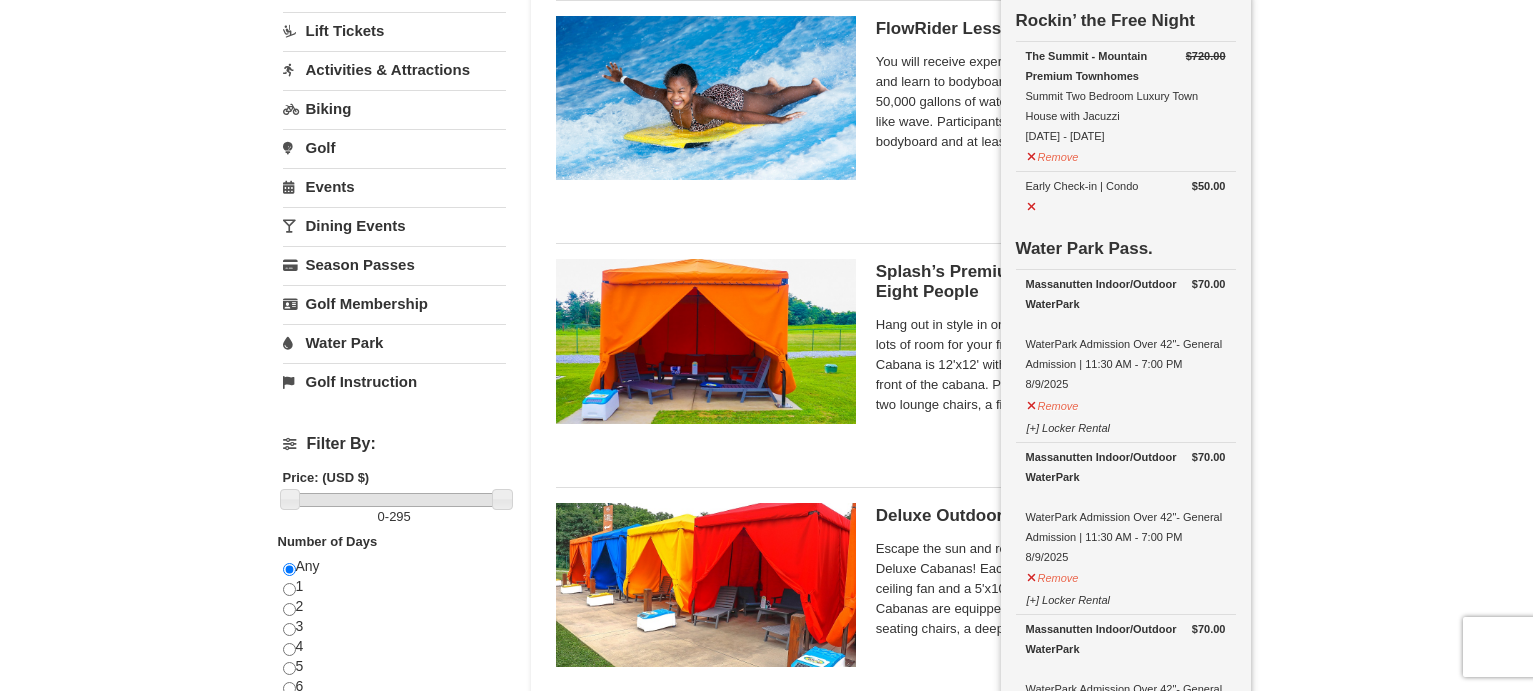 click on "Water Park" at bounding box center [394, 342] 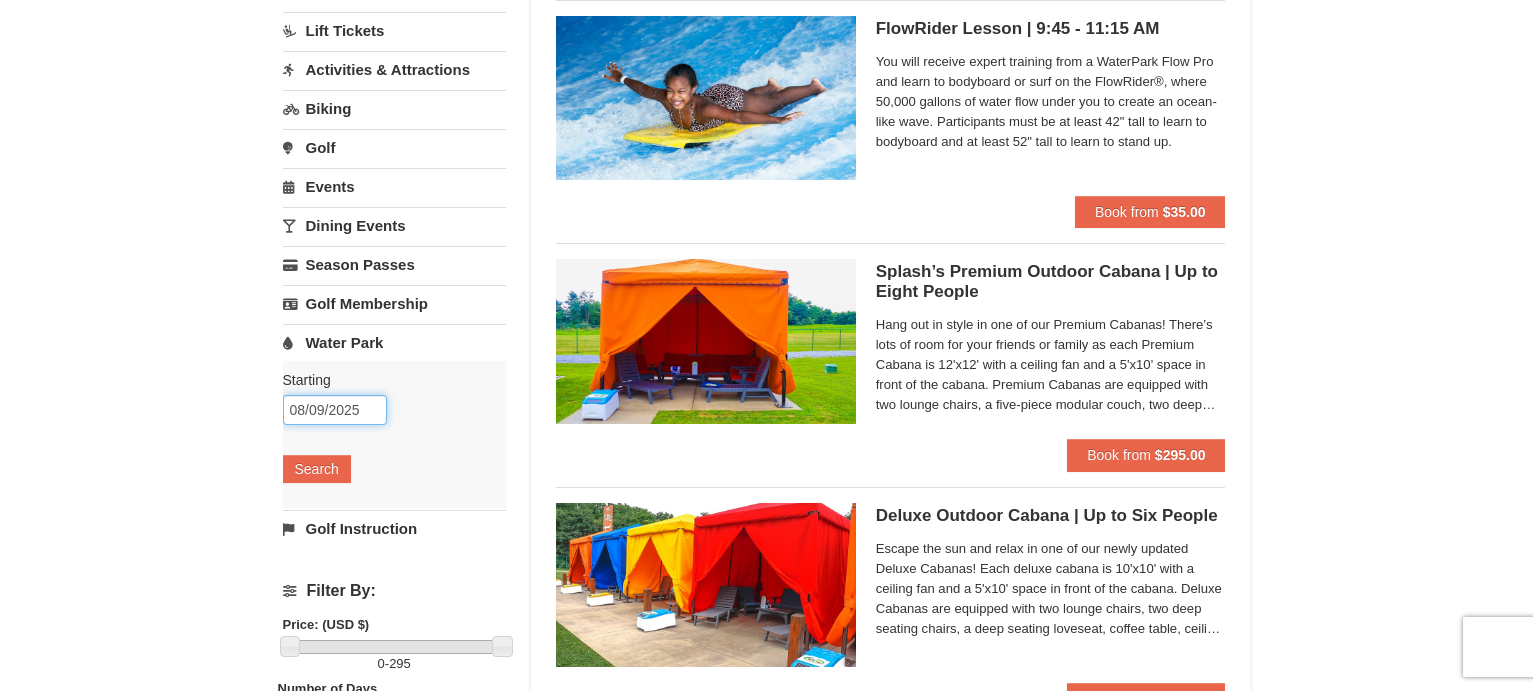 click on "08/09/2025" at bounding box center [335, 410] 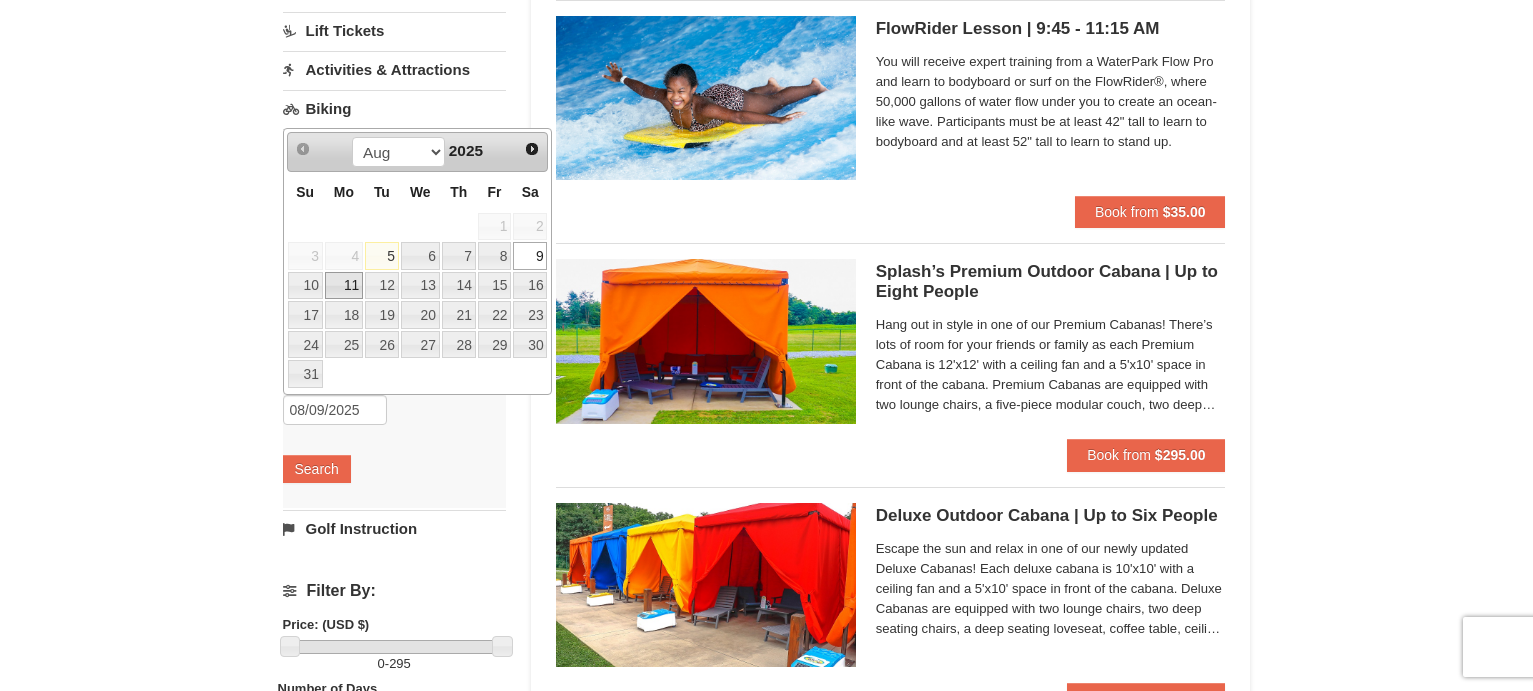 click on "11" at bounding box center [344, 286] 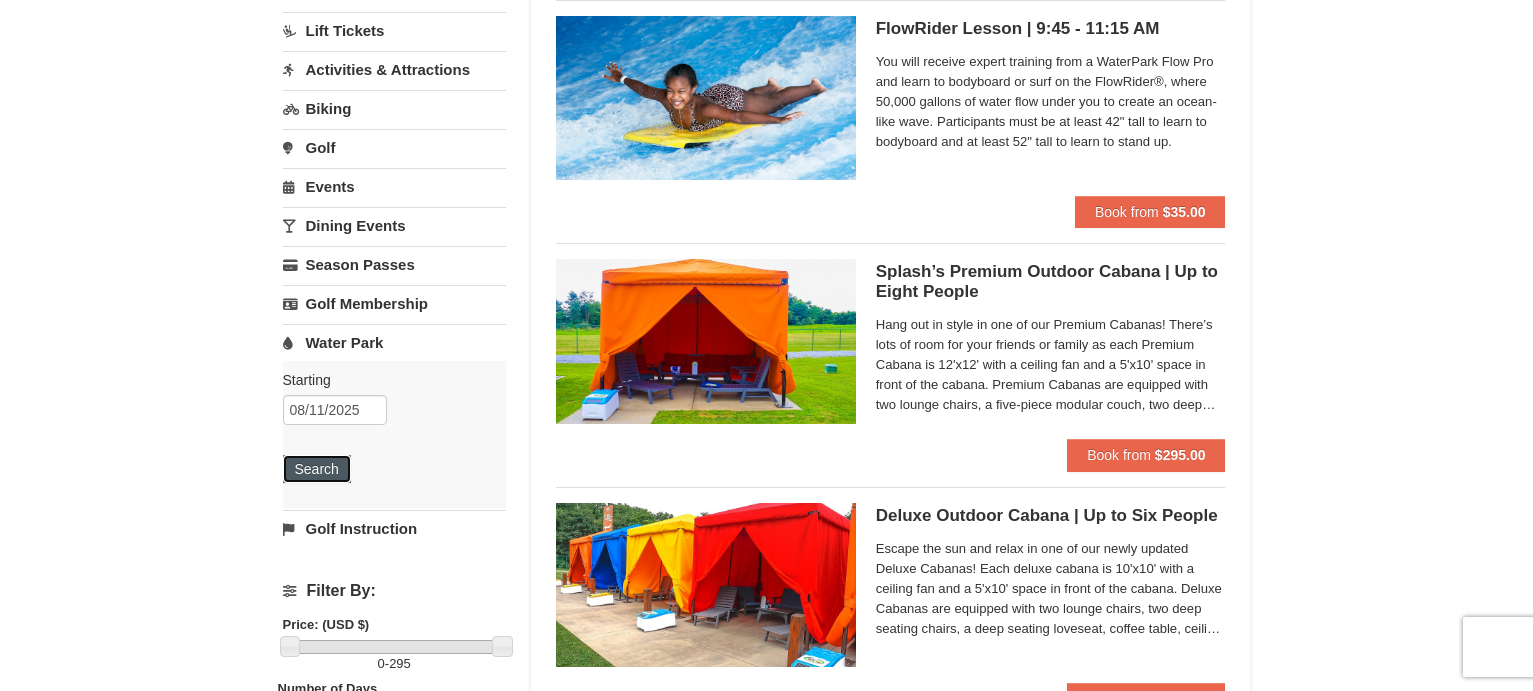 click on "Search" at bounding box center [317, 469] 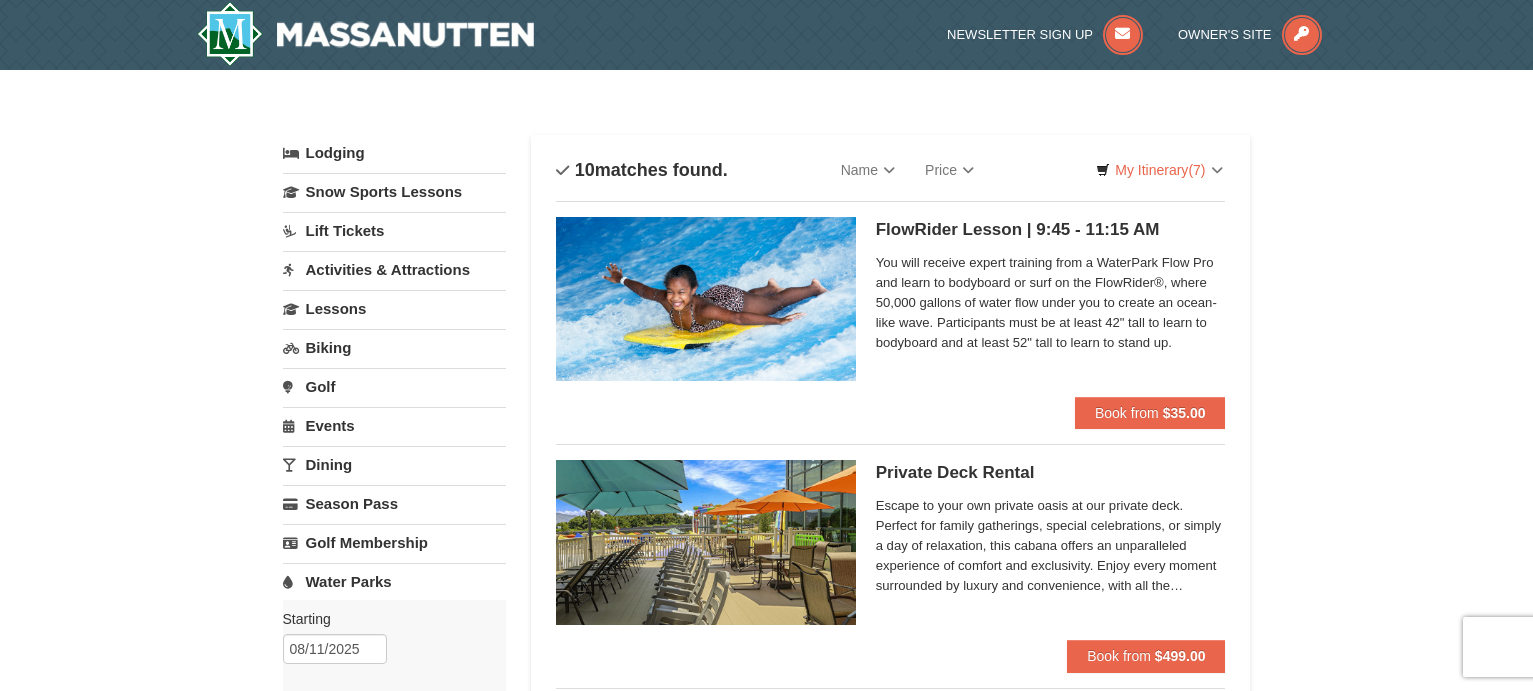 scroll, scrollTop: 0, scrollLeft: 0, axis: both 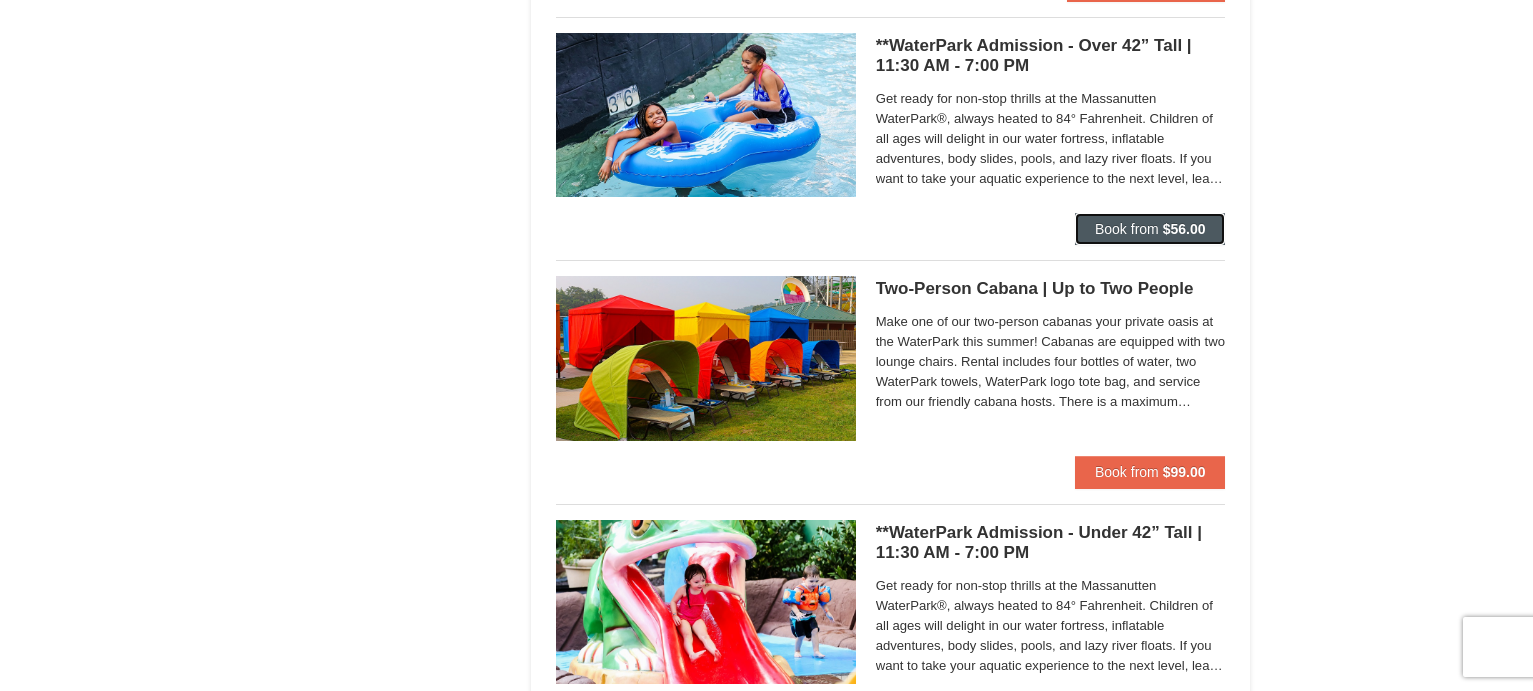 click on "Book from   $56.00" at bounding box center [1150, 229] 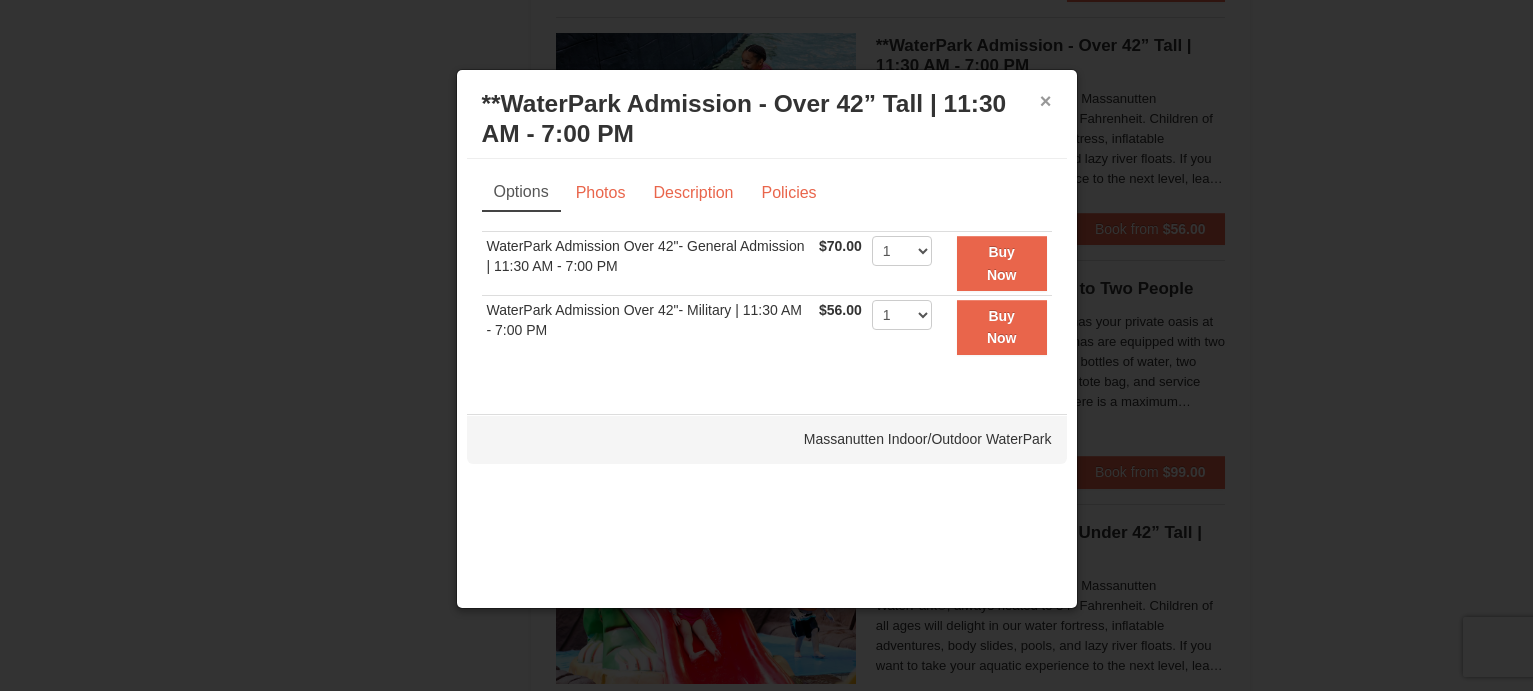 click on "×" at bounding box center (1046, 101) 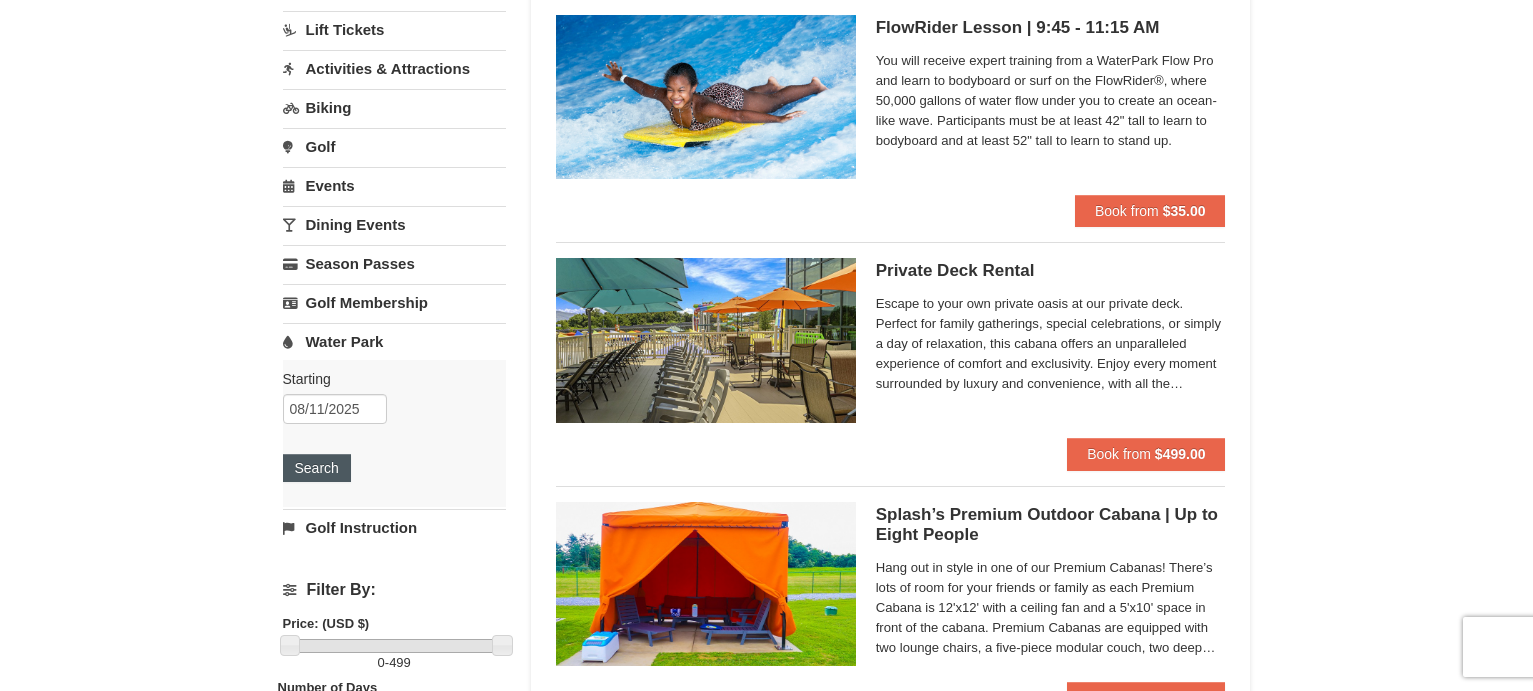 scroll, scrollTop: 100, scrollLeft: 0, axis: vertical 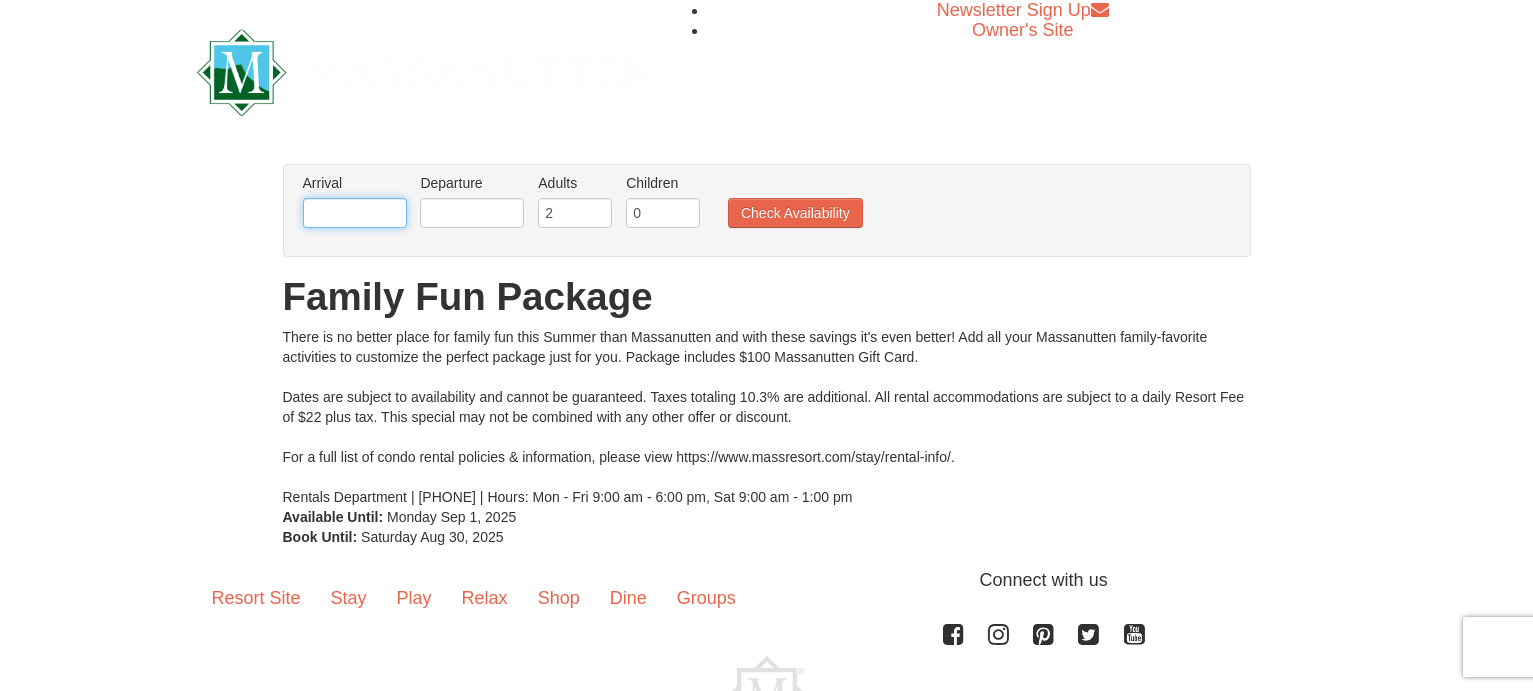 drag, startPoint x: 336, startPoint y: 215, endPoint x: 345, endPoint y: 221, distance: 10.816654 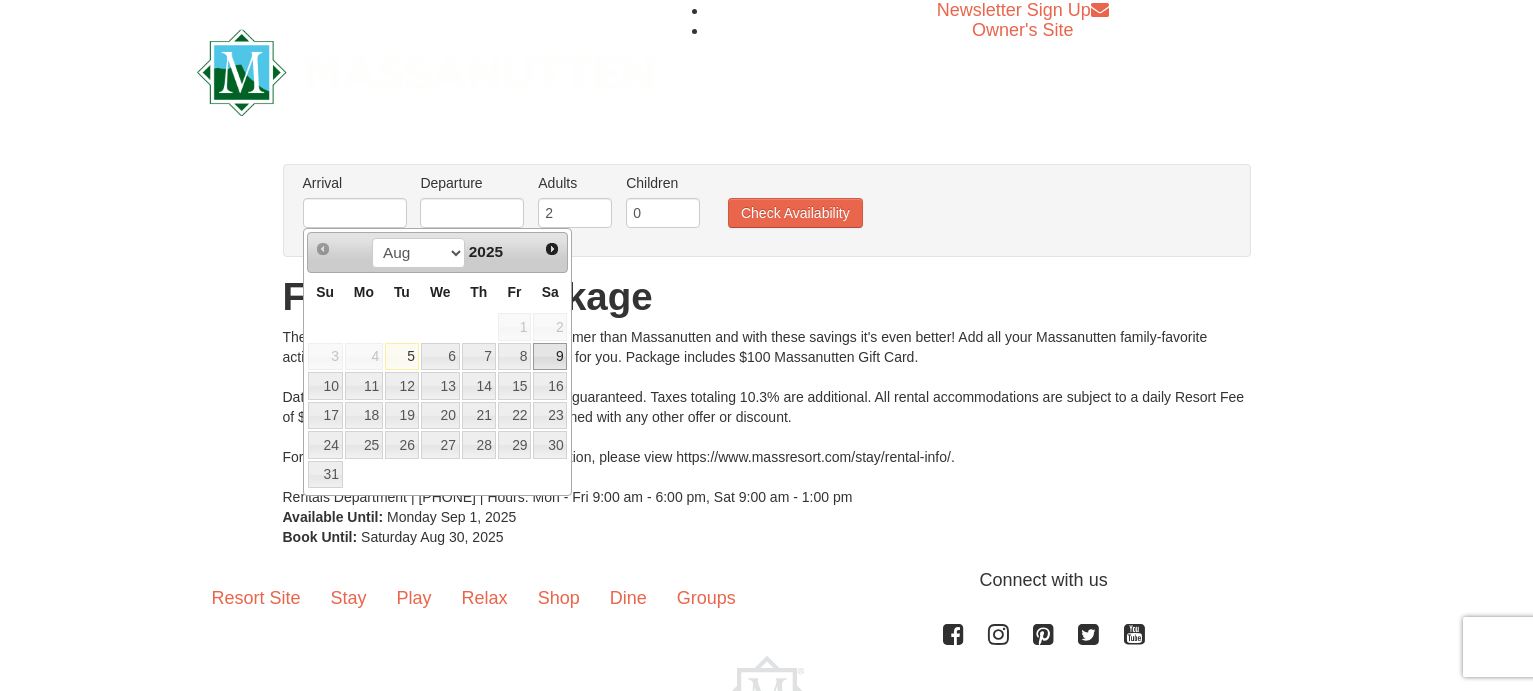 click on "9" at bounding box center [550, 357] 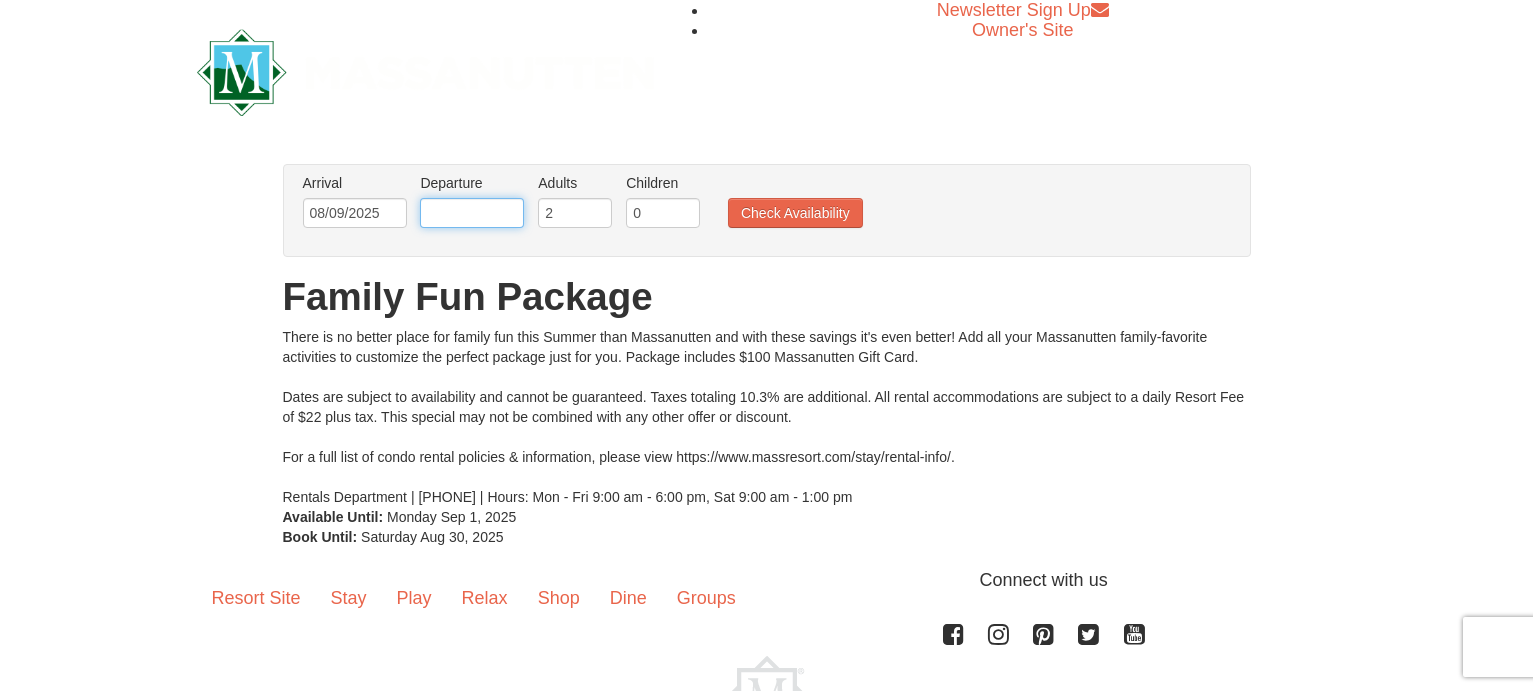 click at bounding box center (472, 213) 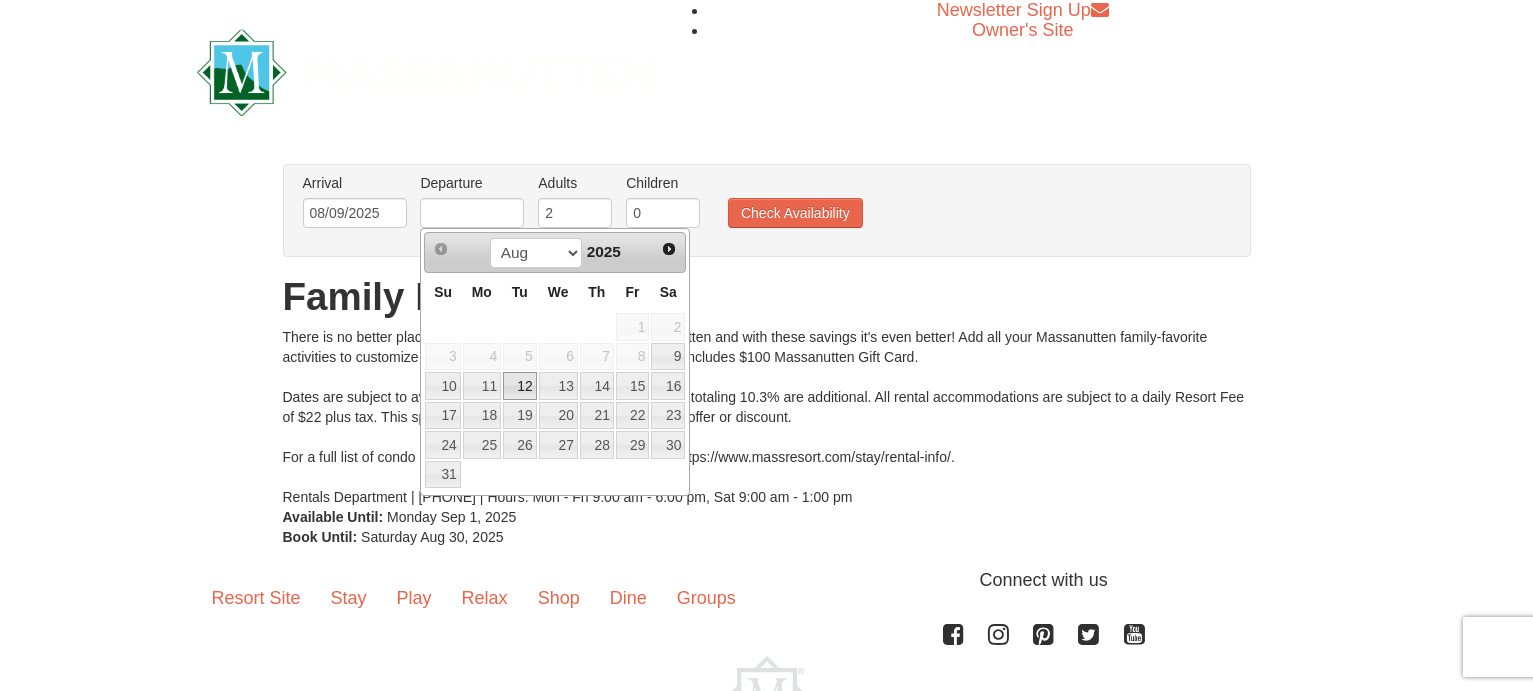 click on "12" at bounding box center (520, 386) 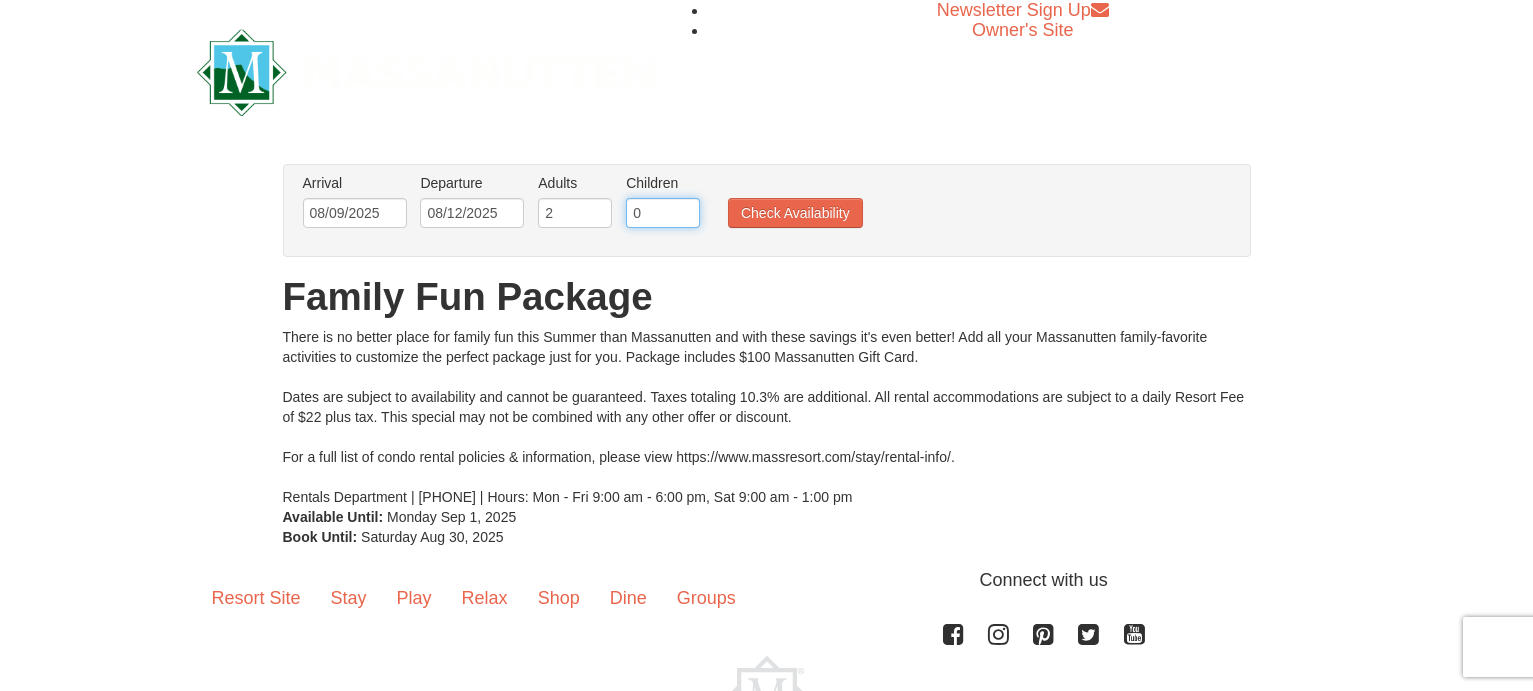 click on "0" at bounding box center (663, 213) 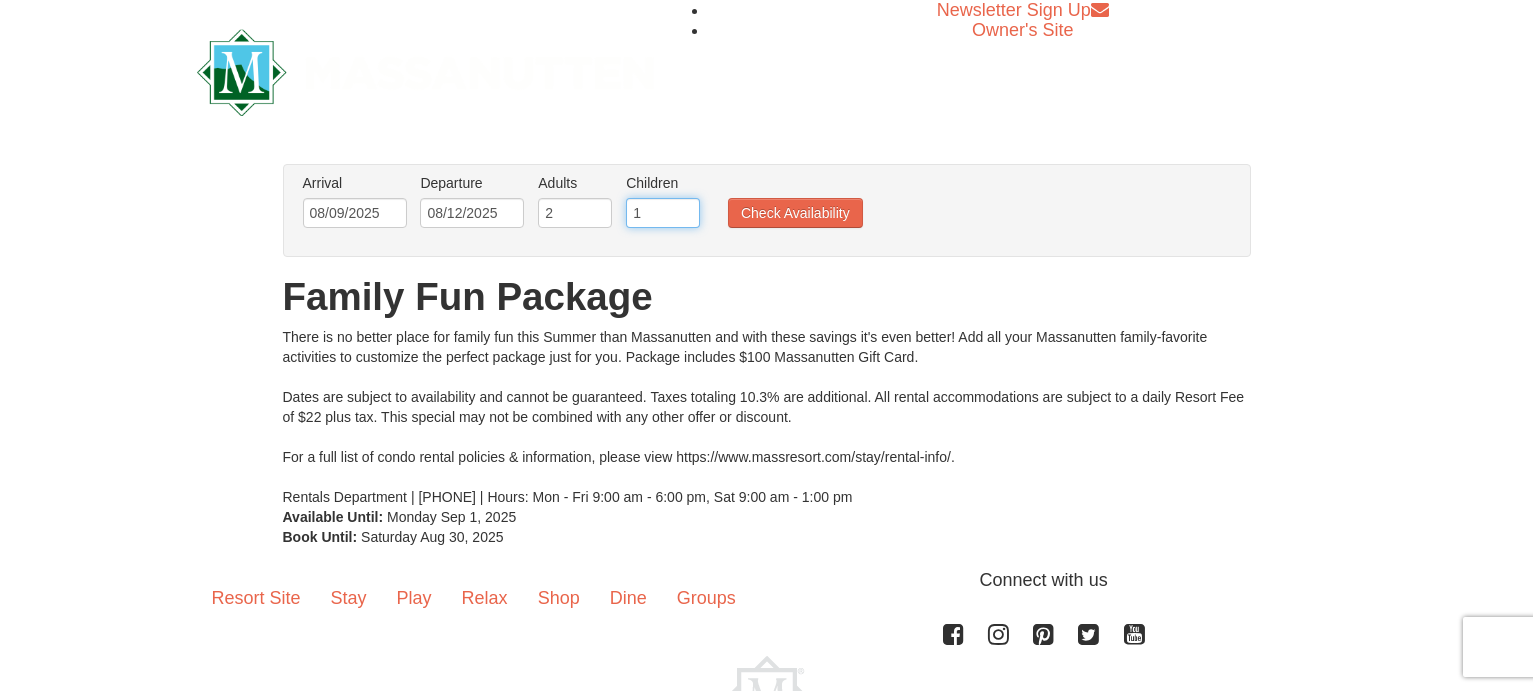 click on "1" at bounding box center (663, 213) 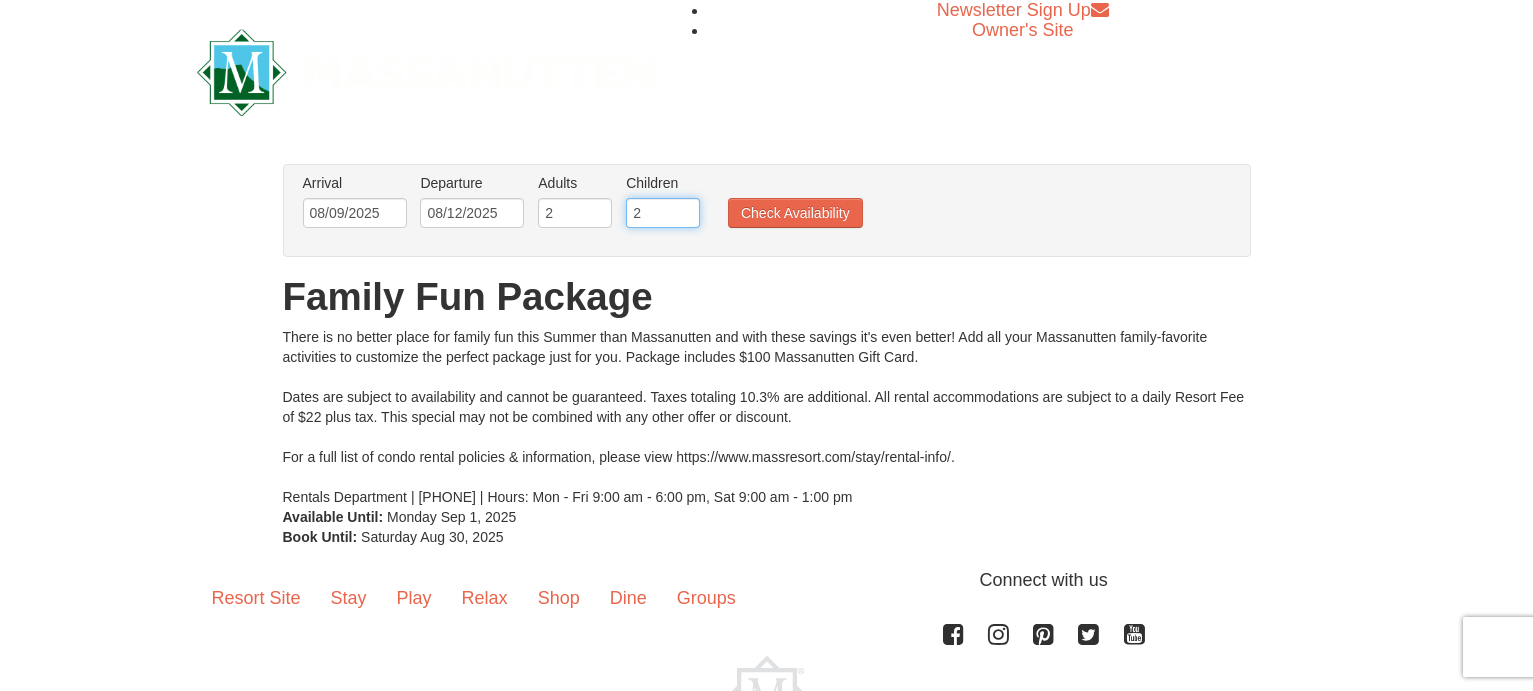 click on "2" at bounding box center [663, 213] 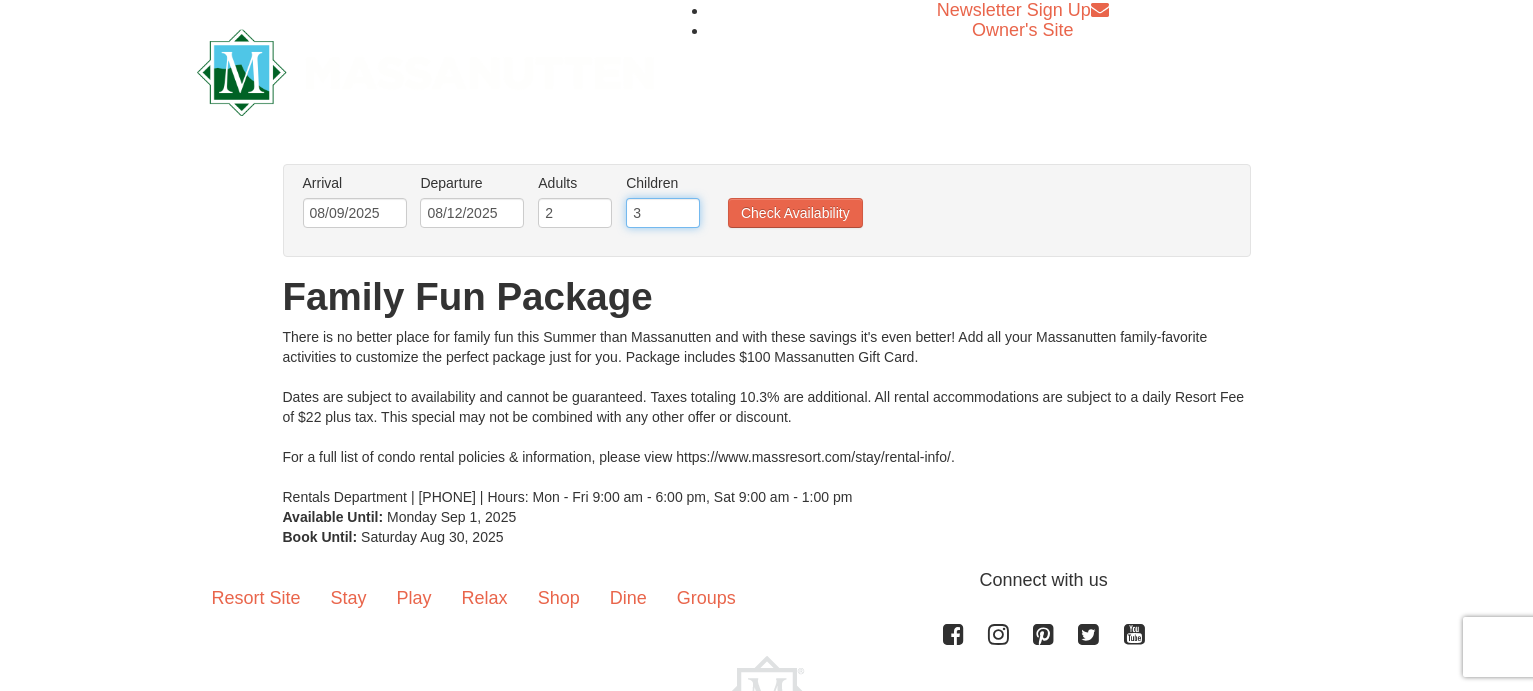 type on "3" 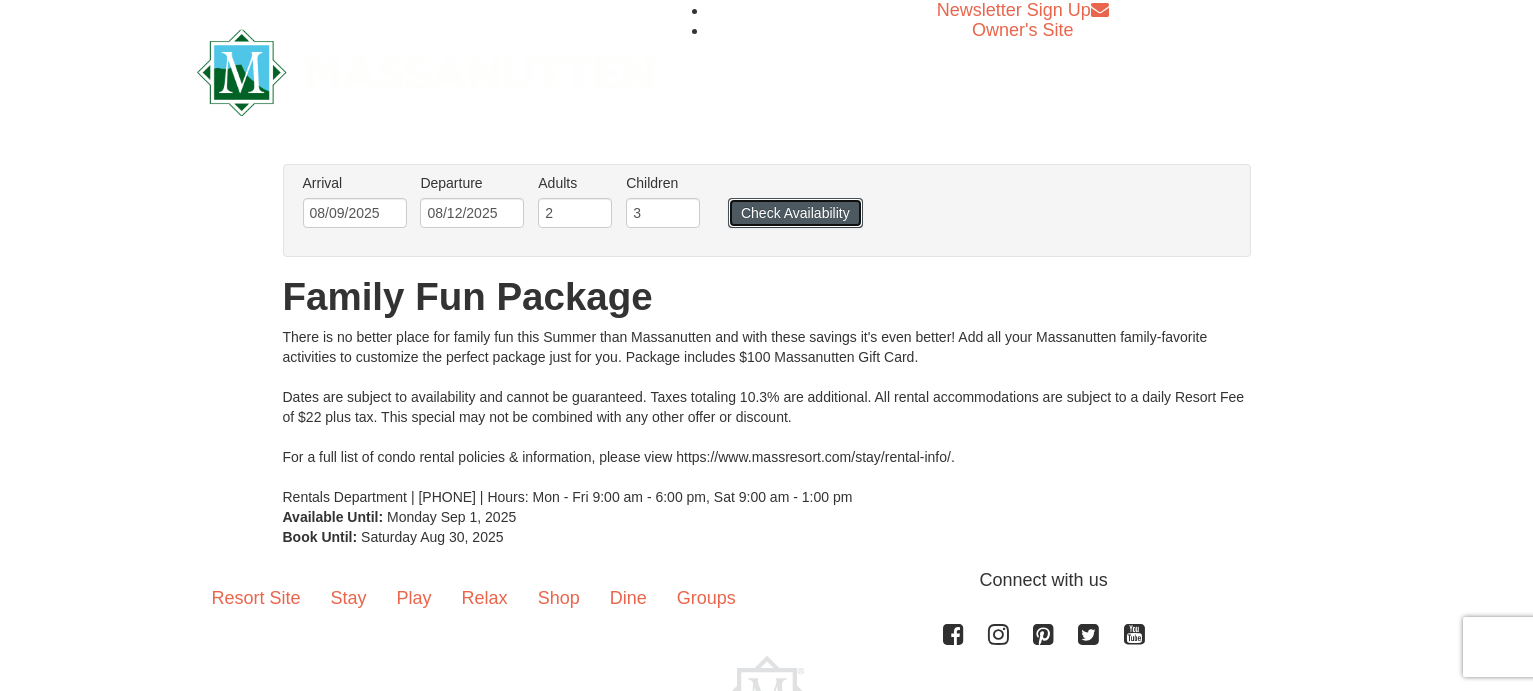 click on "Check Availability" at bounding box center [795, 213] 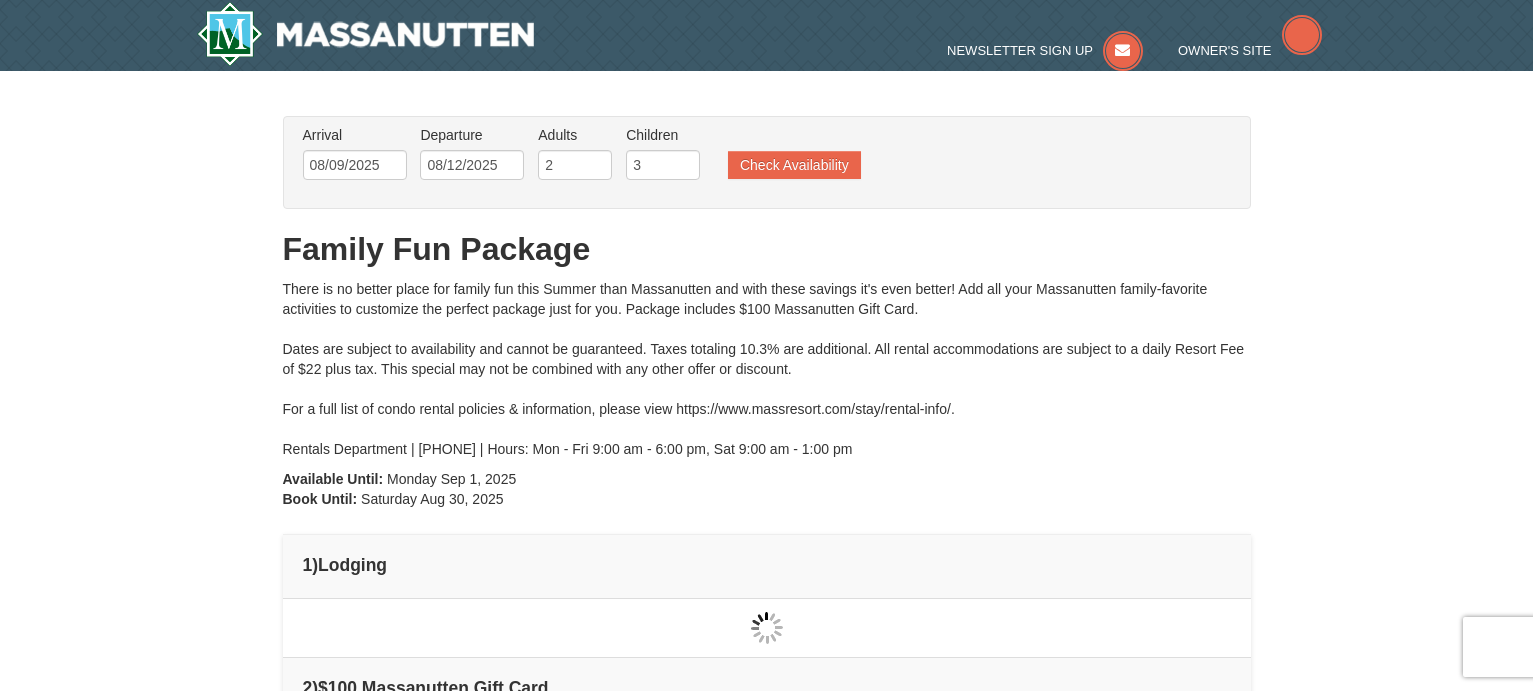 scroll, scrollTop: 0, scrollLeft: 0, axis: both 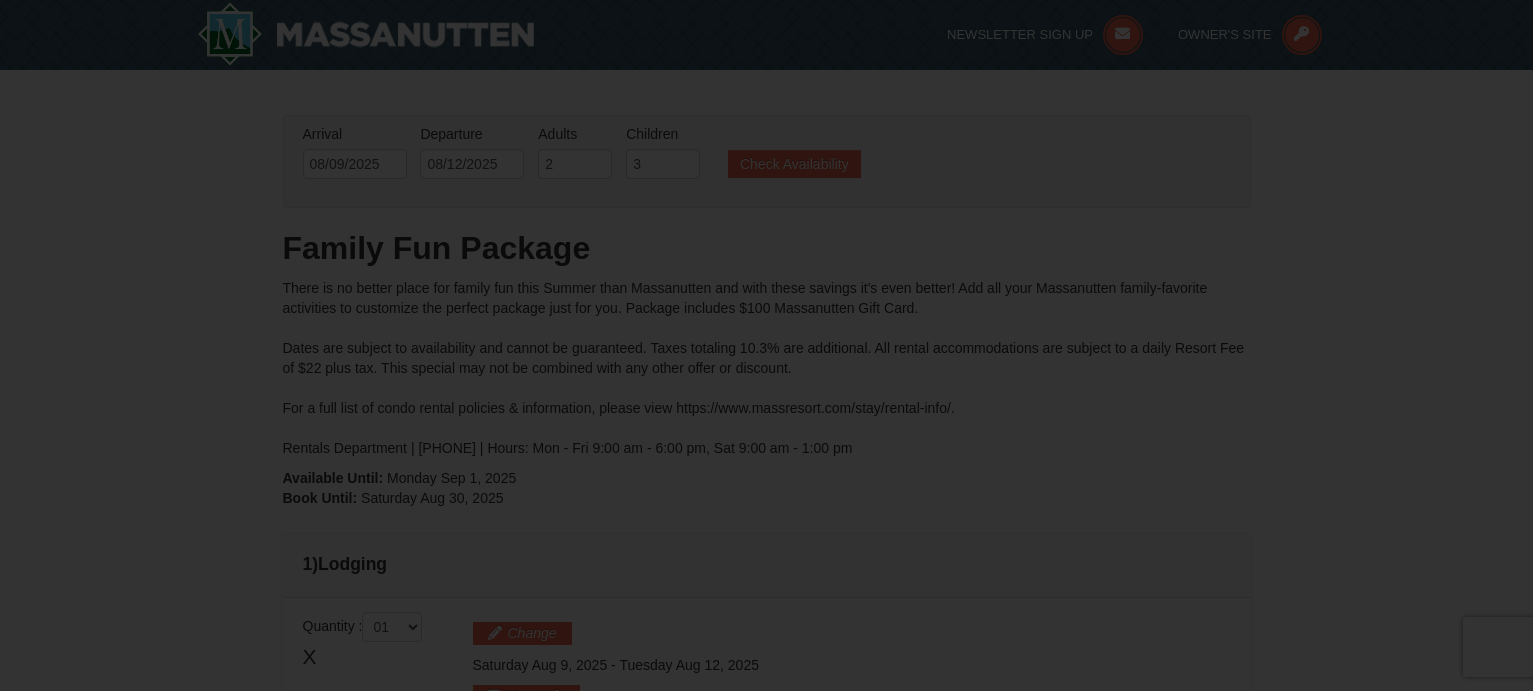 type on "08/09/2025" 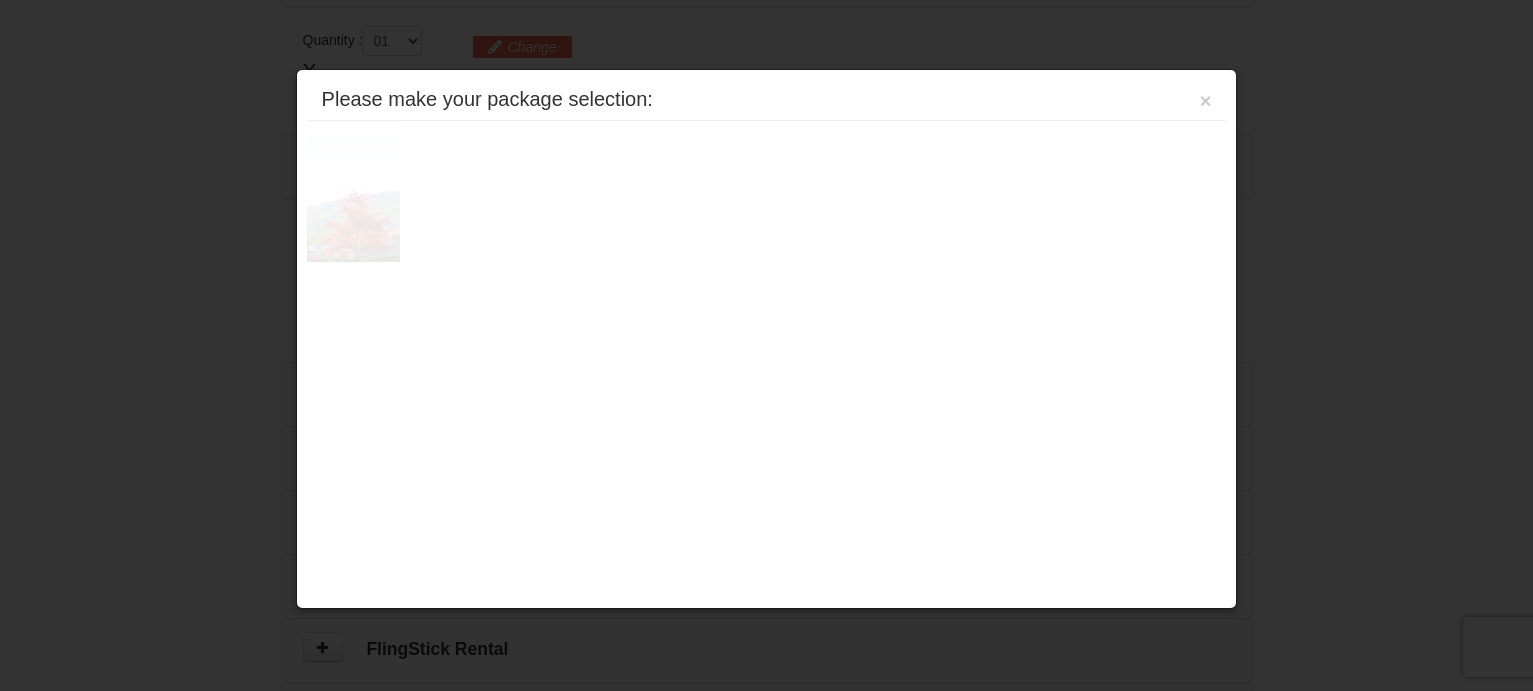 scroll, scrollTop: 611, scrollLeft: 0, axis: vertical 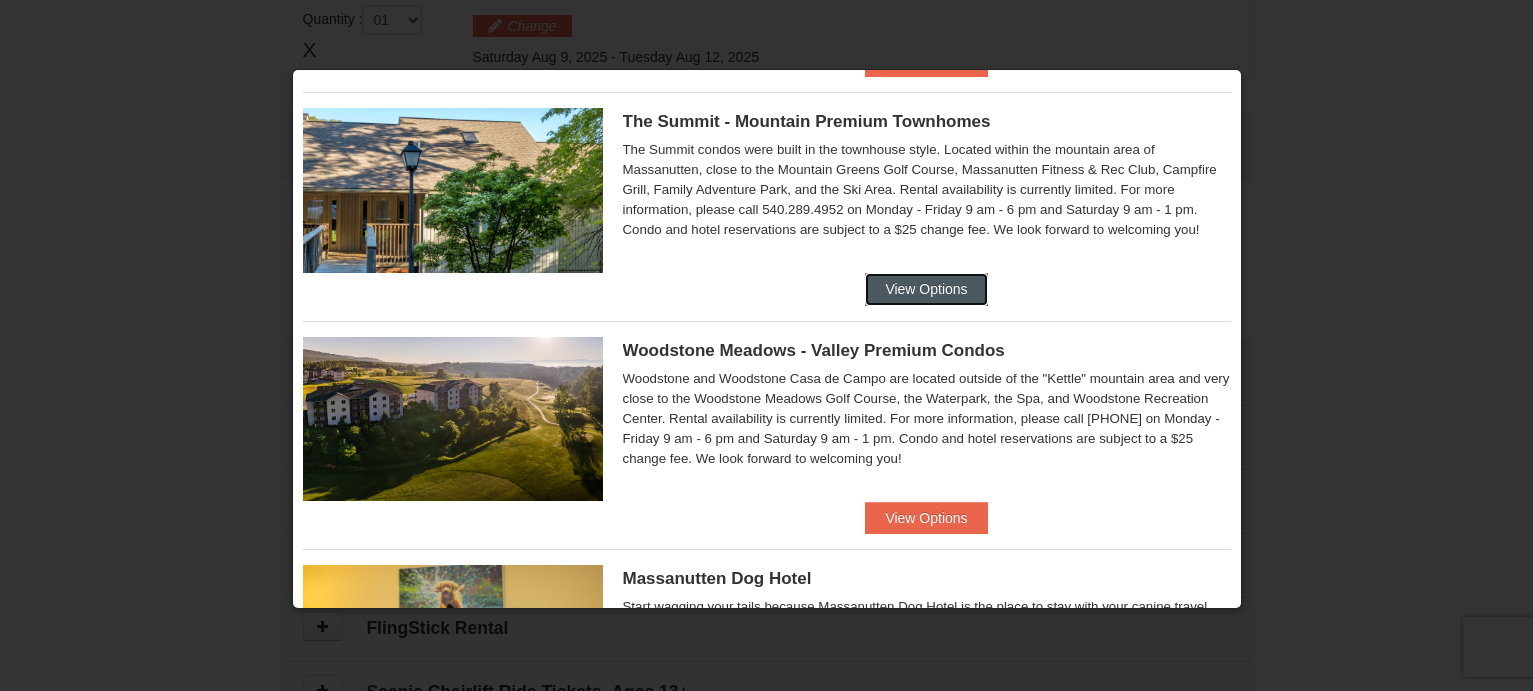 click on "View Options" at bounding box center [926, 289] 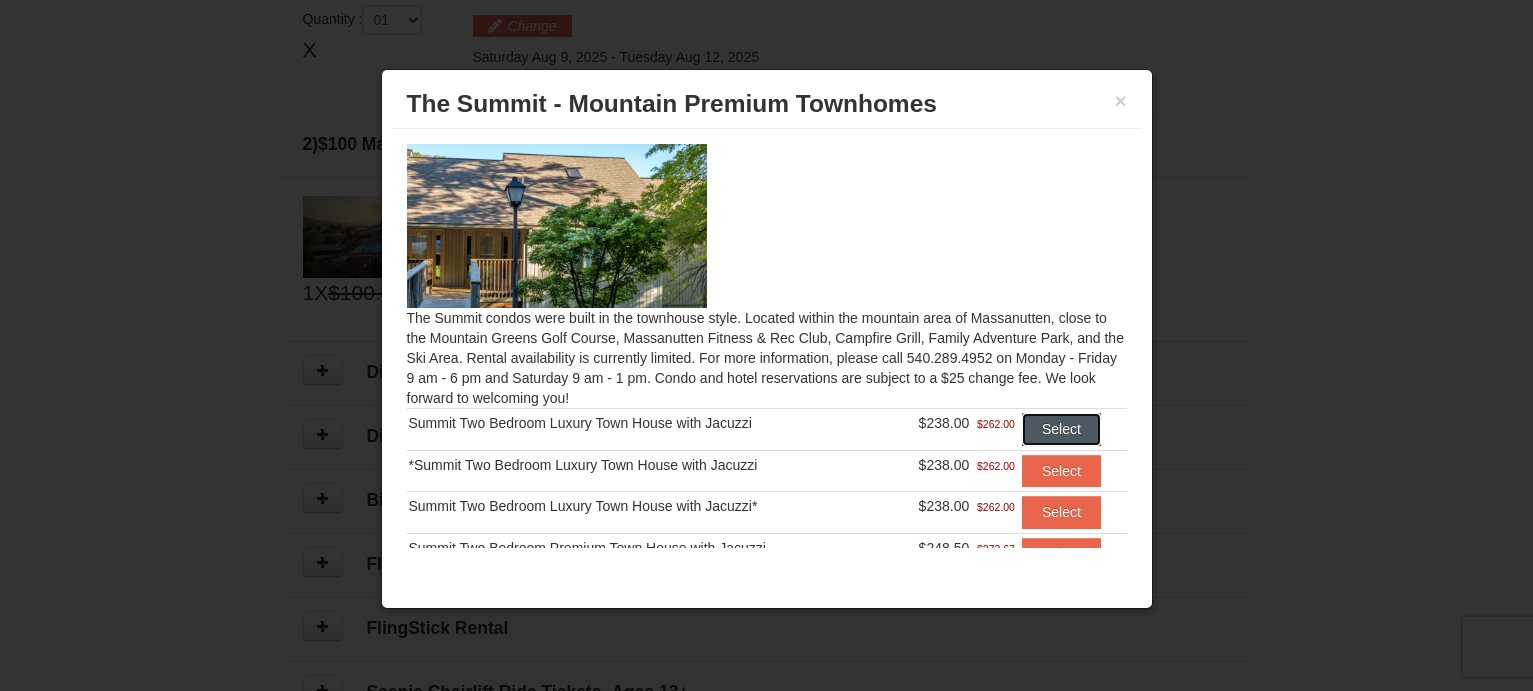 click on "Select" at bounding box center [1061, 429] 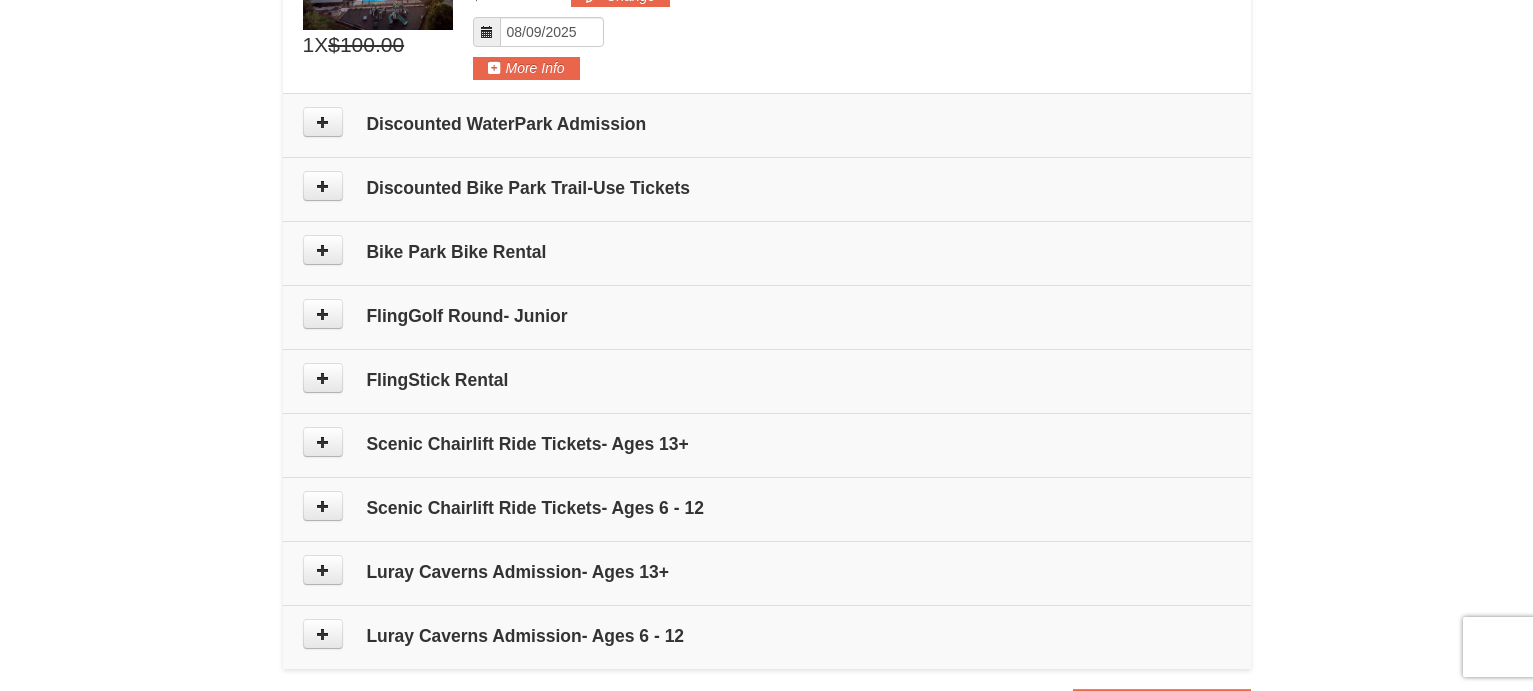 scroll, scrollTop: 911, scrollLeft: 0, axis: vertical 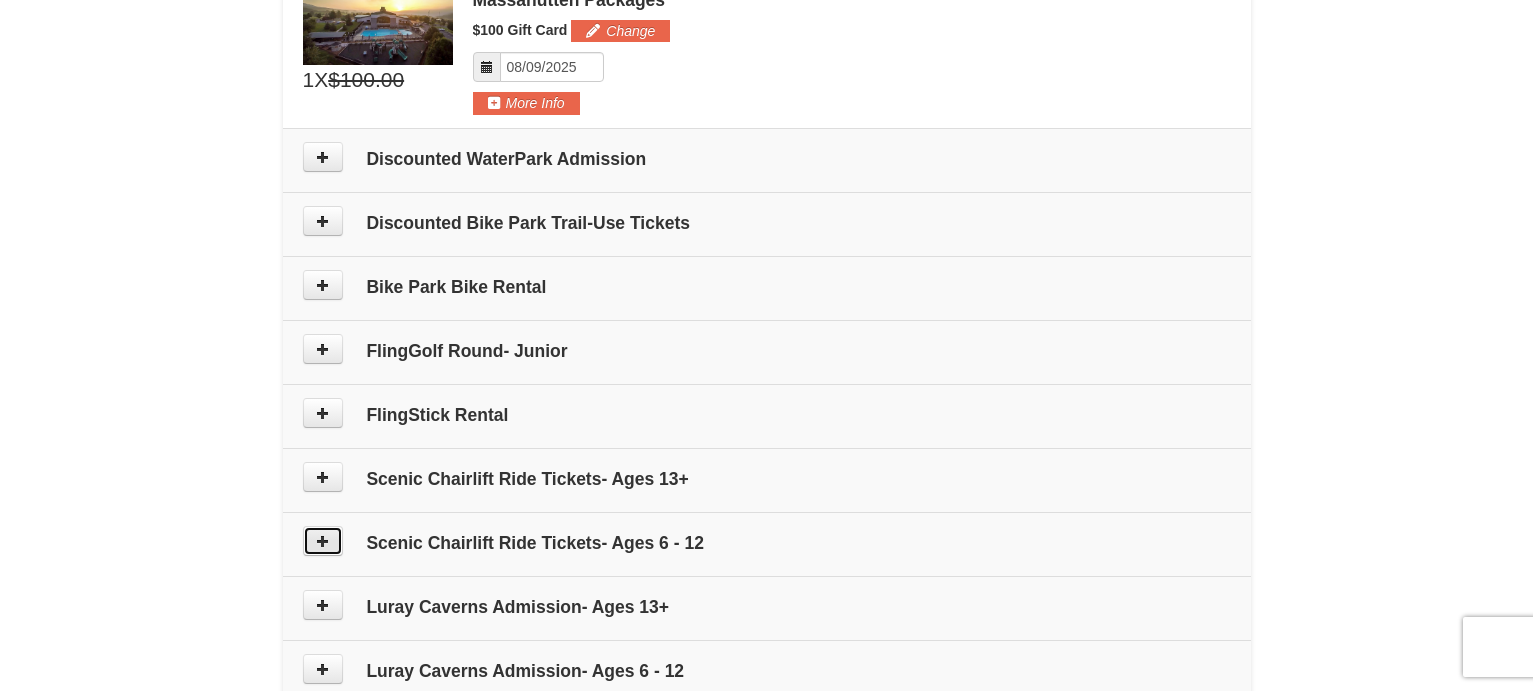 click at bounding box center [323, 541] 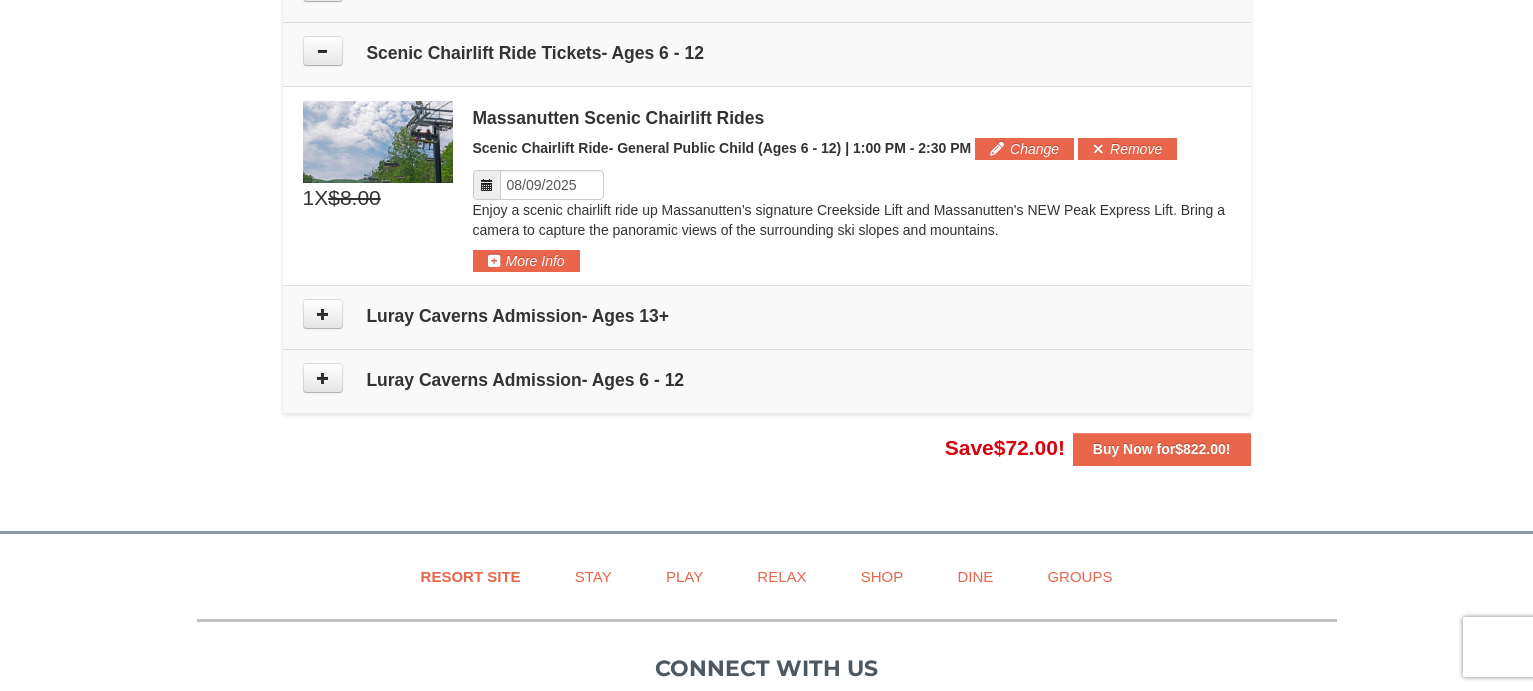 scroll, scrollTop: 1423, scrollLeft: 0, axis: vertical 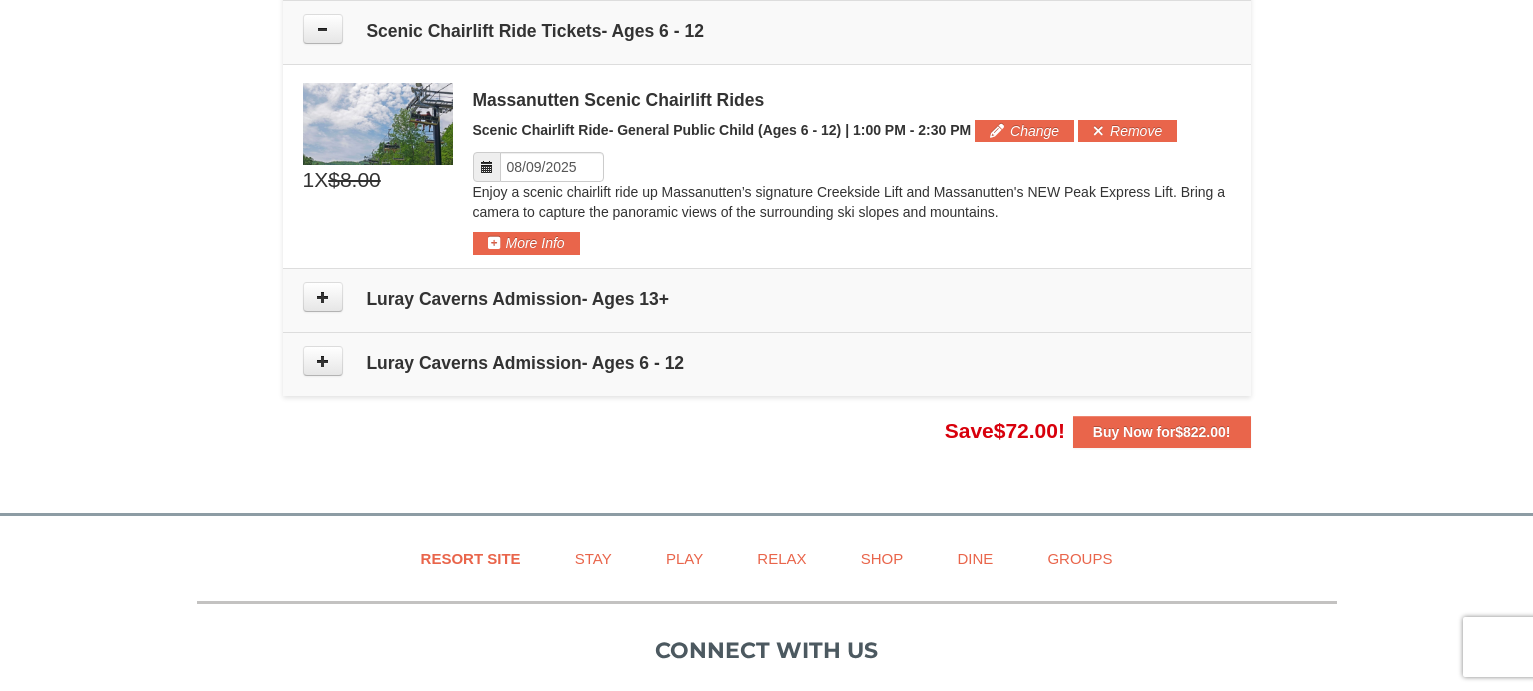 click on "1" at bounding box center [309, 180] 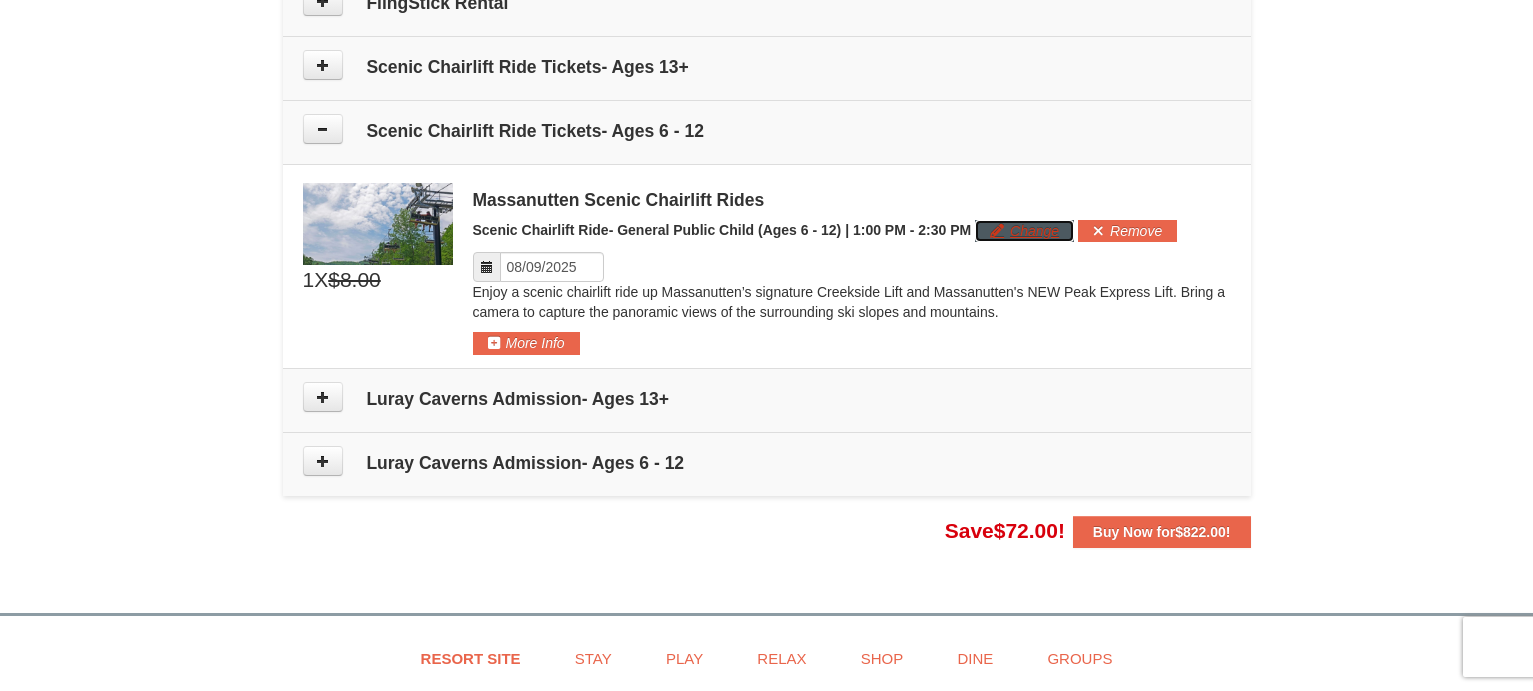 click on "Change" at bounding box center (1024, 231) 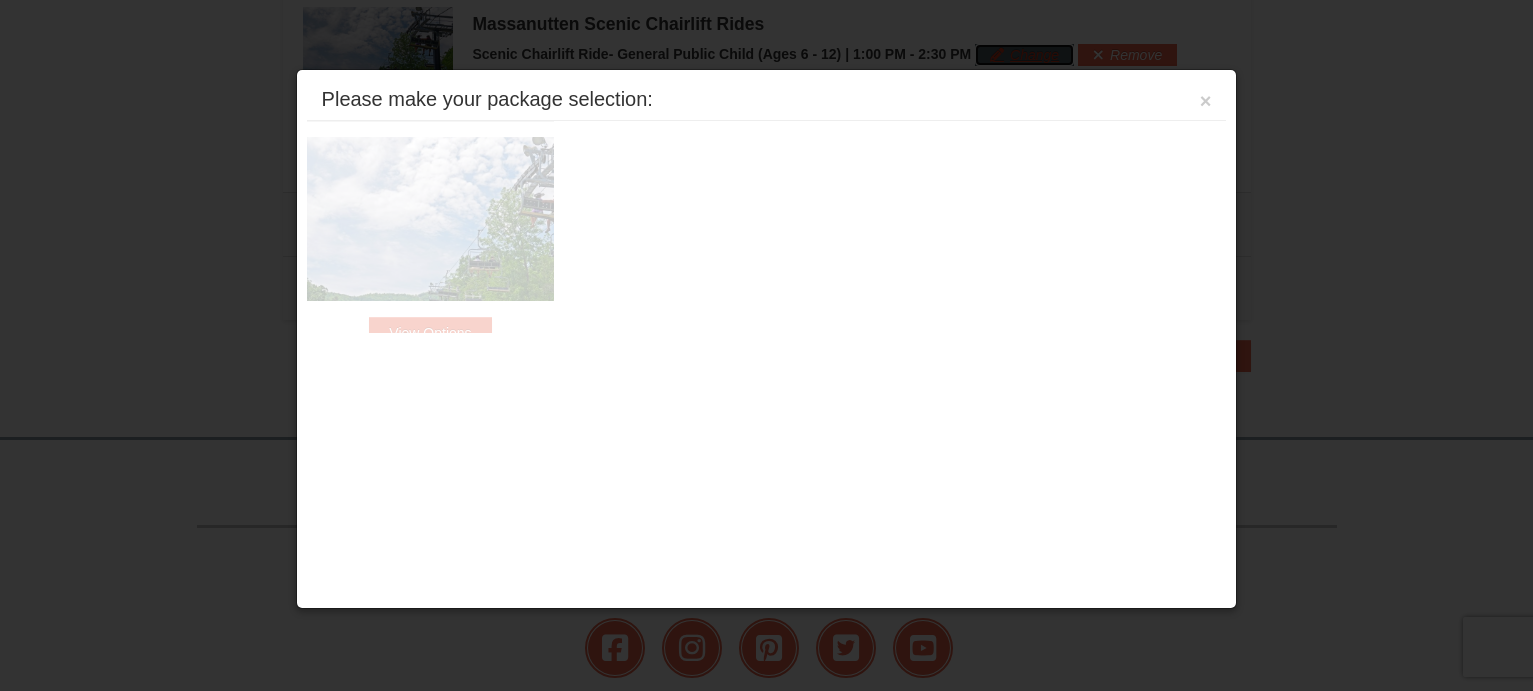 scroll, scrollTop: 1506, scrollLeft: 0, axis: vertical 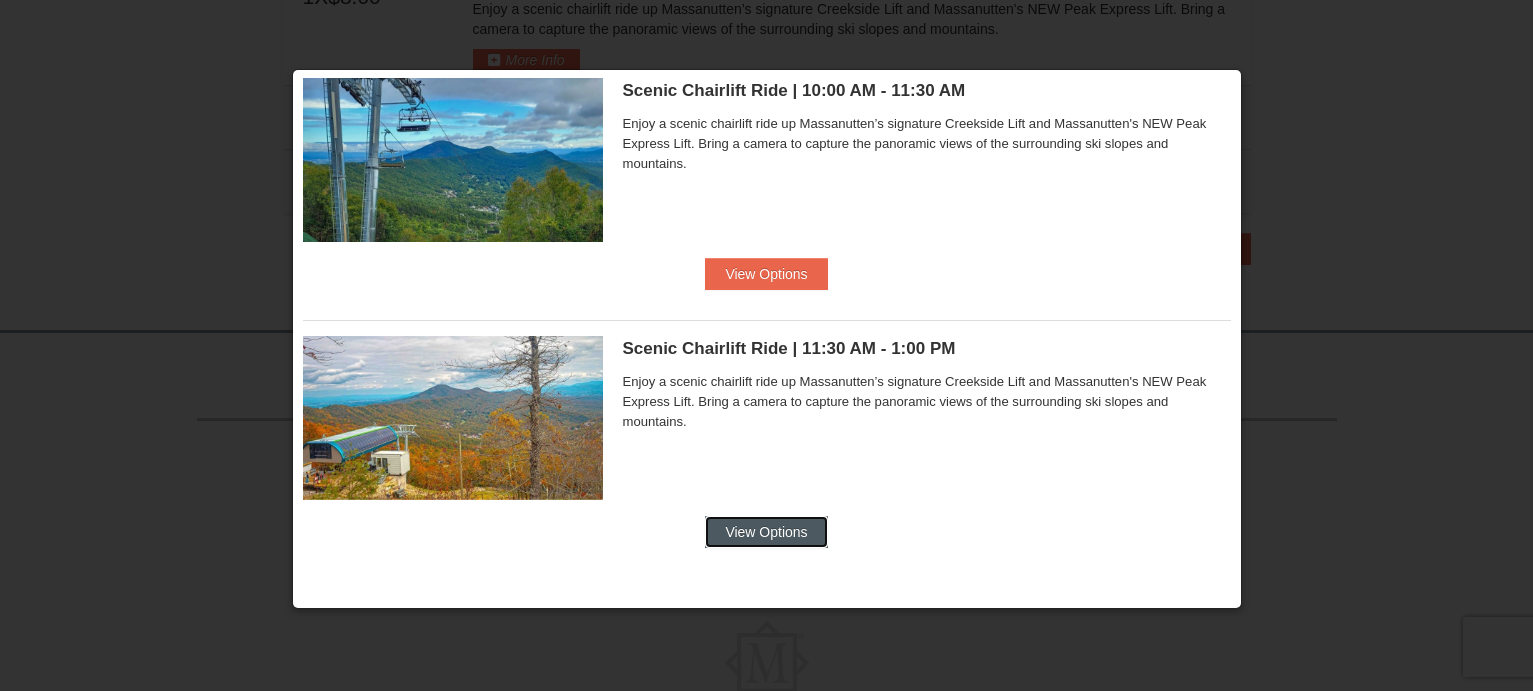 click on "View Options" at bounding box center [766, 532] 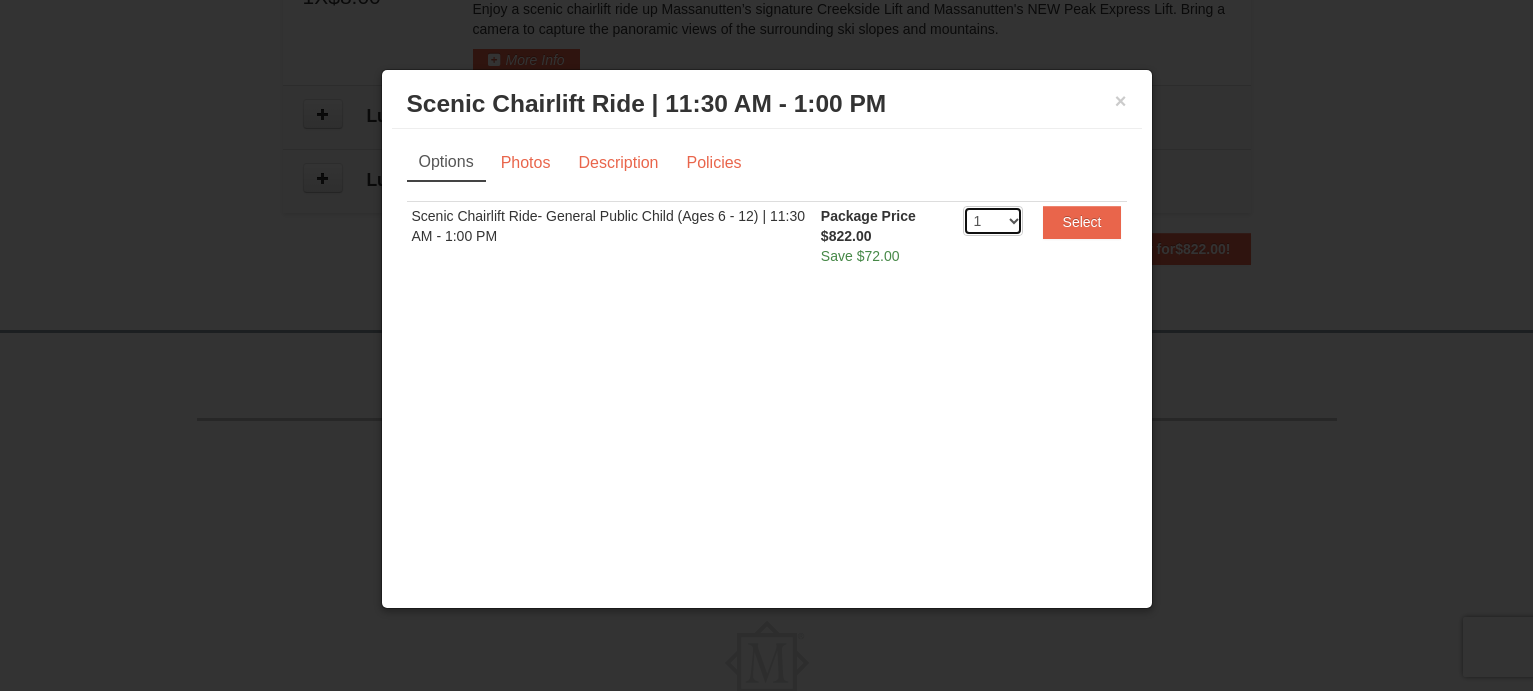 click on "1 2 3 4 5 6 7 8 9 10 11 12 13 14 15 16 17 18 19 20" at bounding box center (993, 221) 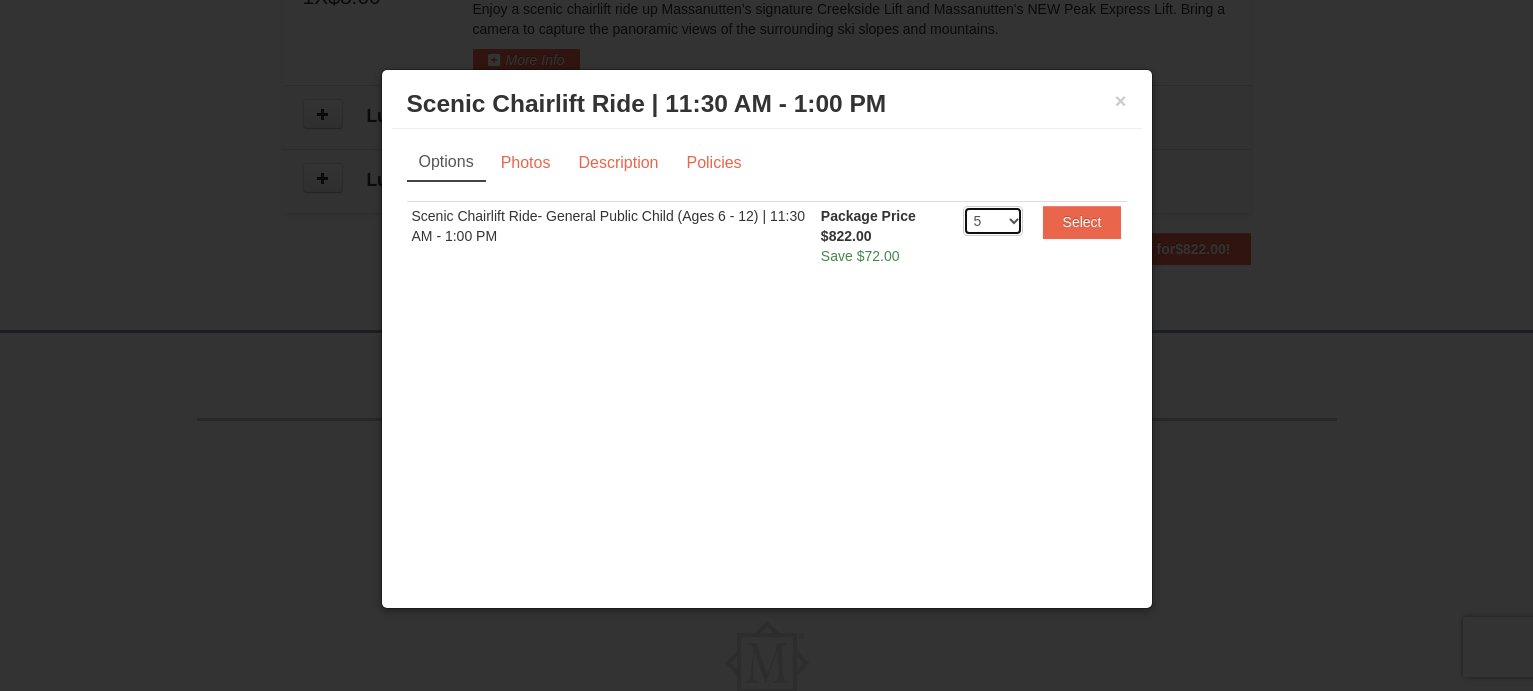 click on "1 2 3 4 5 6 7 8 9 10 11 12 13 14 15 16 17 18 19 20" at bounding box center [993, 221] 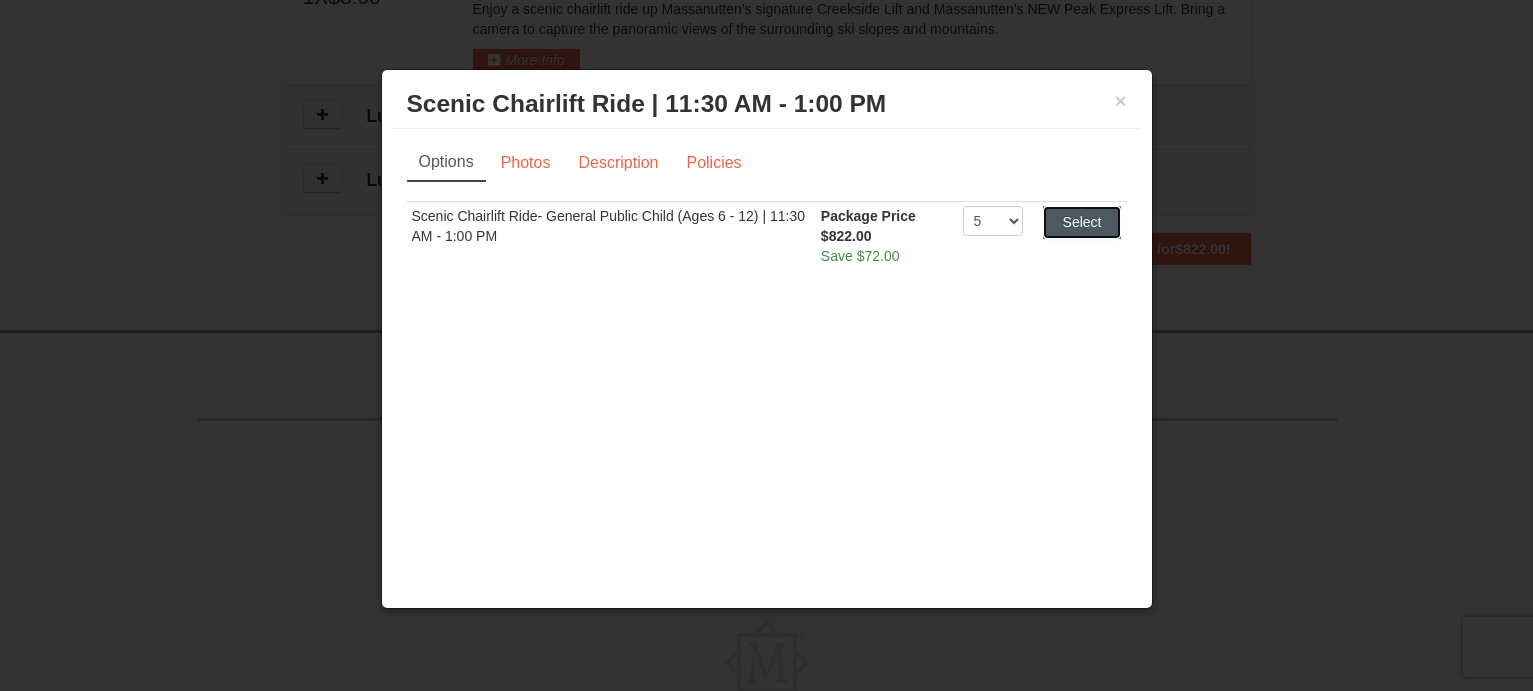 drag, startPoint x: 1070, startPoint y: 227, endPoint x: 1059, endPoint y: 252, distance: 27.313 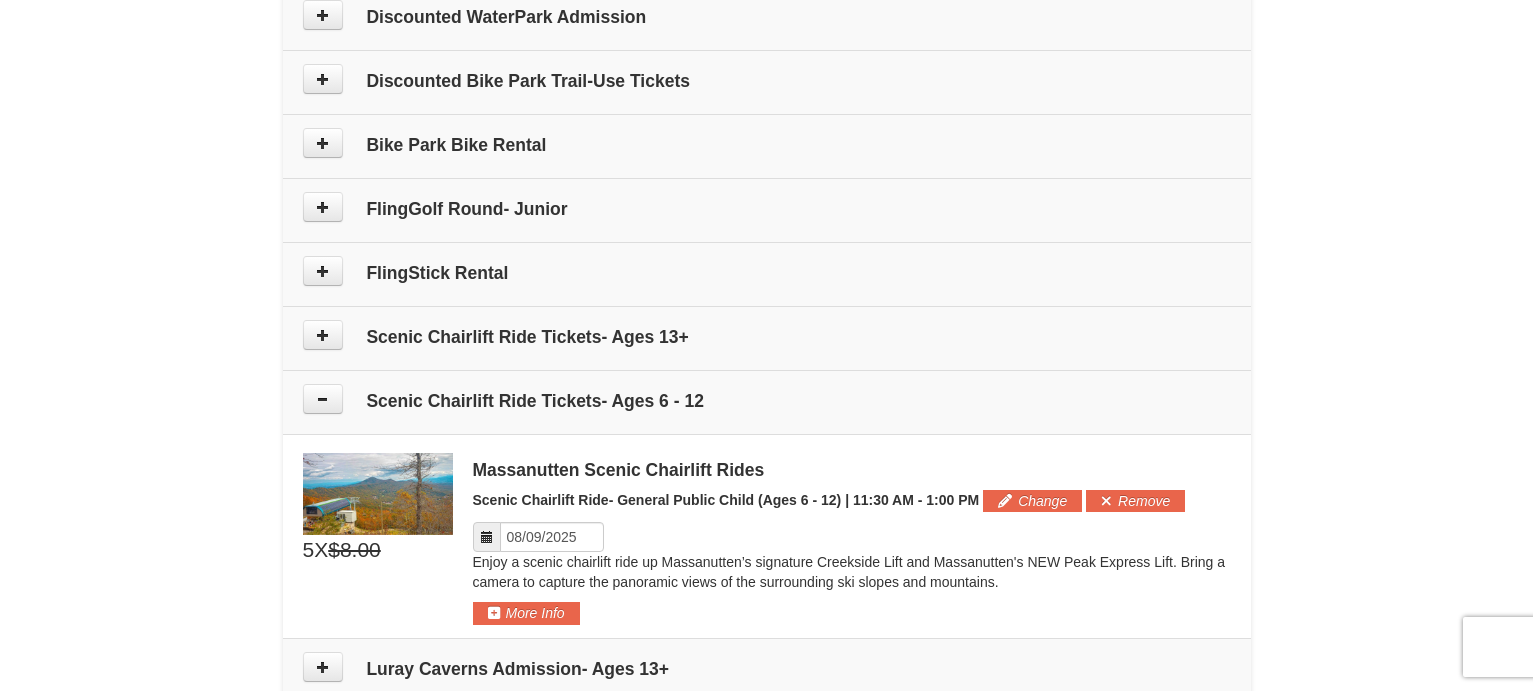 scroll, scrollTop: 1006, scrollLeft: 0, axis: vertical 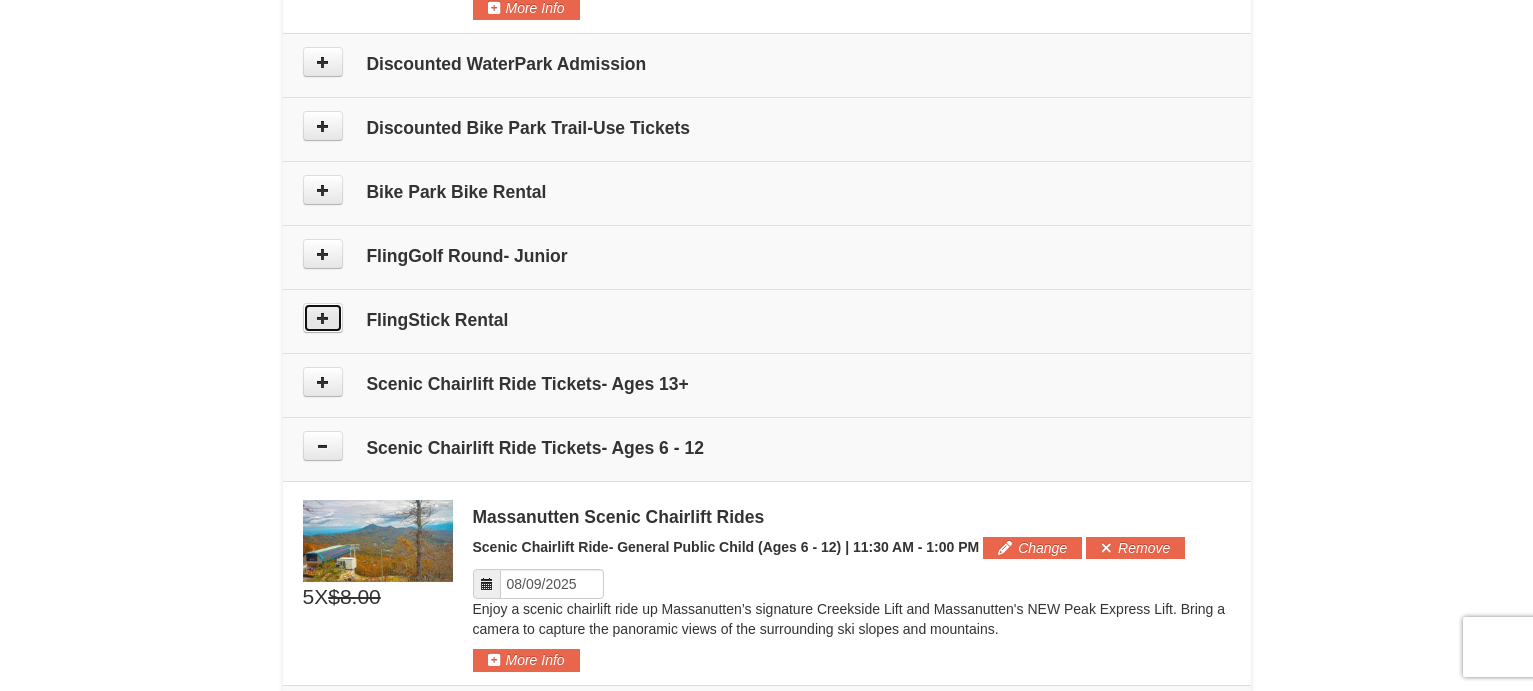 click at bounding box center (323, 318) 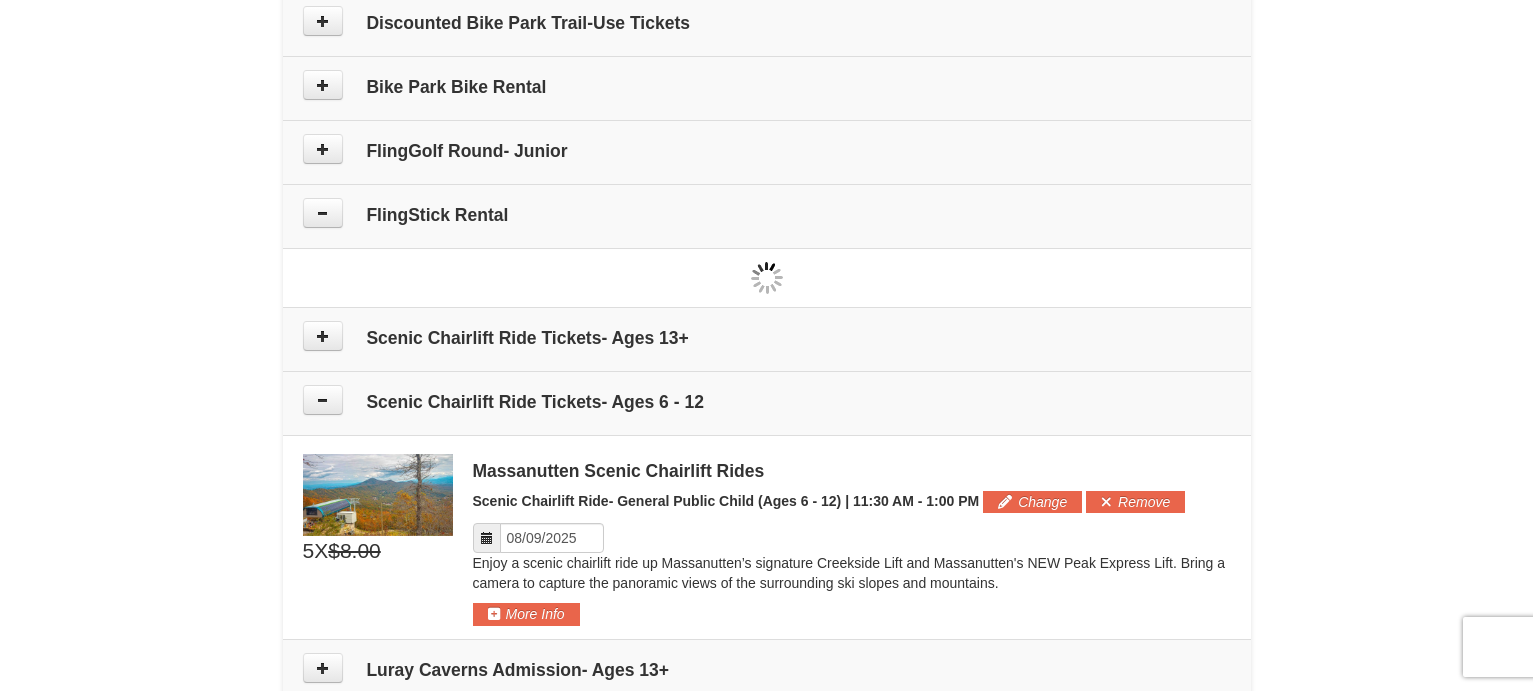 type on "08/12/2025" 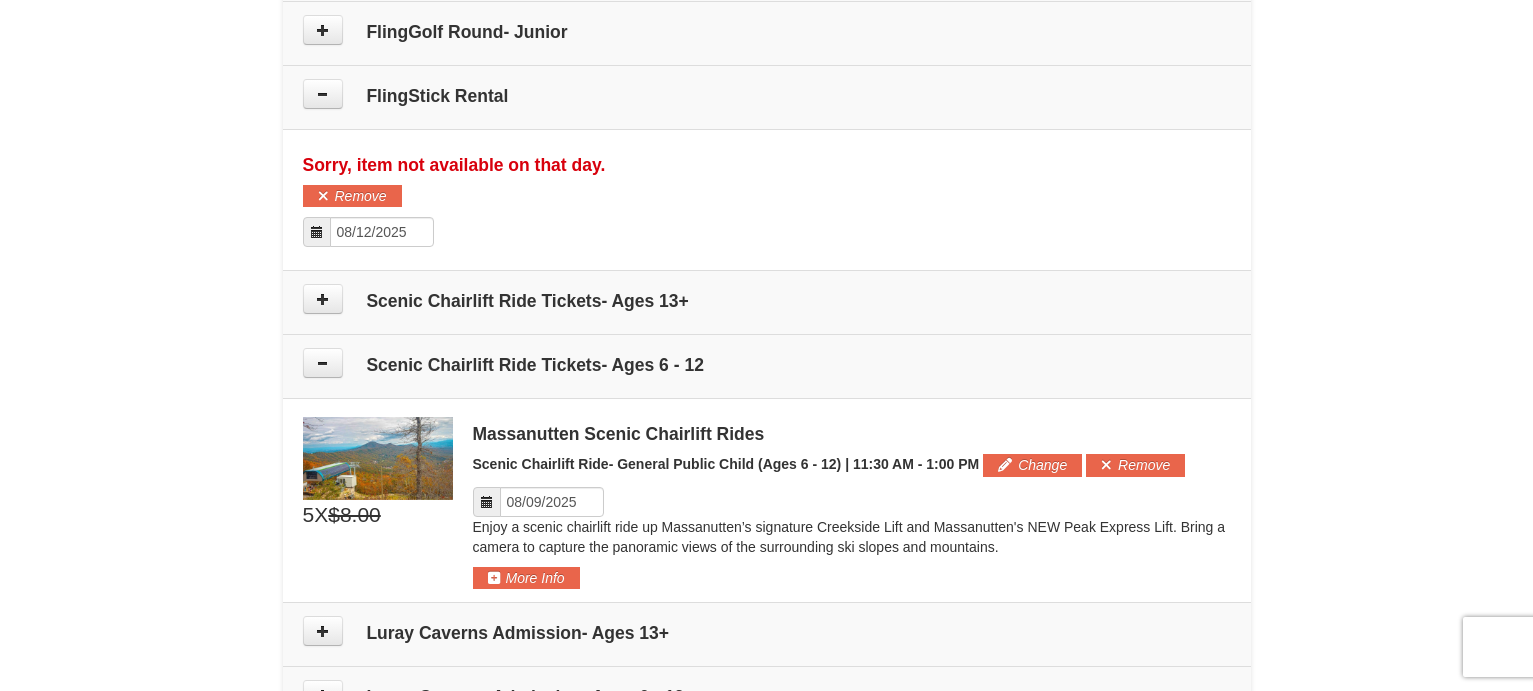 scroll, scrollTop: 1195, scrollLeft: 0, axis: vertical 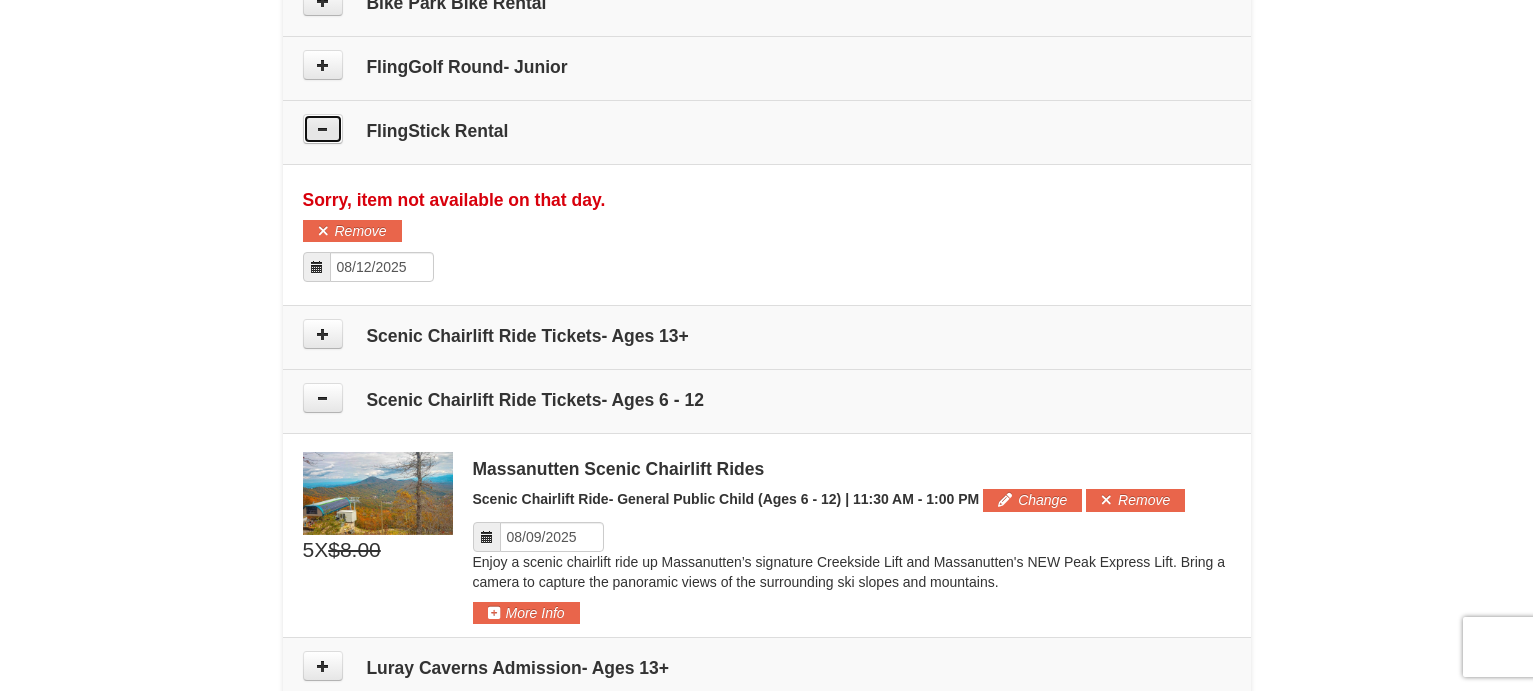 click at bounding box center [323, 129] 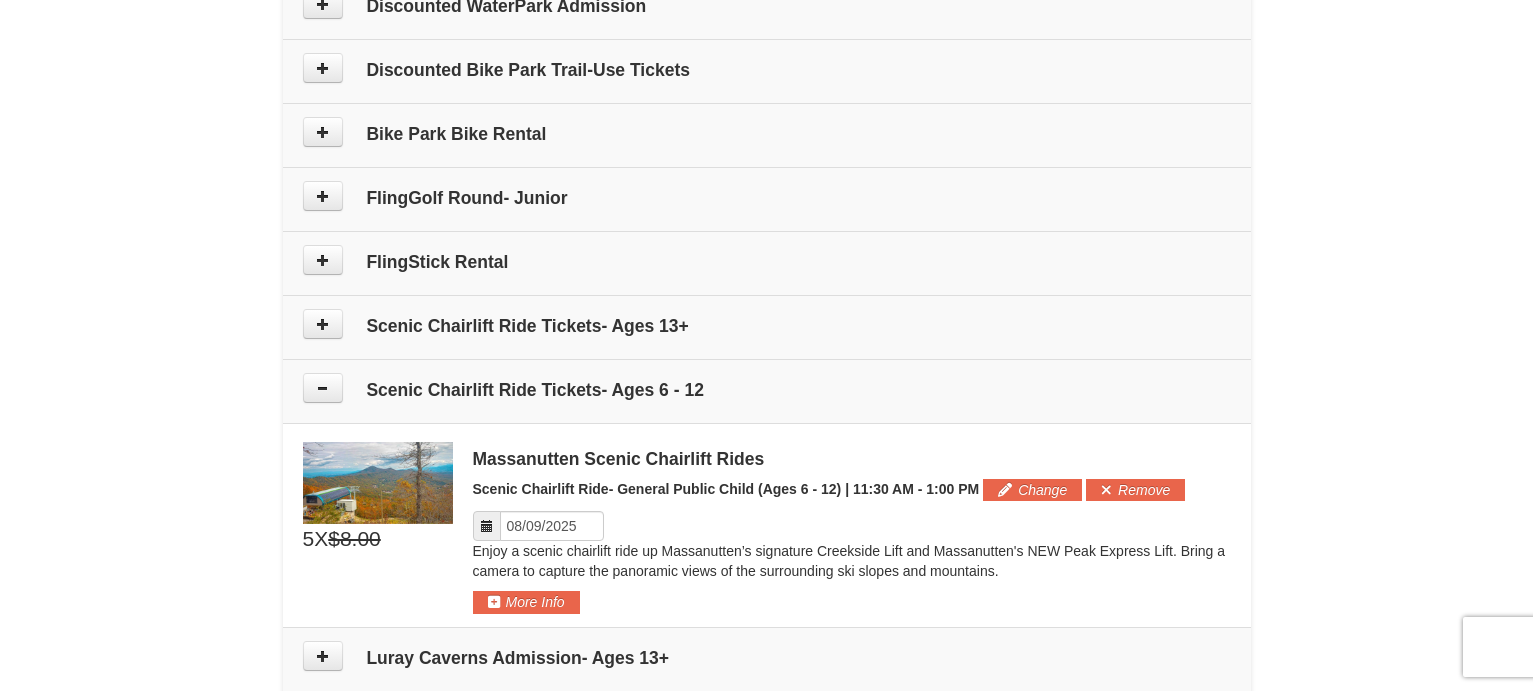 scroll, scrollTop: 1095, scrollLeft: 0, axis: vertical 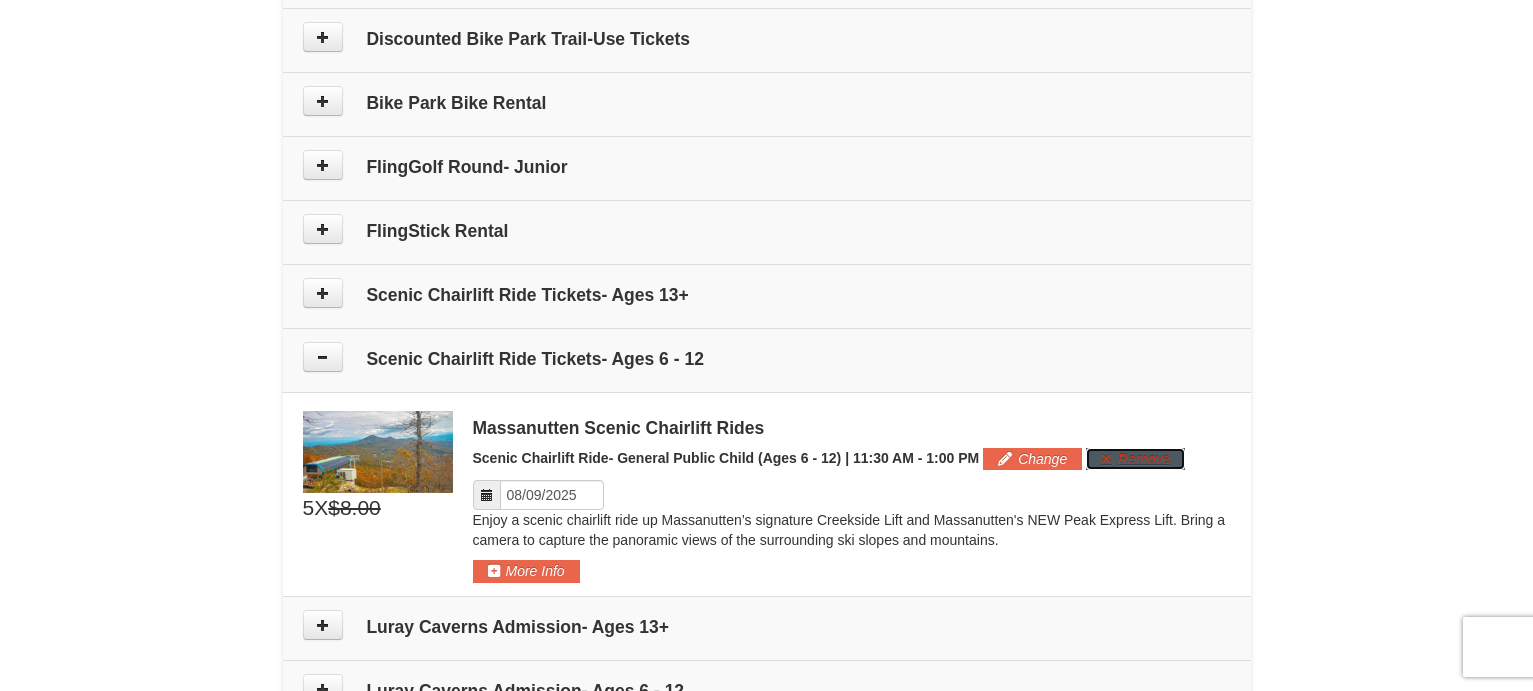 click on "Remove" at bounding box center (1135, 459) 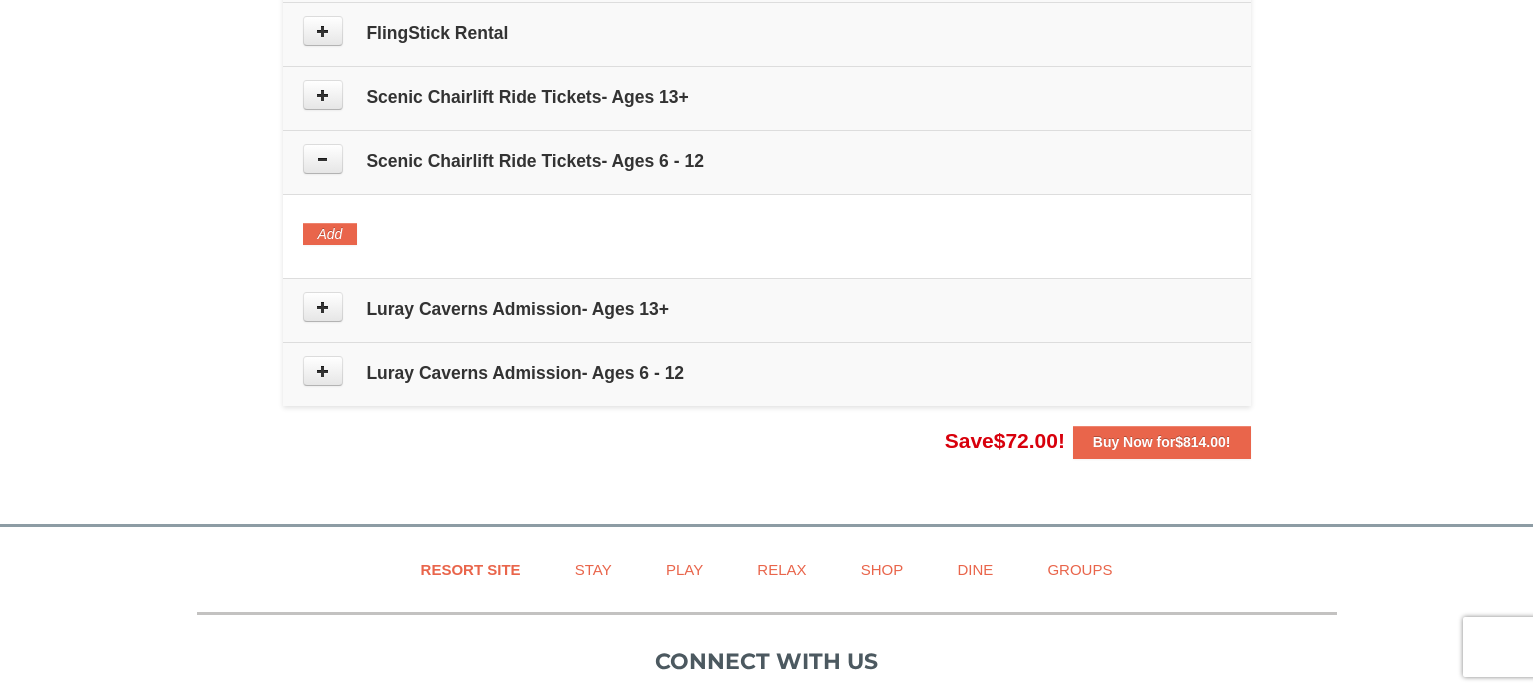 scroll, scrollTop: 1295, scrollLeft: 0, axis: vertical 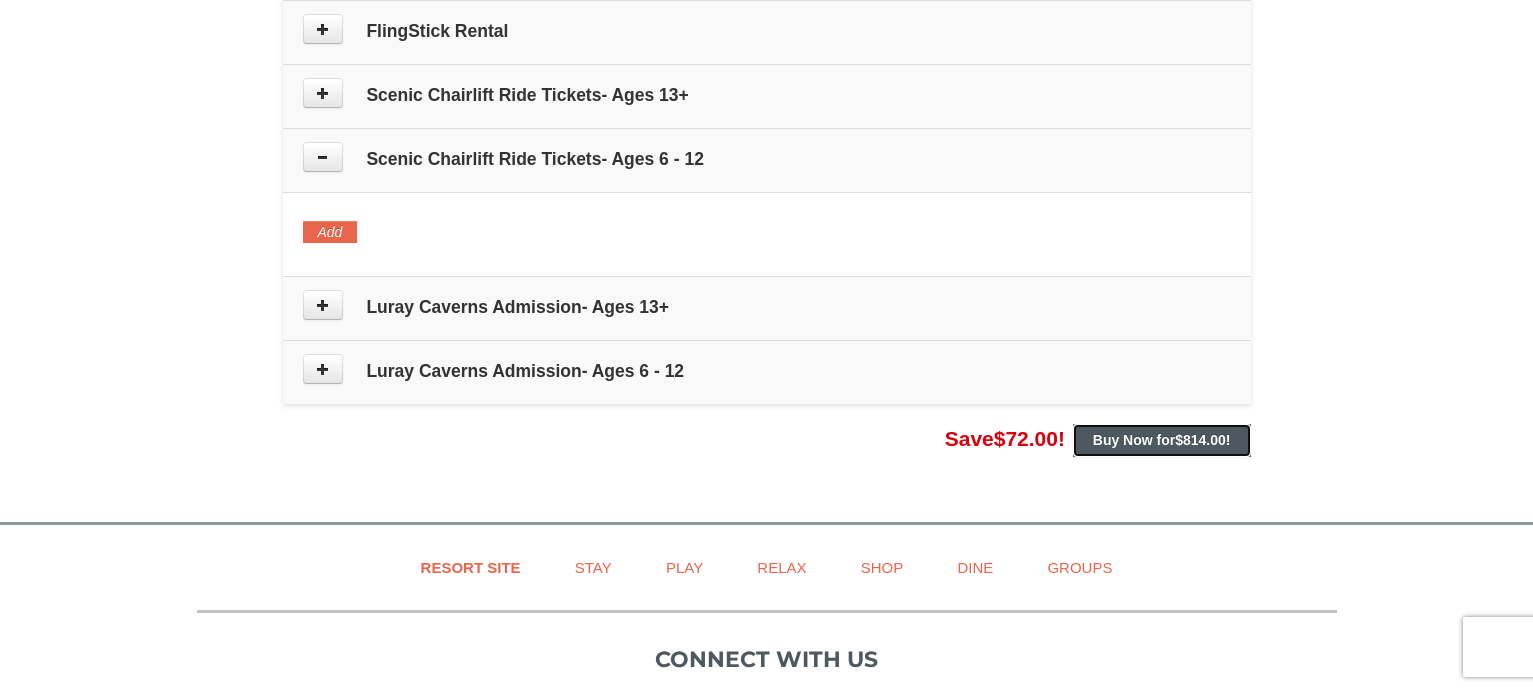 click on "Buy Now for
$814.00 !" at bounding box center [1162, 440] 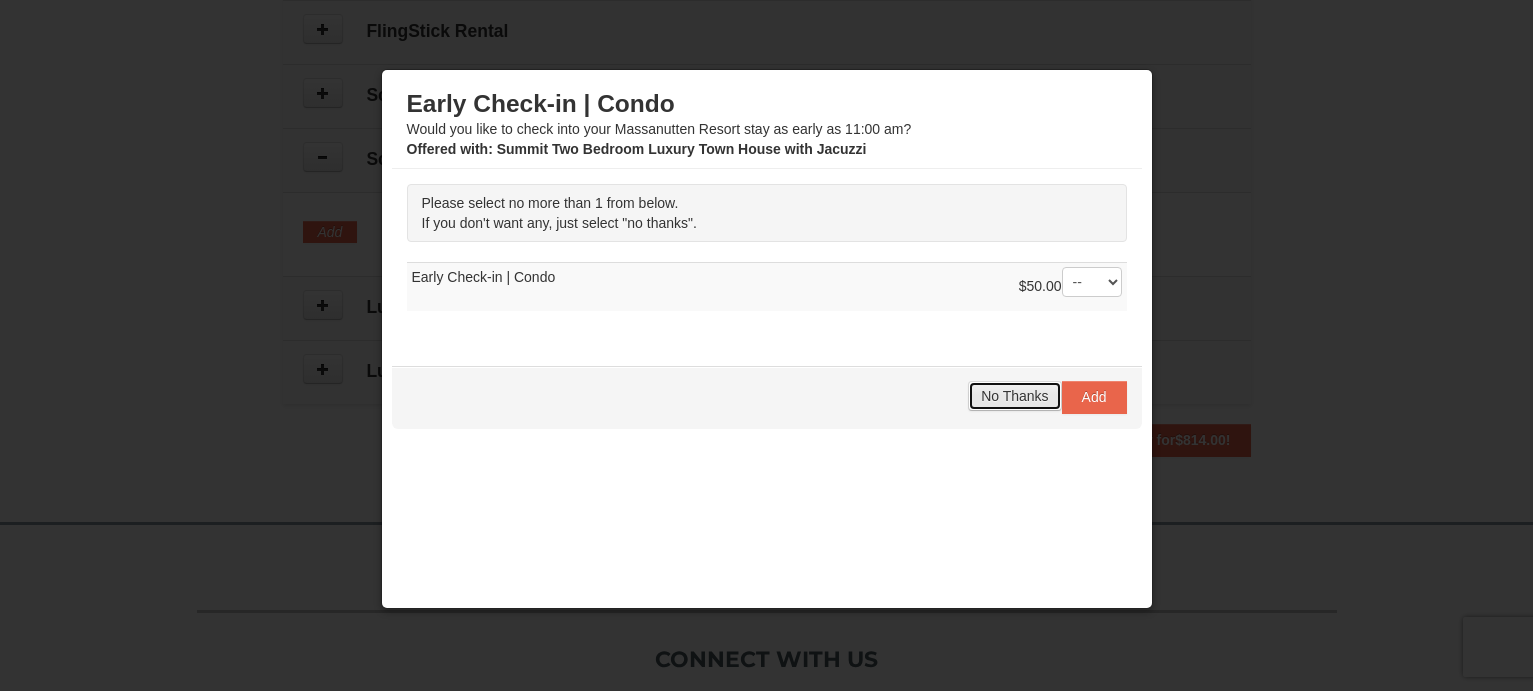 click on "No Thanks" at bounding box center [1014, 396] 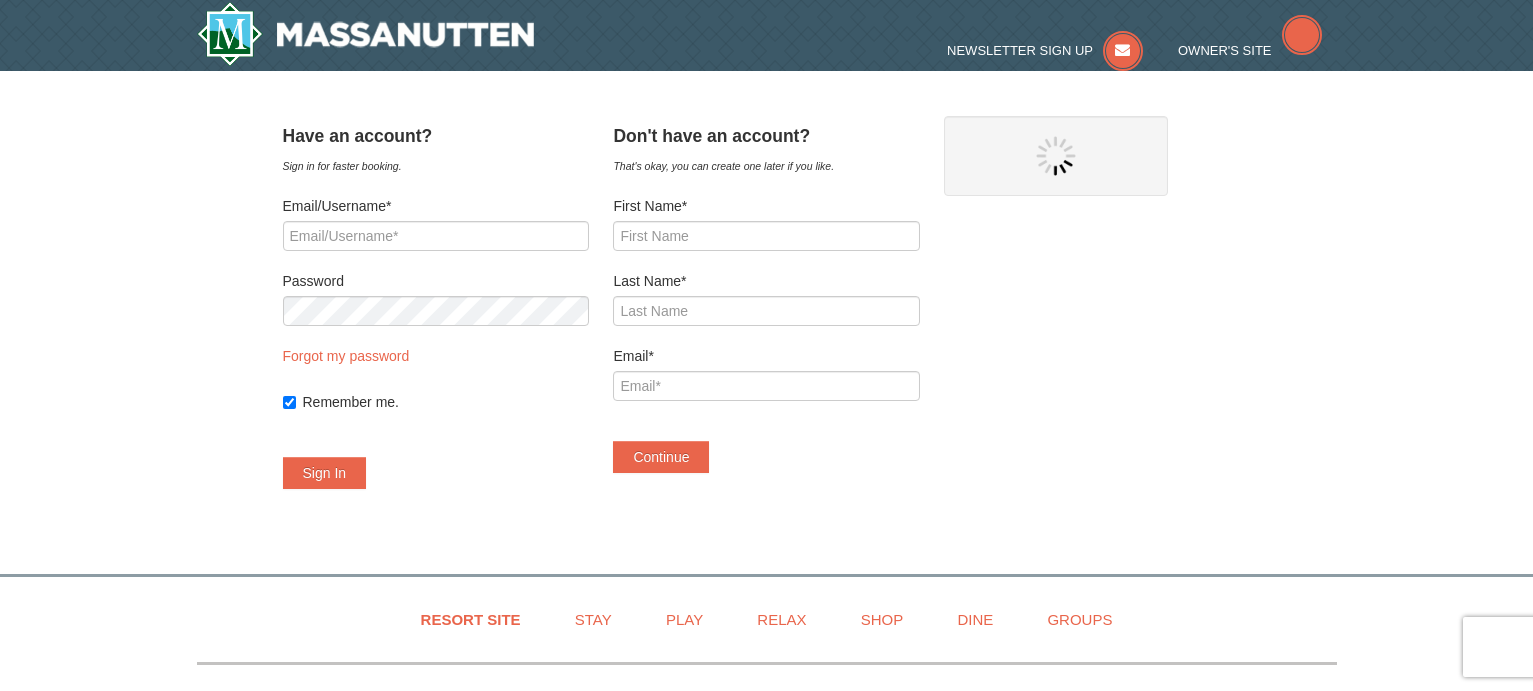 scroll, scrollTop: 0, scrollLeft: 0, axis: both 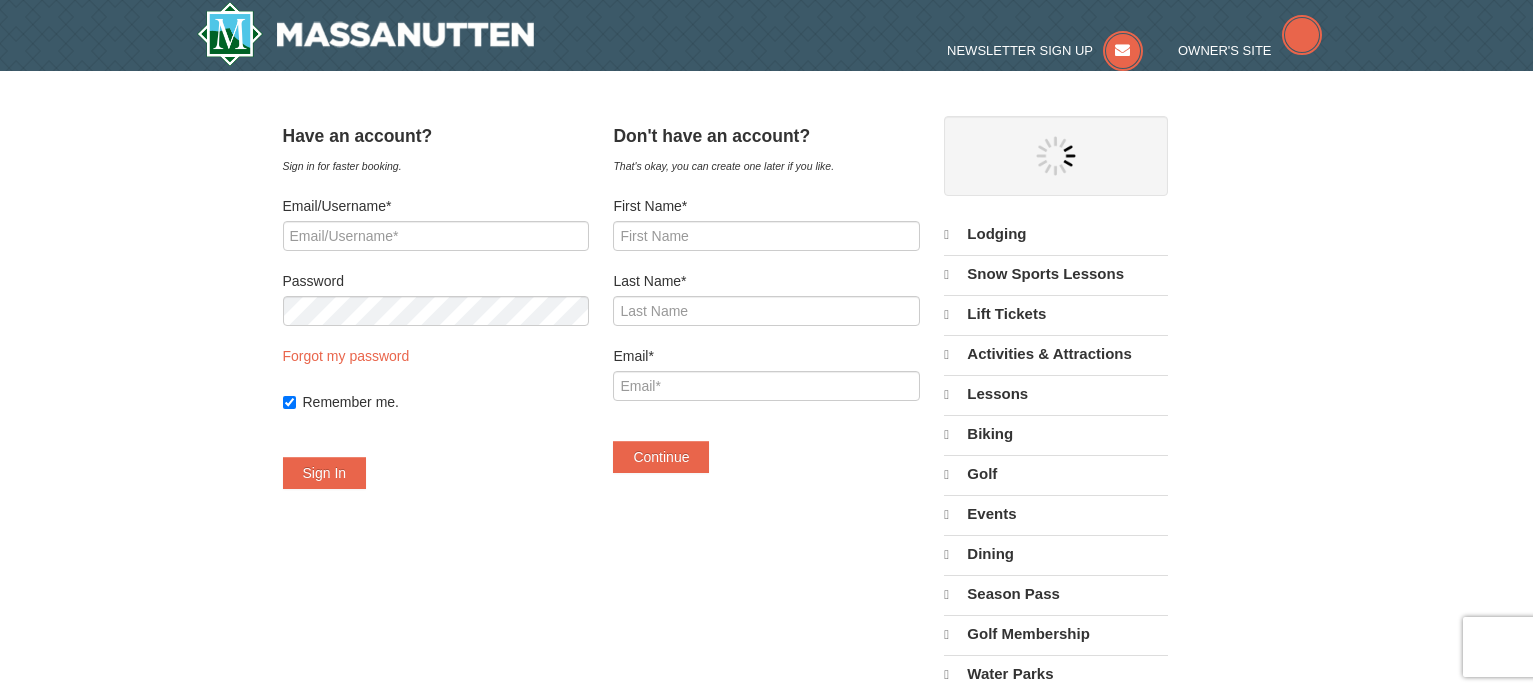 select on "8" 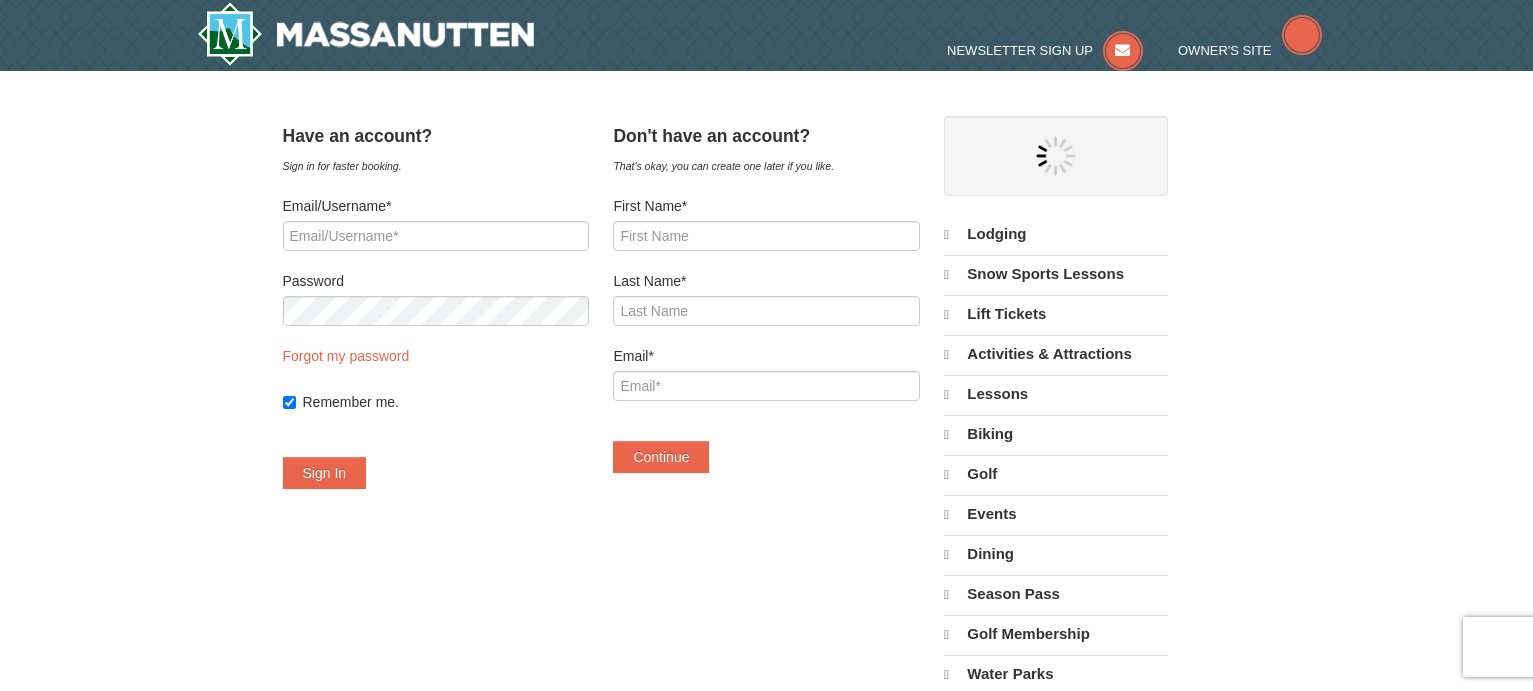 select on "8" 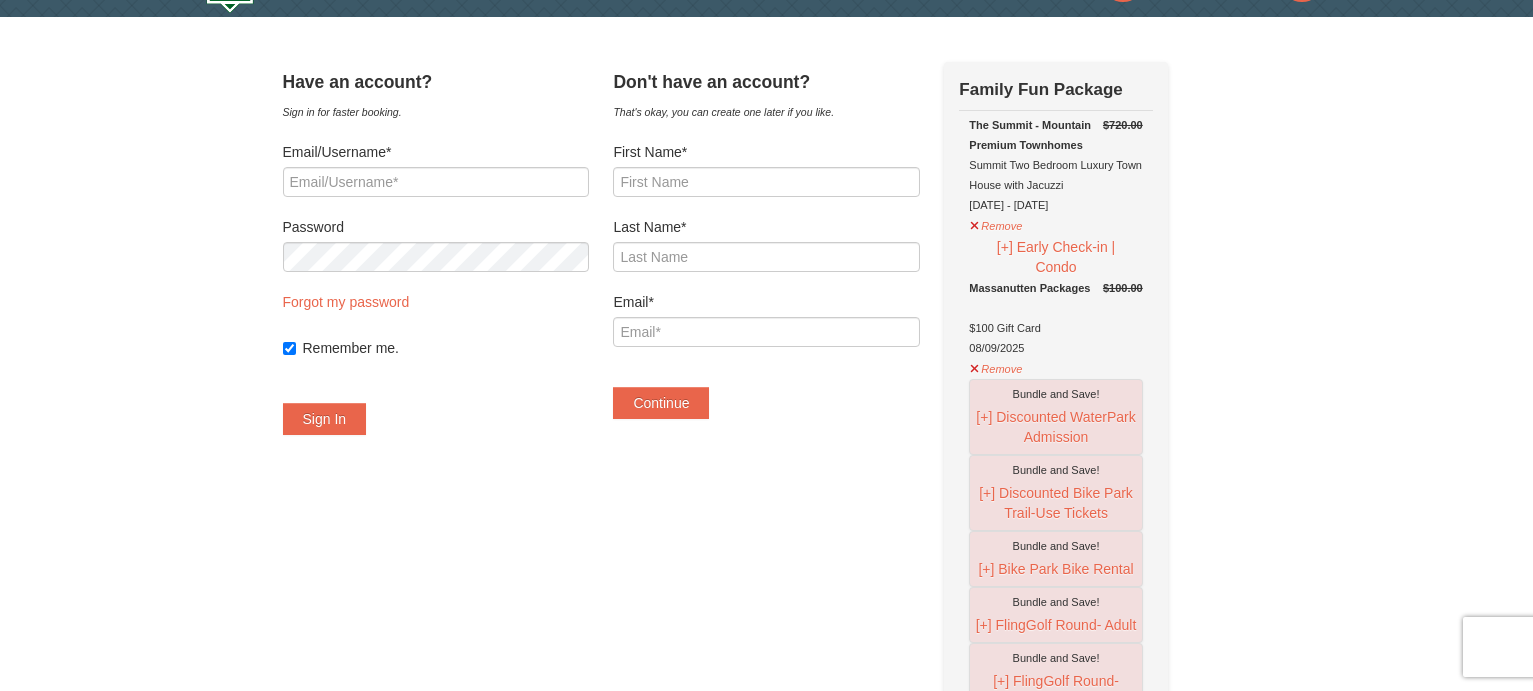 scroll, scrollTop: 0, scrollLeft: 0, axis: both 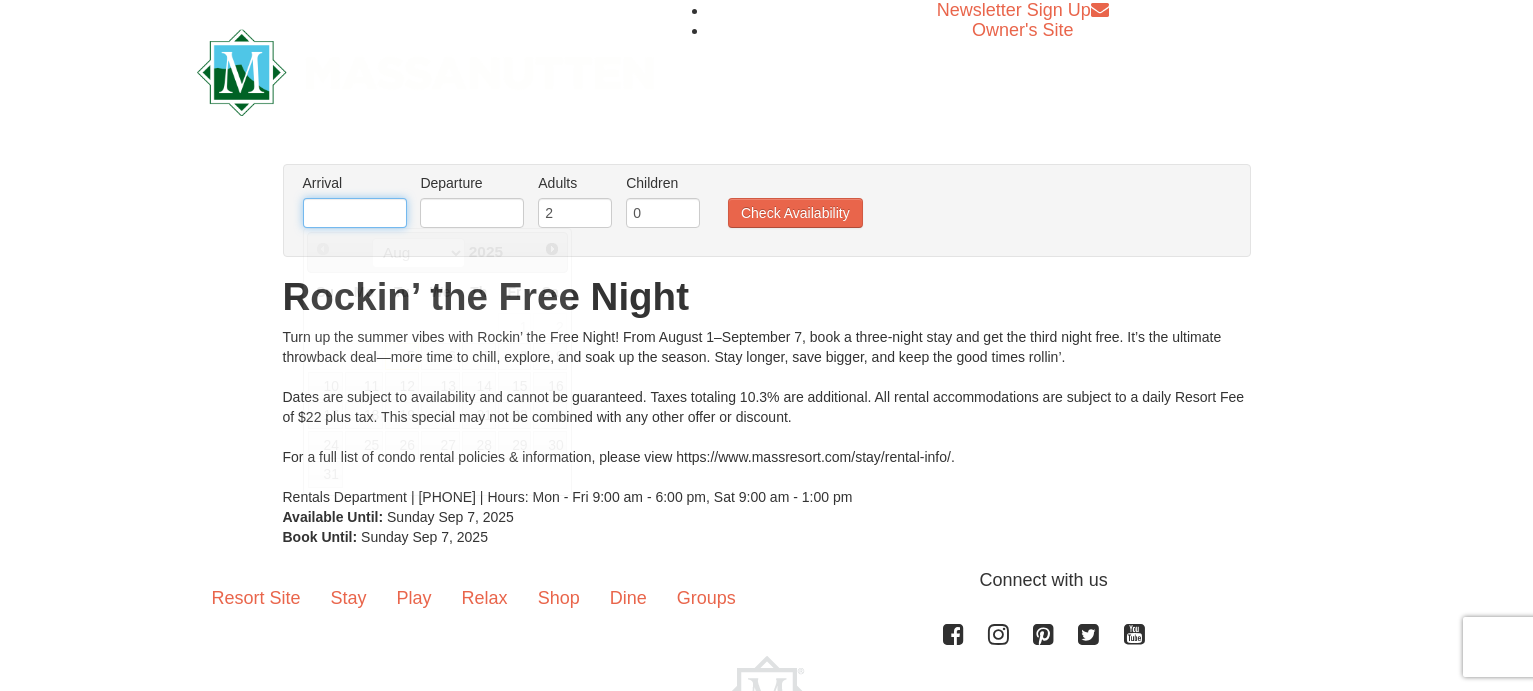 click at bounding box center (355, 213) 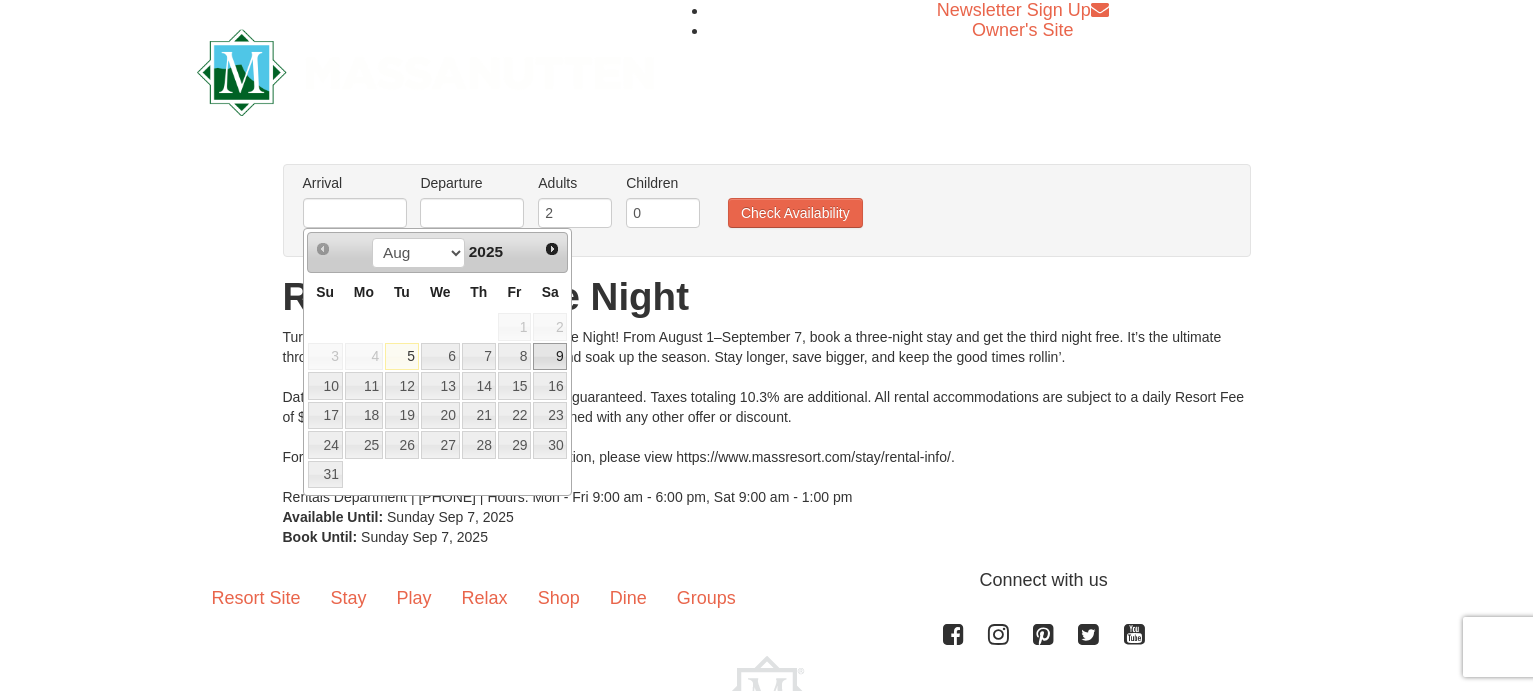click on "9" at bounding box center (550, 357) 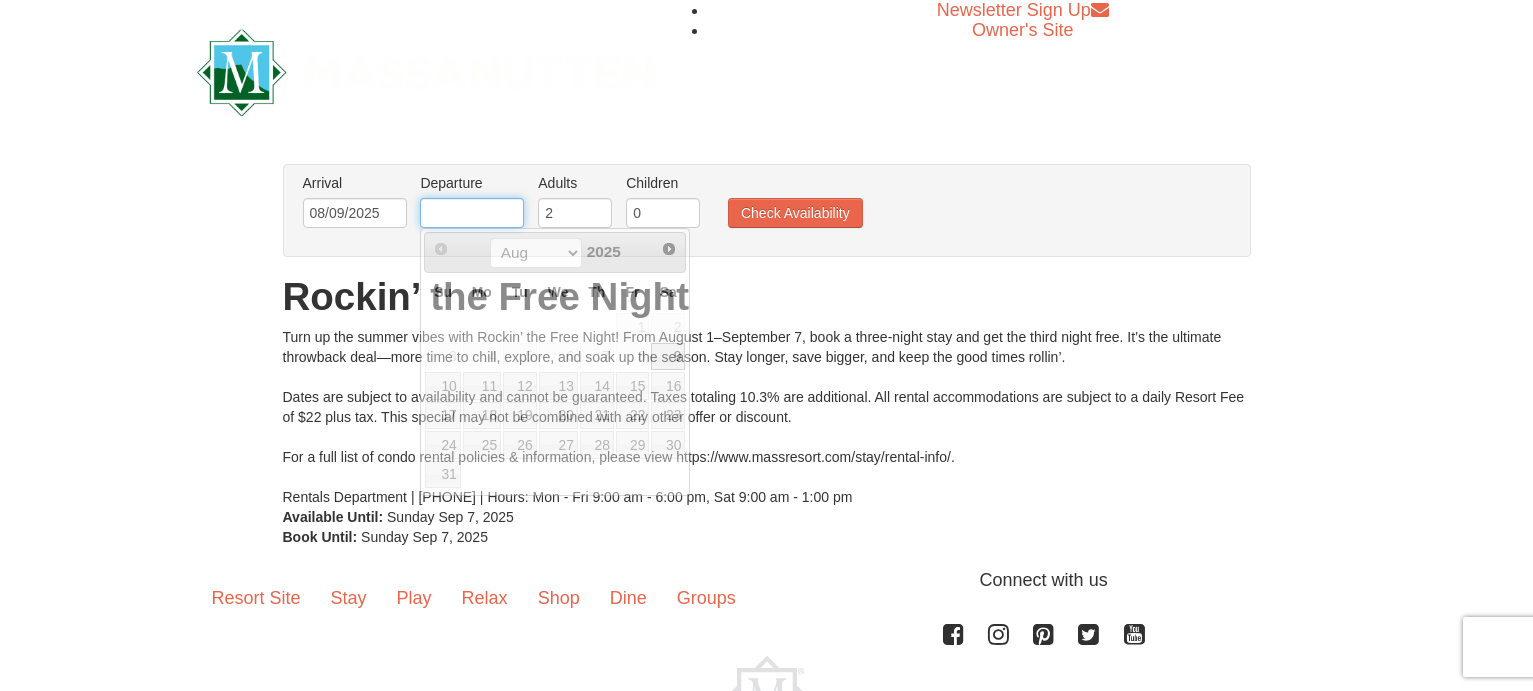 drag, startPoint x: 491, startPoint y: 216, endPoint x: 489, endPoint y: 229, distance: 13.152946 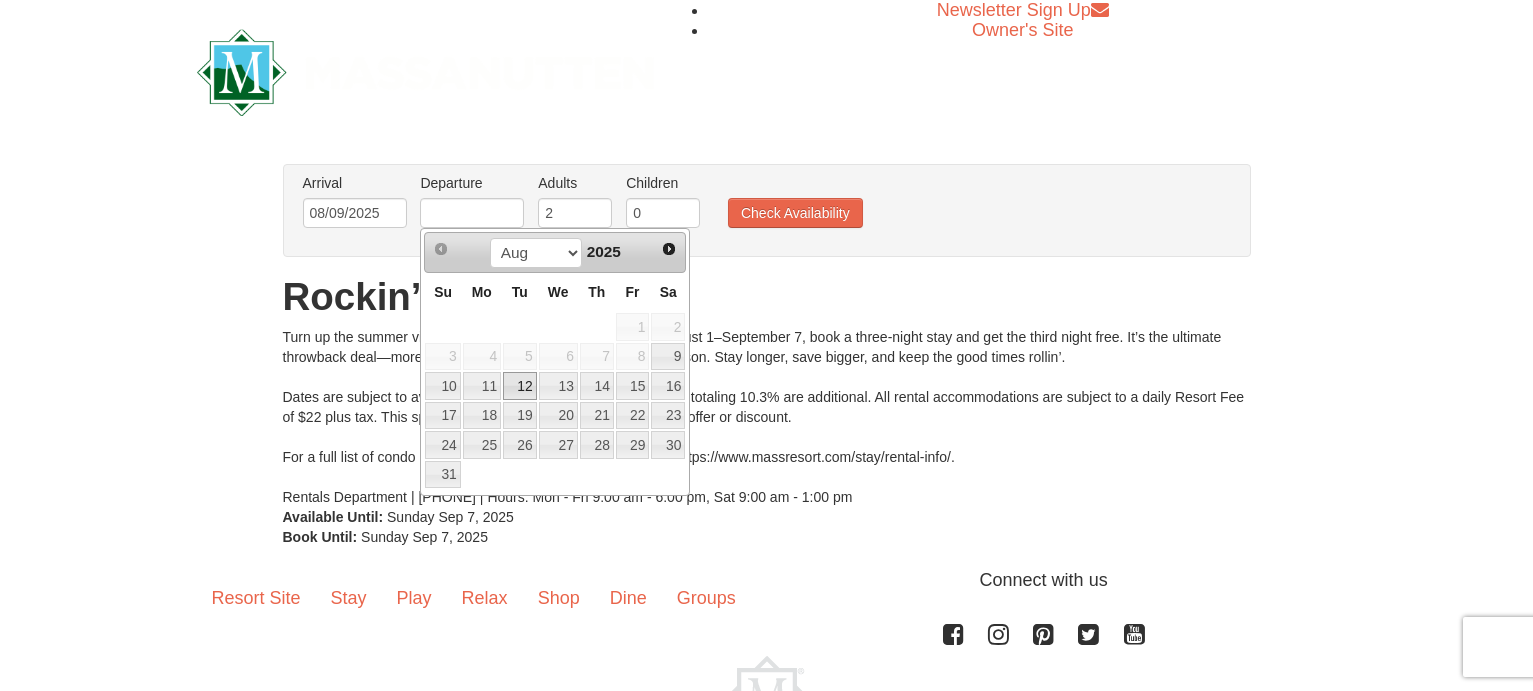 click on "12" at bounding box center (520, 386) 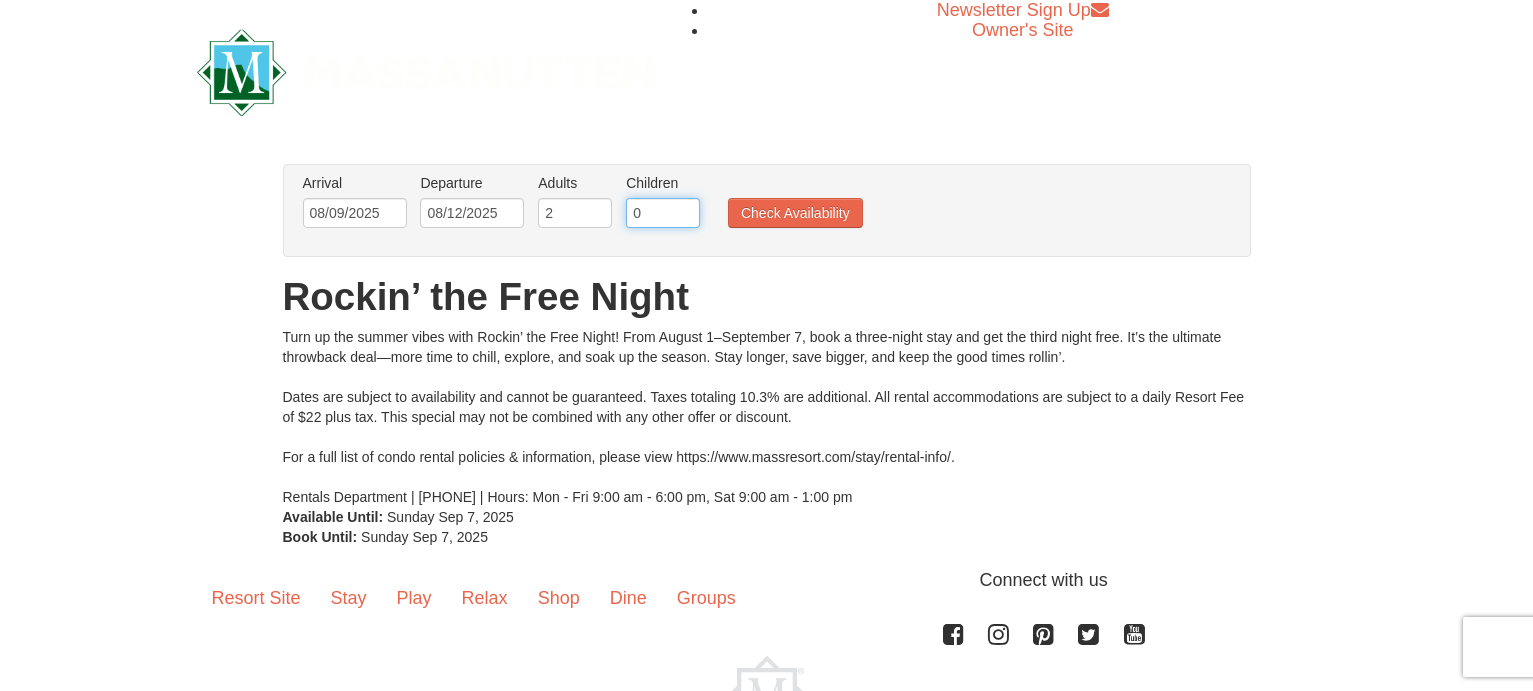click on "0" at bounding box center (663, 213) 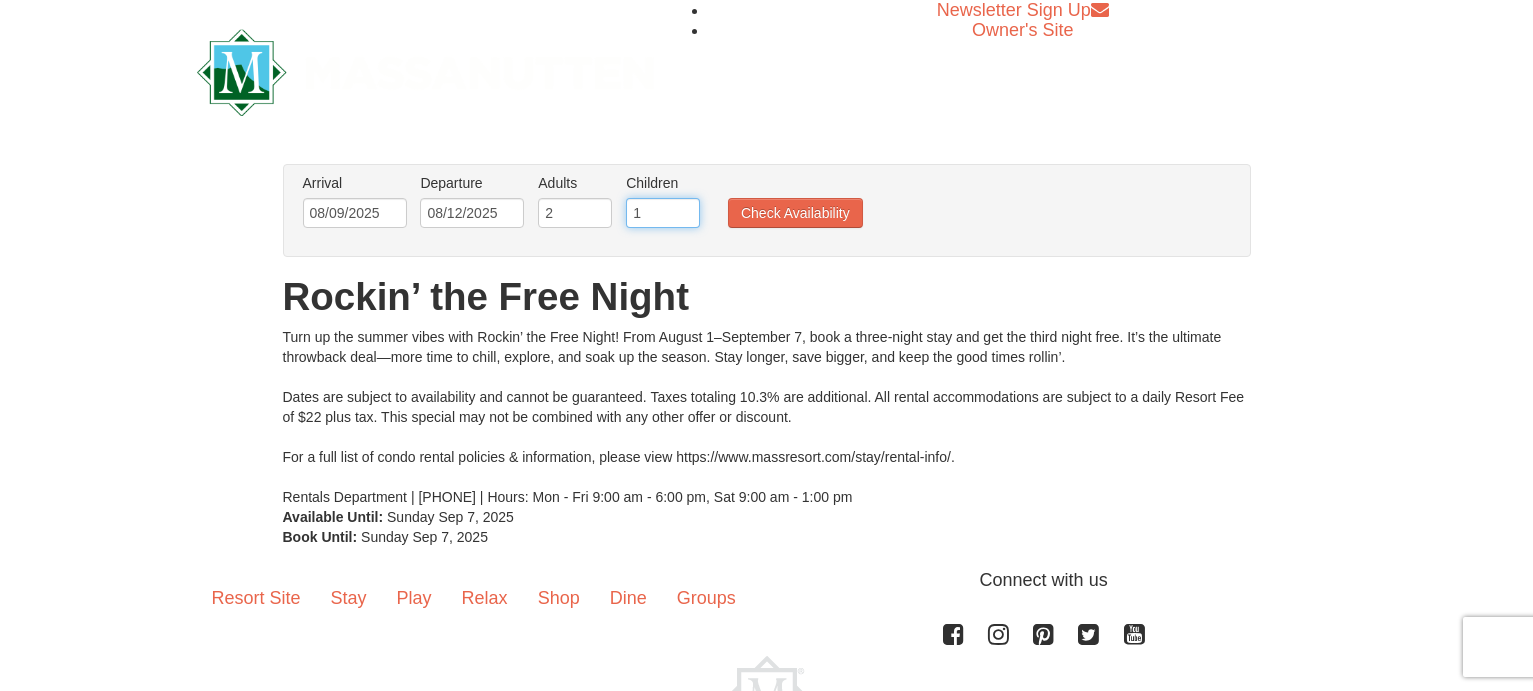 click on "1" at bounding box center (663, 213) 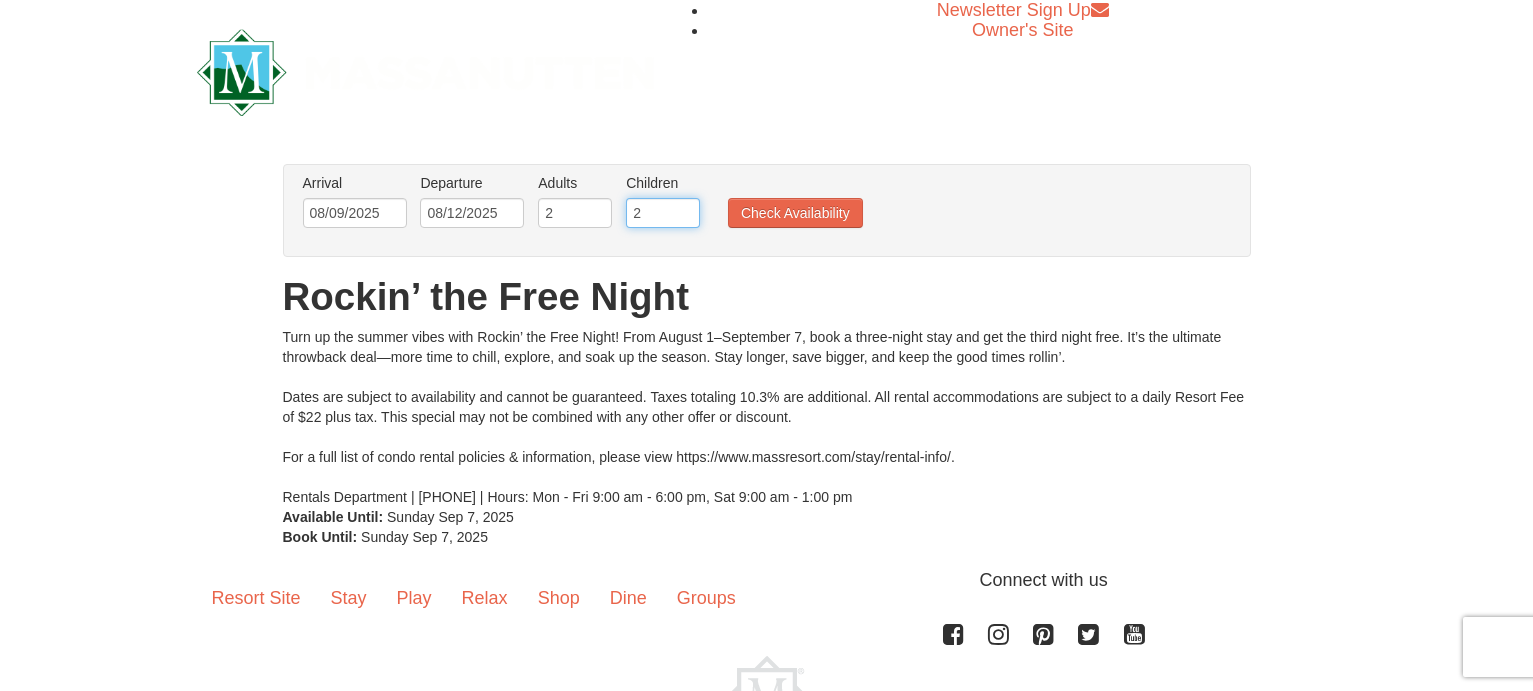 click on "2" at bounding box center [663, 213] 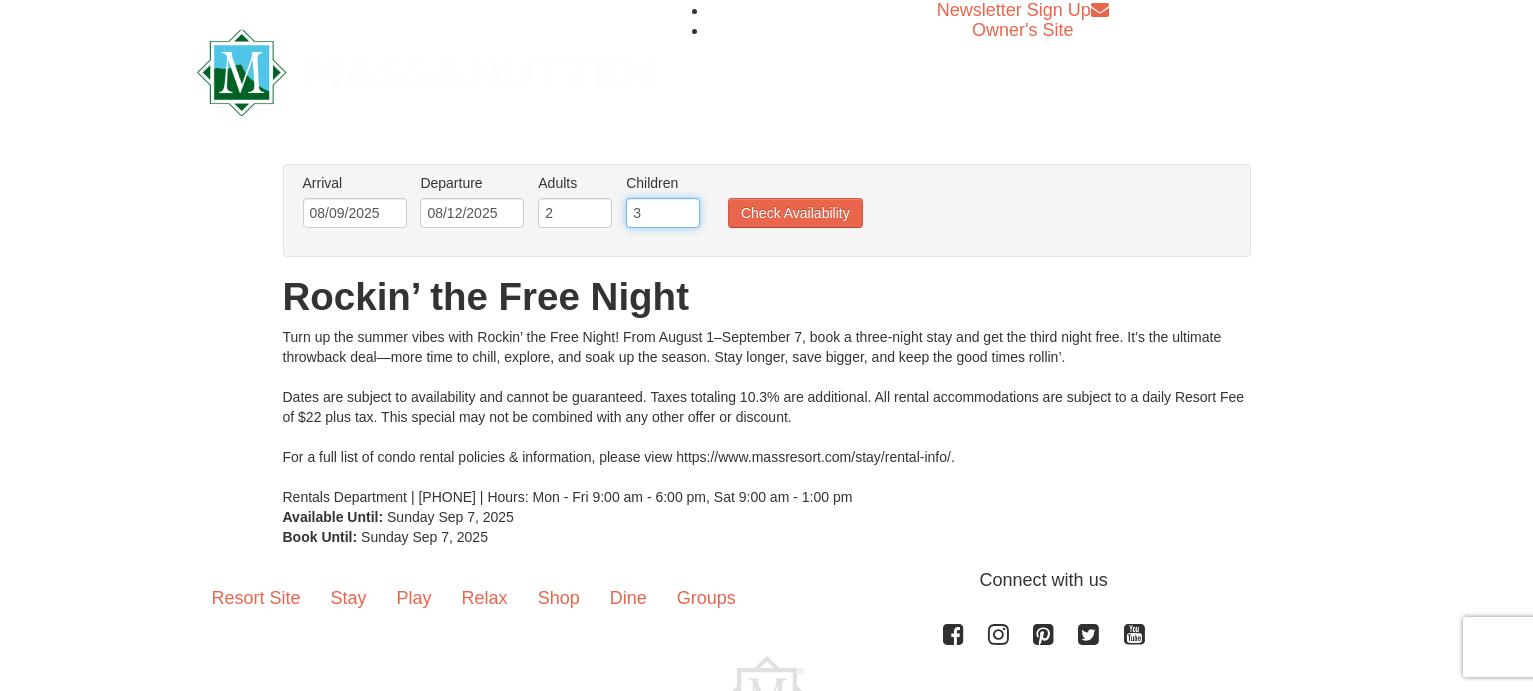 type on "3" 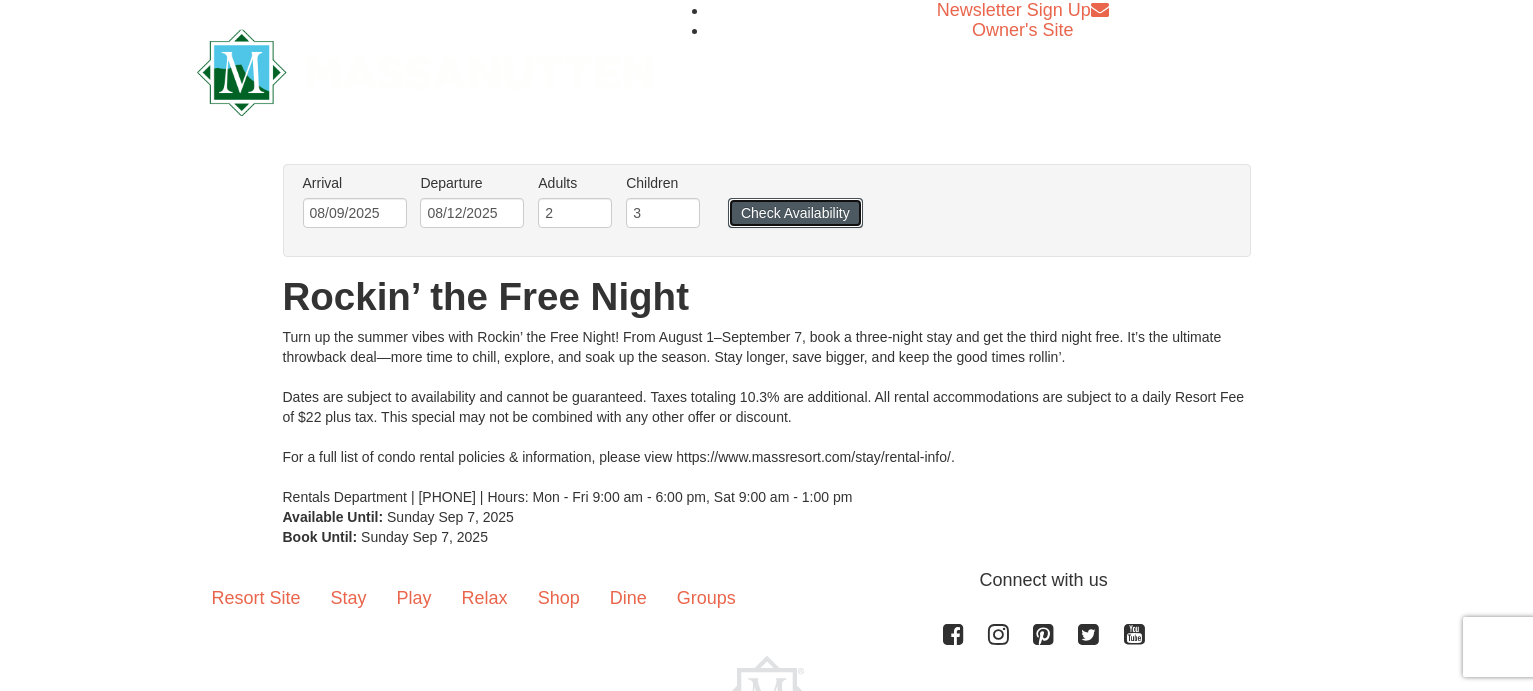 click on "Check Availability" at bounding box center [795, 213] 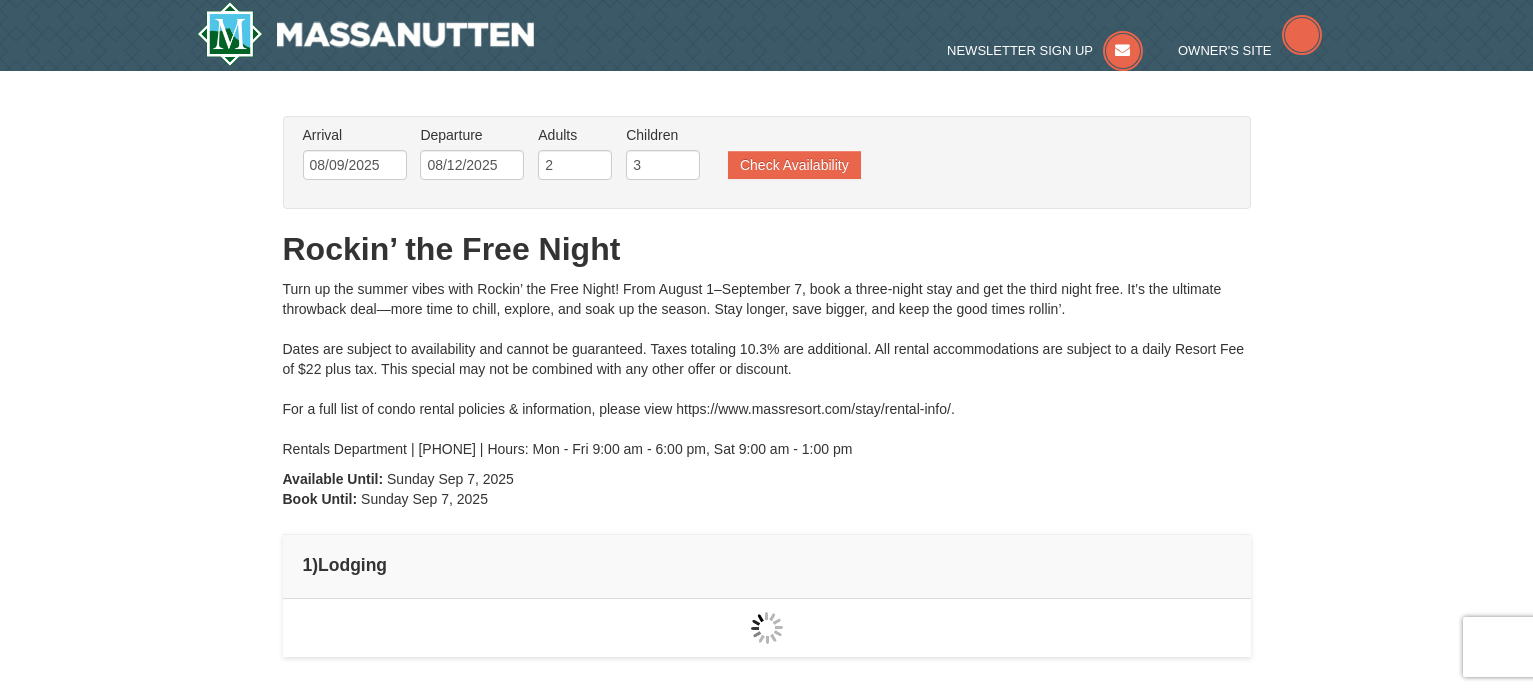 scroll, scrollTop: 0, scrollLeft: 0, axis: both 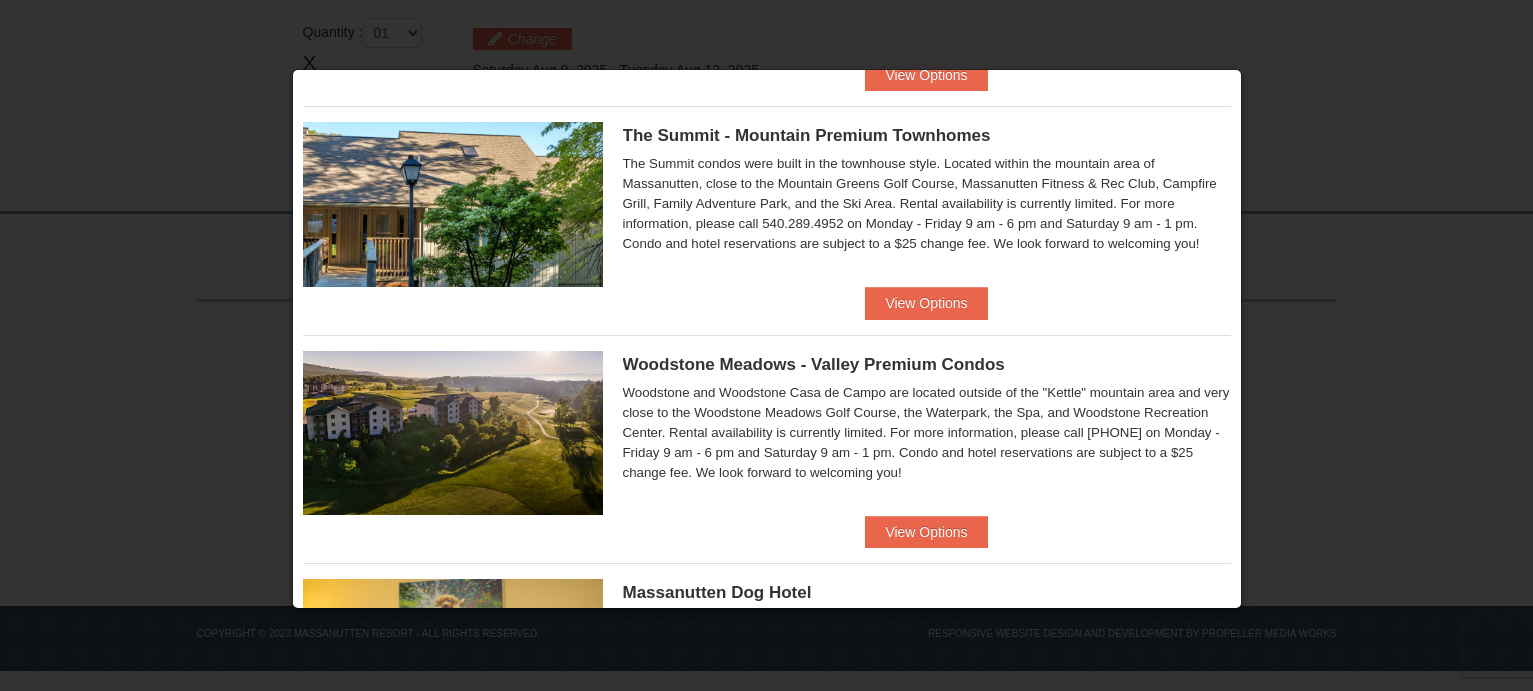click at bounding box center [766, 345] 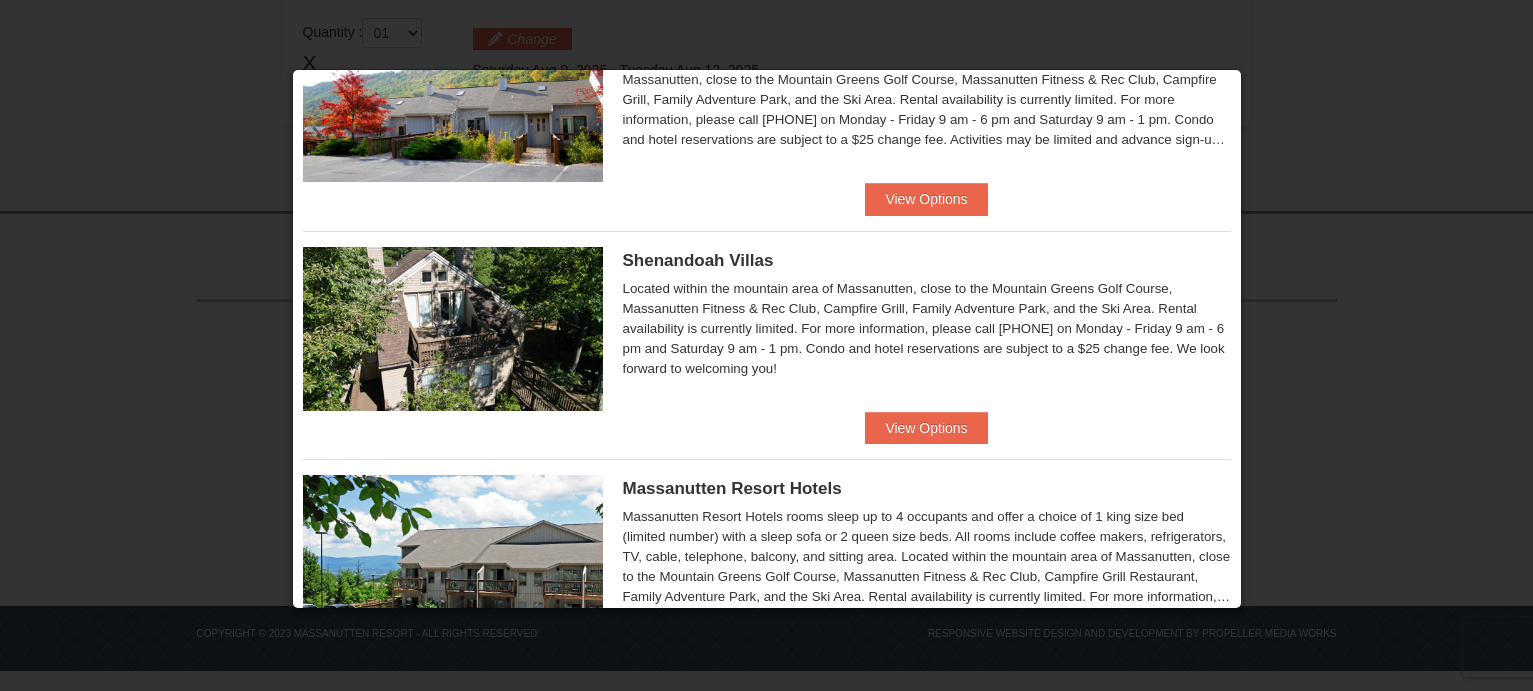 scroll, scrollTop: 0, scrollLeft: 0, axis: both 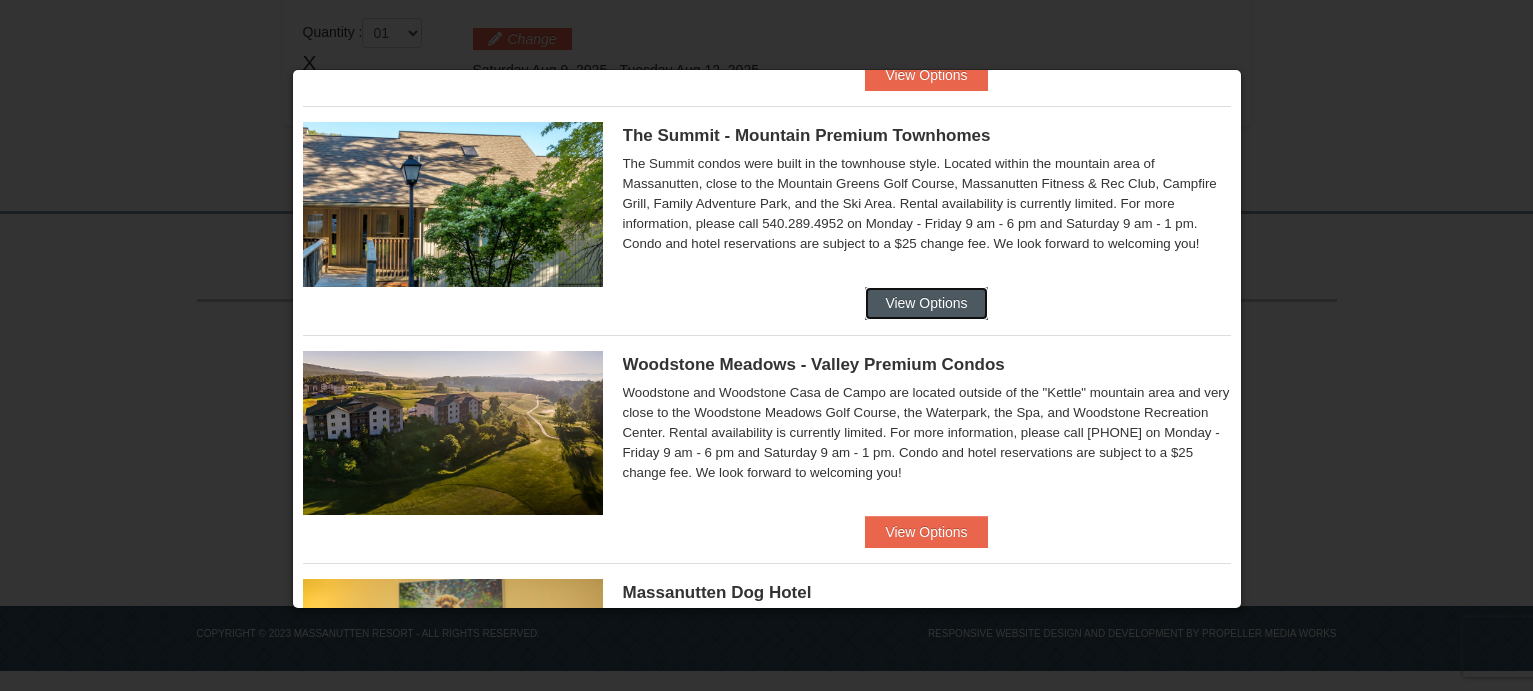 click on "View Options" at bounding box center [926, 303] 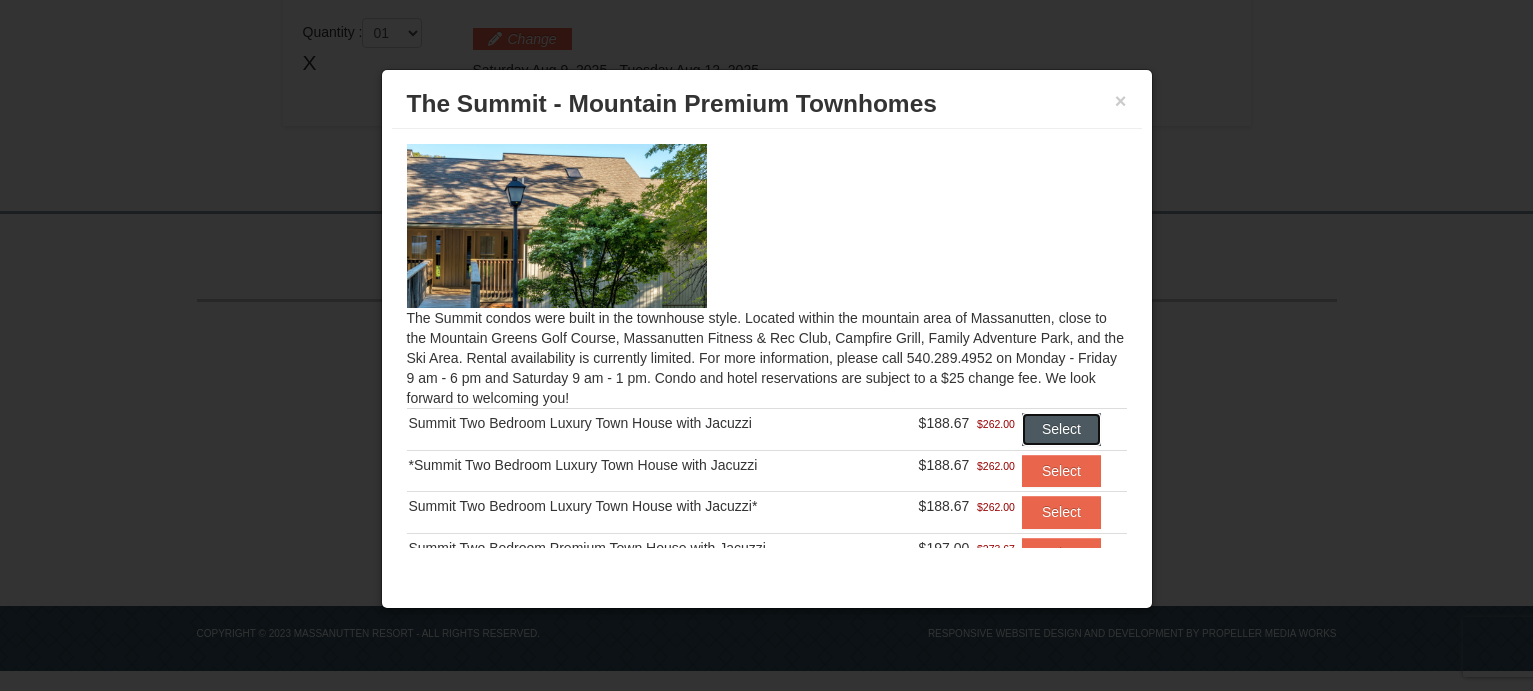 click on "Select" at bounding box center [1061, 429] 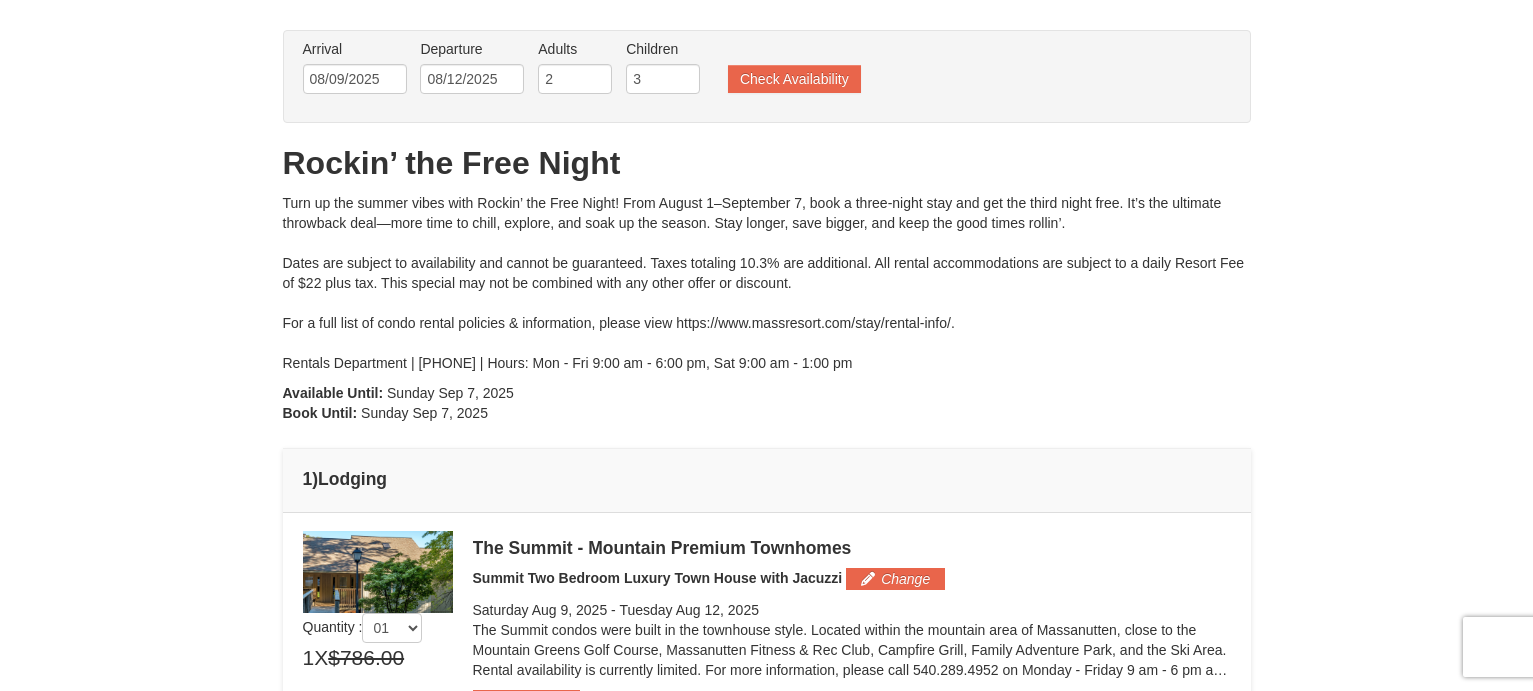 scroll, scrollTop: 0, scrollLeft: 0, axis: both 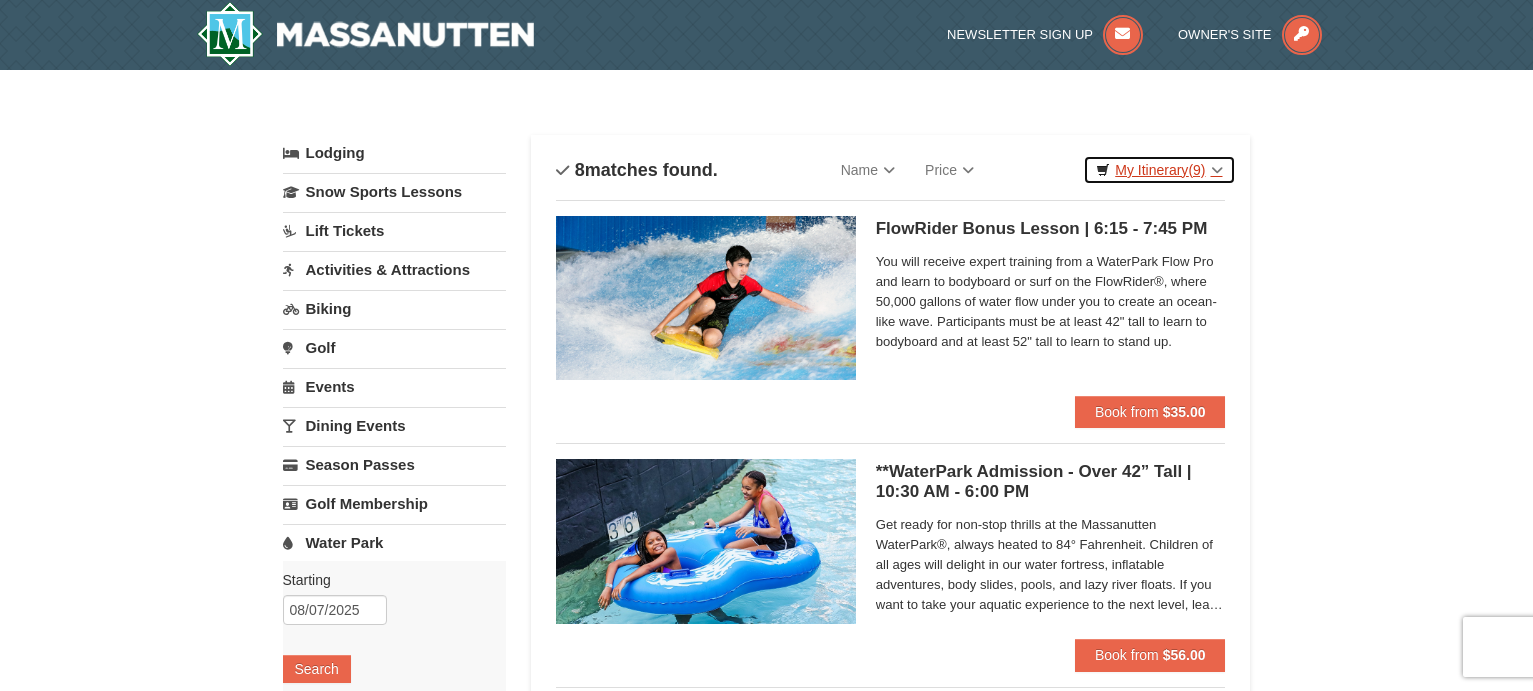 click on "My Itinerary (9)" at bounding box center [1159, 170] 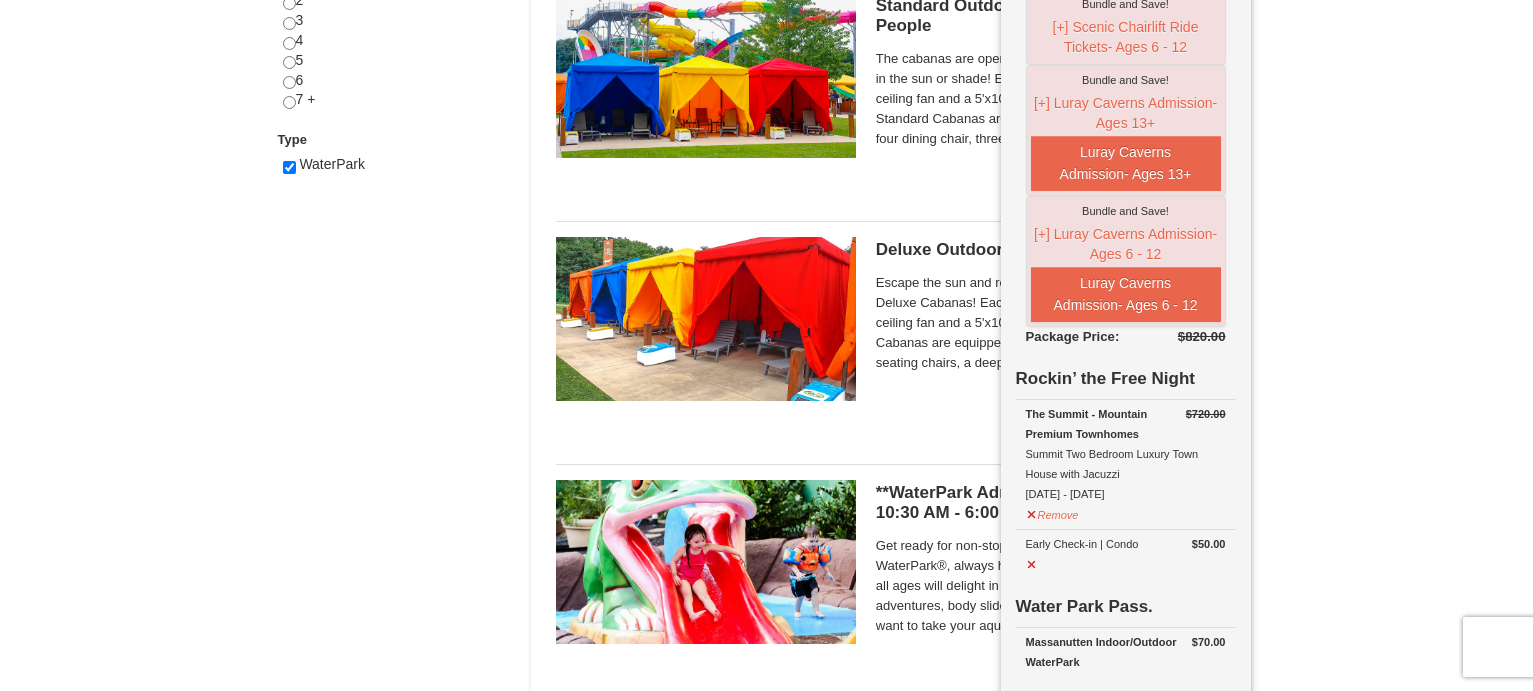 scroll, scrollTop: 1100, scrollLeft: 0, axis: vertical 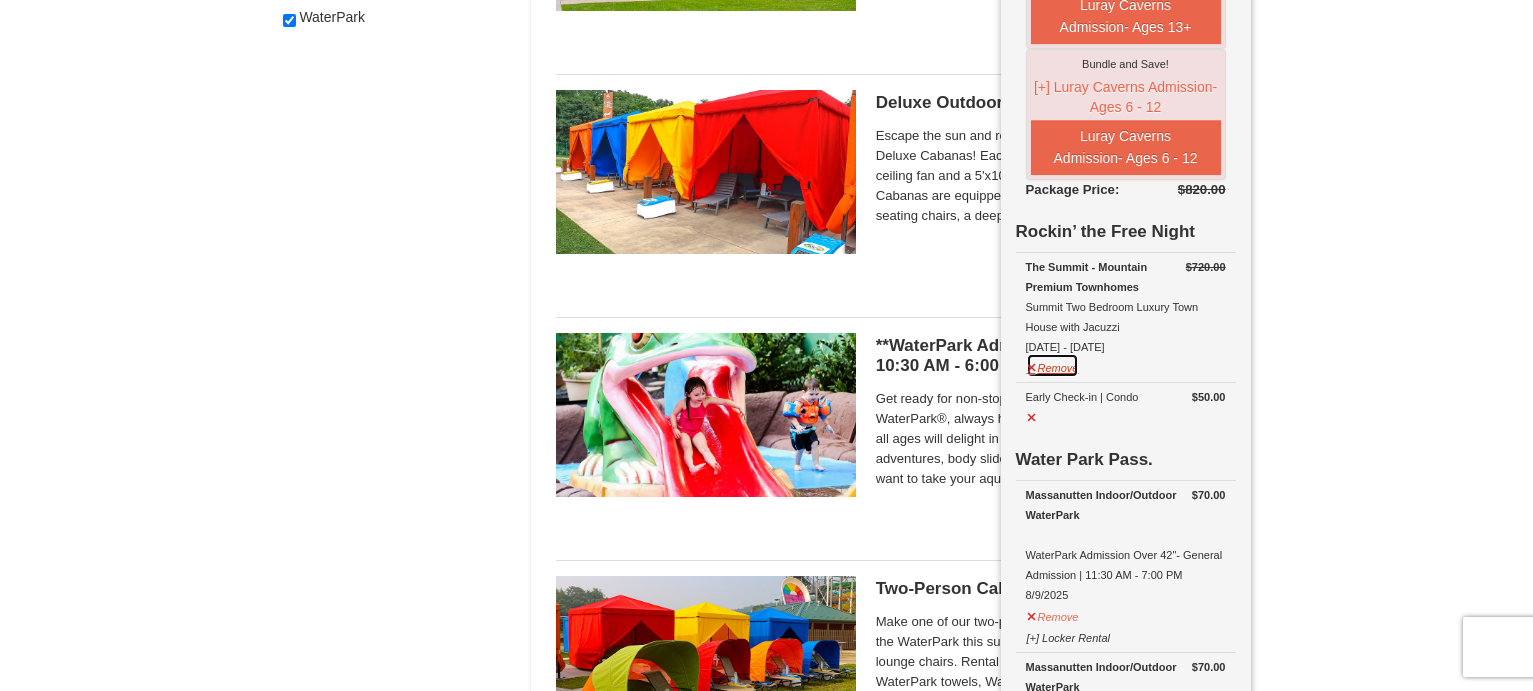 click on "Remove" at bounding box center [1053, 365] 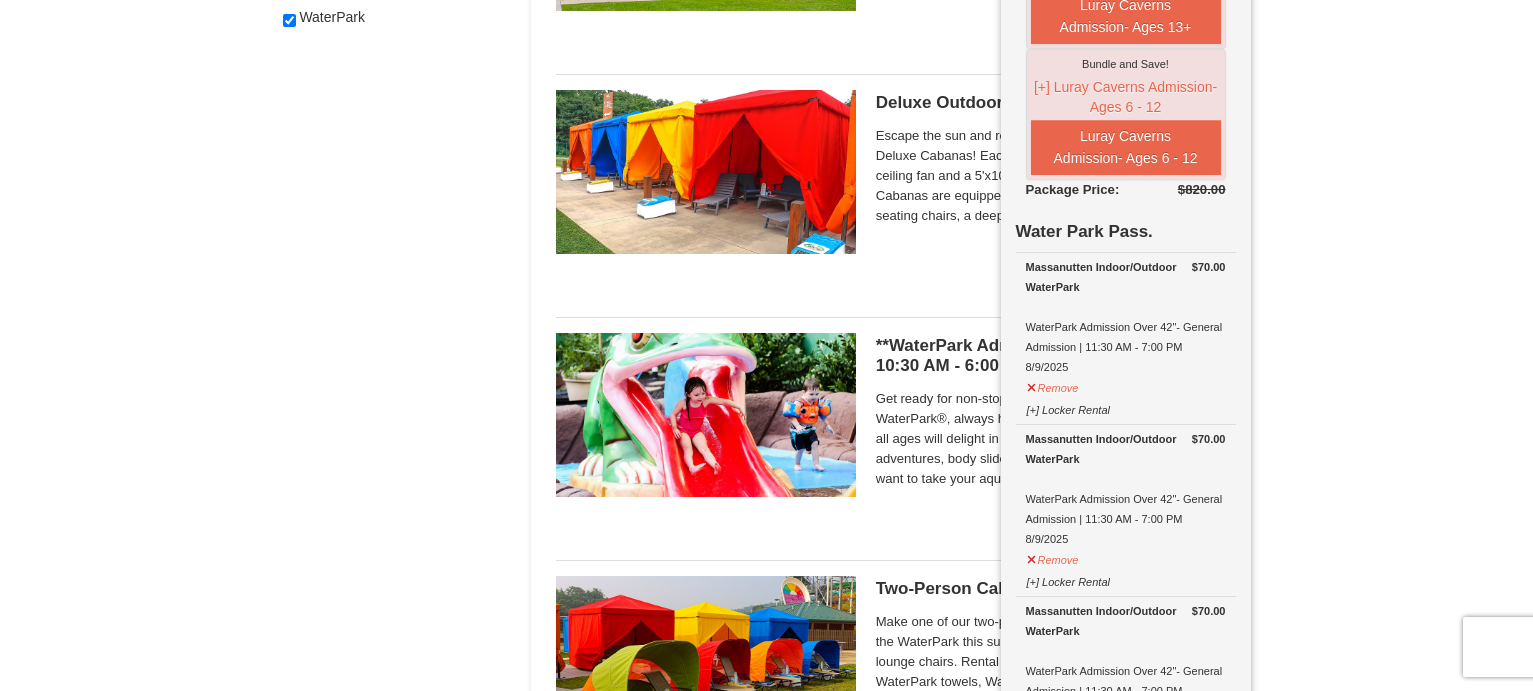 scroll, scrollTop: 1094, scrollLeft: 0, axis: vertical 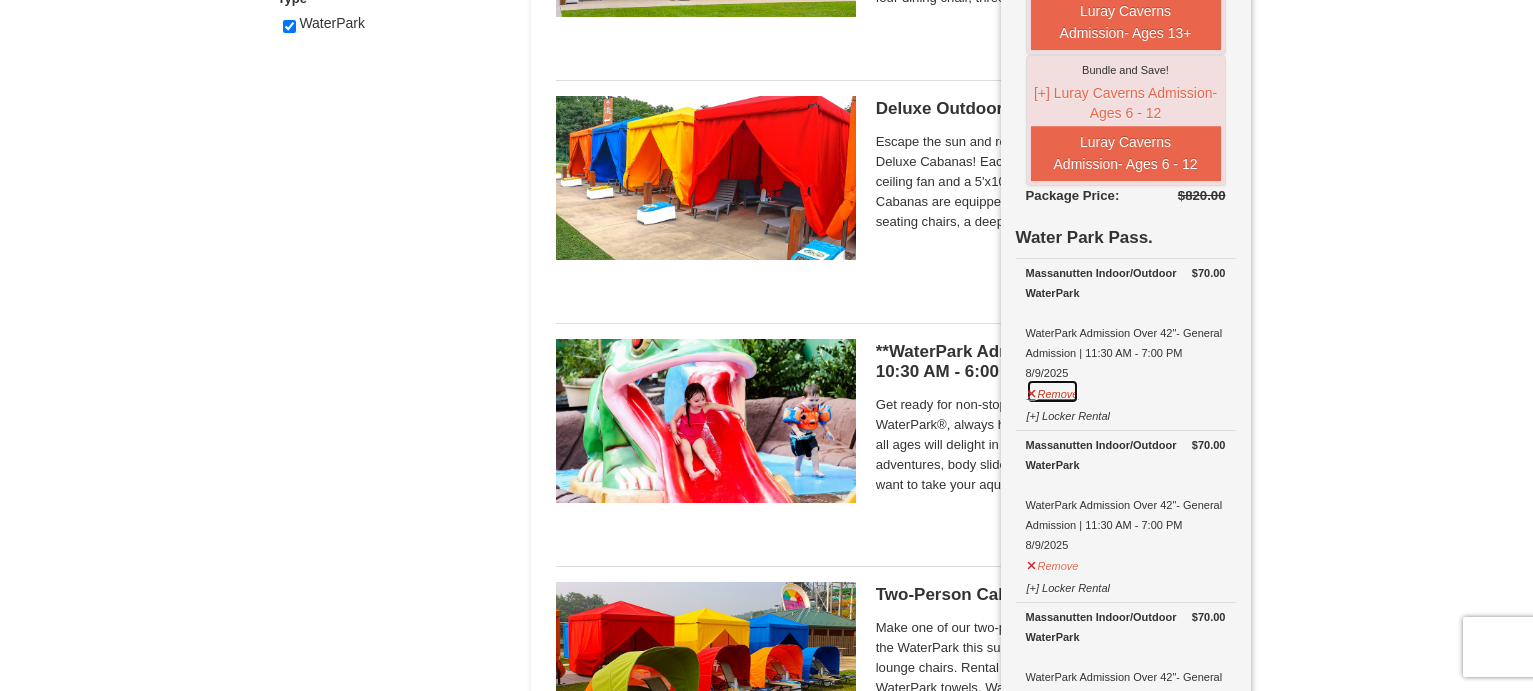 click on "Remove" at bounding box center (1053, 391) 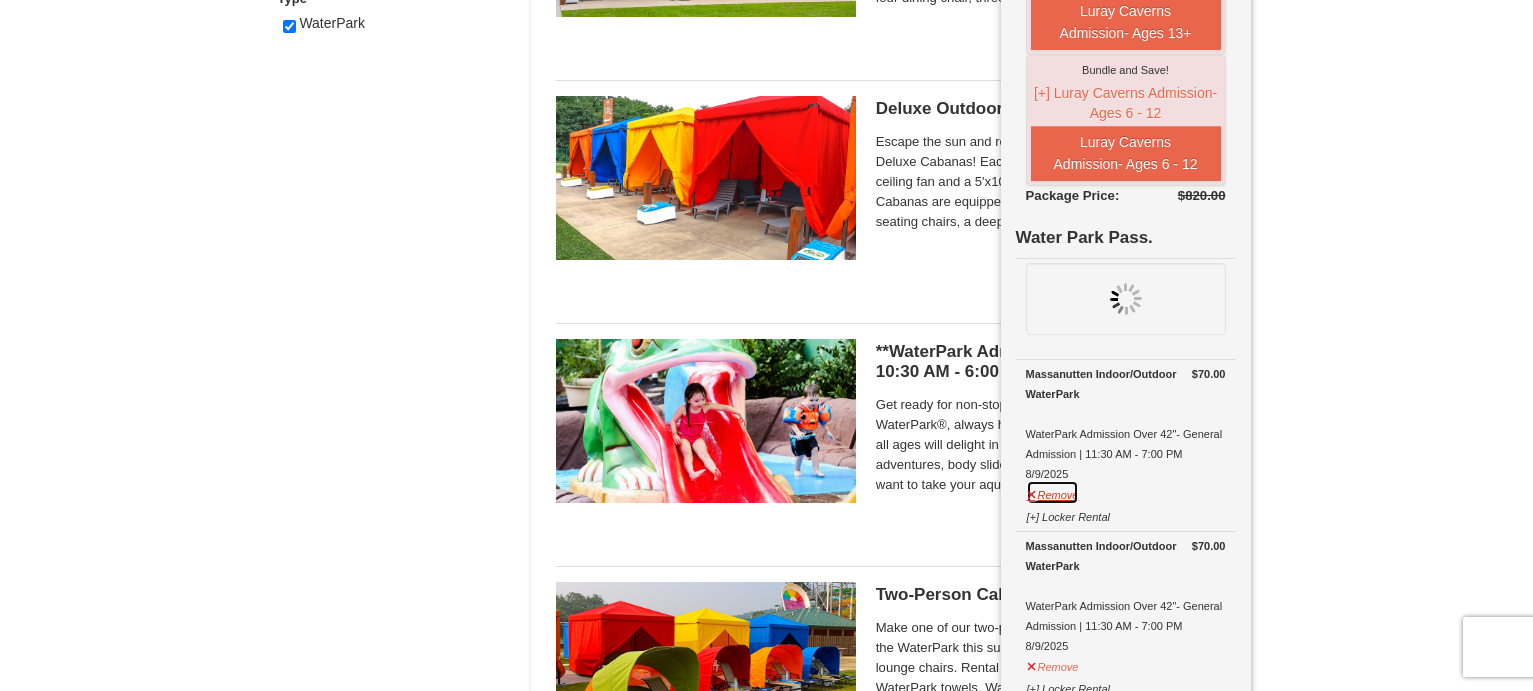 click on "Remove" at bounding box center [1053, 492] 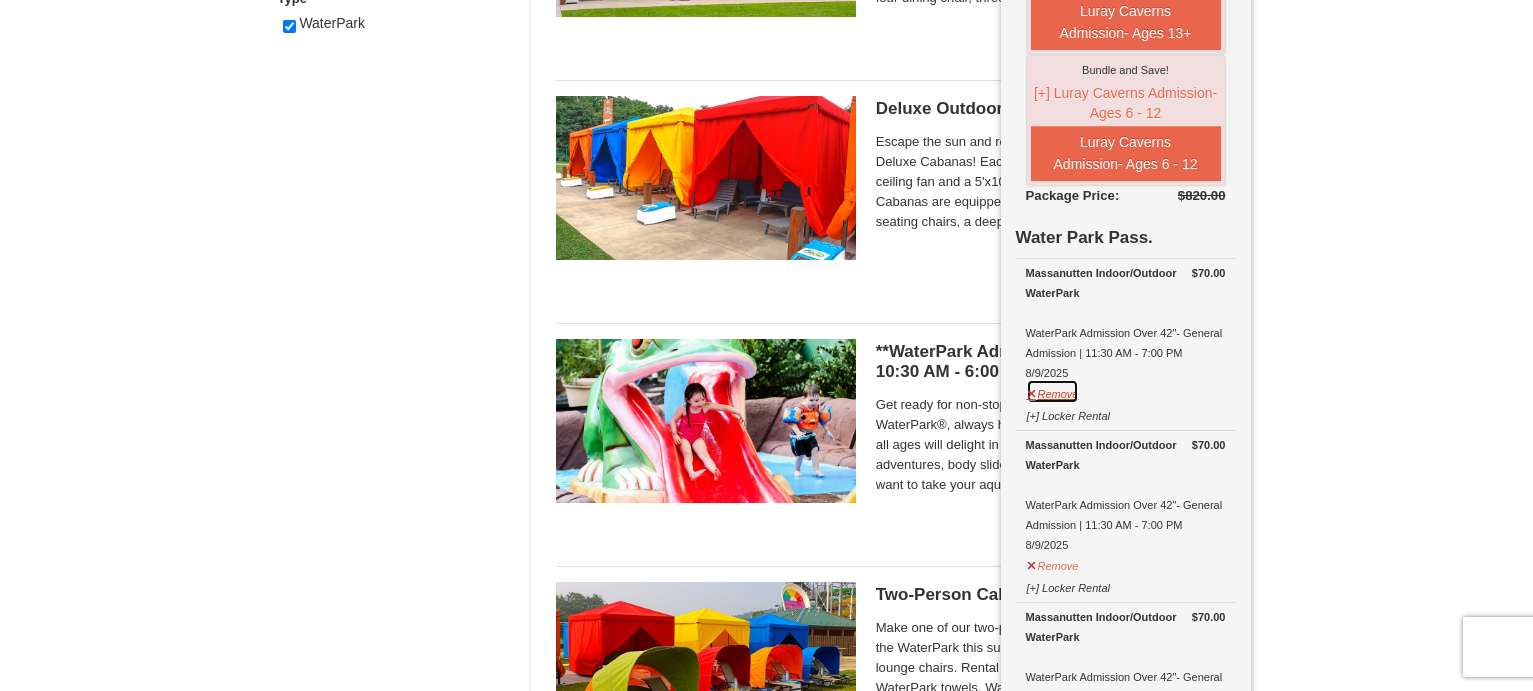 click on "Remove" at bounding box center [1053, 391] 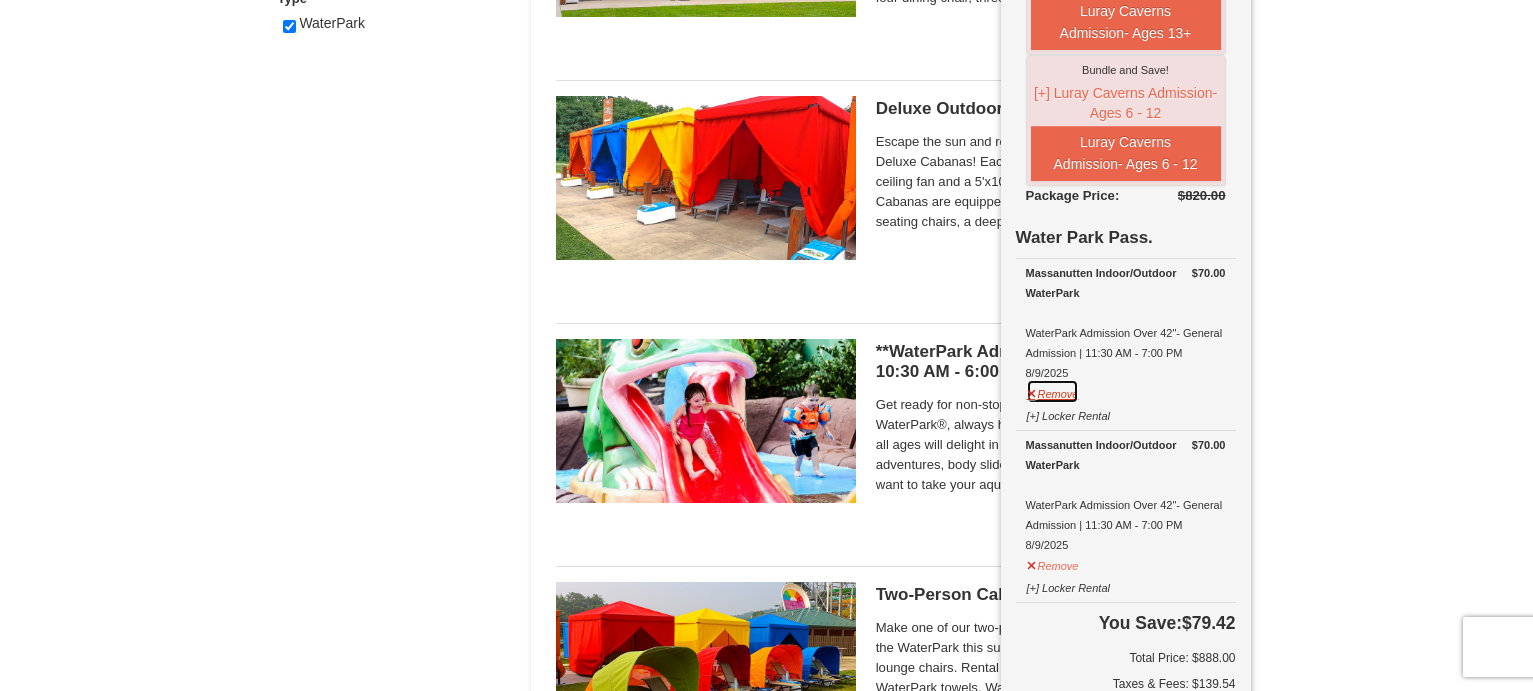 click on "Remove" at bounding box center (1053, 391) 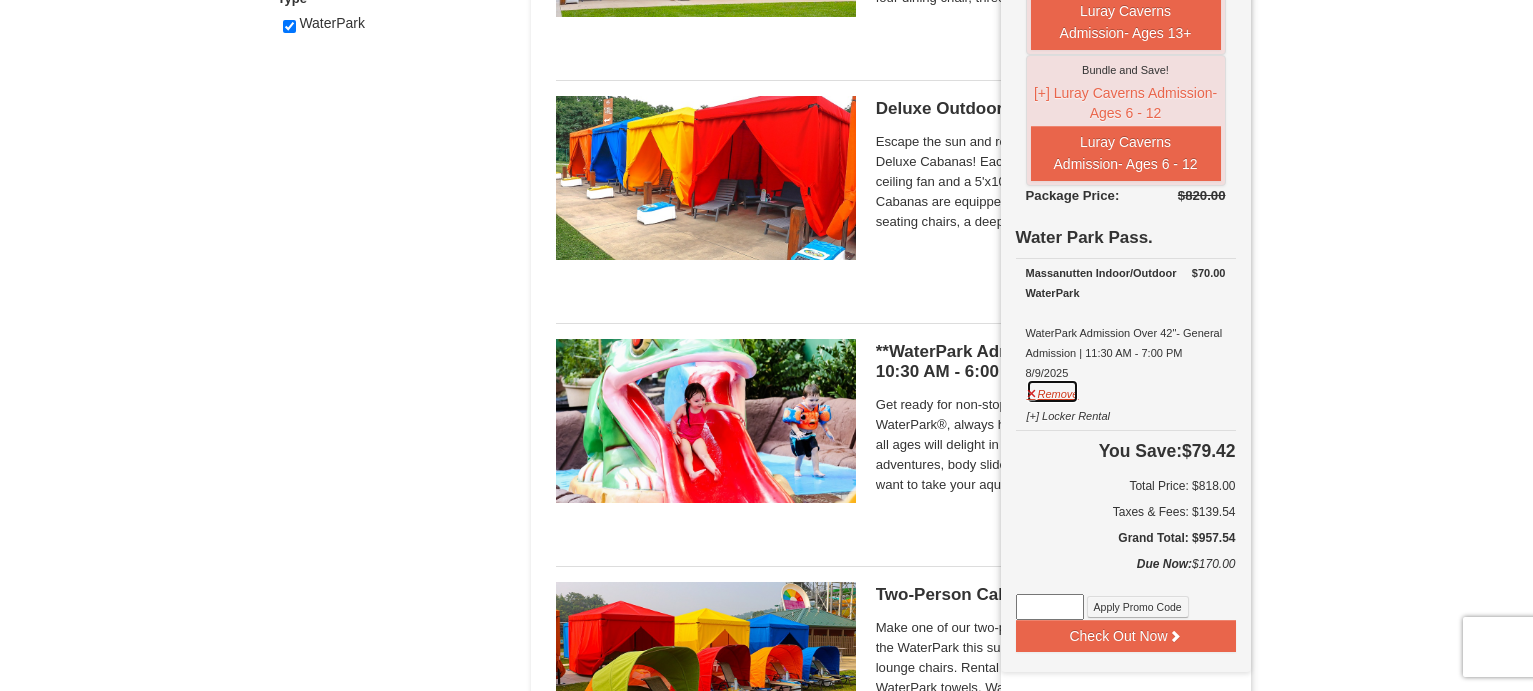 click on "Remove" at bounding box center [1053, 391] 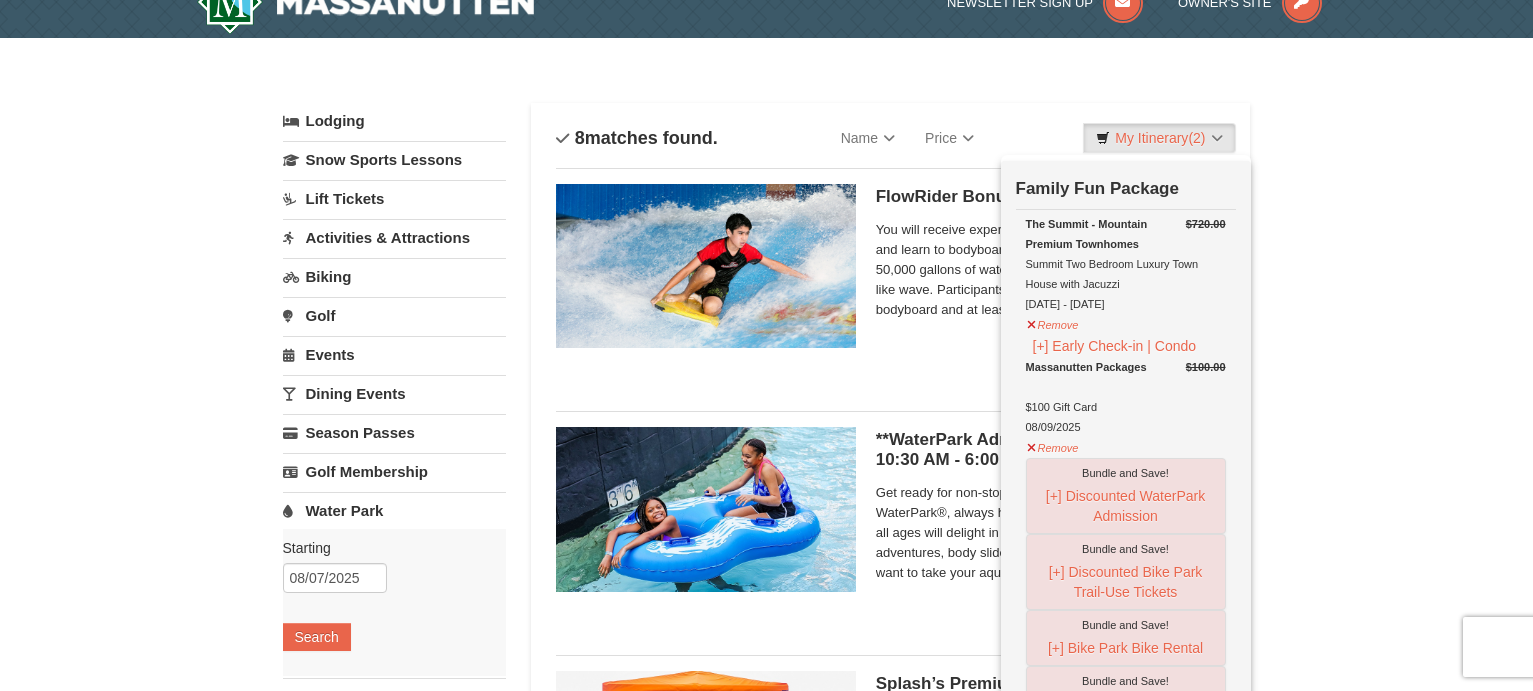 scroll, scrollTop: 0, scrollLeft: 0, axis: both 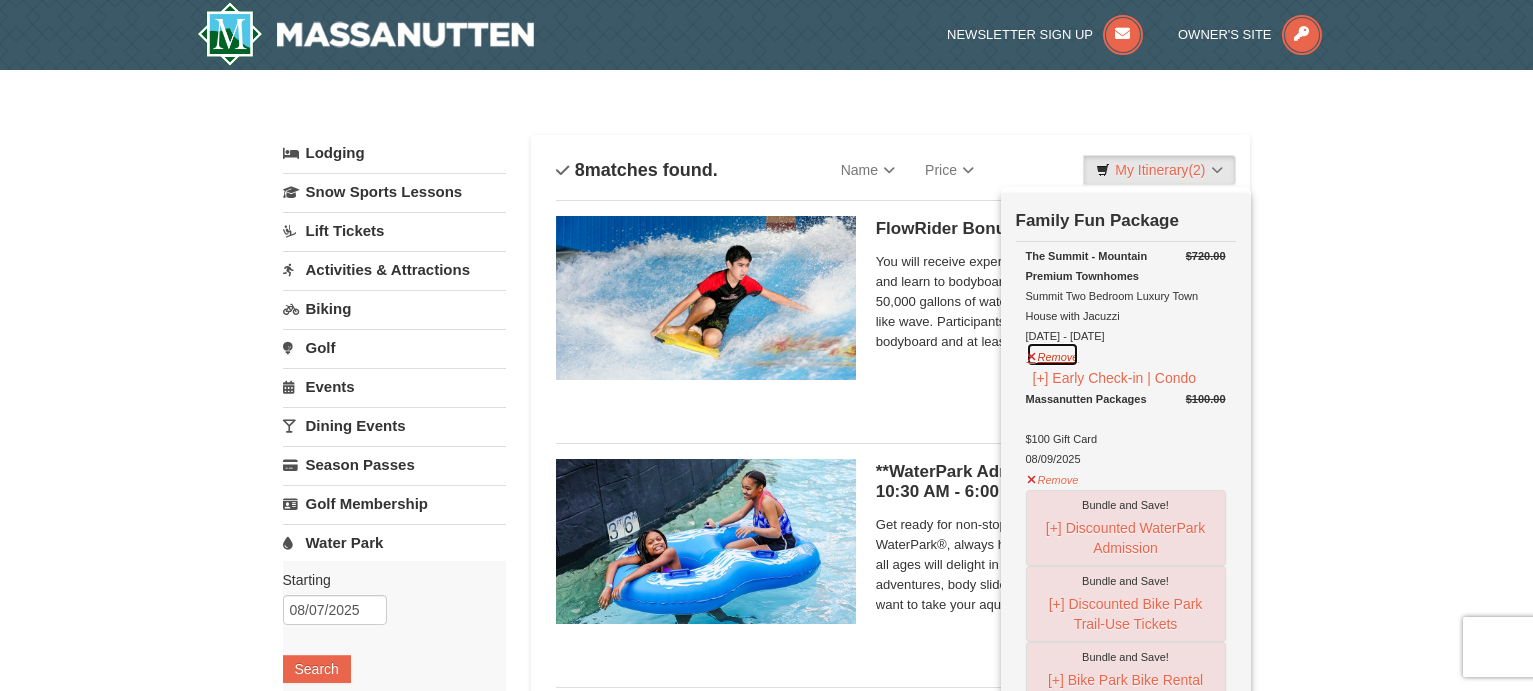click on "Remove" at bounding box center [1053, 354] 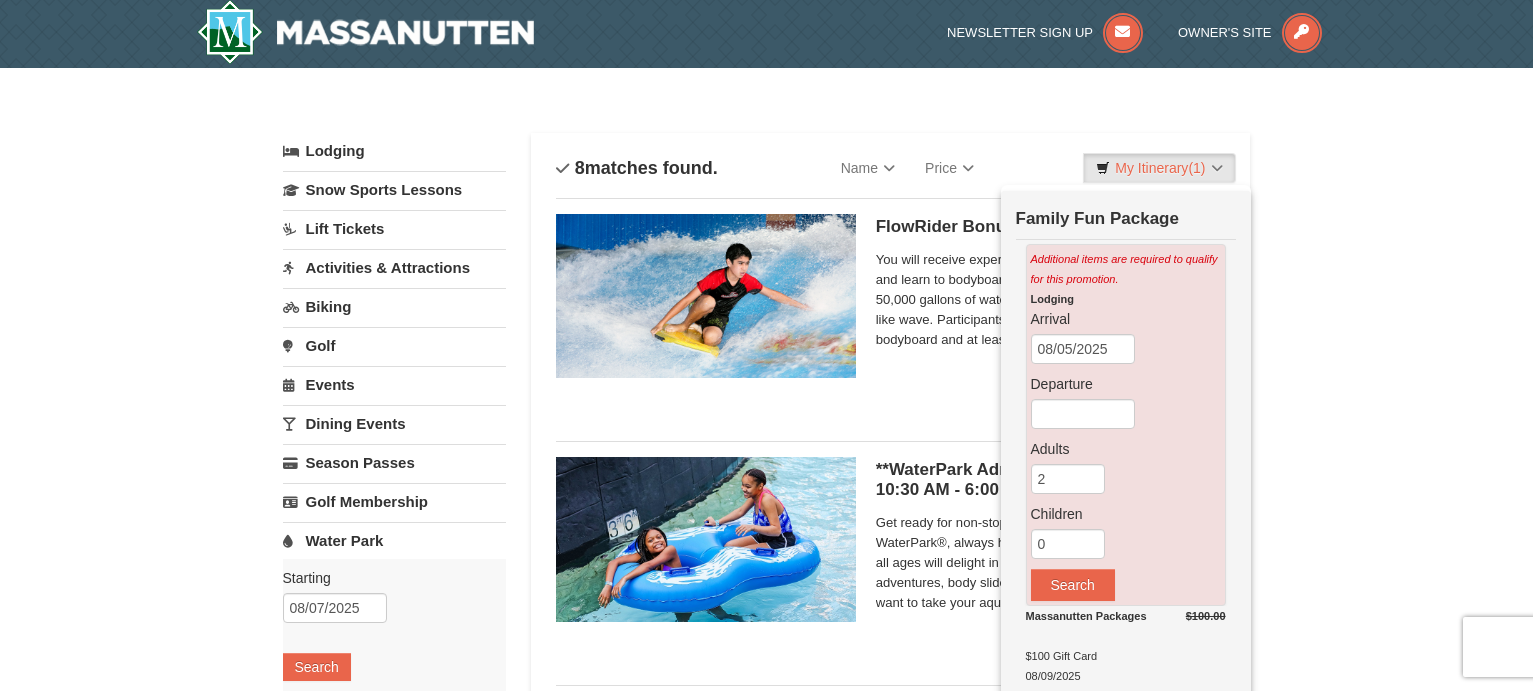 scroll, scrollTop: 0, scrollLeft: 0, axis: both 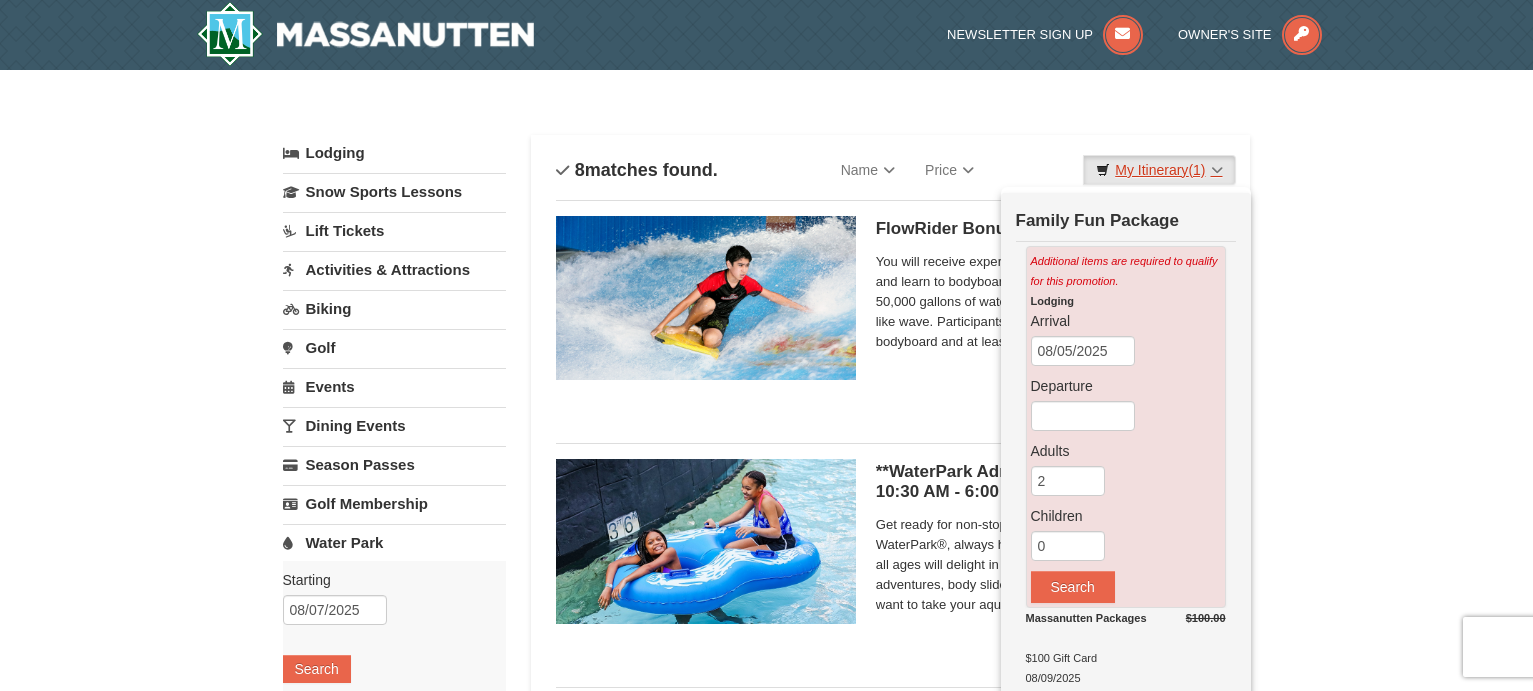 click on "My Itinerary (1)" at bounding box center [1159, 170] 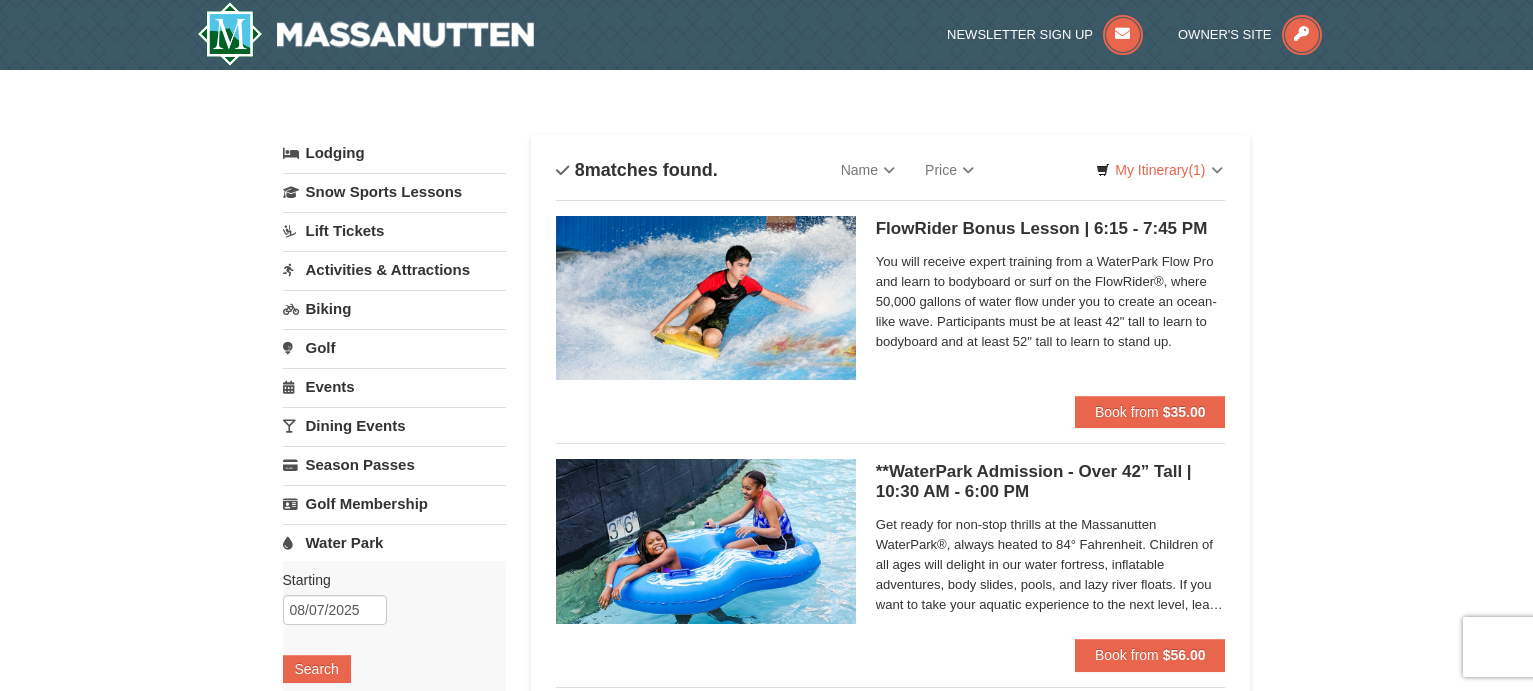click on "×
Categories
List
Filter
My Itinerary (1)
Check Out Now
Family Fun Package
Additional items are required to qualify for this promotion.
Lodging Arrival [DATE] Adults 2" at bounding box center [766, 1136] 